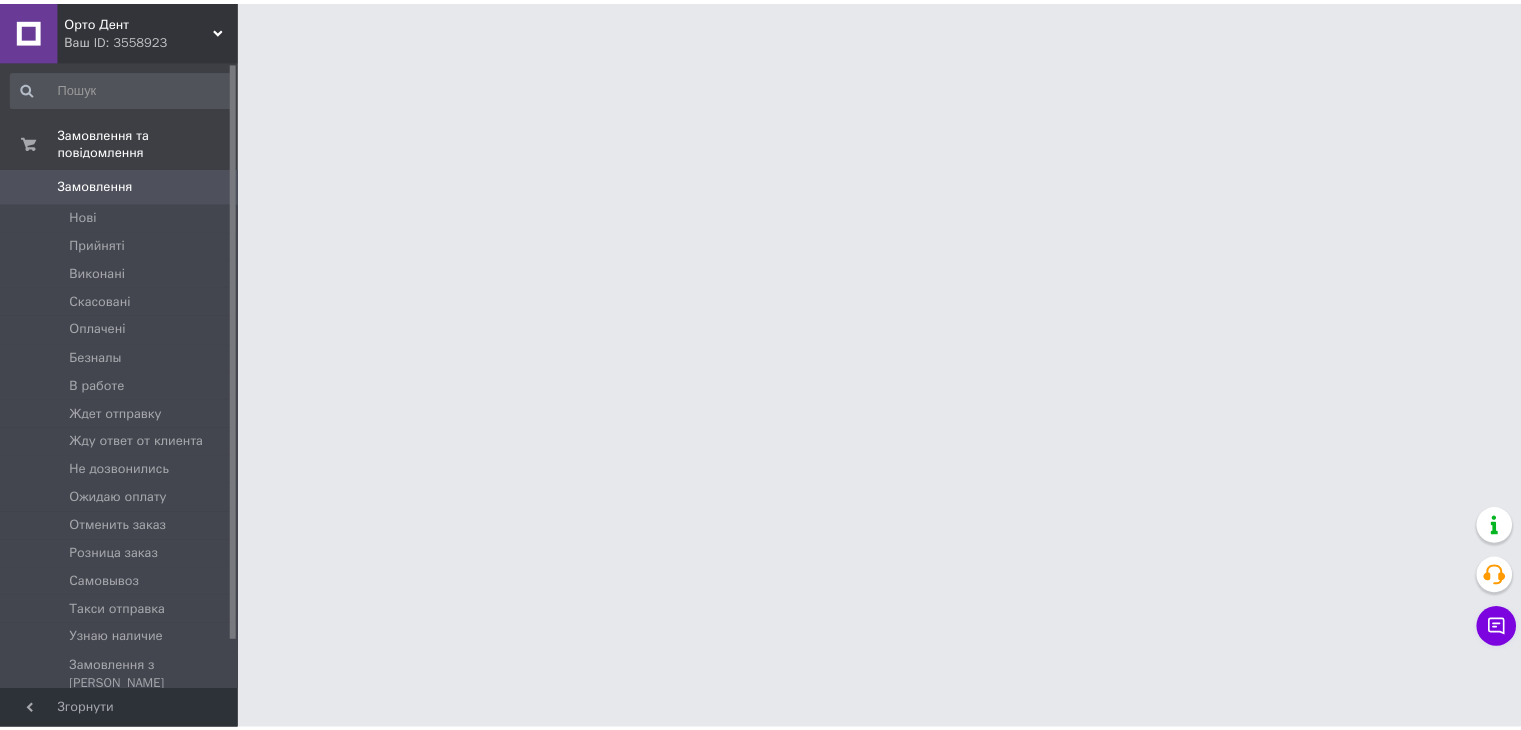 scroll, scrollTop: 0, scrollLeft: 0, axis: both 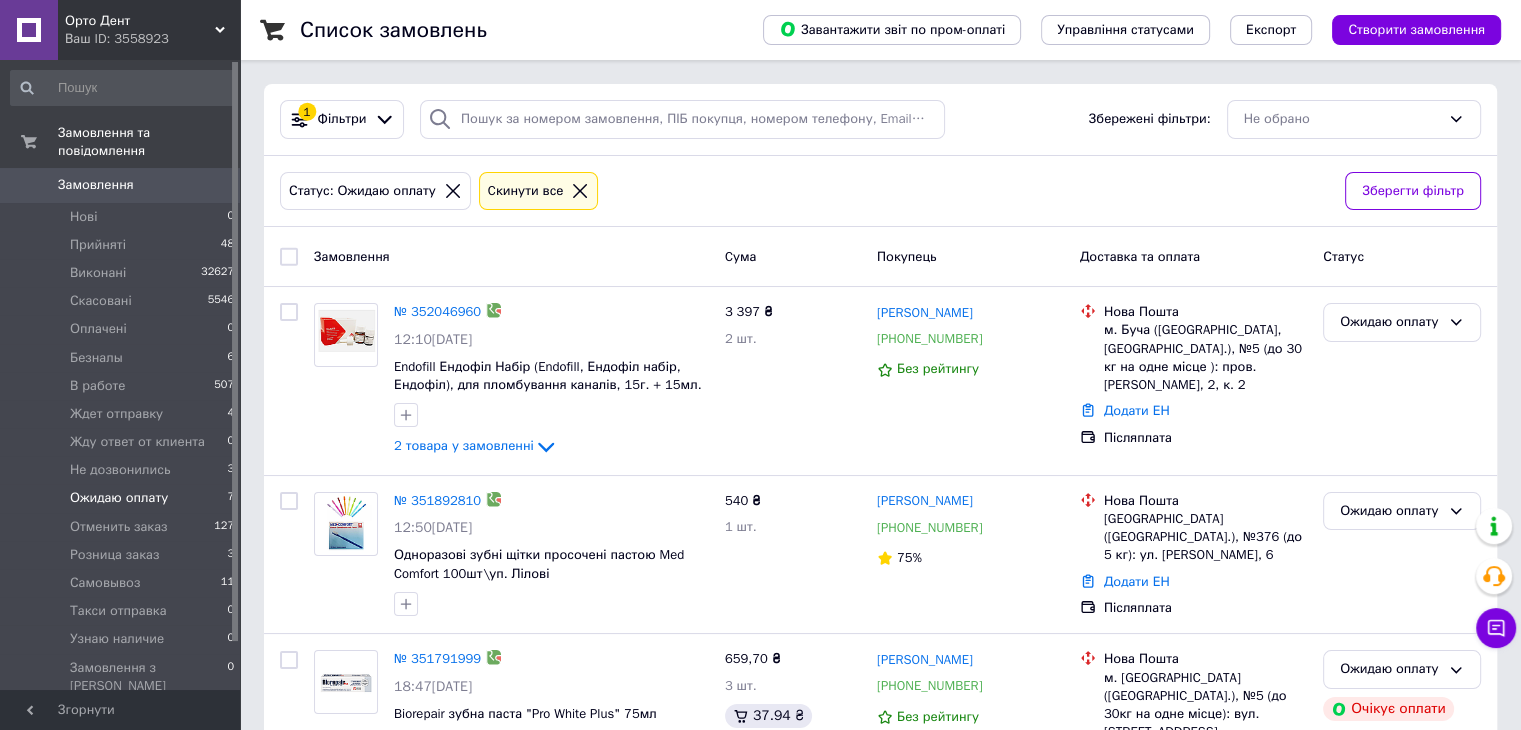 click on "Ожидаю оплату" at bounding box center [119, 498] 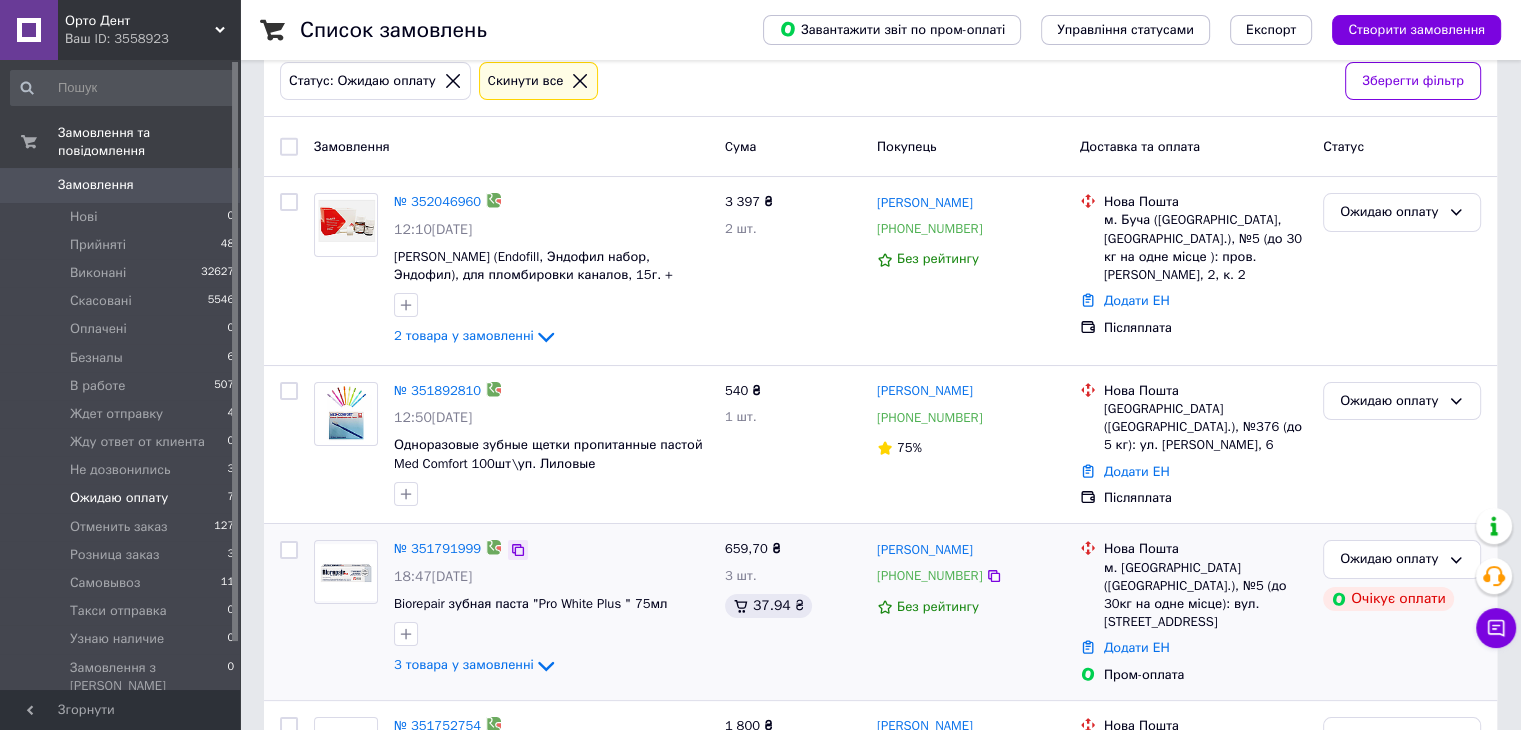 scroll, scrollTop: 200, scrollLeft: 0, axis: vertical 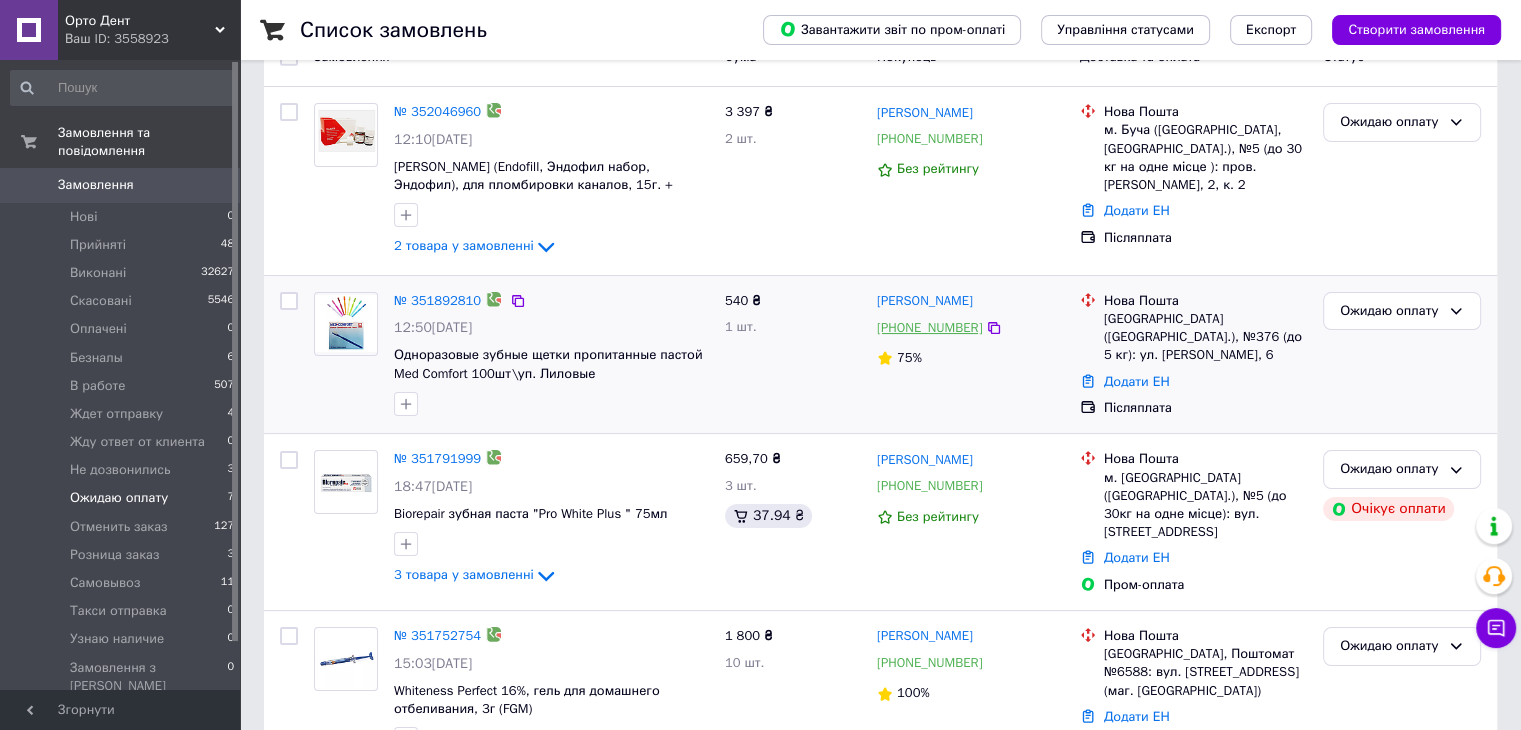 click on "+380956120292" 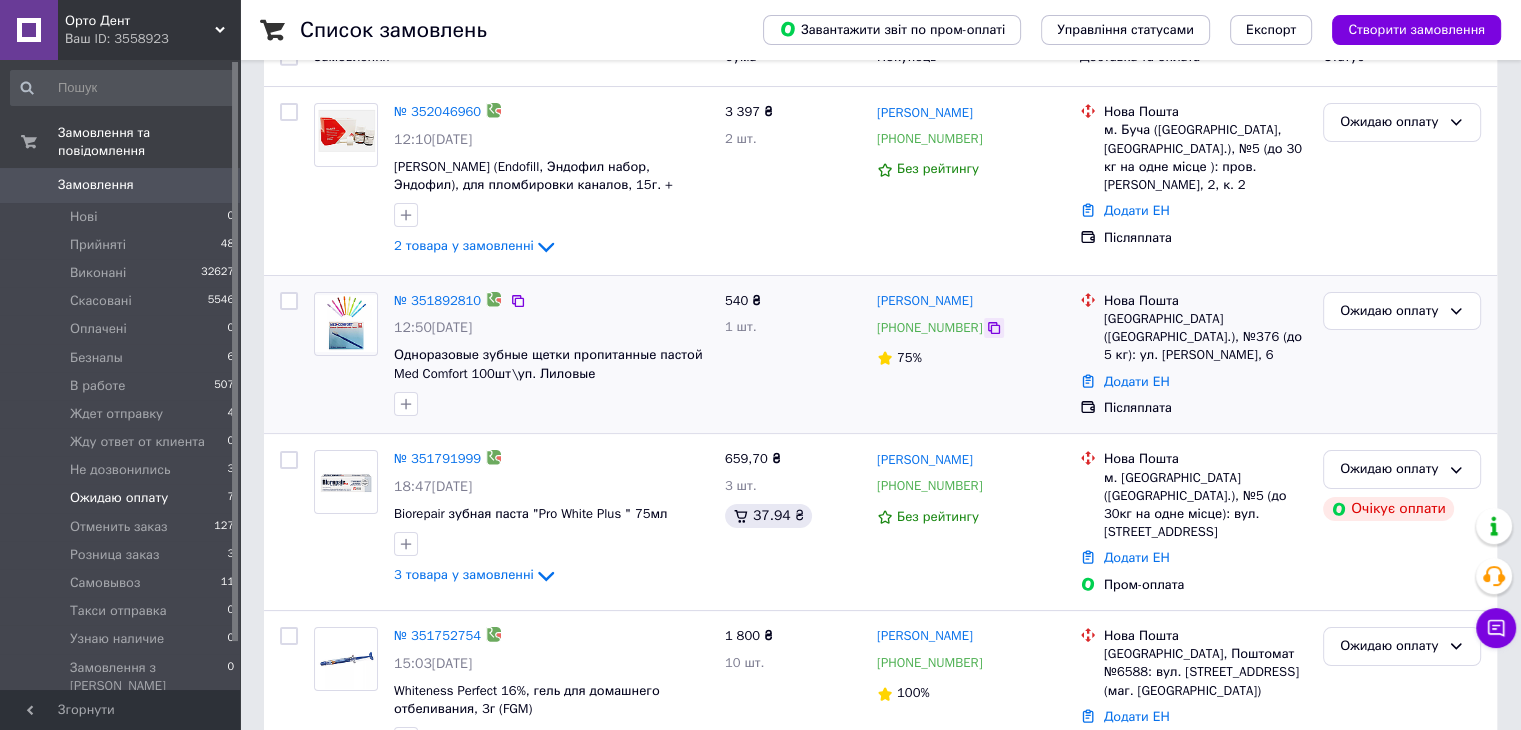 click 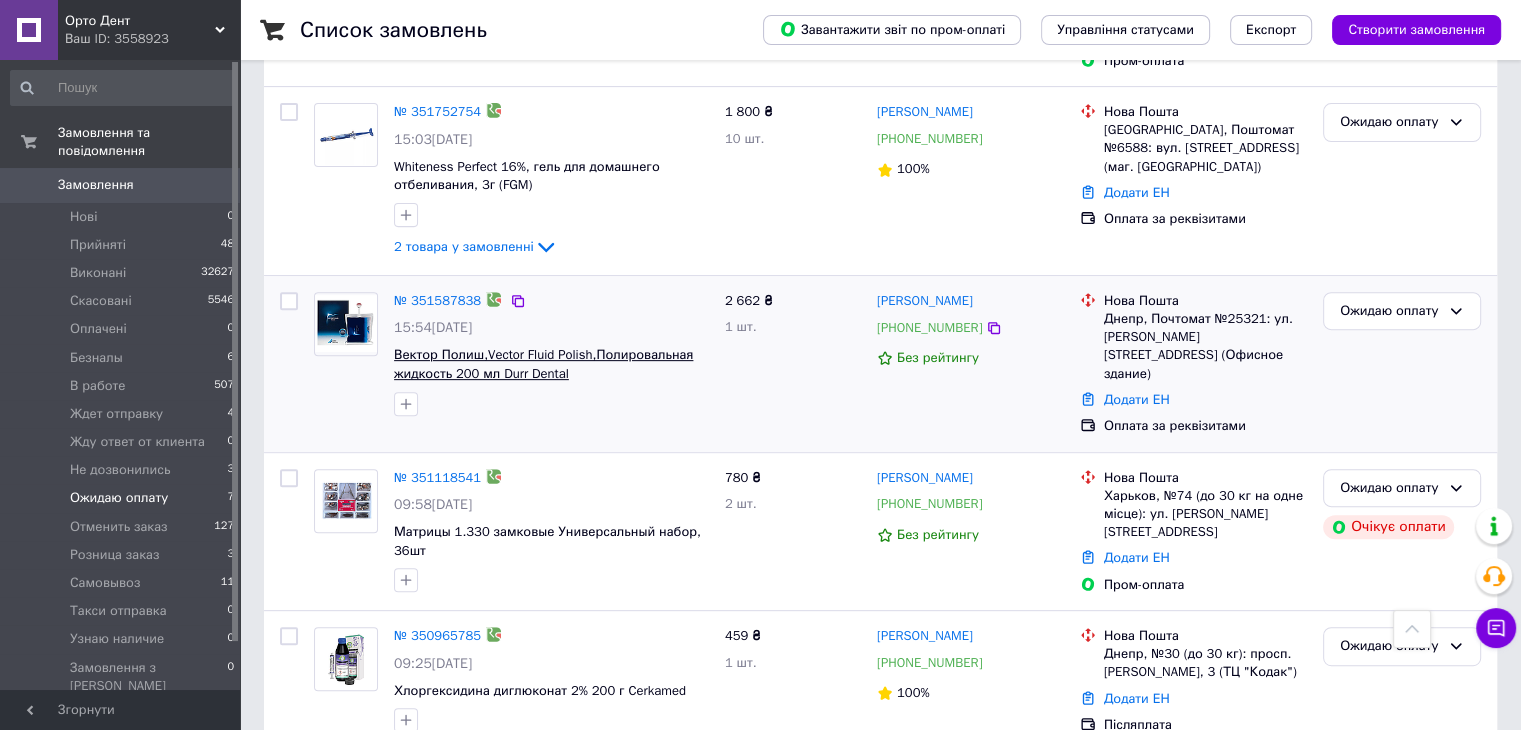 scroll, scrollTop: 738, scrollLeft: 0, axis: vertical 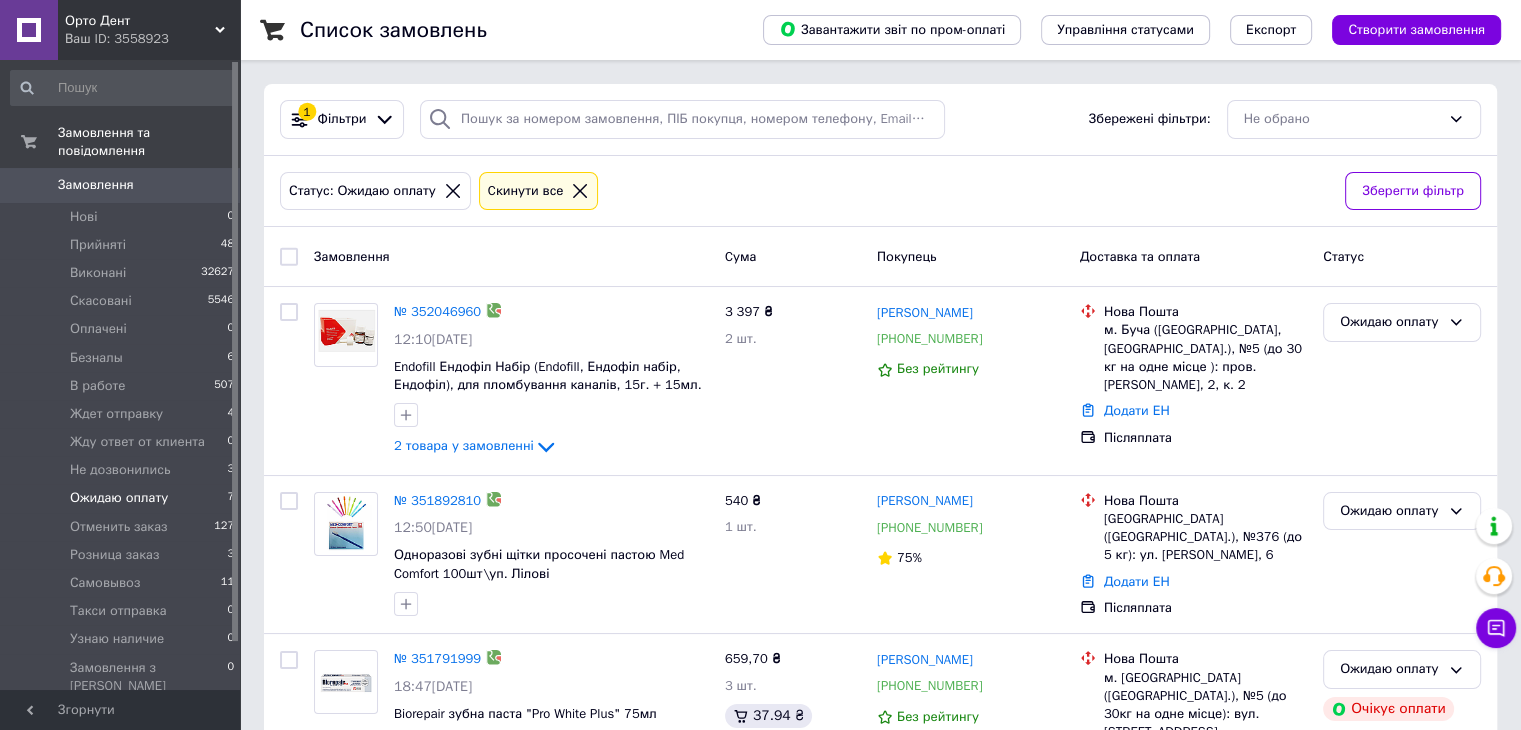 click 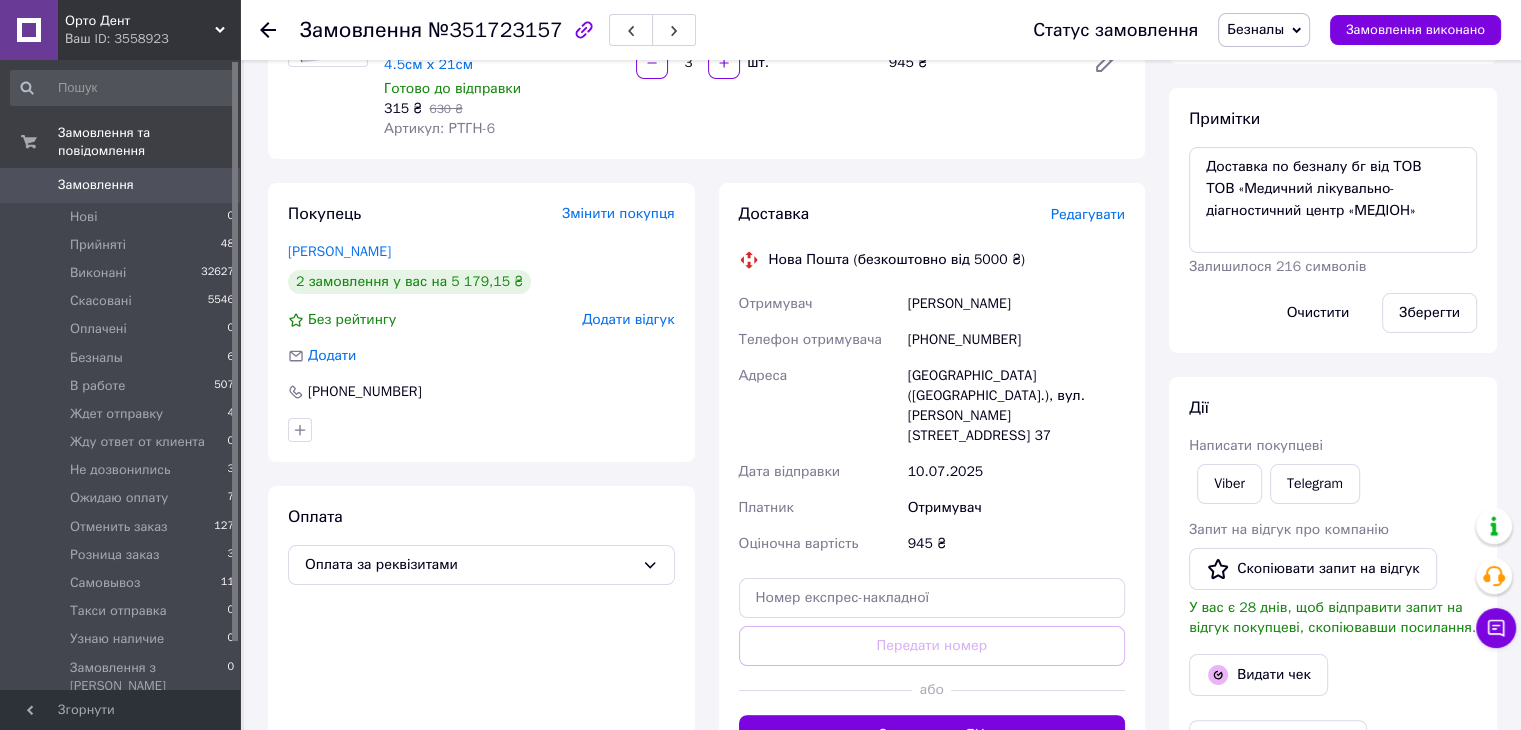 scroll, scrollTop: 352, scrollLeft: 0, axis: vertical 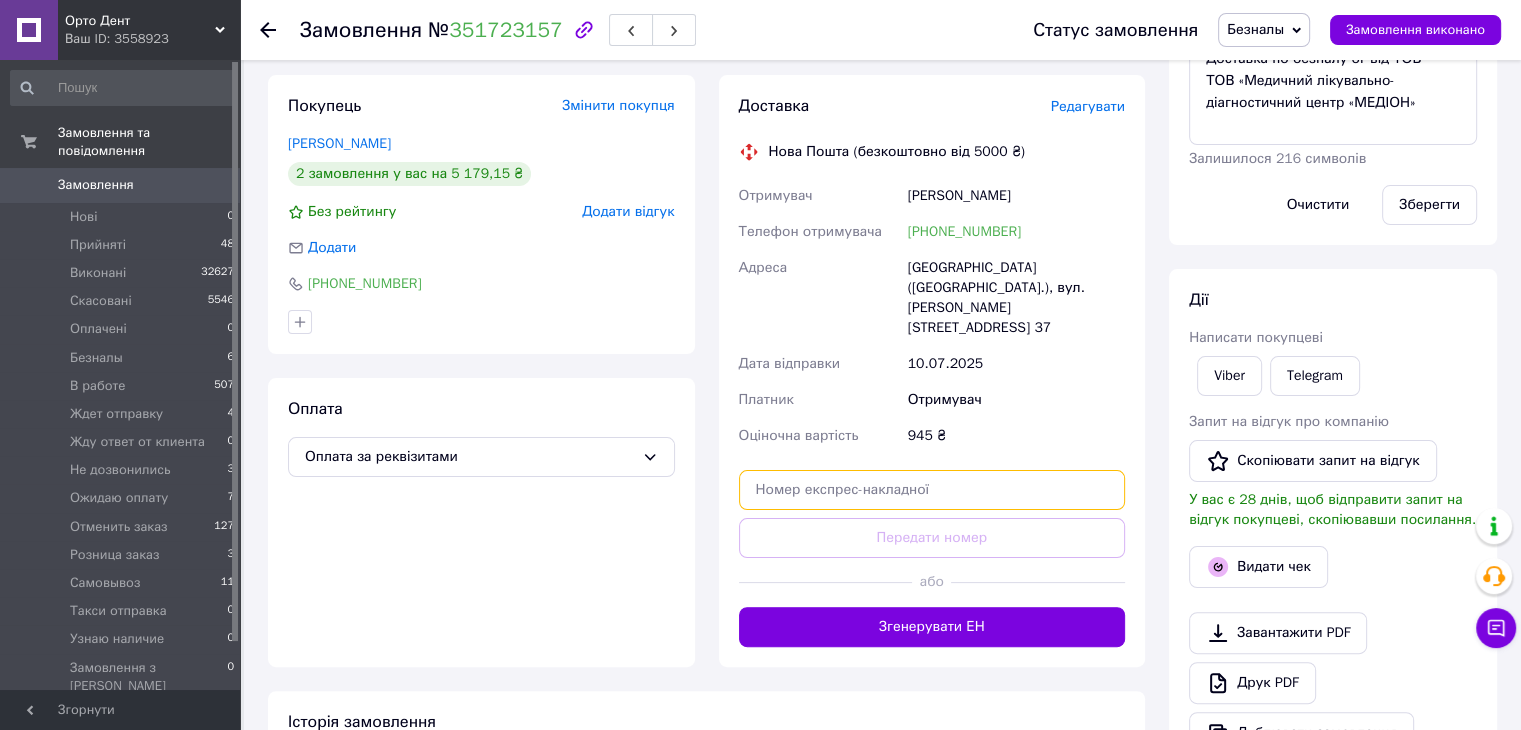 click at bounding box center [932, 490] 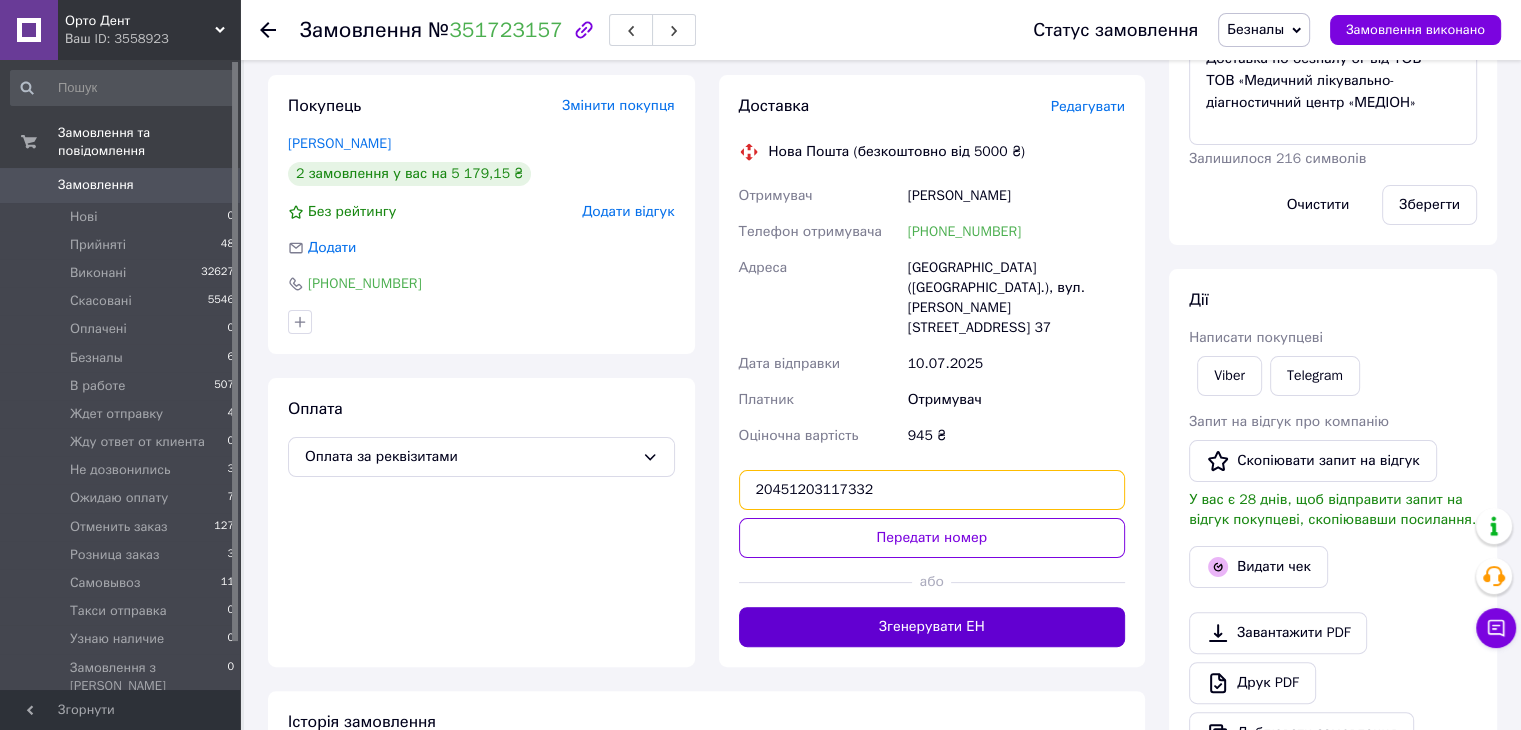 type on "20451203117332" 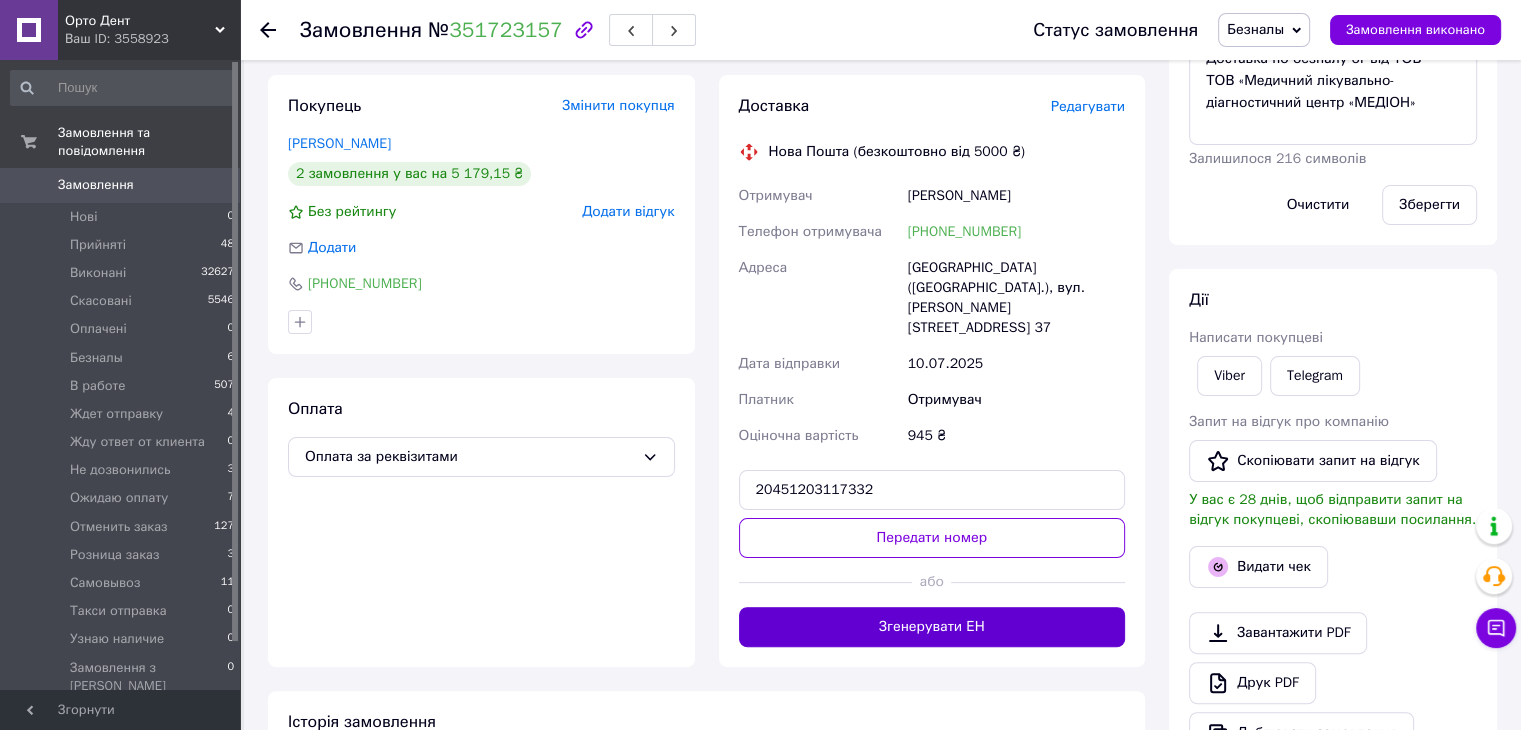 click on "Згенерувати ЕН" at bounding box center [932, 627] 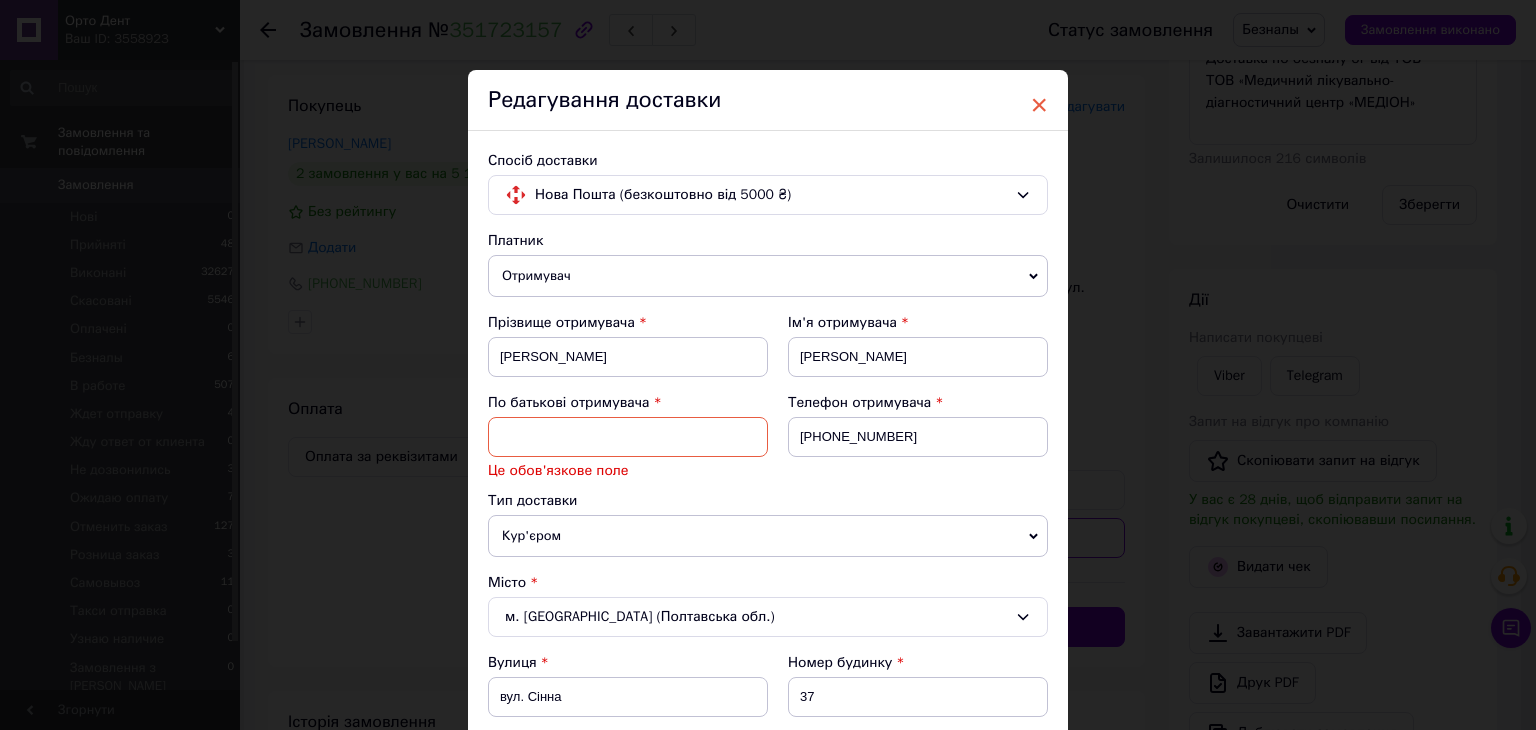 click on "×" at bounding box center [1039, 105] 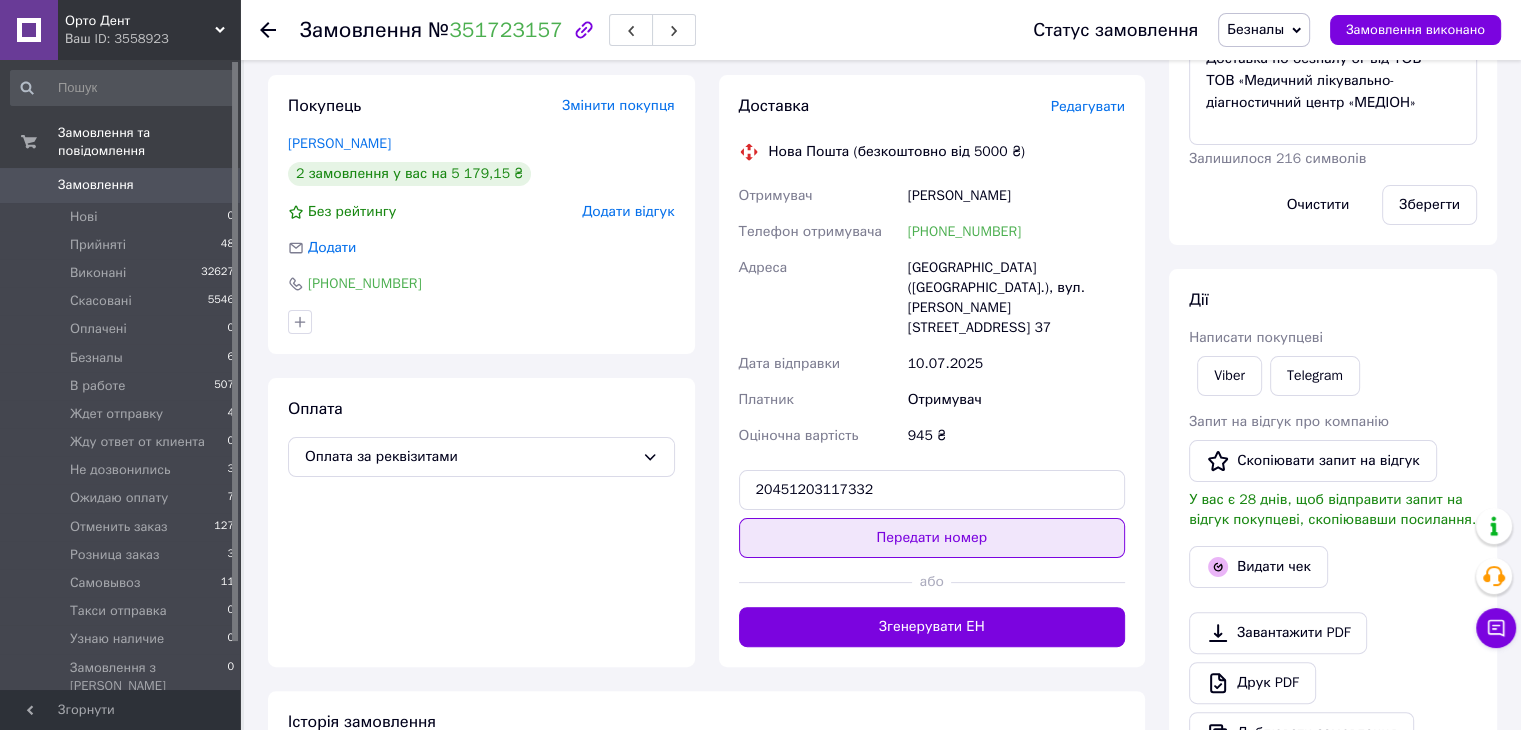 click on "Передати номер" at bounding box center (932, 538) 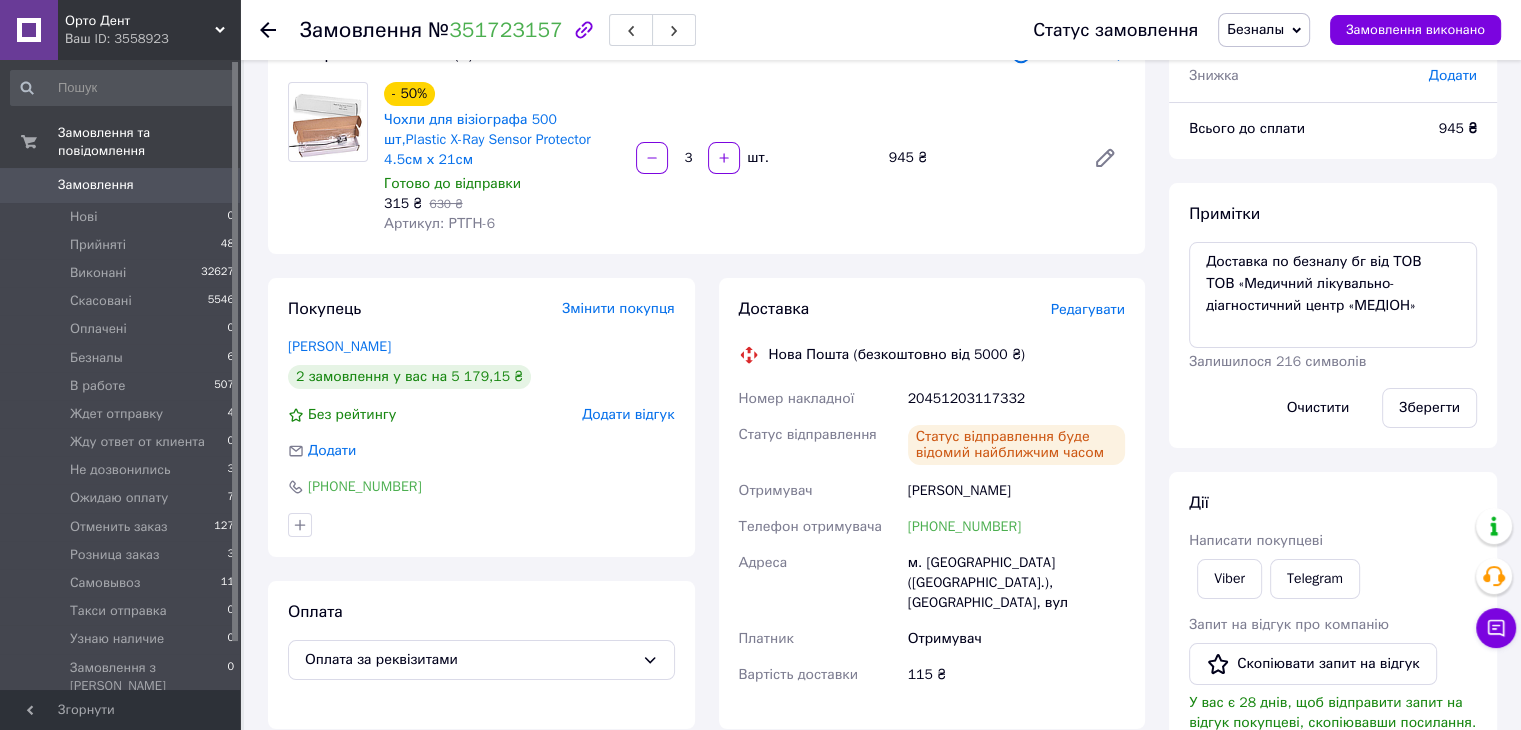 scroll, scrollTop: 0, scrollLeft: 0, axis: both 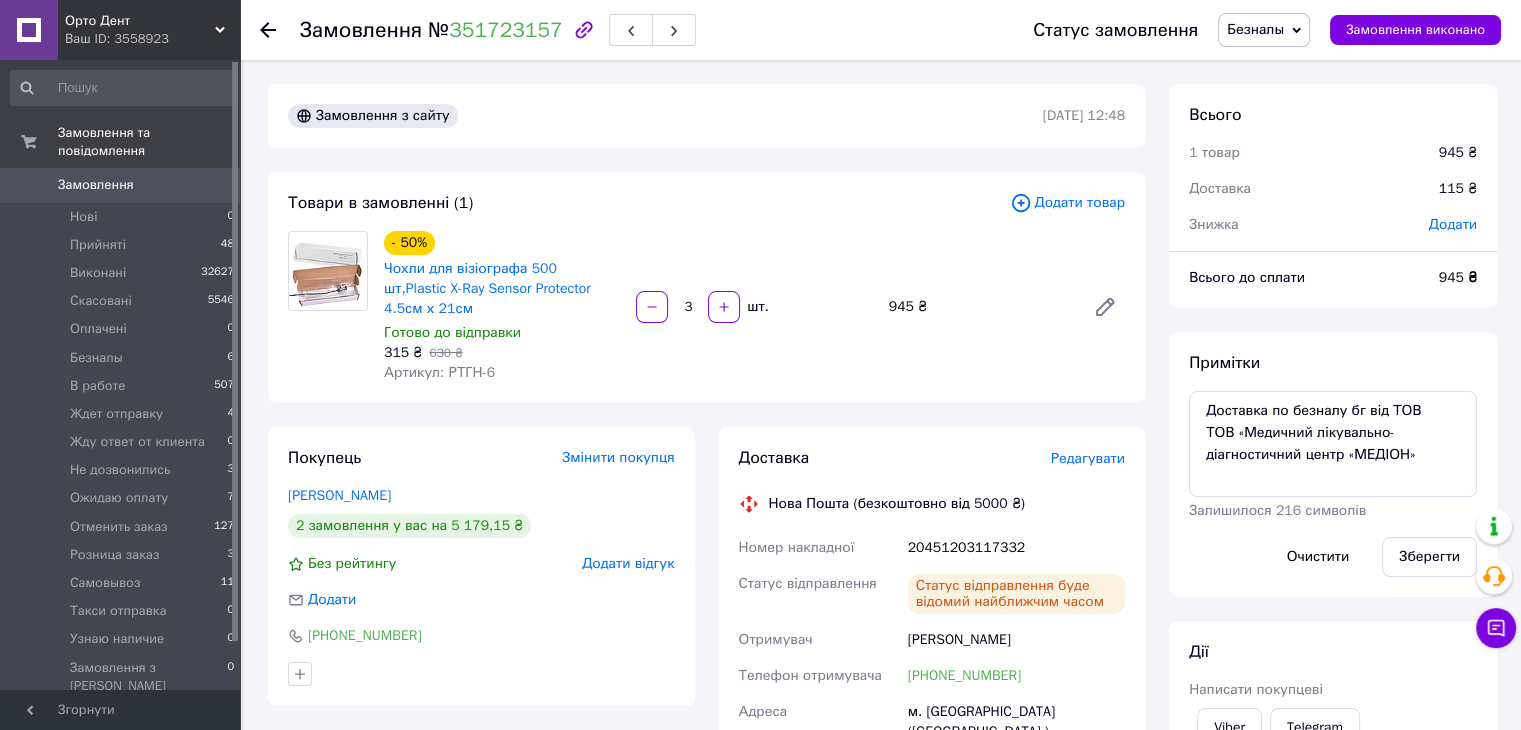 click on "Безналы" at bounding box center (1264, 30) 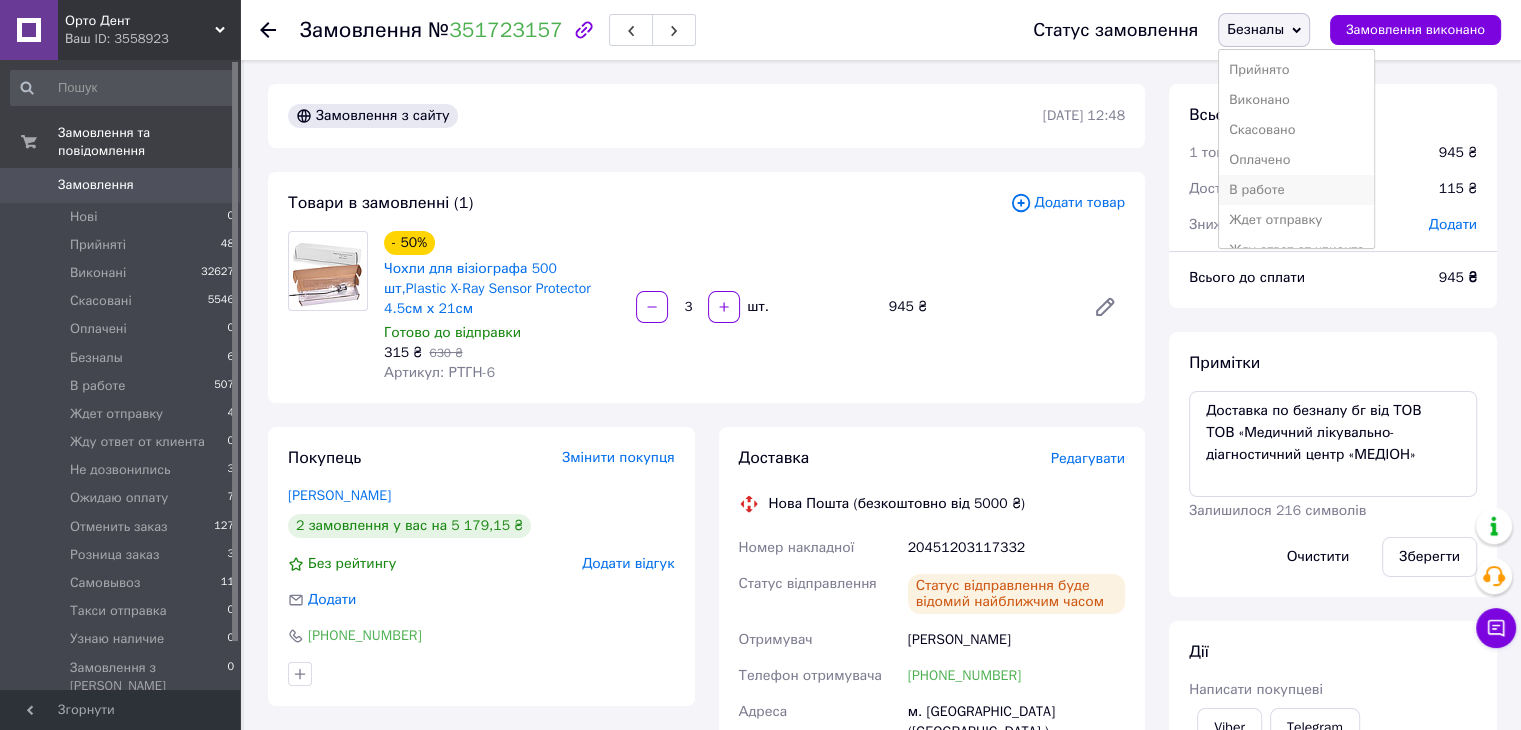 click on "В работе" at bounding box center [1296, 190] 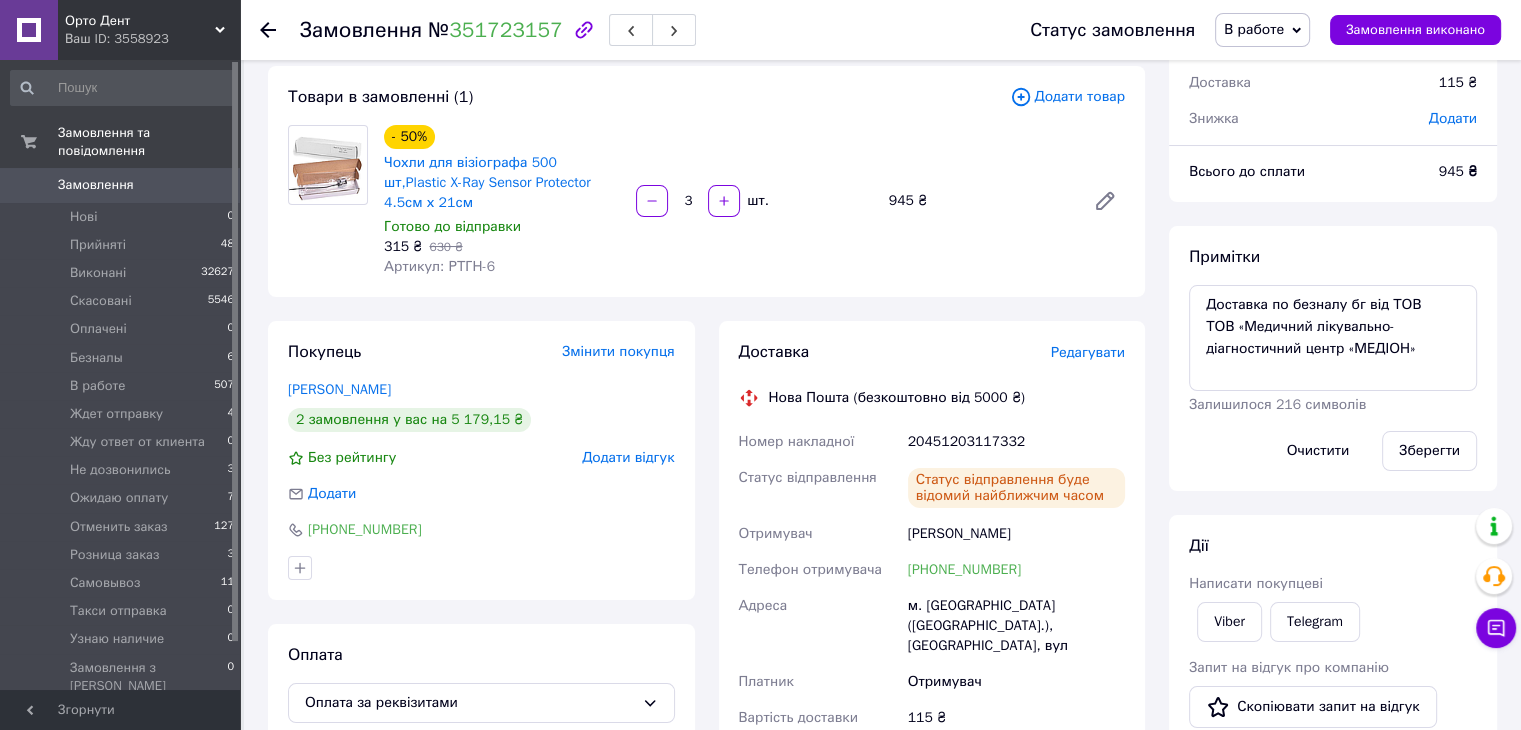 scroll, scrollTop: 300, scrollLeft: 0, axis: vertical 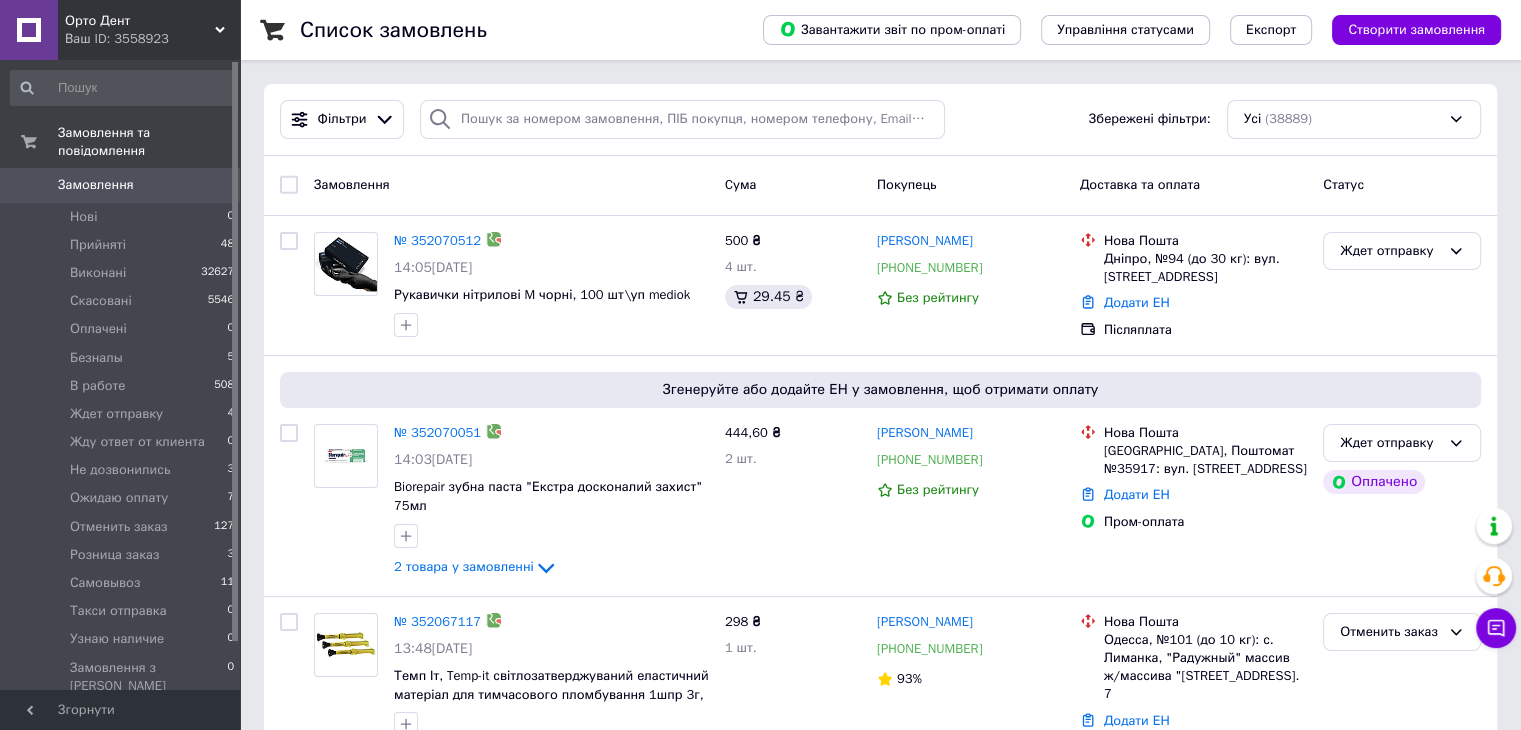 click on "Орто Дент" at bounding box center [140, 21] 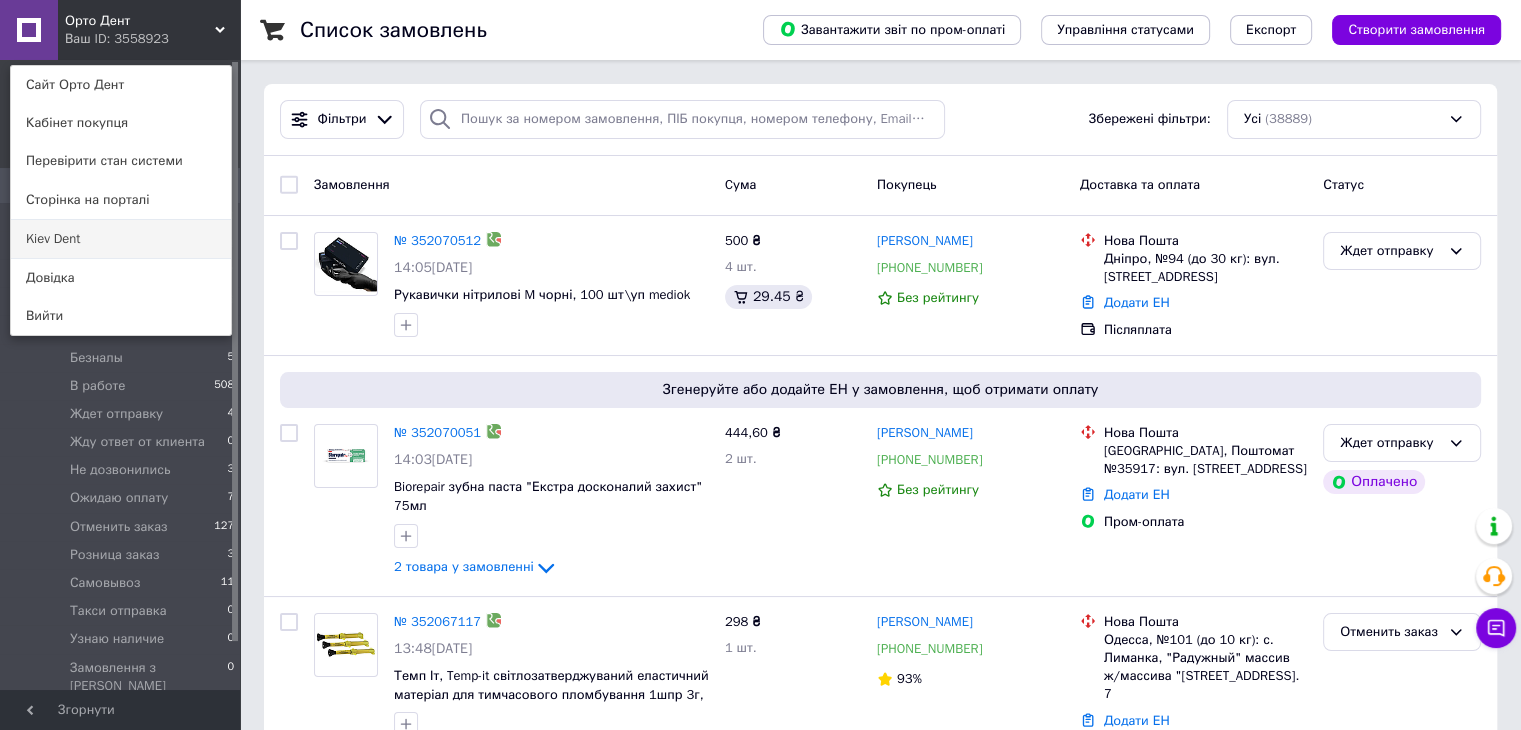 click on "Kiev Dent" at bounding box center [121, 239] 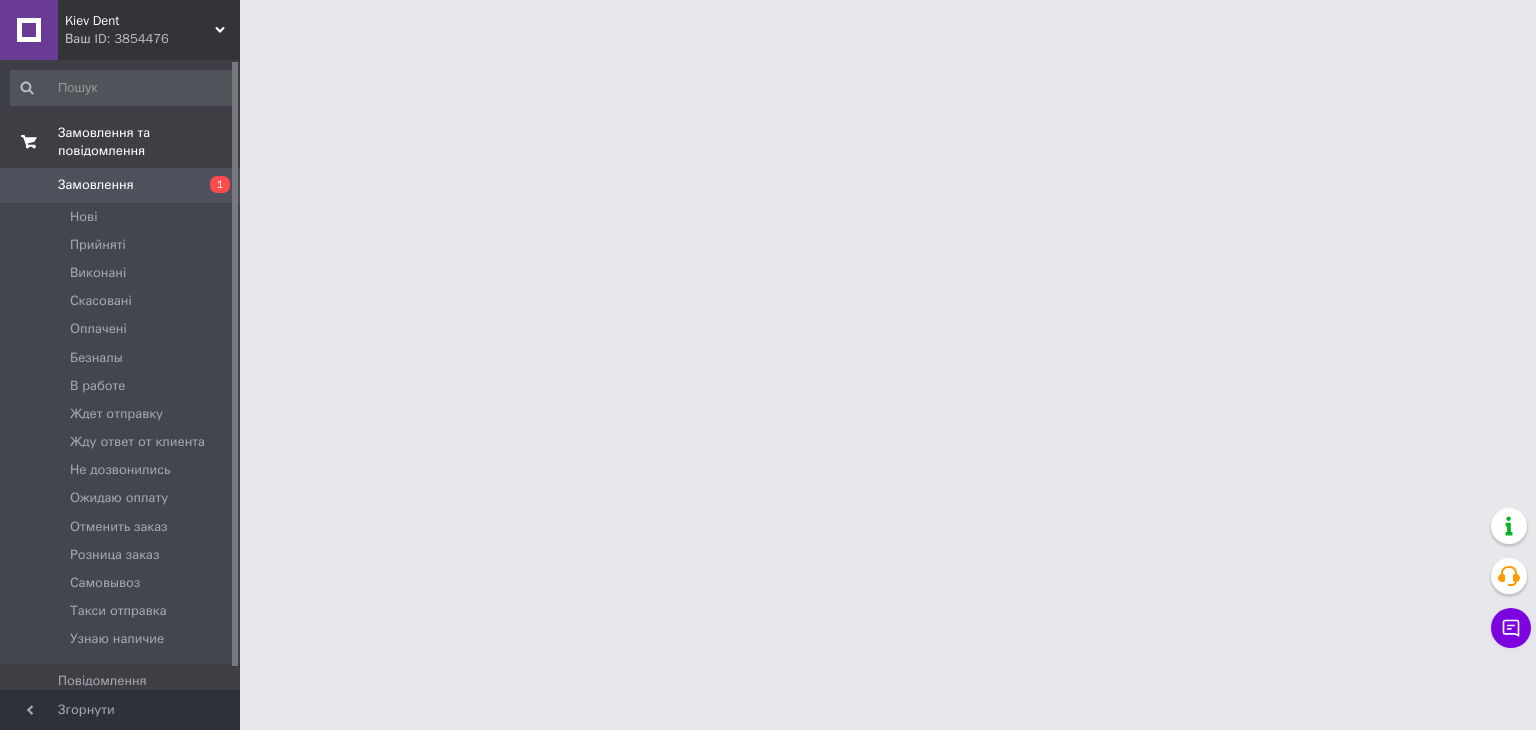 scroll, scrollTop: 0, scrollLeft: 0, axis: both 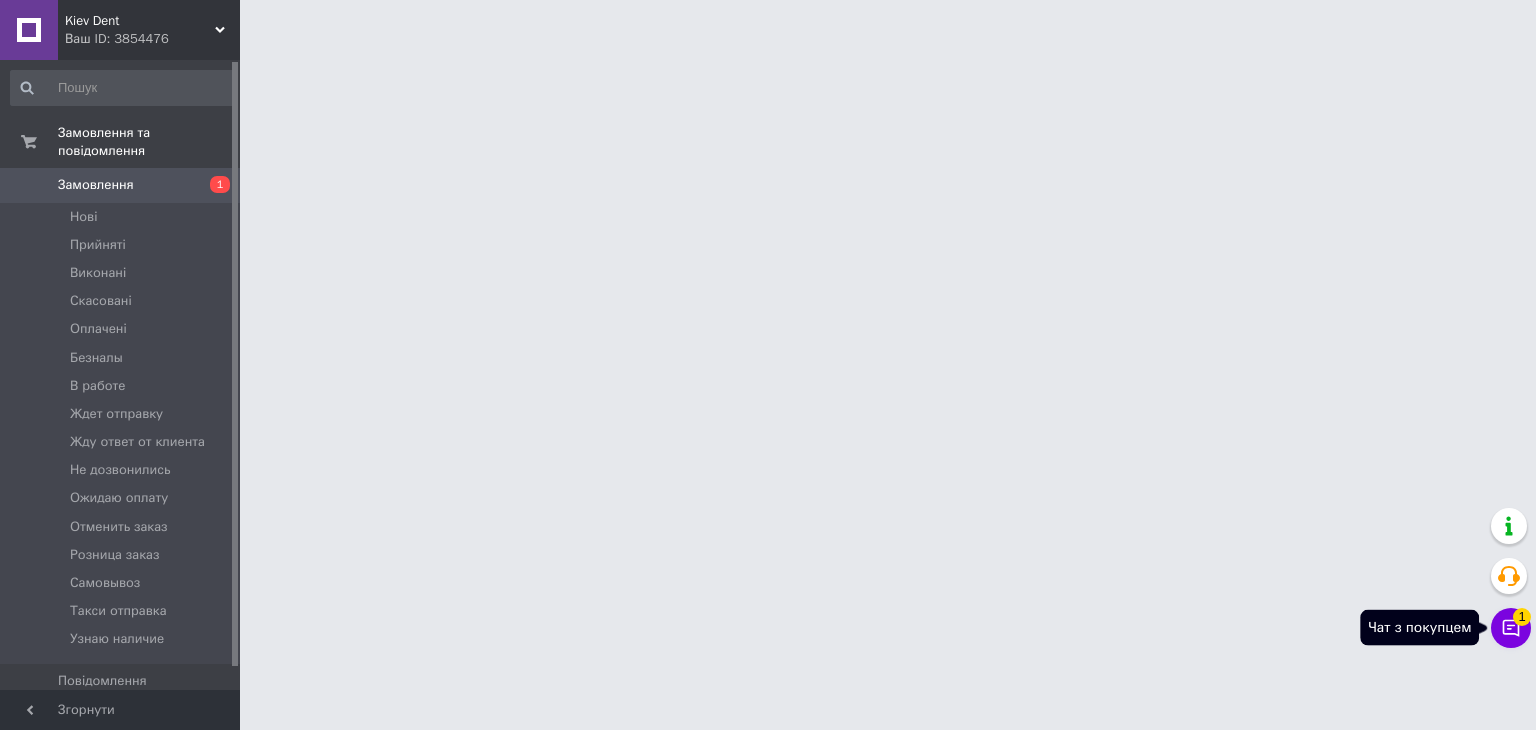 click on "Чат з покупцем 1" at bounding box center [1511, 628] 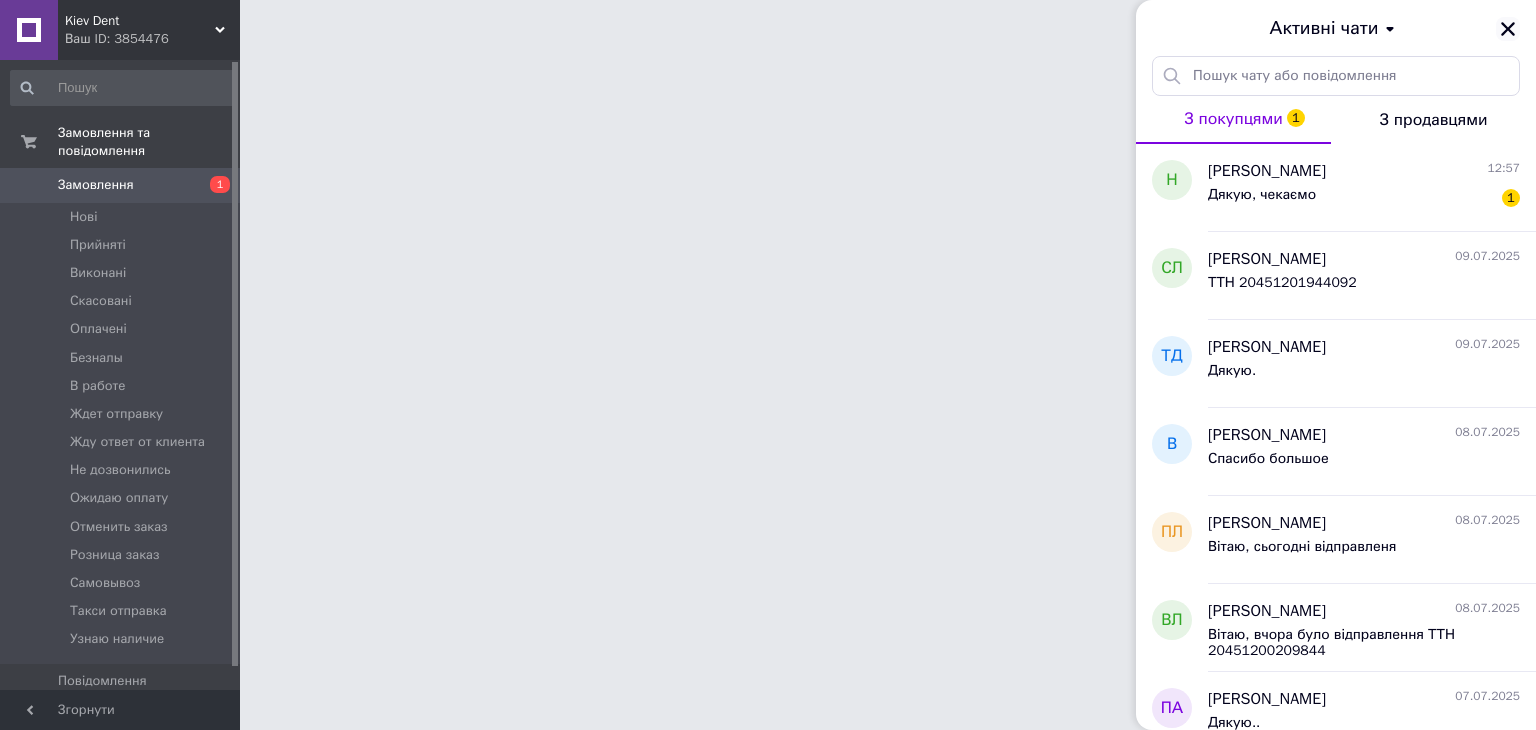click 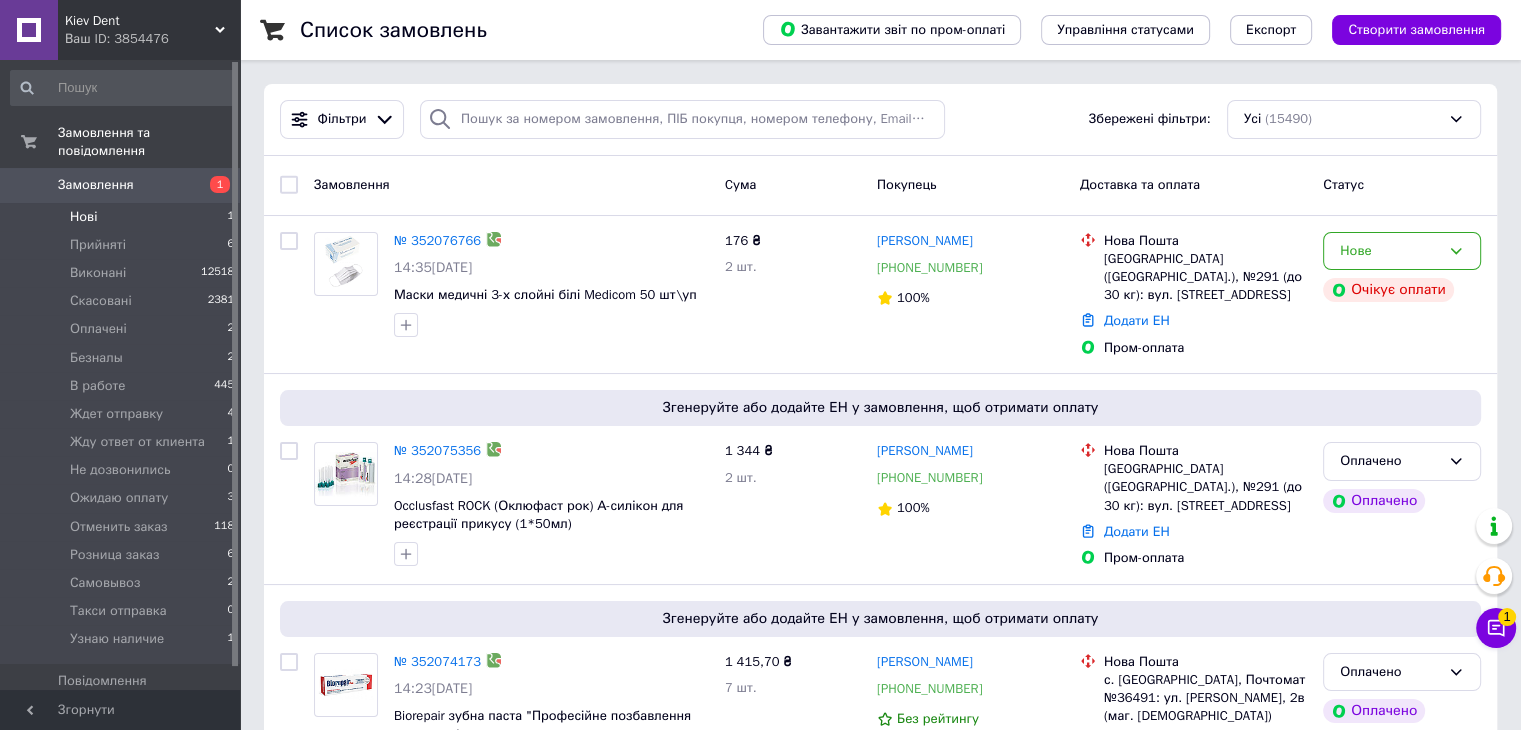 click on "Нові 1" at bounding box center (123, 217) 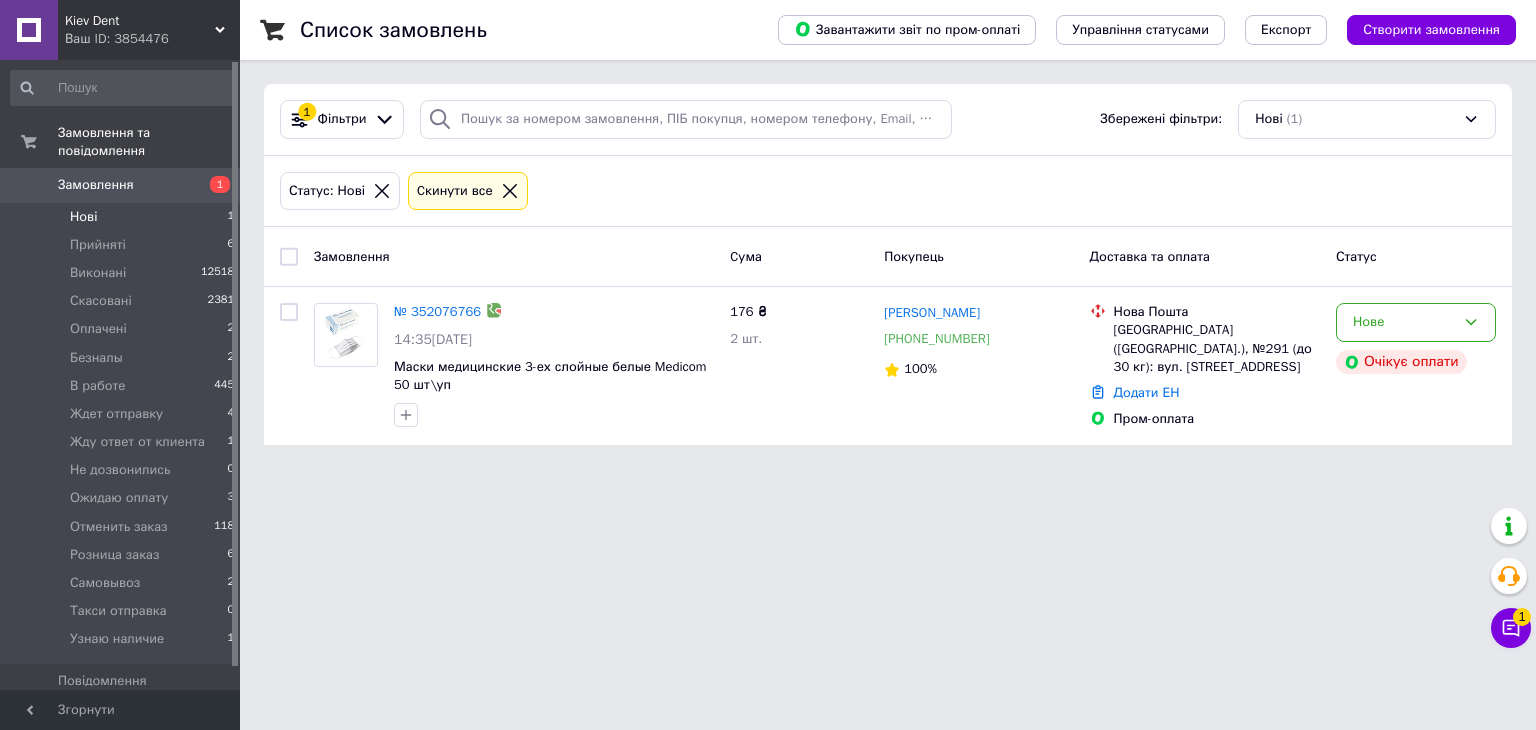 click on "Ваш ID: 3854476" at bounding box center (152, 39) 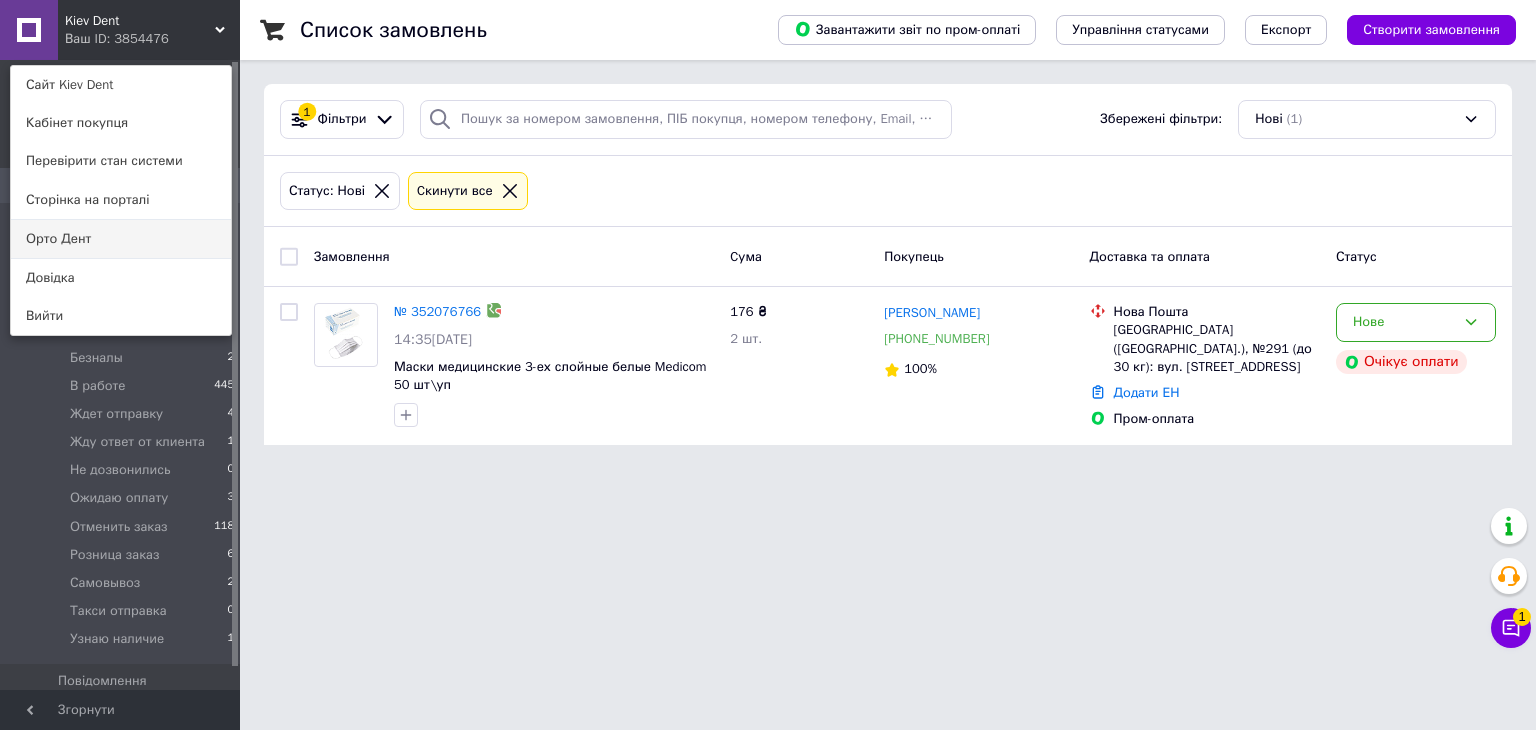 click on "Орто Дент" at bounding box center [121, 239] 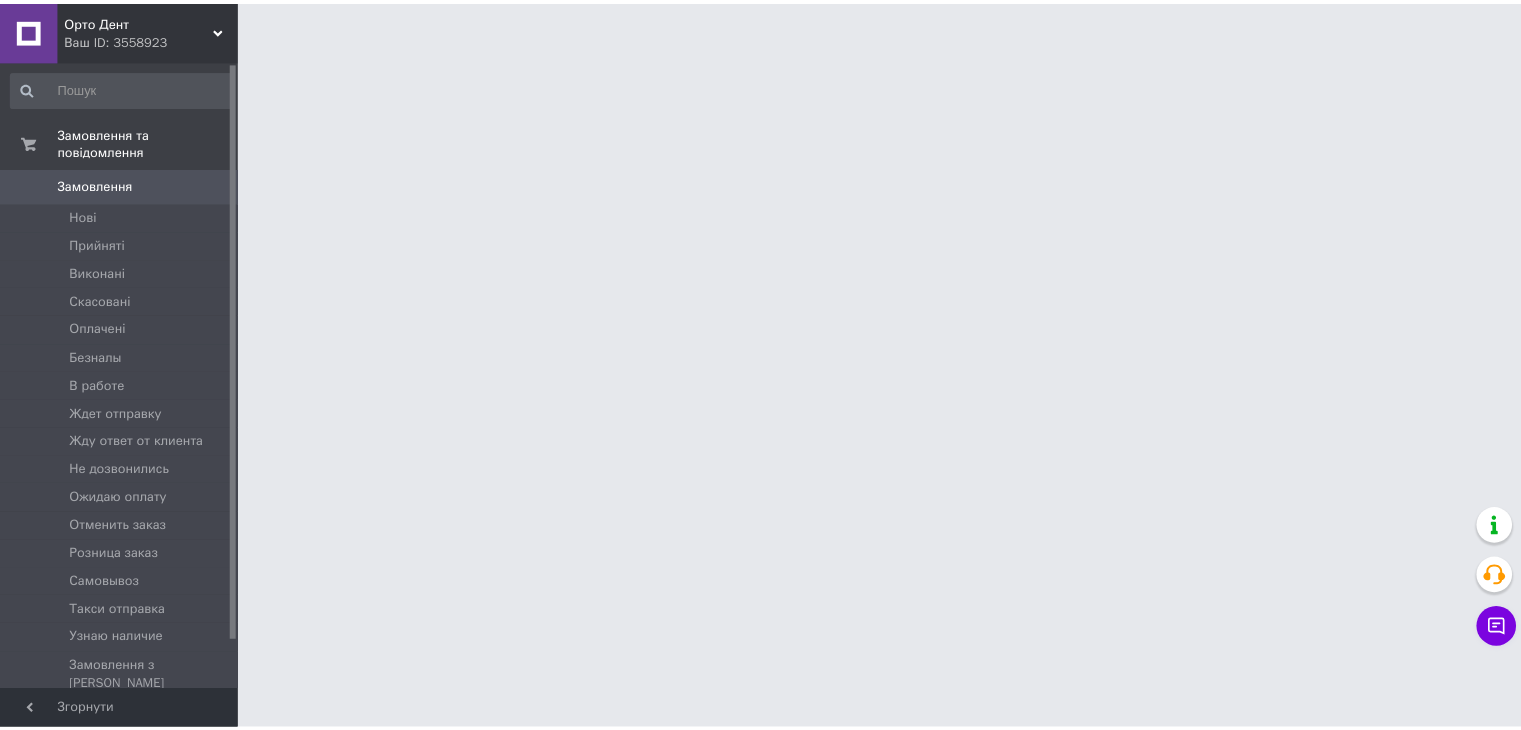 scroll, scrollTop: 0, scrollLeft: 0, axis: both 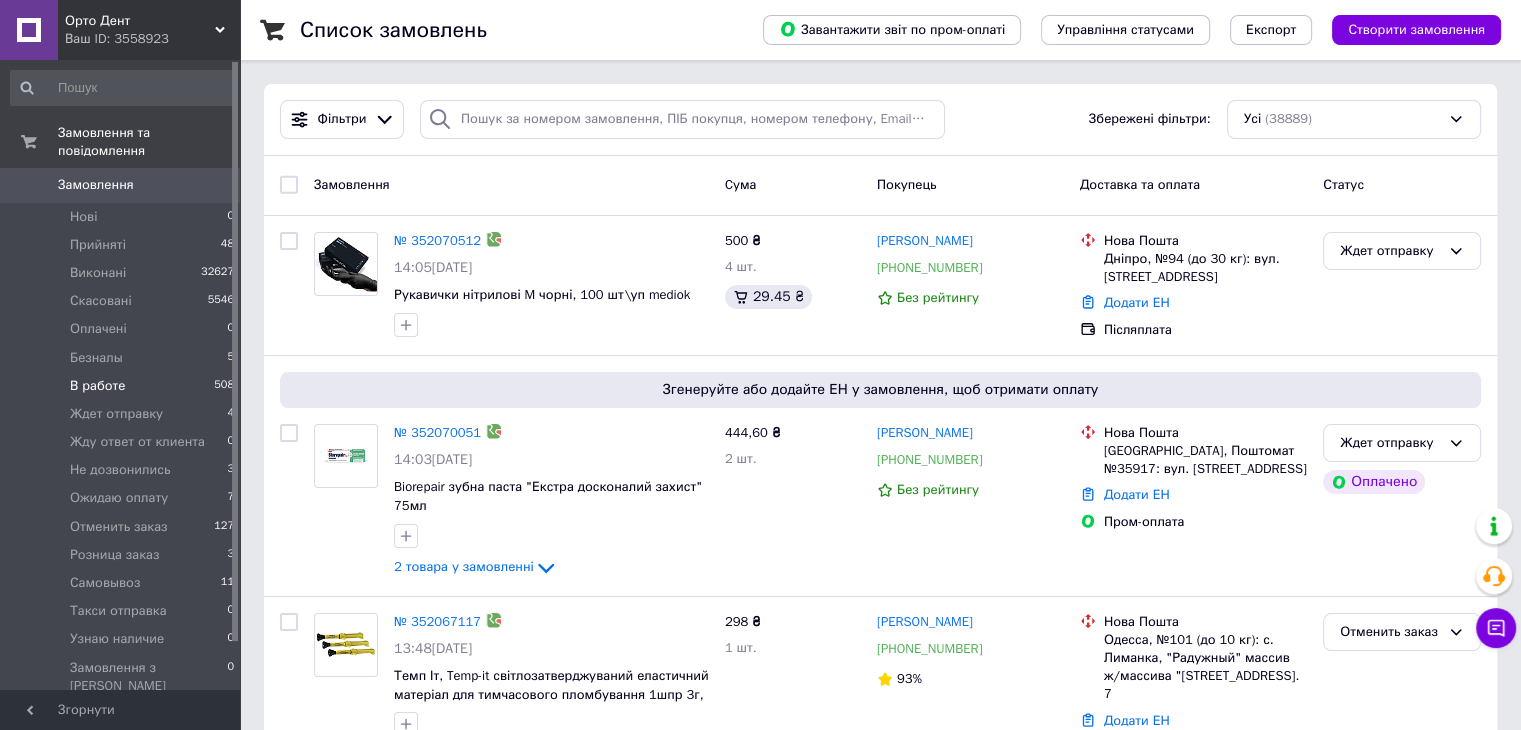 click on "В работе" at bounding box center [98, 386] 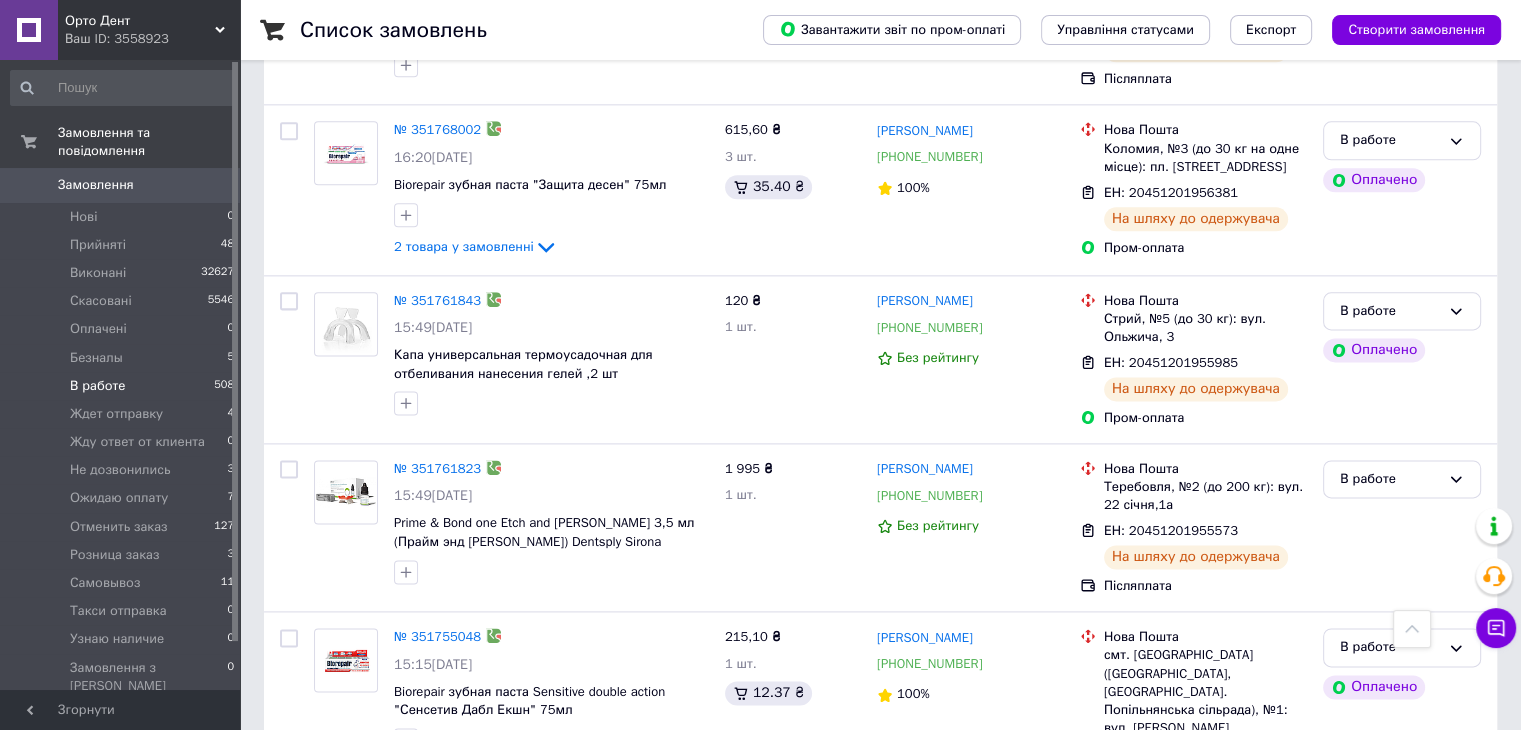 scroll, scrollTop: 17171, scrollLeft: 0, axis: vertical 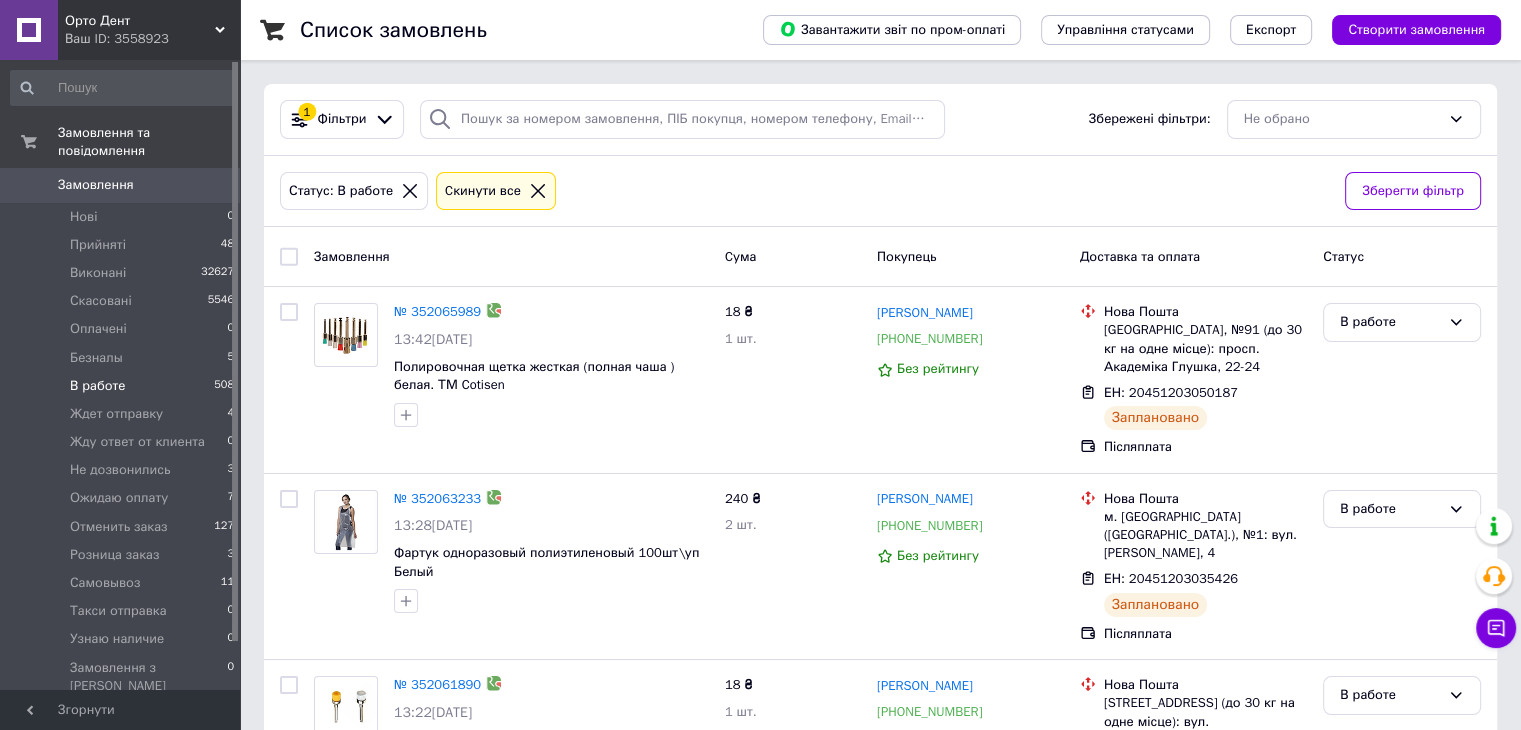 click 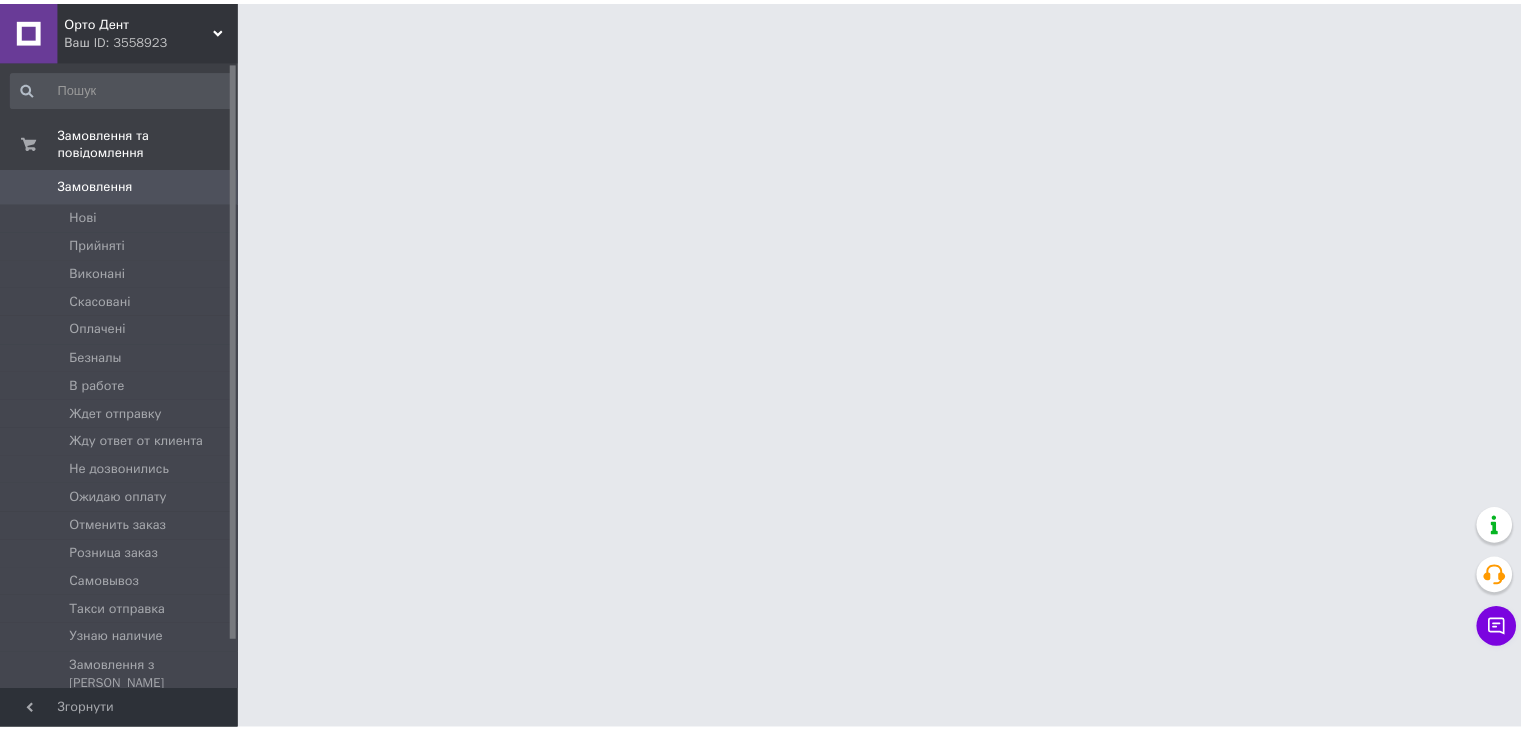 scroll, scrollTop: 0, scrollLeft: 0, axis: both 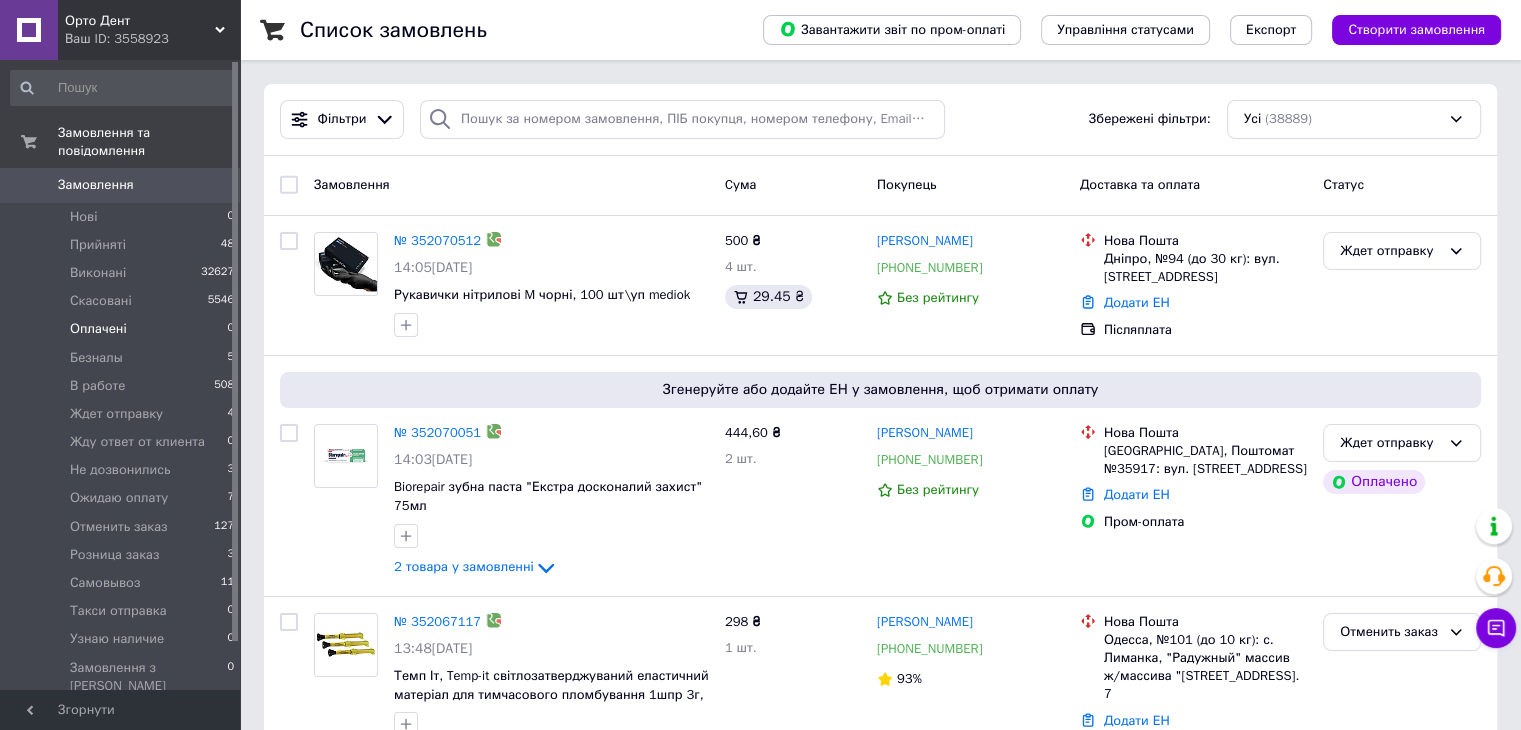 click on "Оплачені" at bounding box center (98, 329) 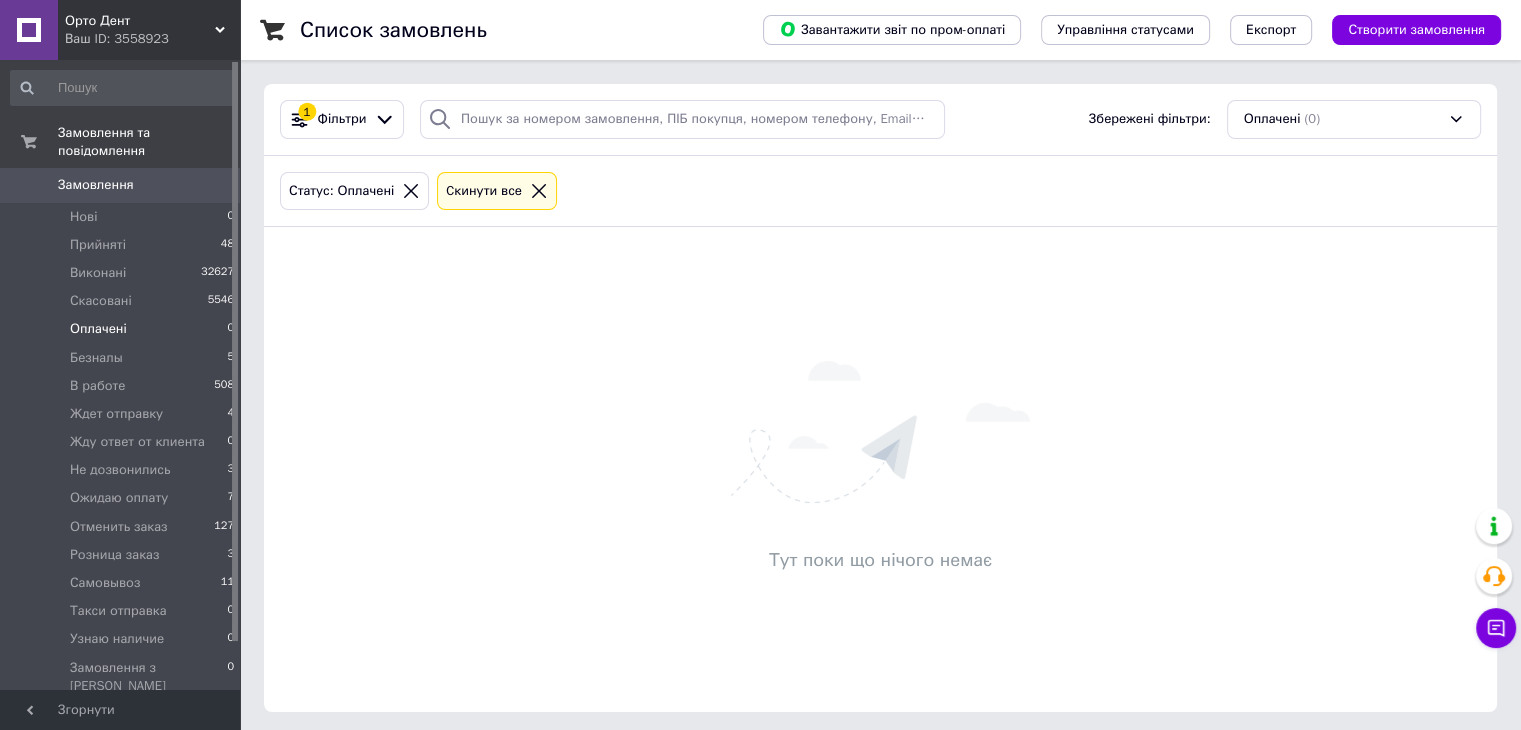 click 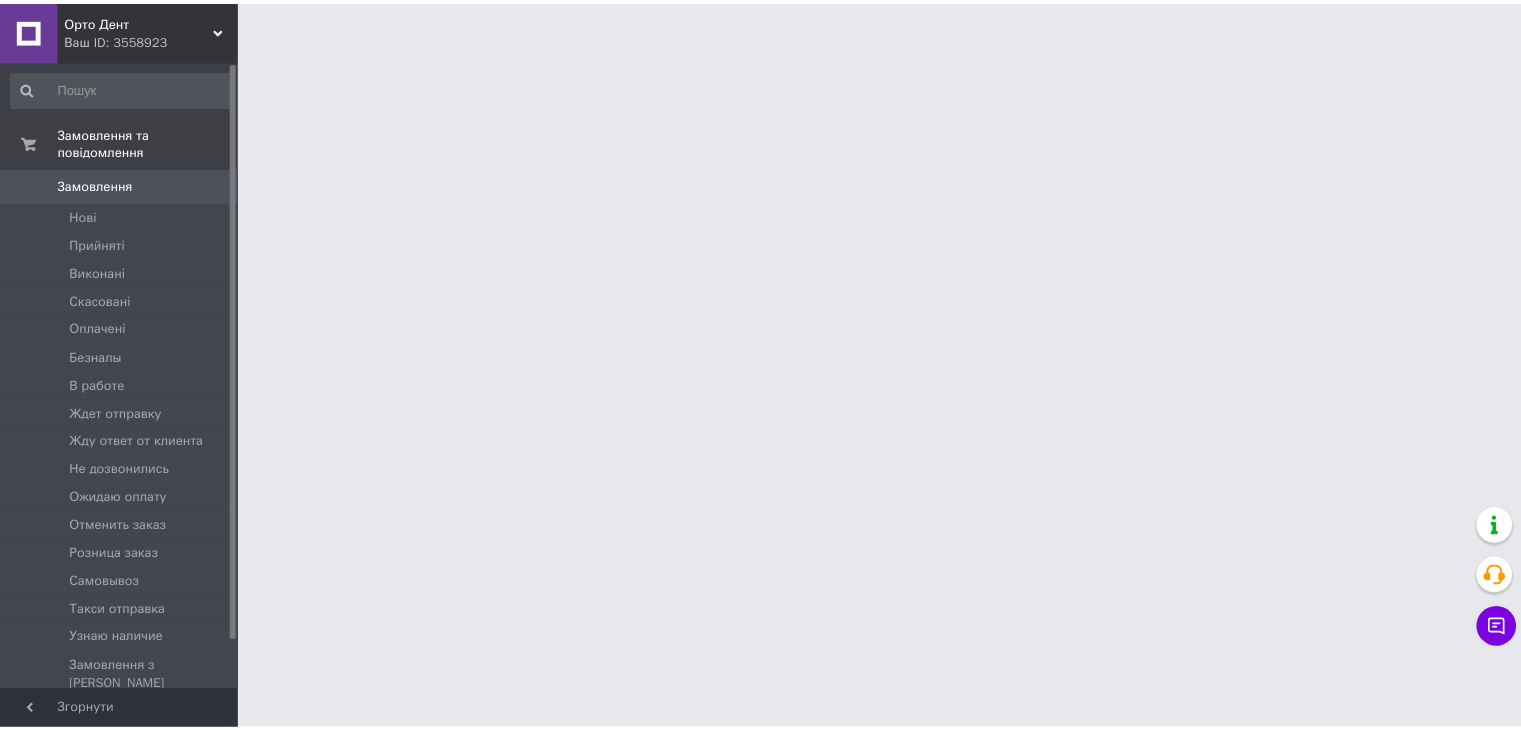 scroll, scrollTop: 0, scrollLeft: 0, axis: both 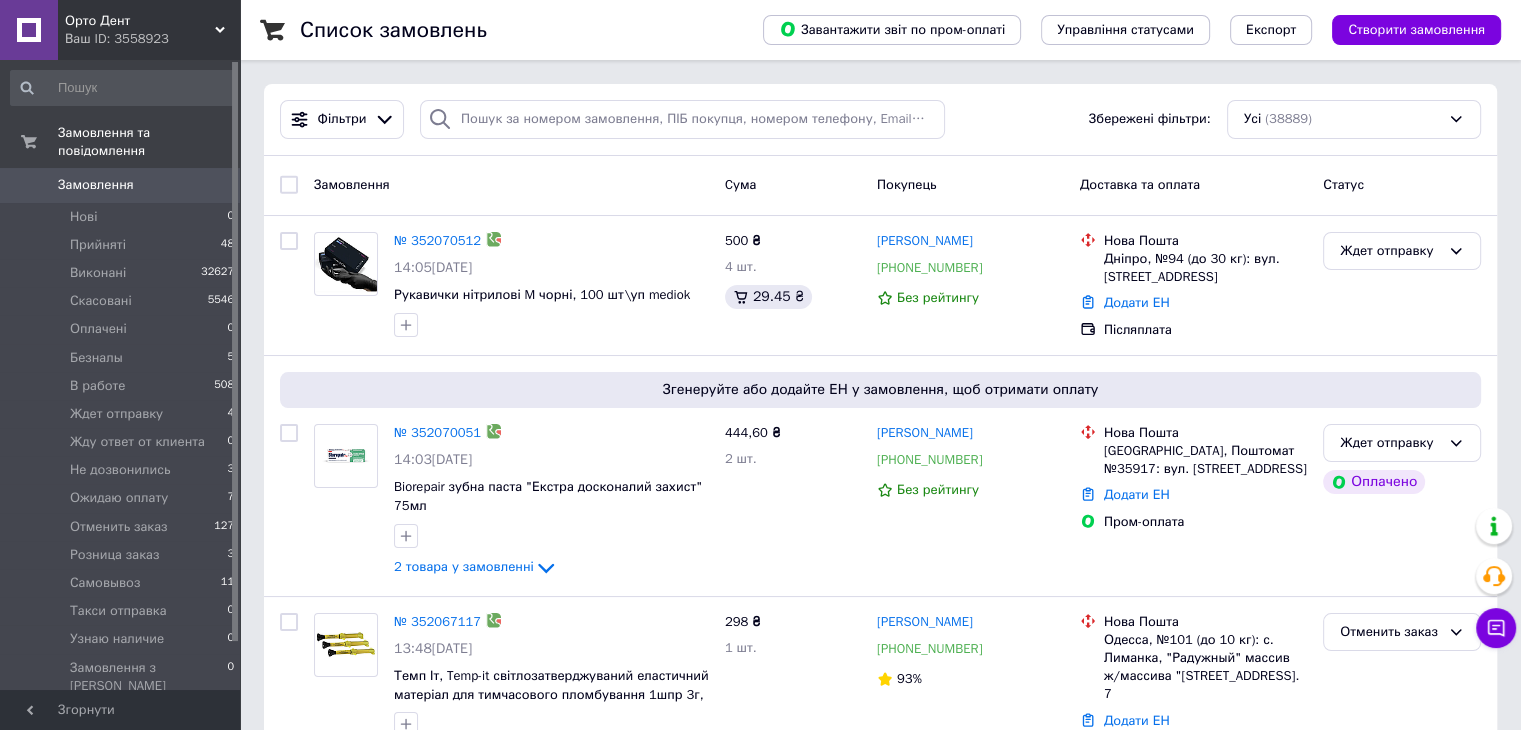 click on "Ваш ID: 3558923" at bounding box center [152, 39] 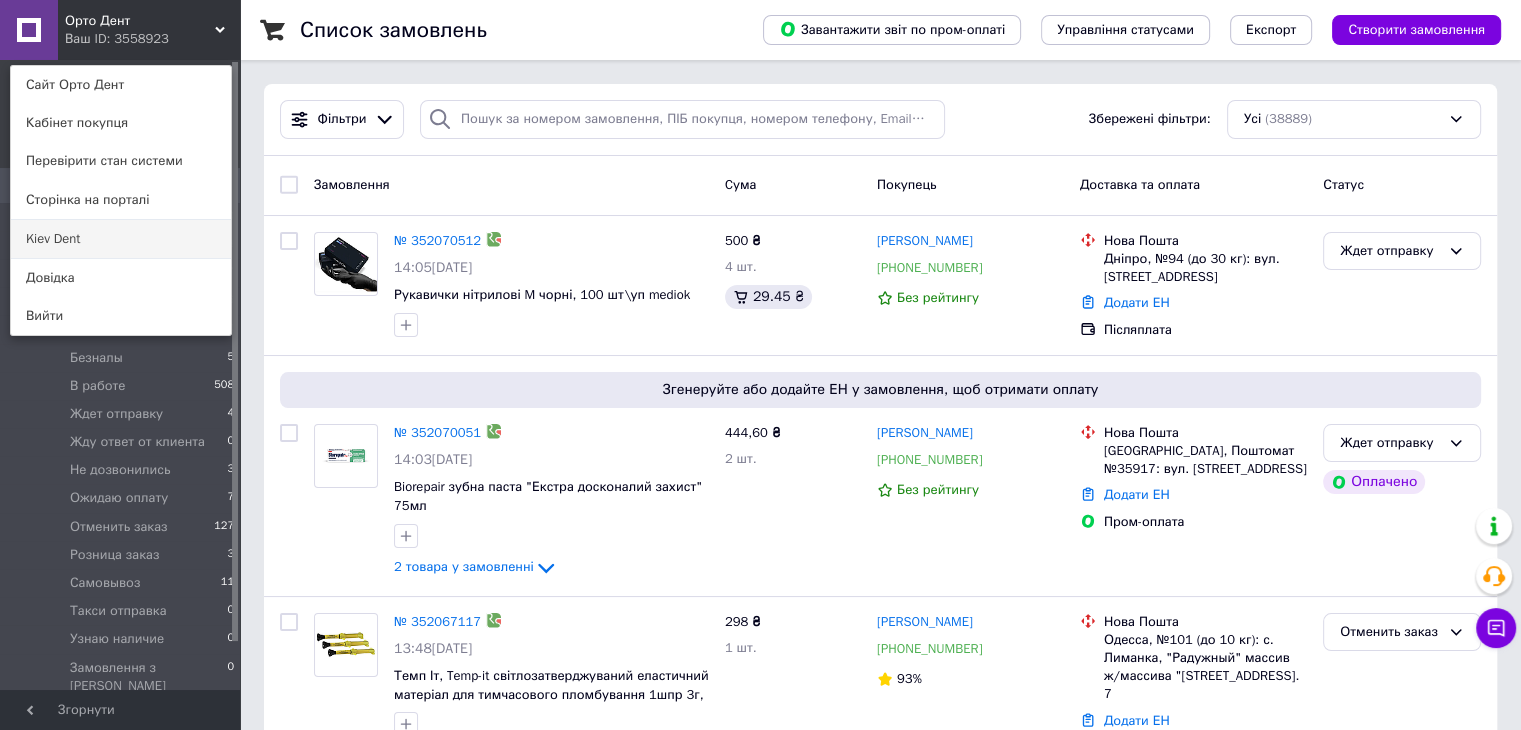 click on "Kiev Dent" at bounding box center (121, 239) 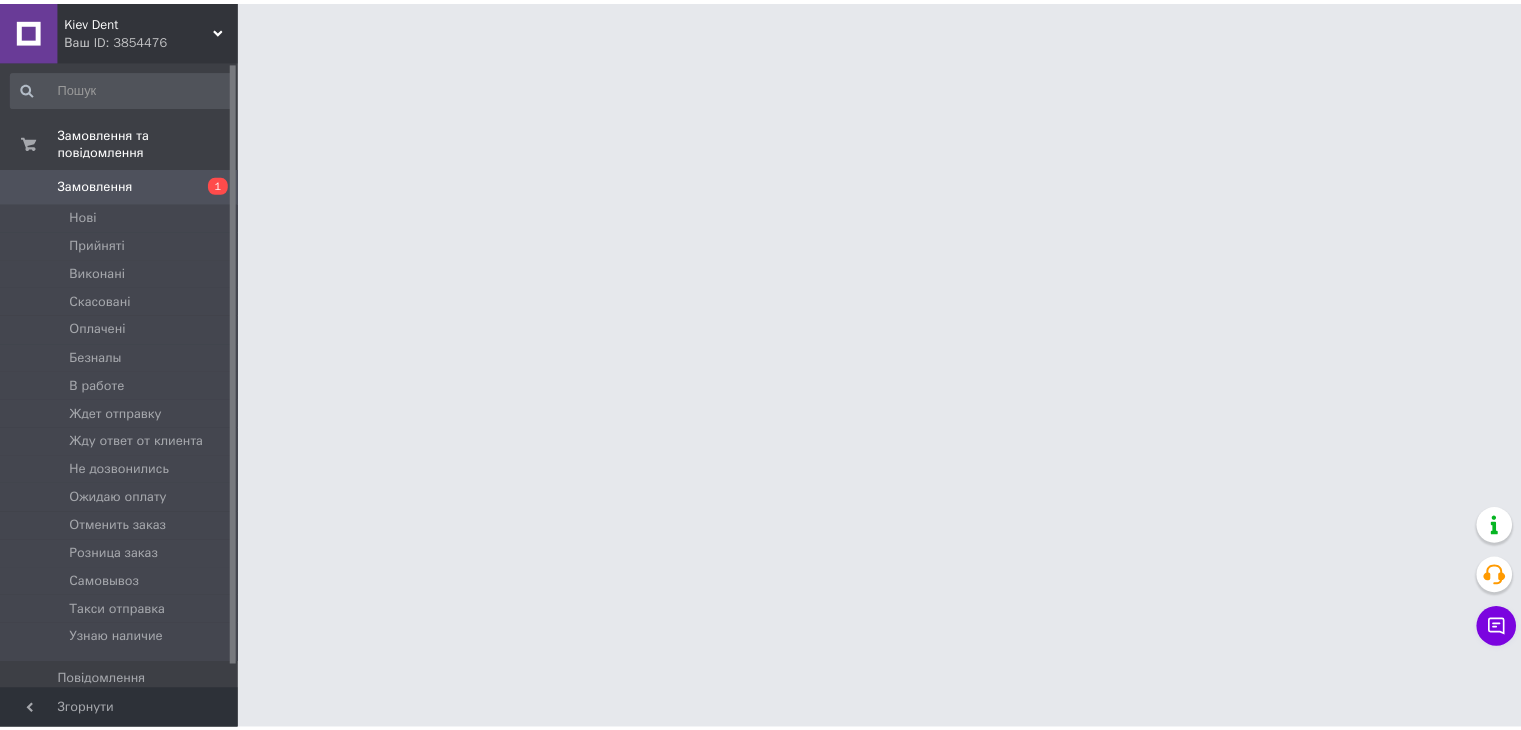 scroll, scrollTop: 0, scrollLeft: 0, axis: both 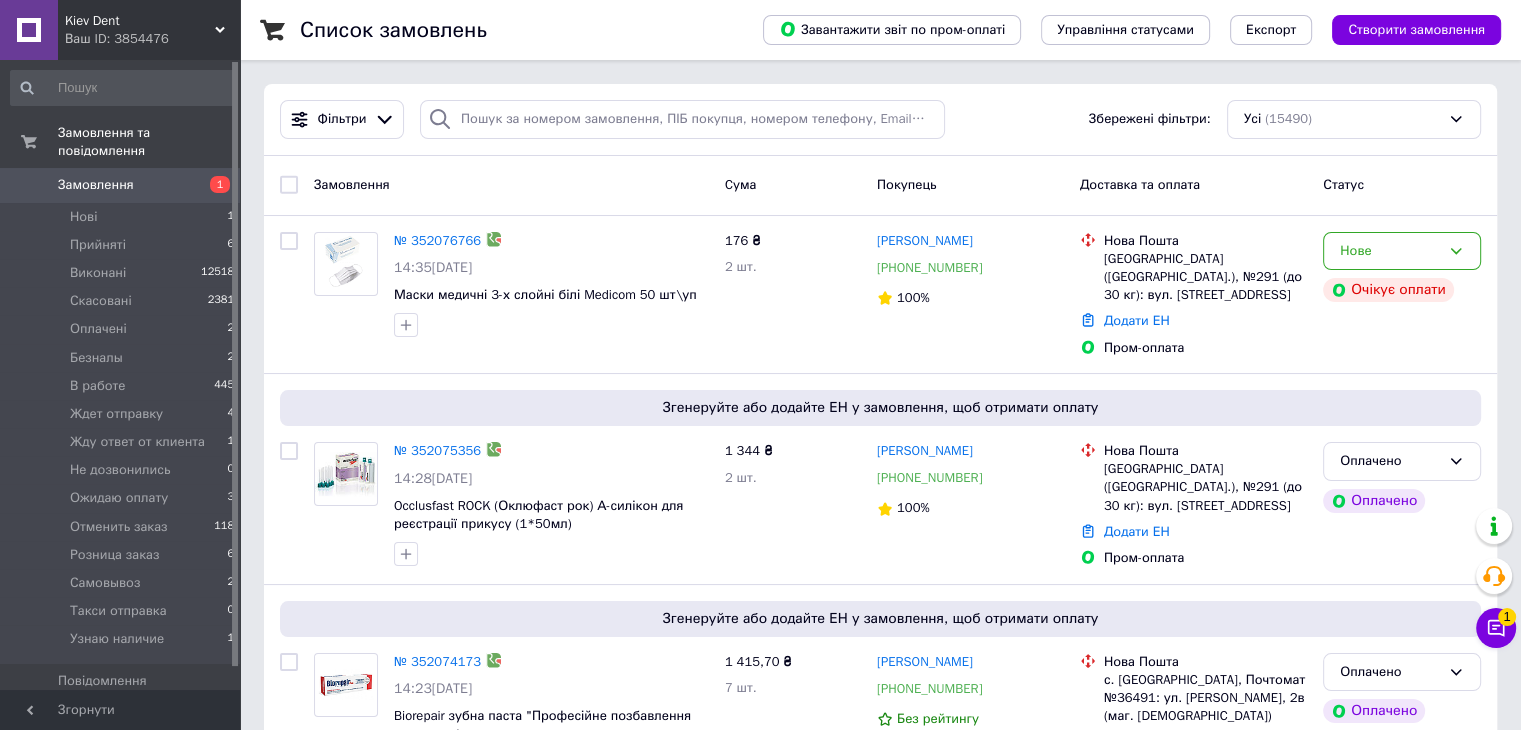 click on "Ваш ID: 3854476" at bounding box center [152, 39] 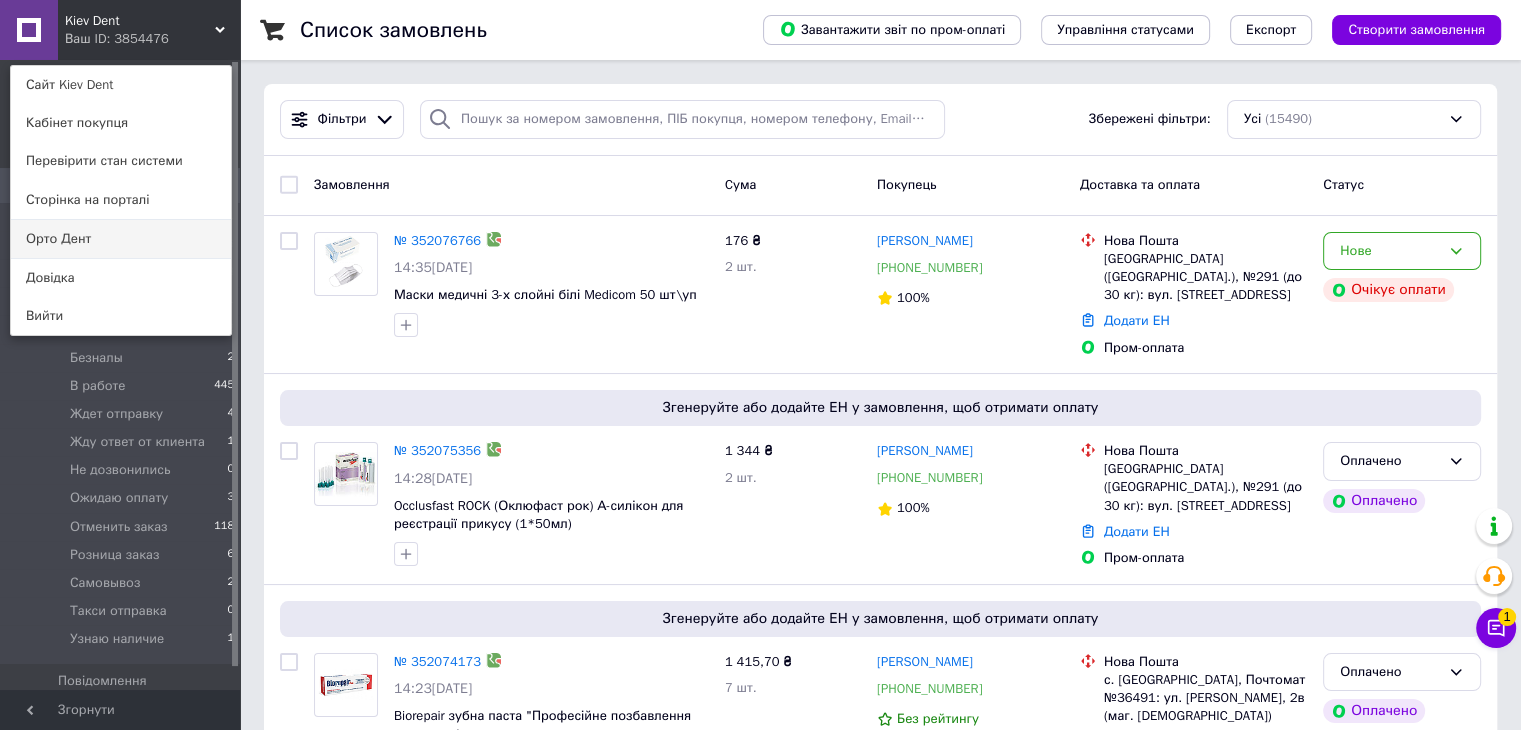 click on "Орто Дент" at bounding box center (121, 239) 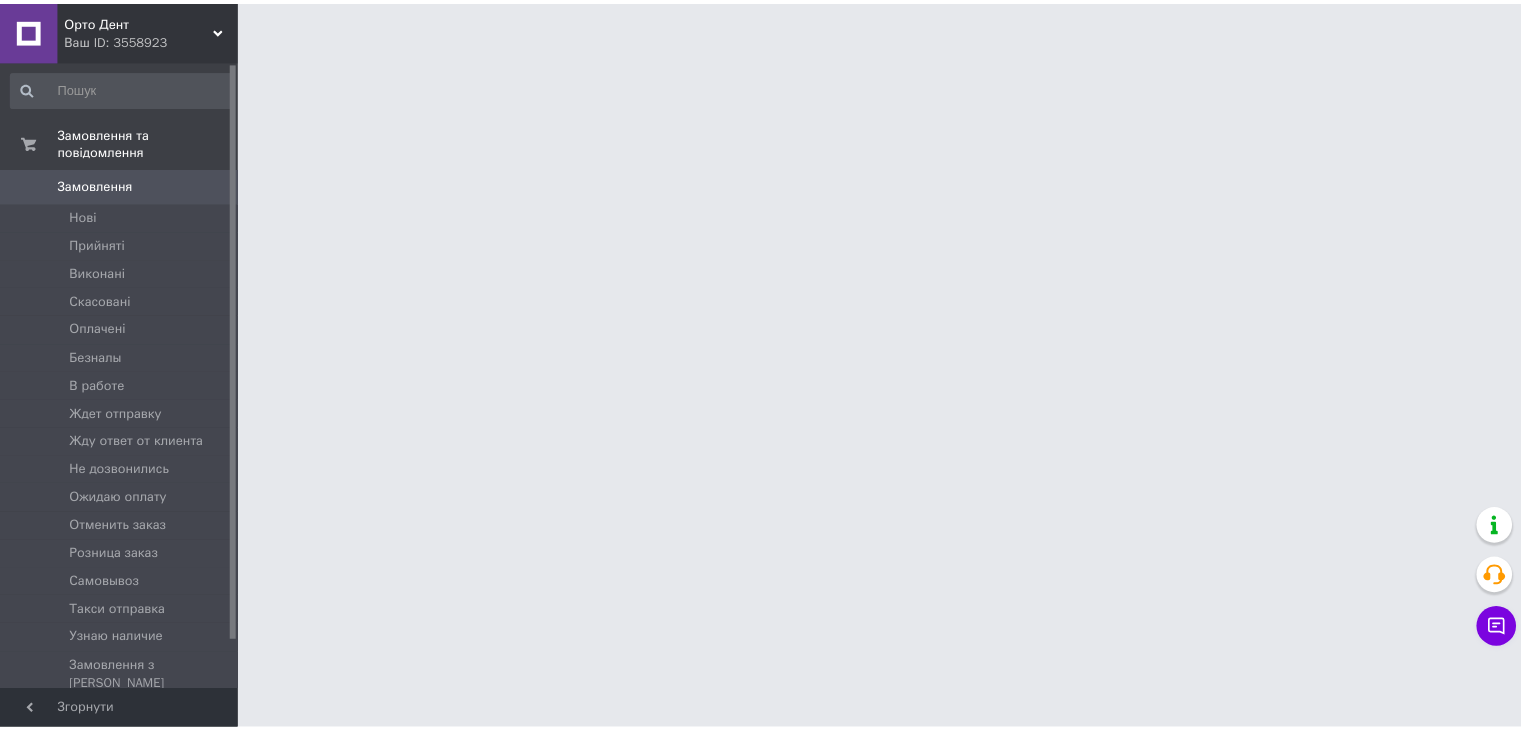 scroll, scrollTop: 0, scrollLeft: 0, axis: both 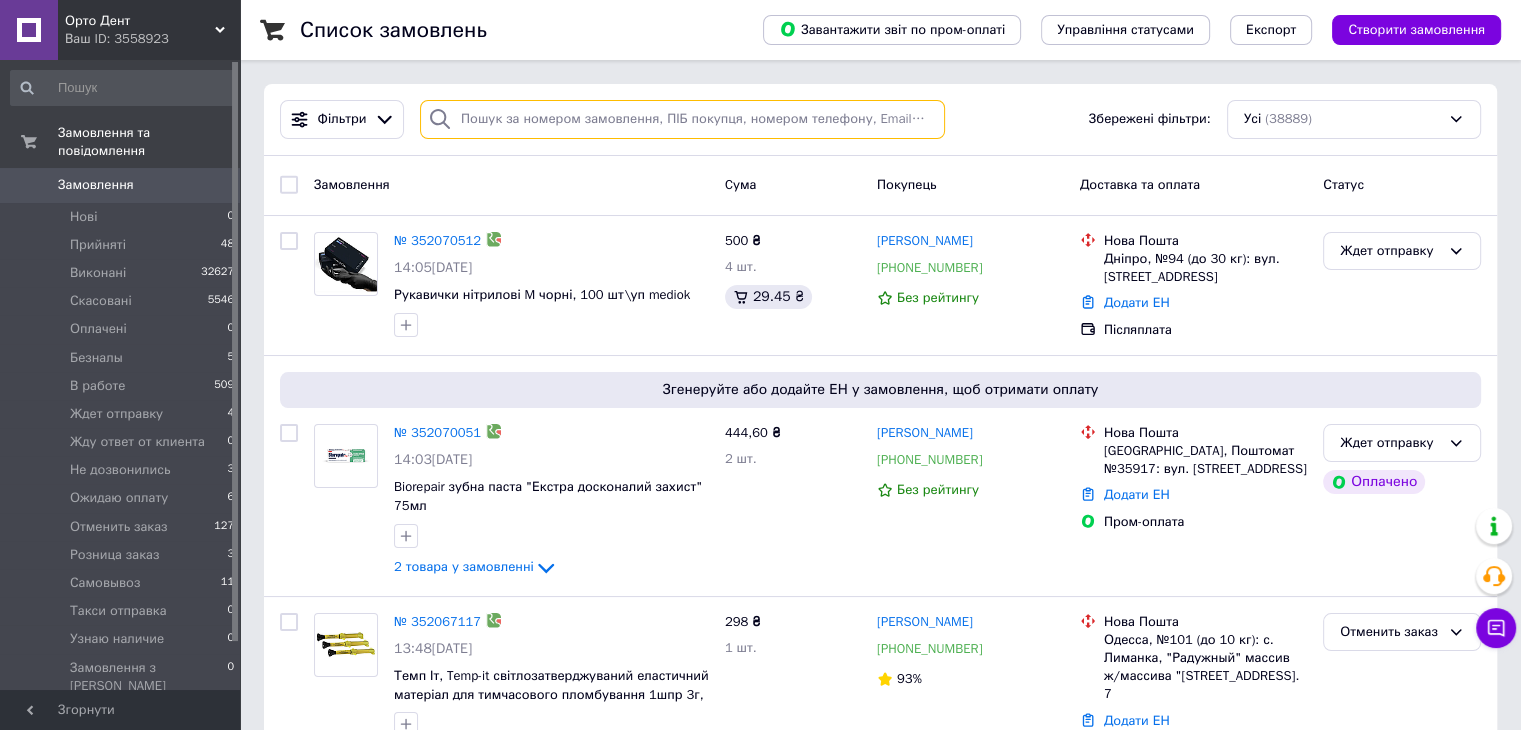 click at bounding box center [682, 119] 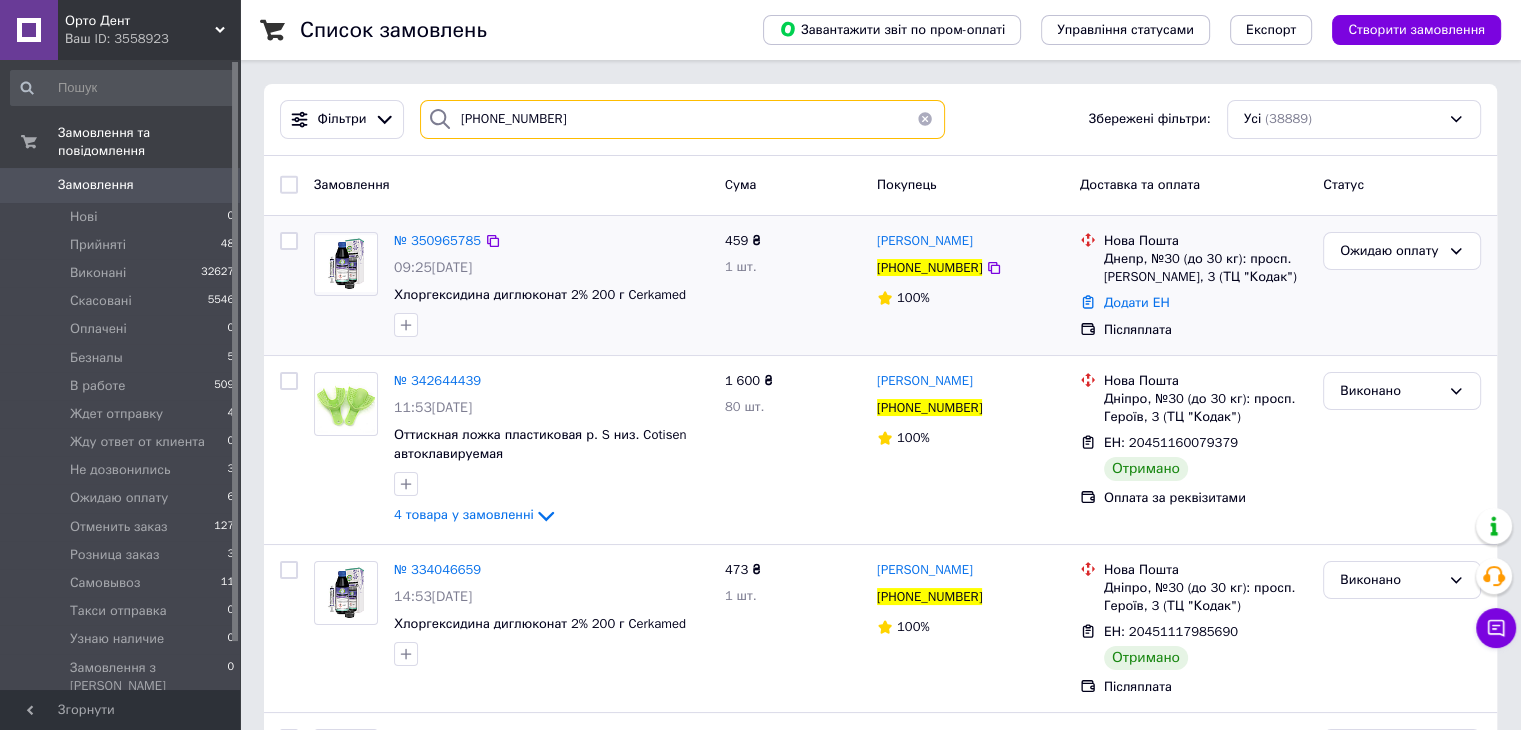 type on "+380982674225" 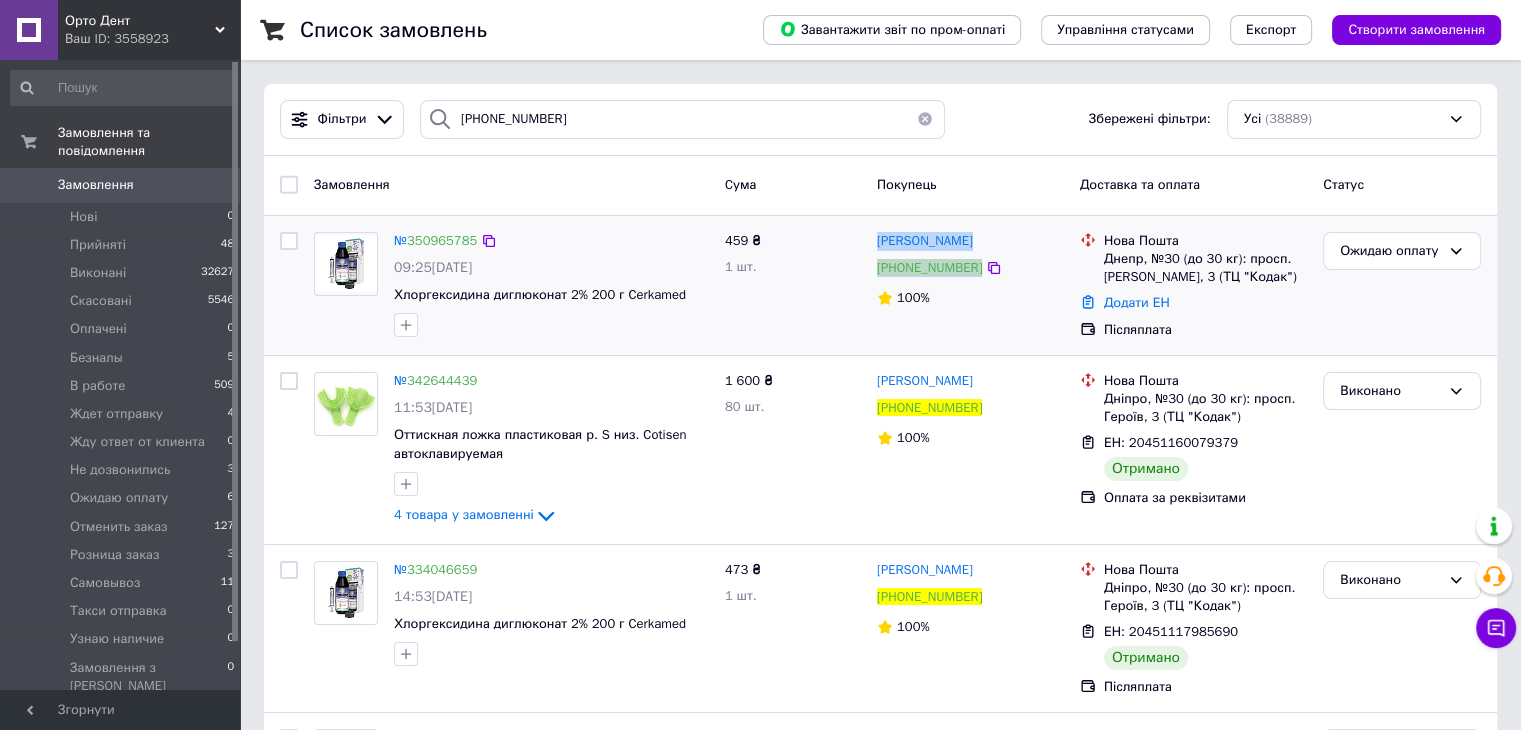 drag, startPoint x: 872, startPoint y: 241, endPoint x: 998, endPoint y: 277, distance: 131.04198 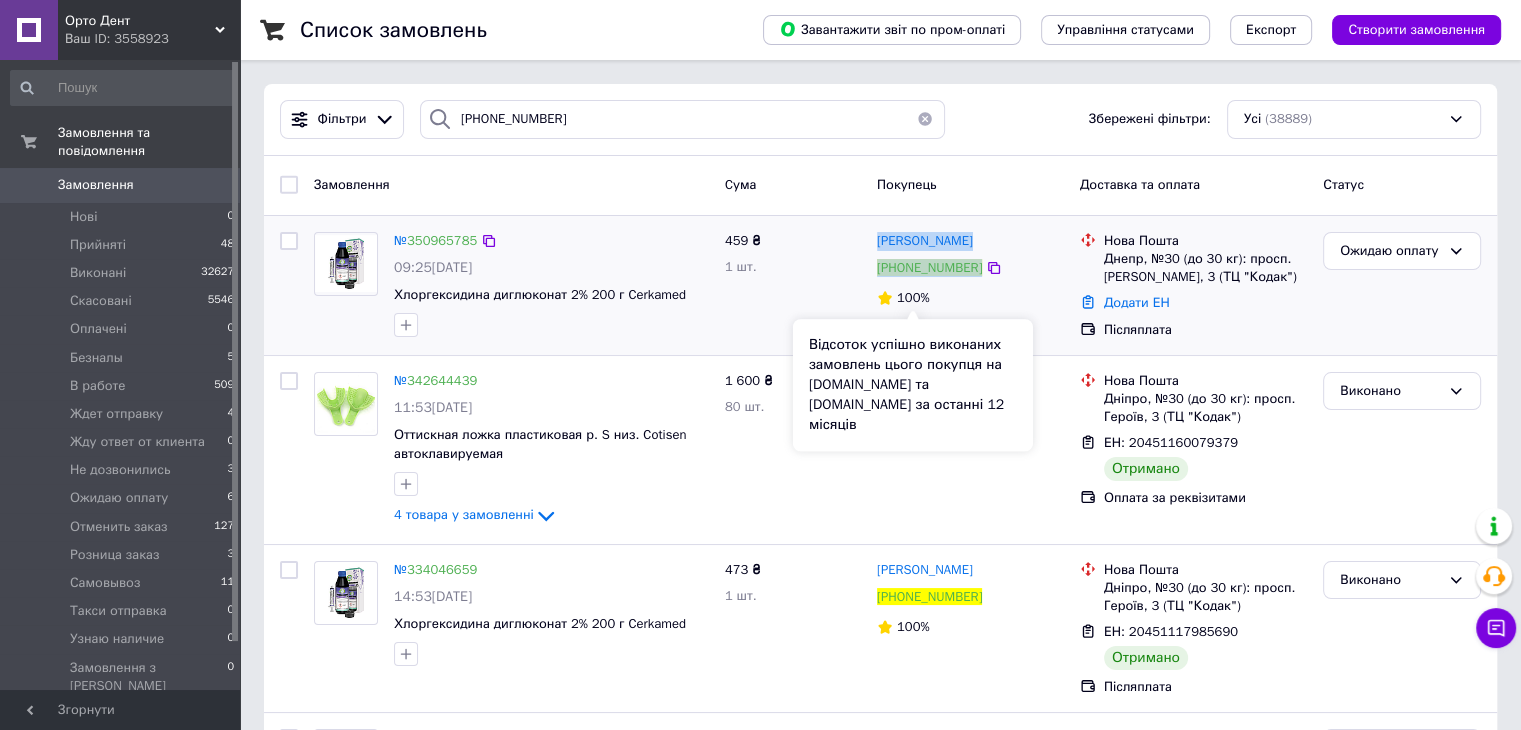copy on "Ирина Шажко +380982674225" 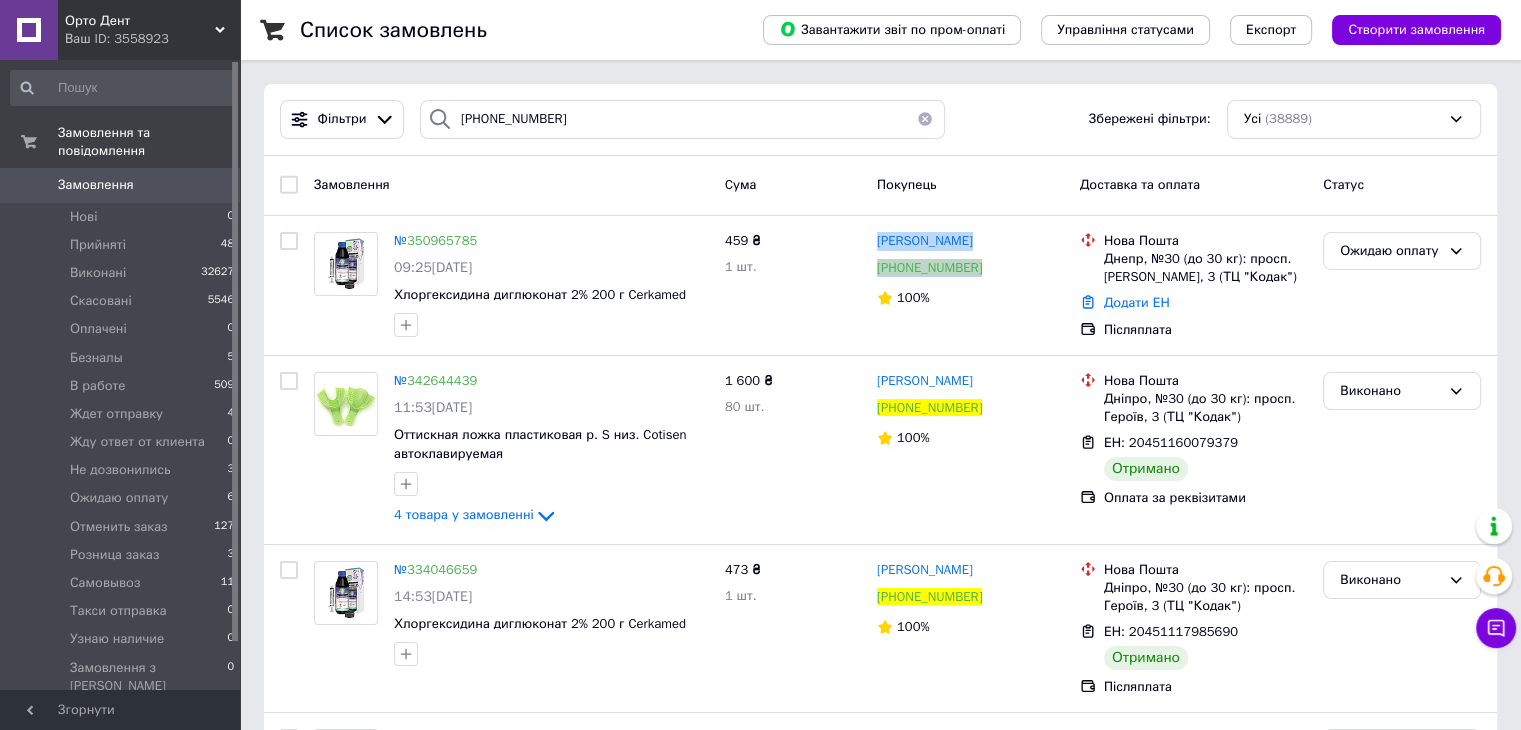 click at bounding box center [925, 119] 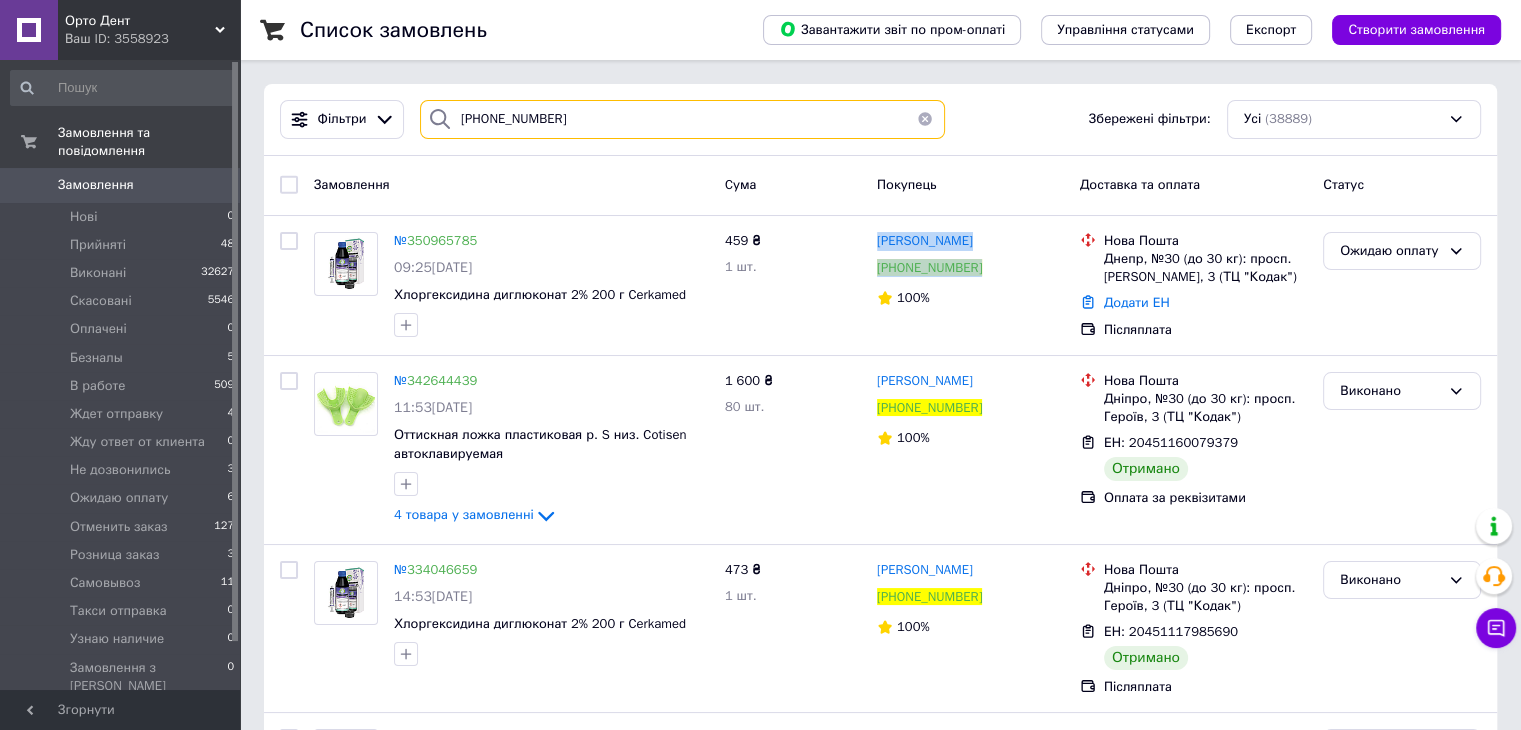 type 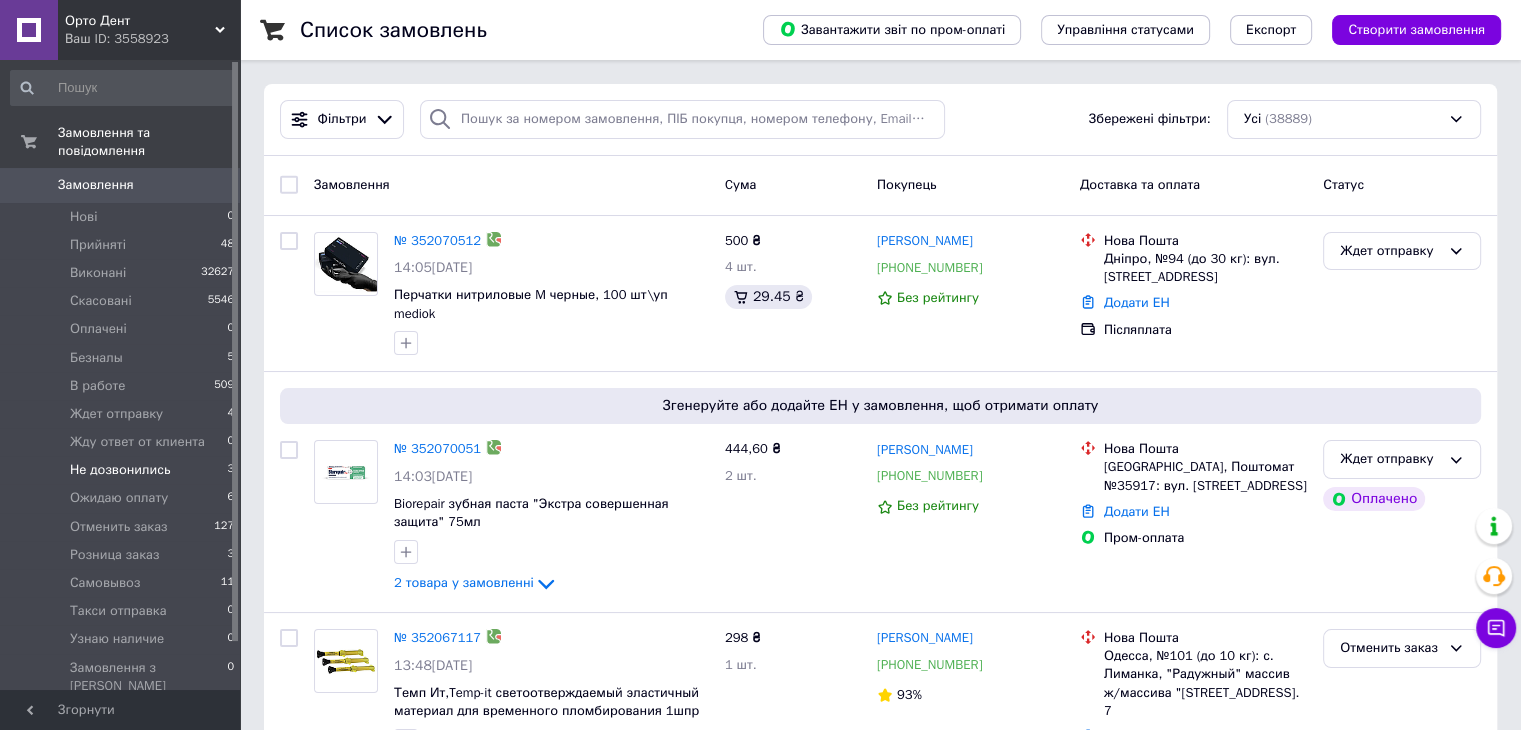 click on "Не дозвонились" at bounding box center (120, 470) 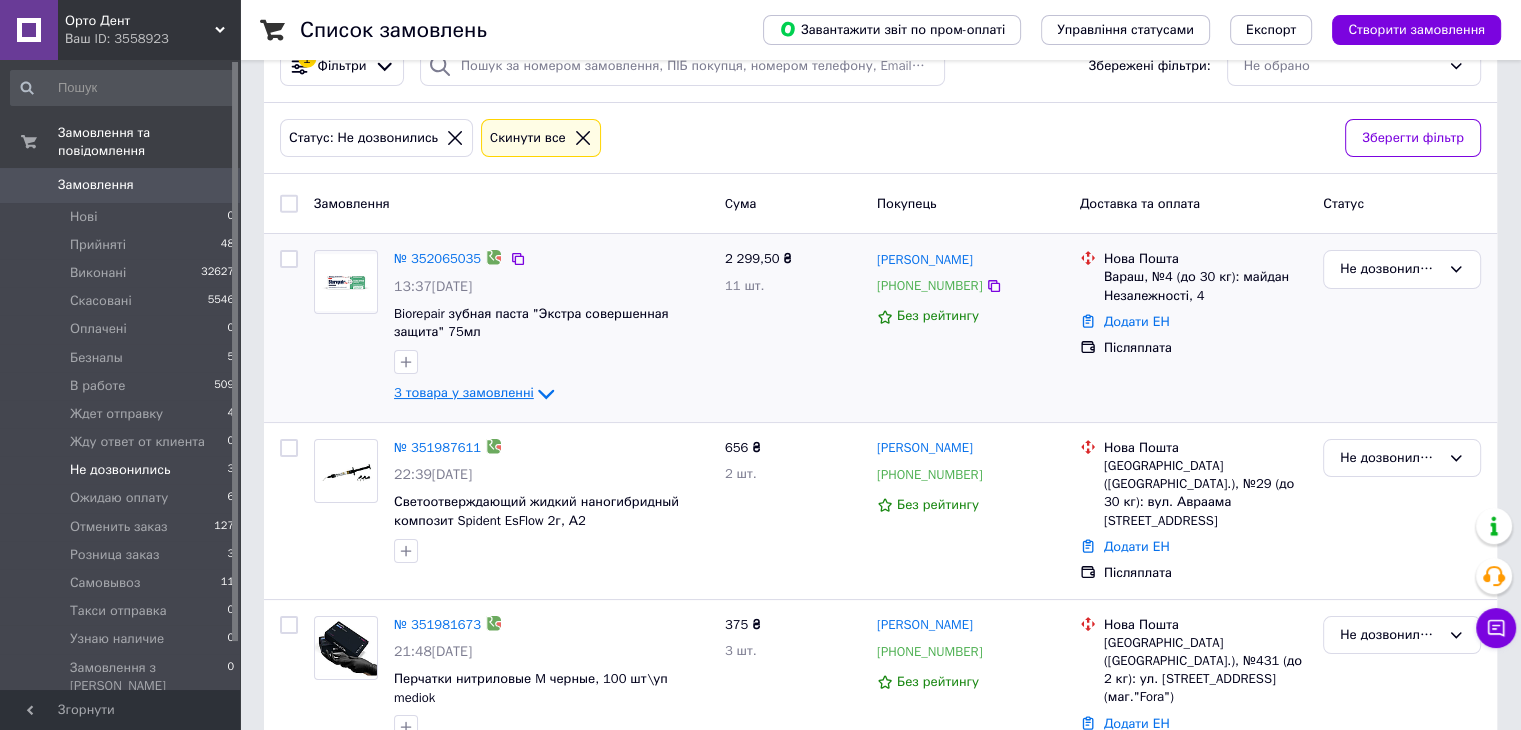 scroll, scrollTop: 83, scrollLeft: 0, axis: vertical 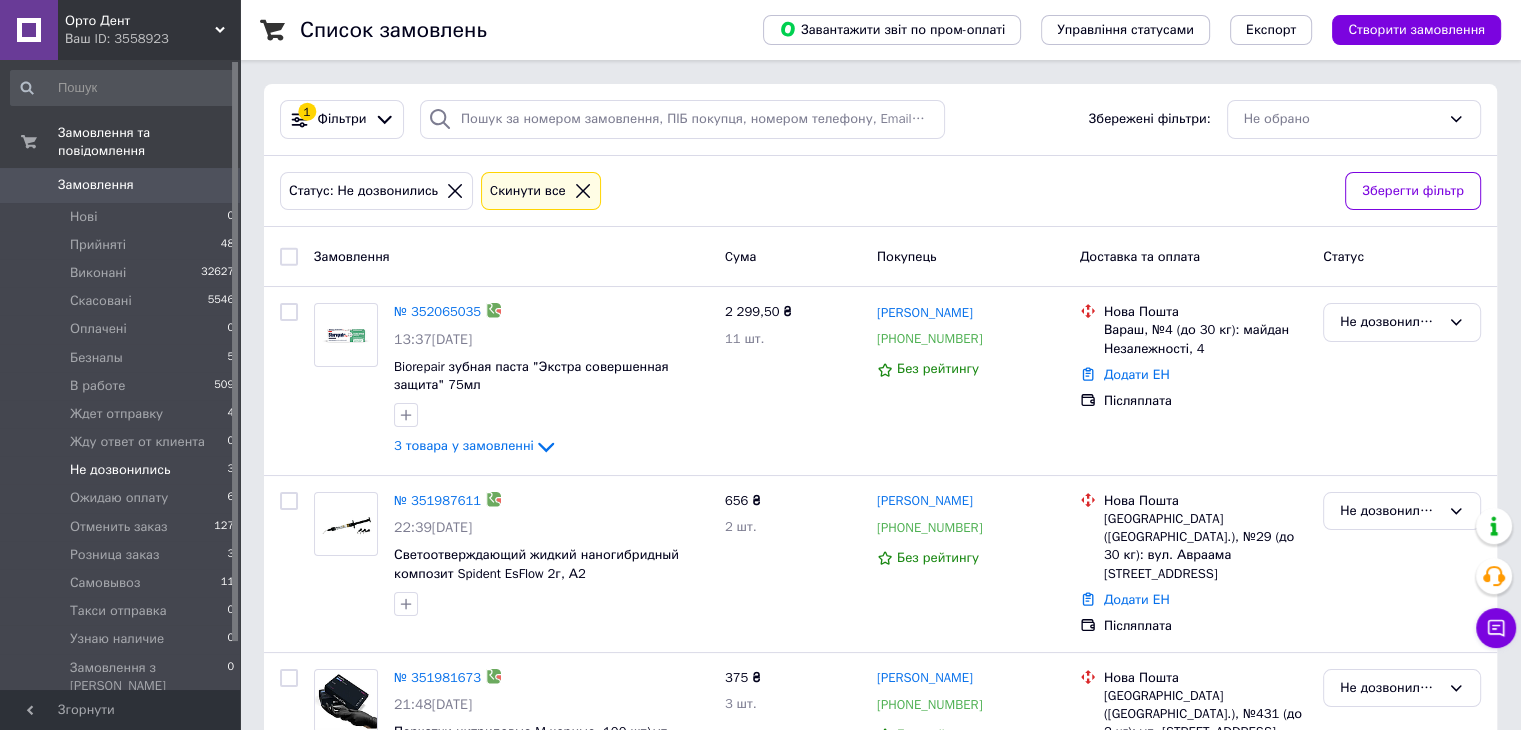 click 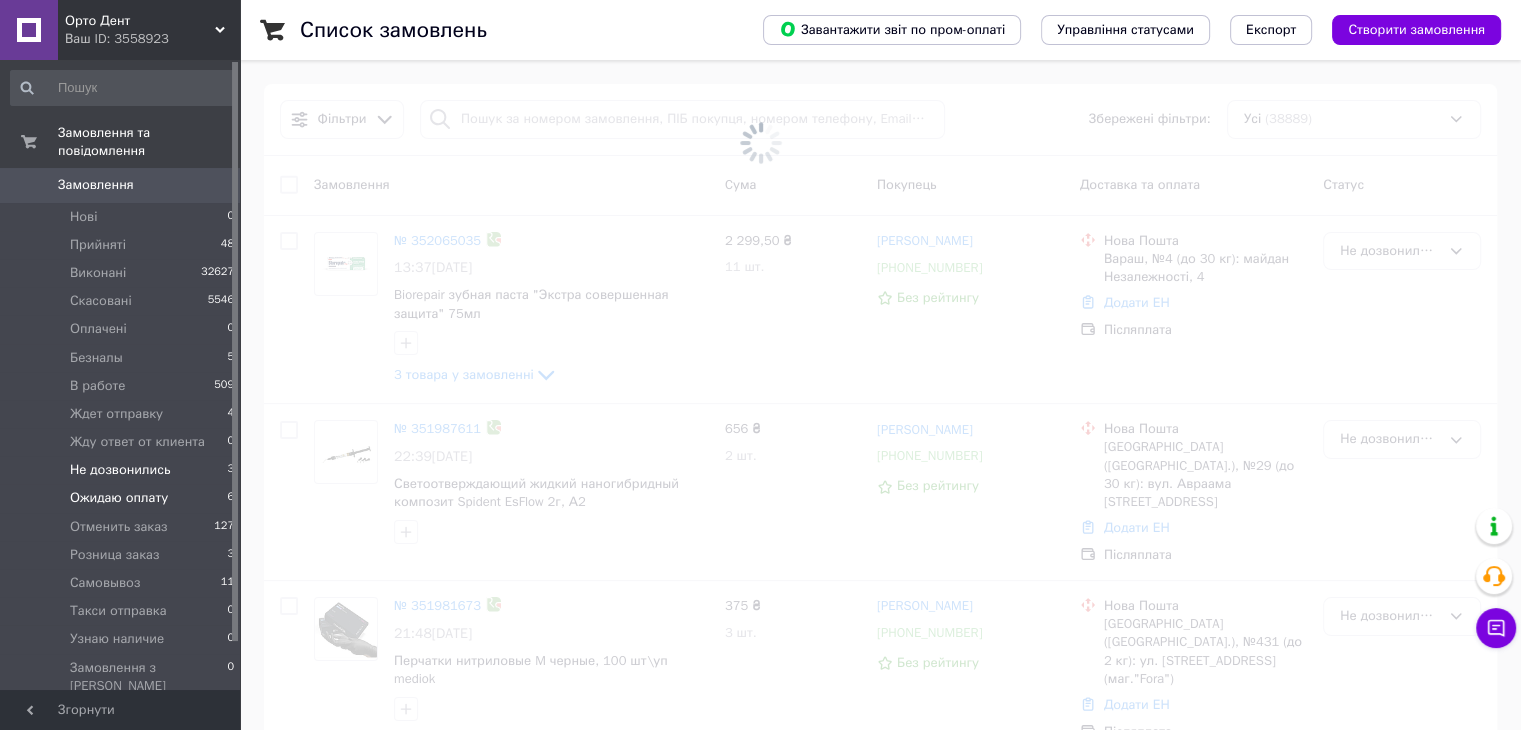 click on "Ожидаю оплату" at bounding box center (119, 498) 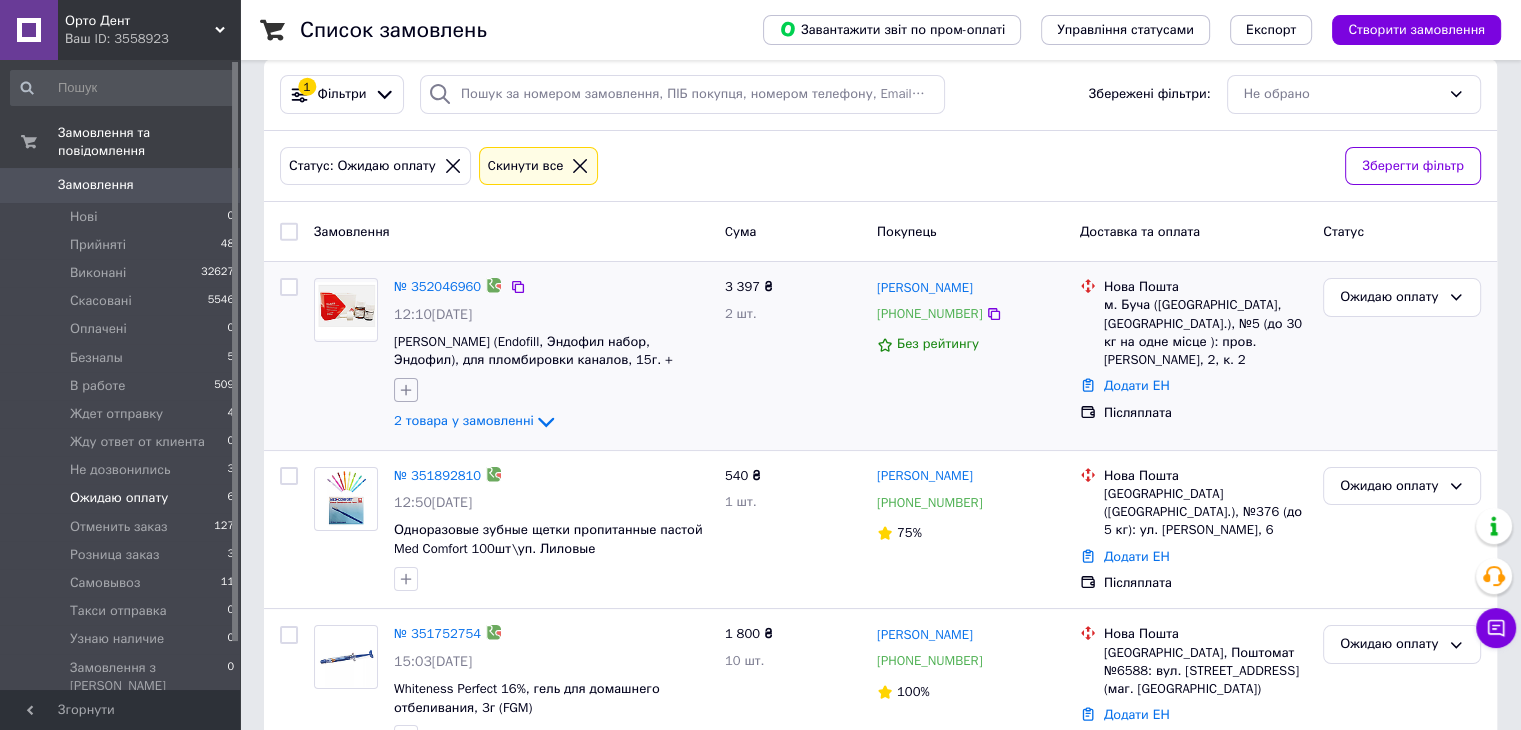 scroll, scrollTop: 0, scrollLeft: 0, axis: both 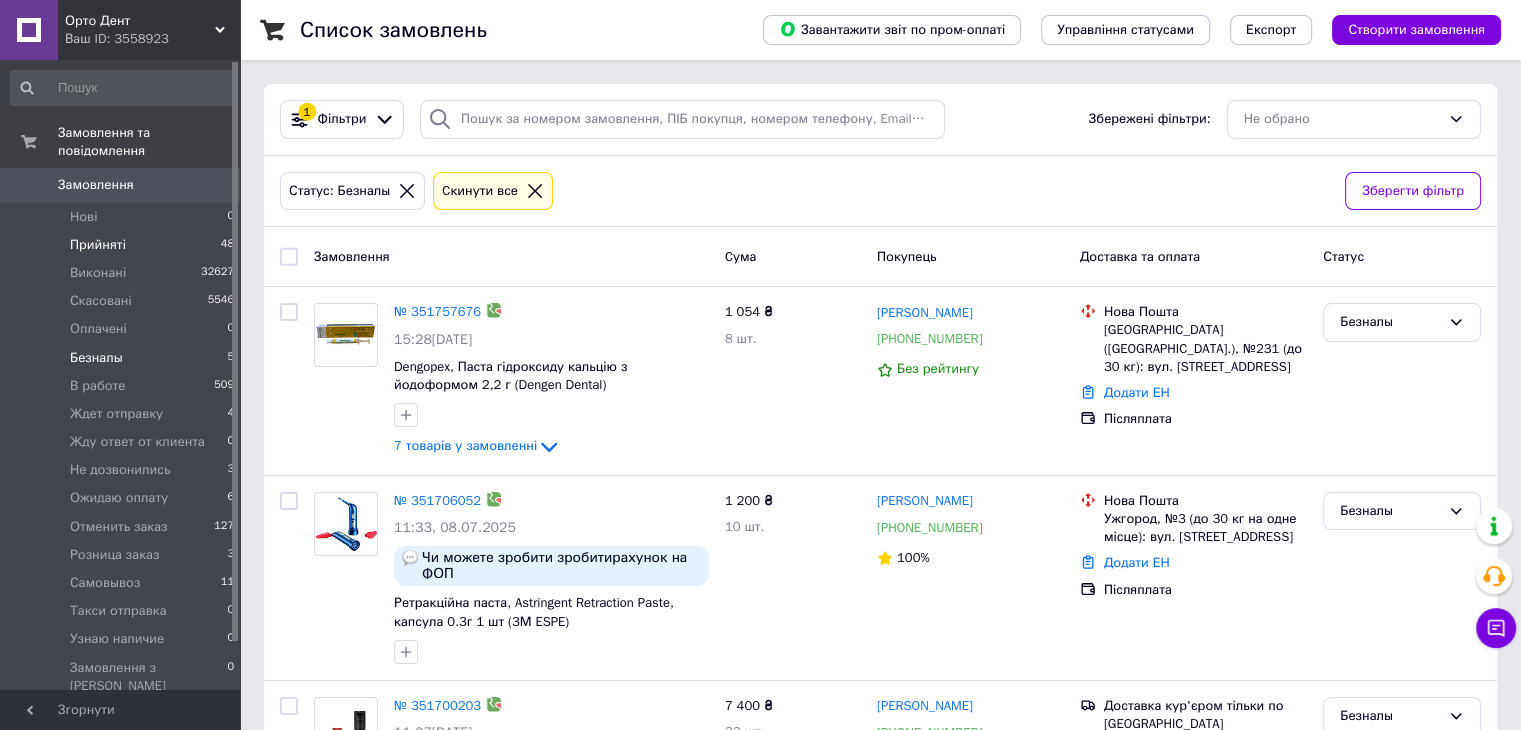 click on "Прийняті" at bounding box center (98, 245) 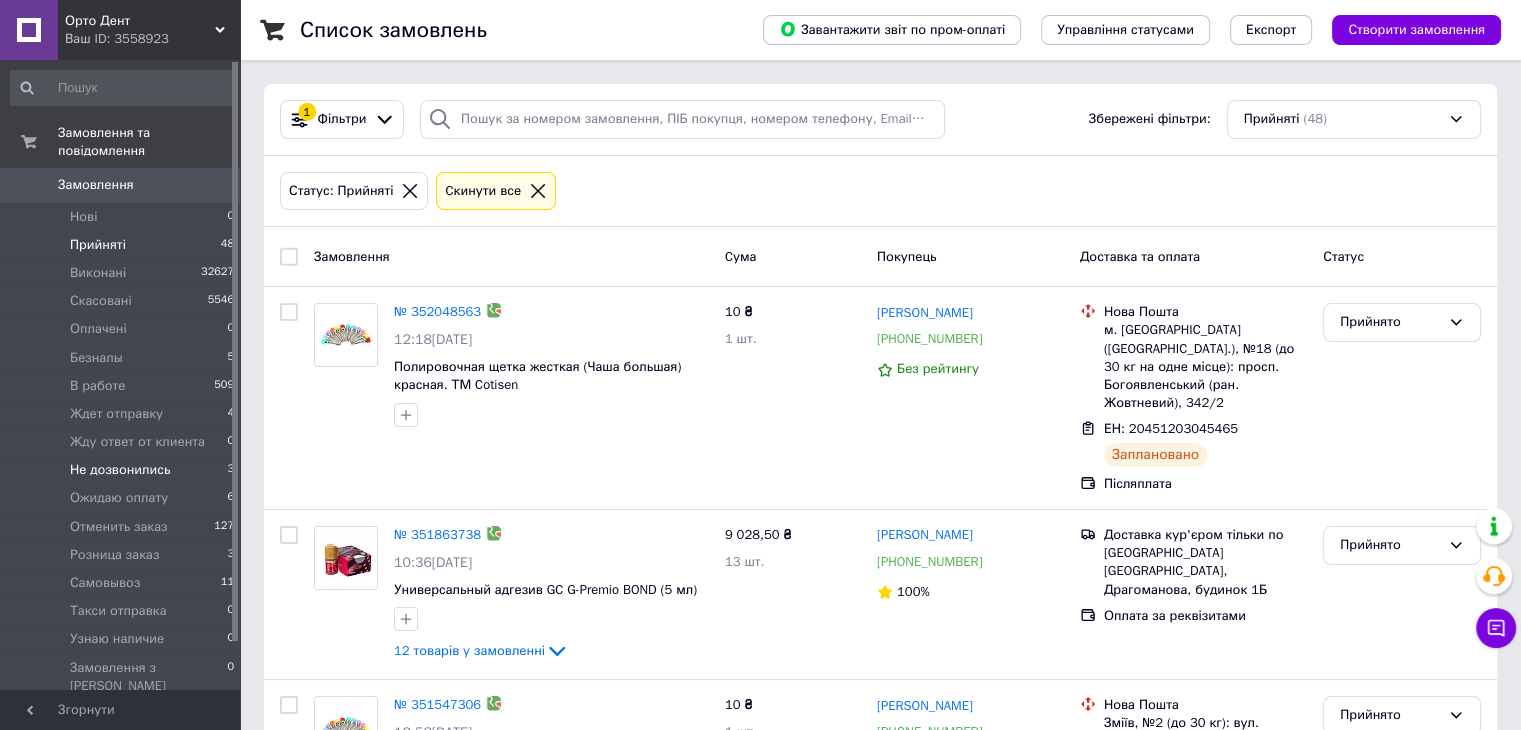 click on "Не дозвонились" at bounding box center [120, 470] 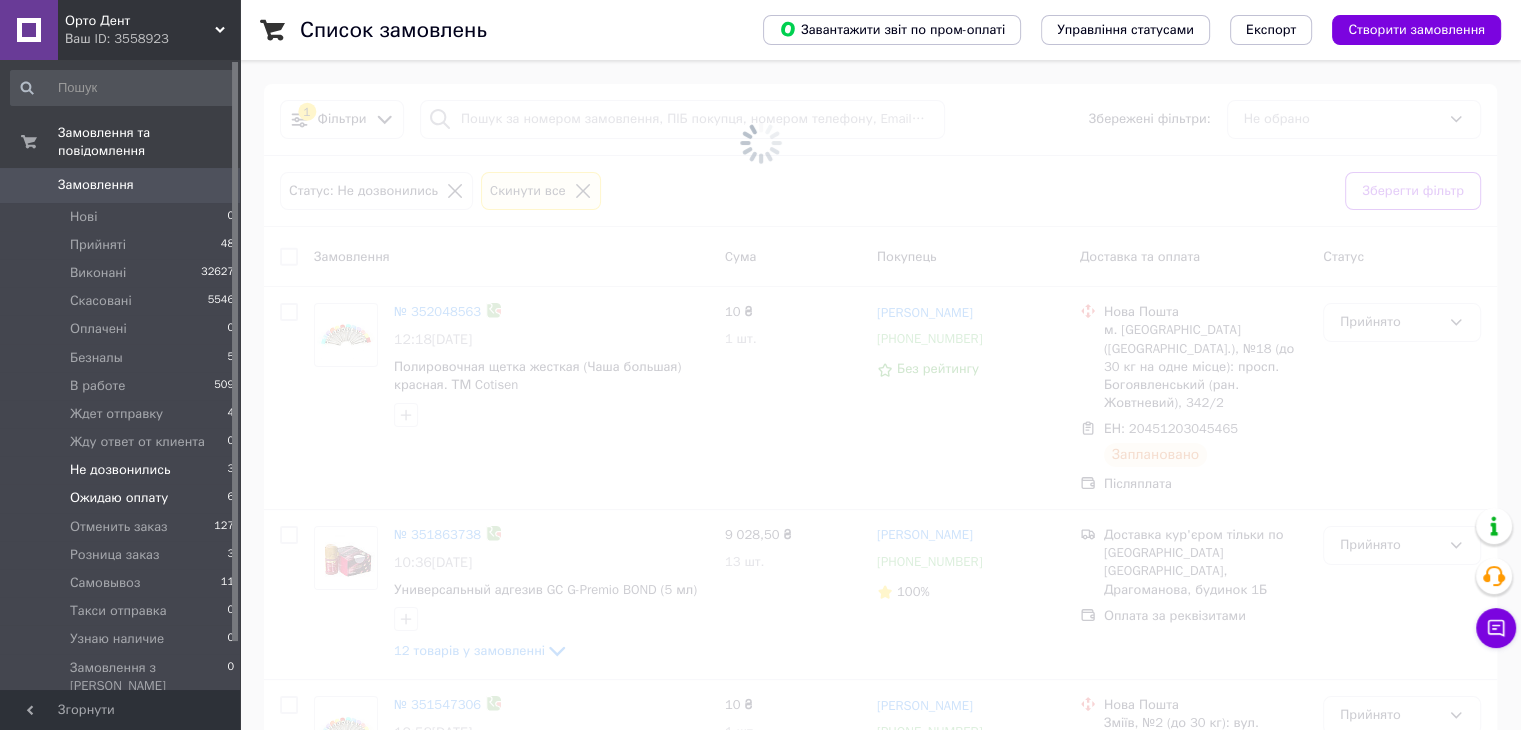 click on "Ожидаю оплату" at bounding box center [119, 498] 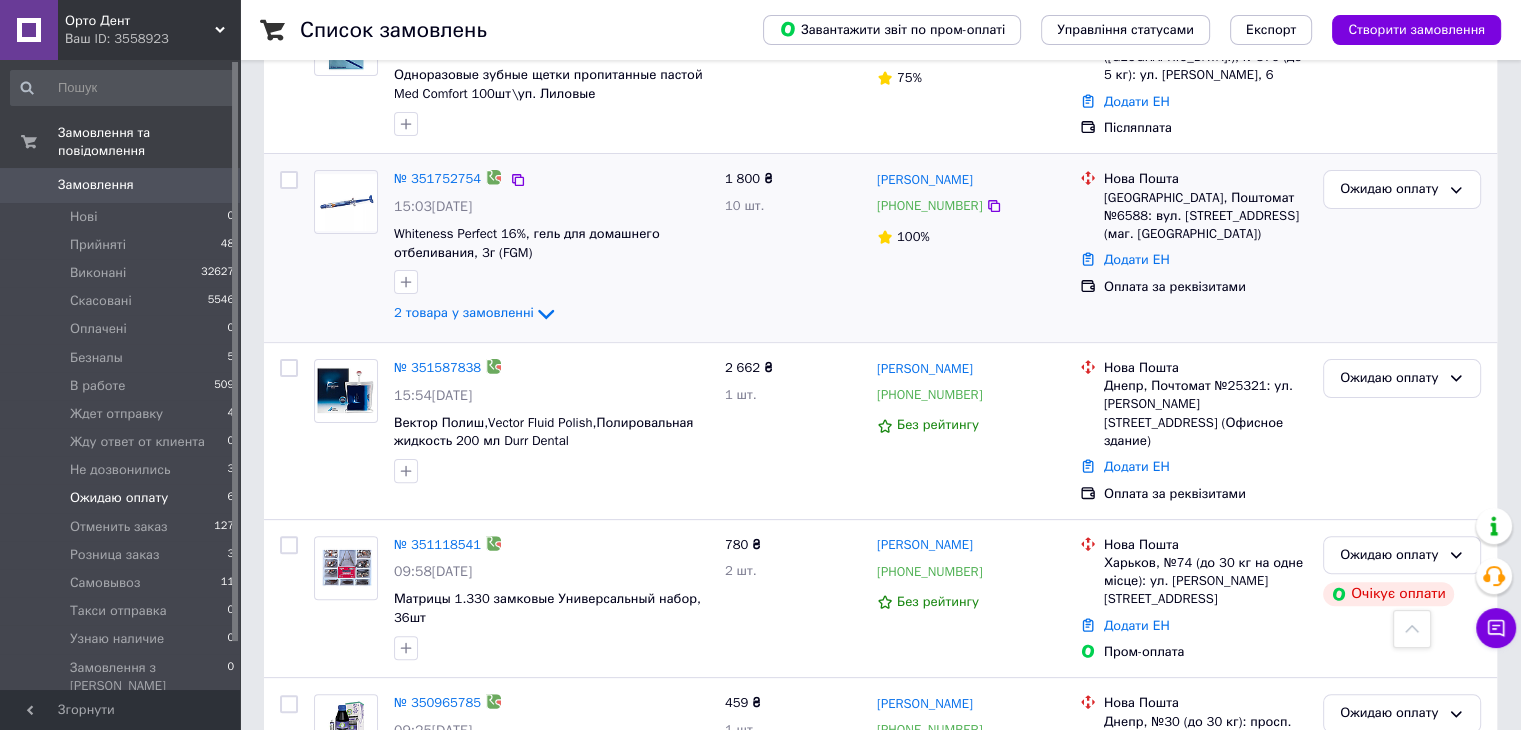 scroll, scrollTop: 568, scrollLeft: 0, axis: vertical 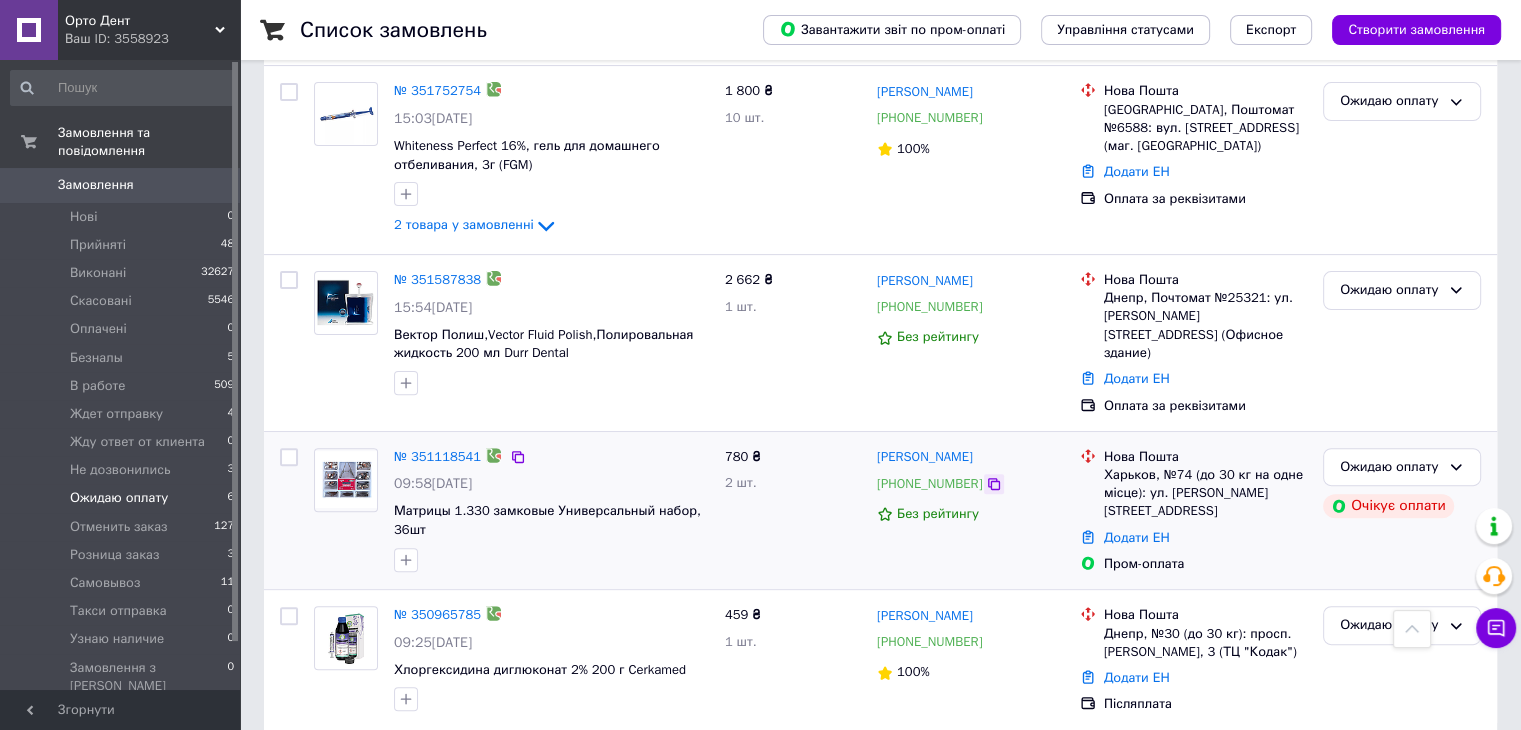 click 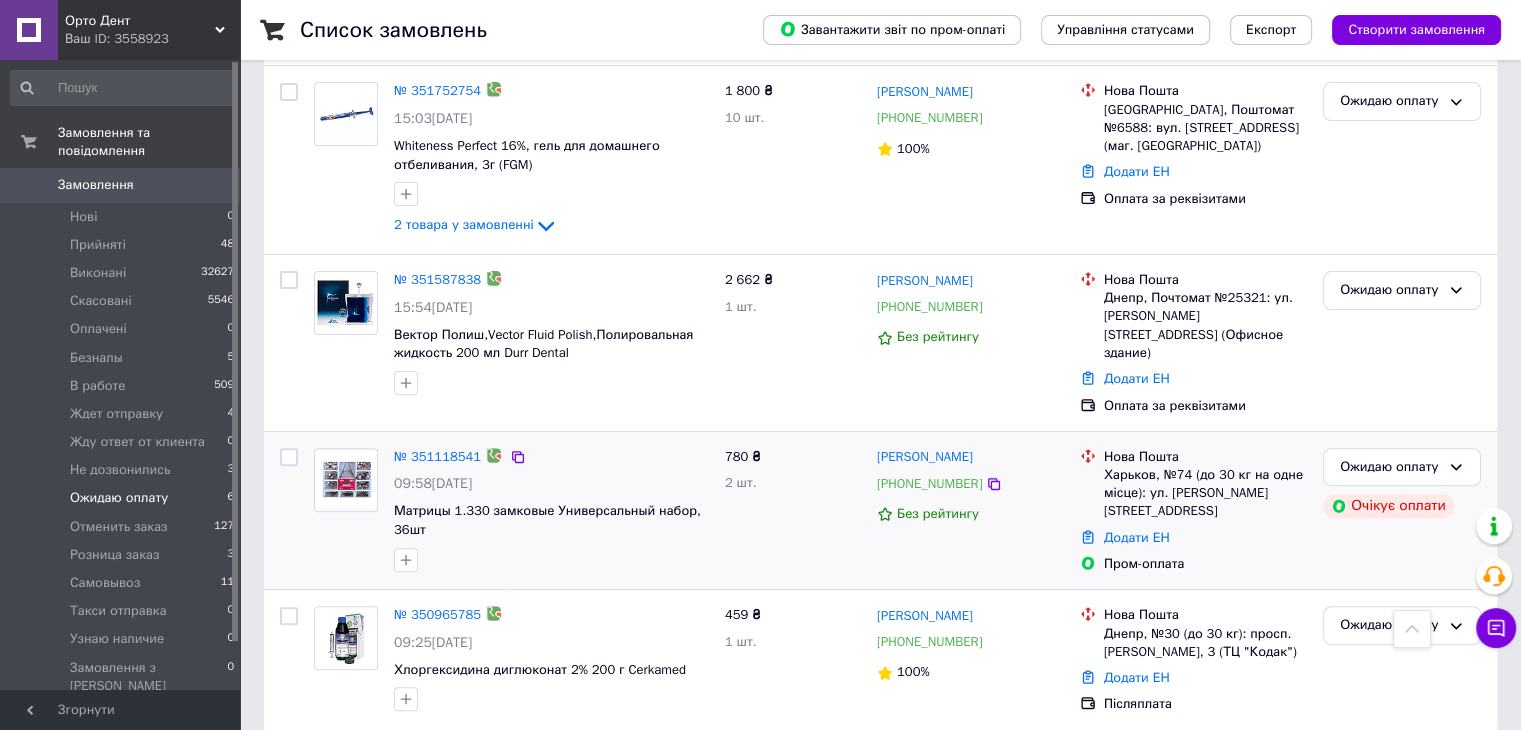 drag, startPoint x: 526, startPoint y: 485, endPoint x: 527, endPoint y: 466, distance: 19.026299 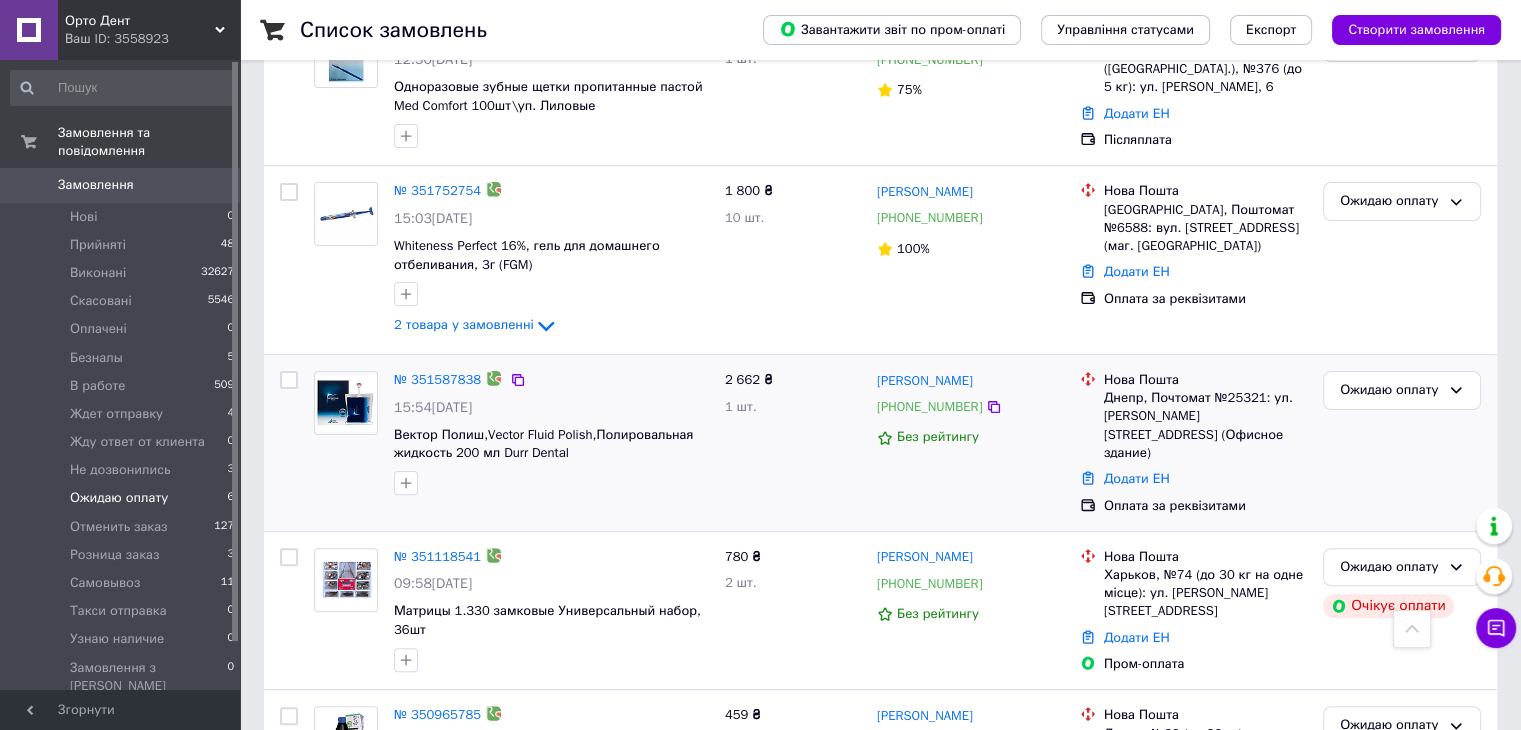 scroll, scrollTop: 268, scrollLeft: 0, axis: vertical 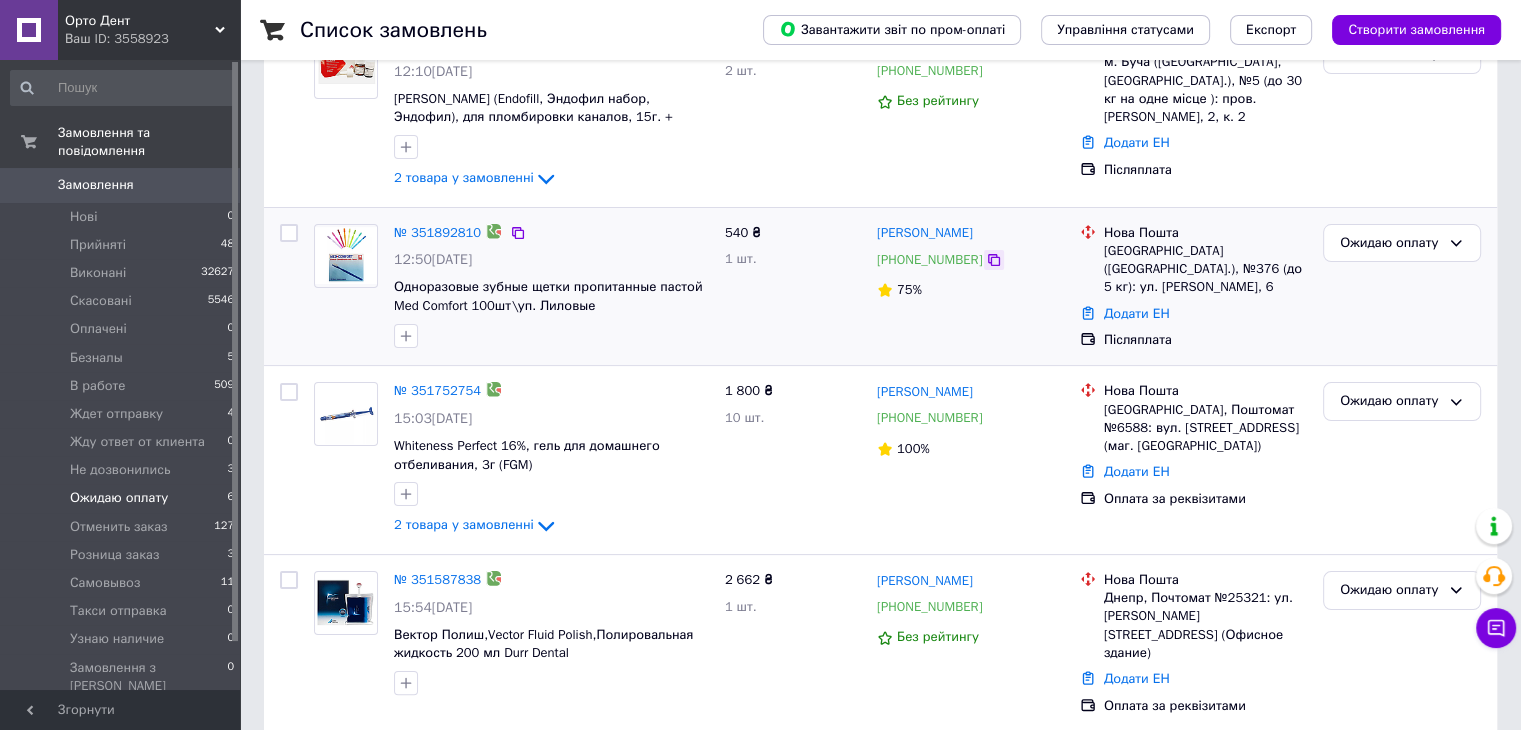 click 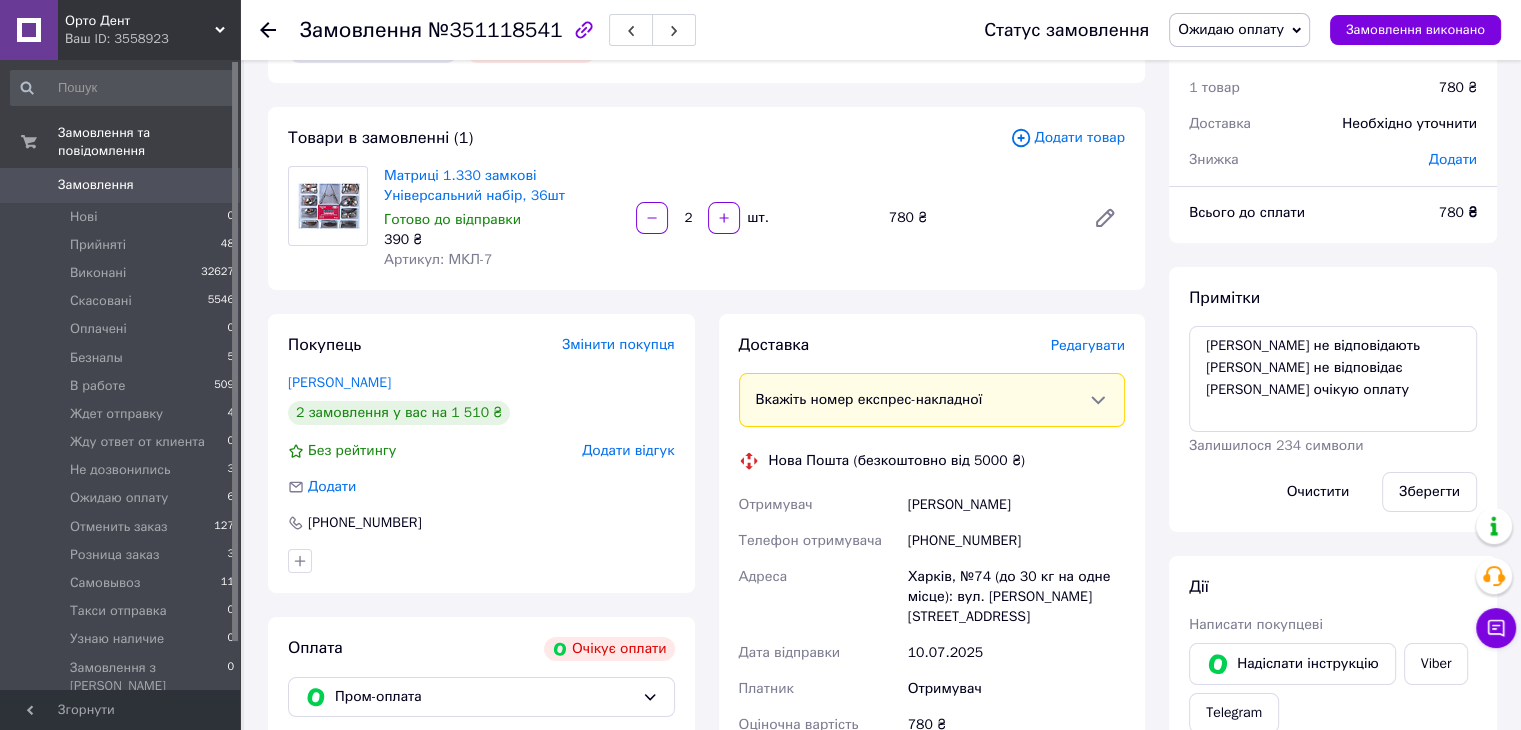 scroll, scrollTop: 100, scrollLeft: 0, axis: vertical 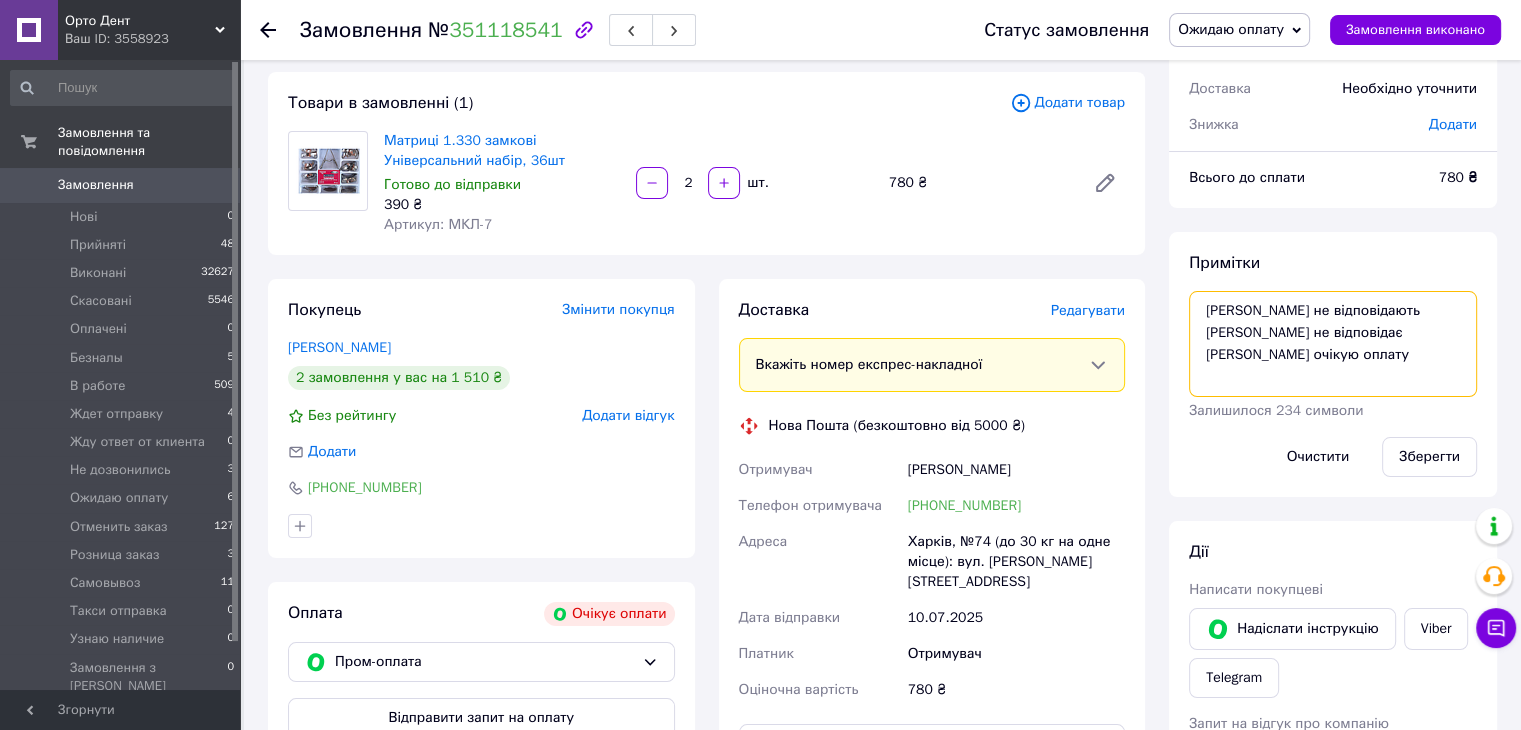 click on "[PERSON_NAME] не відповідають
[PERSON_NAME] не відповідає
[PERSON_NAME] очікую оплату" at bounding box center (1333, 344) 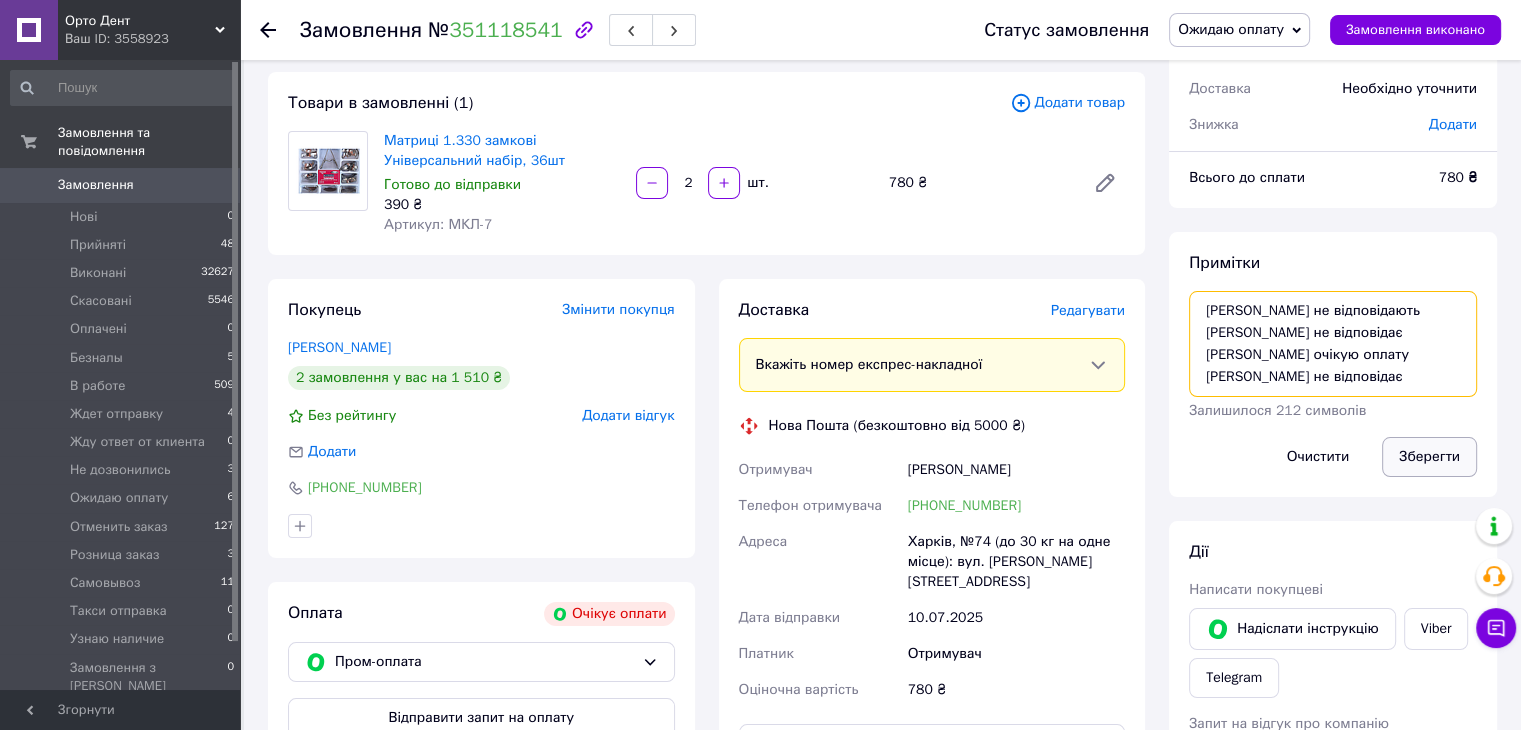type on "[PERSON_NAME] не відповідають
[PERSON_NAME] не відповідає
[PERSON_NAME] очікую оплату
[PERSON_NAME] не відповідає" 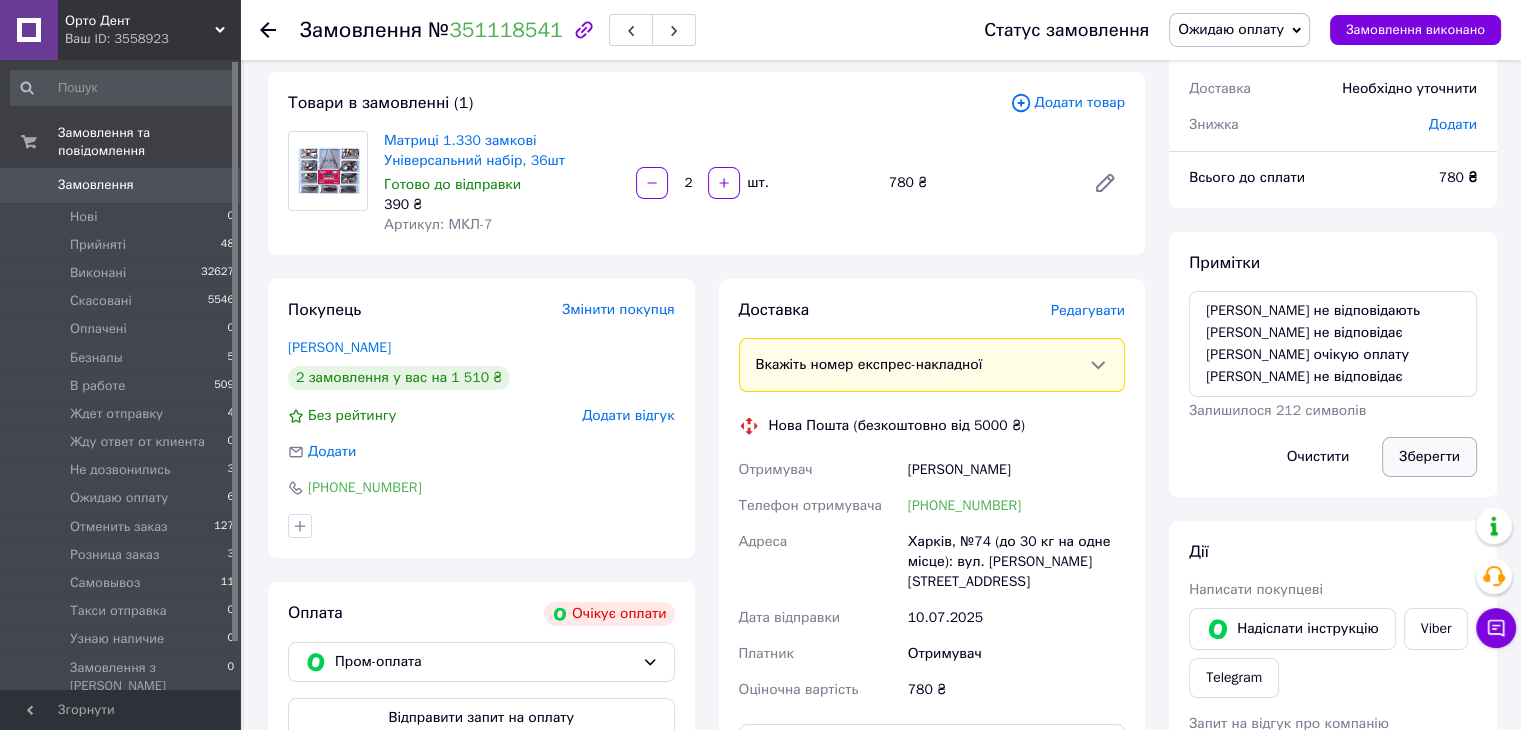 click on "Зберегти" at bounding box center [1429, 457] 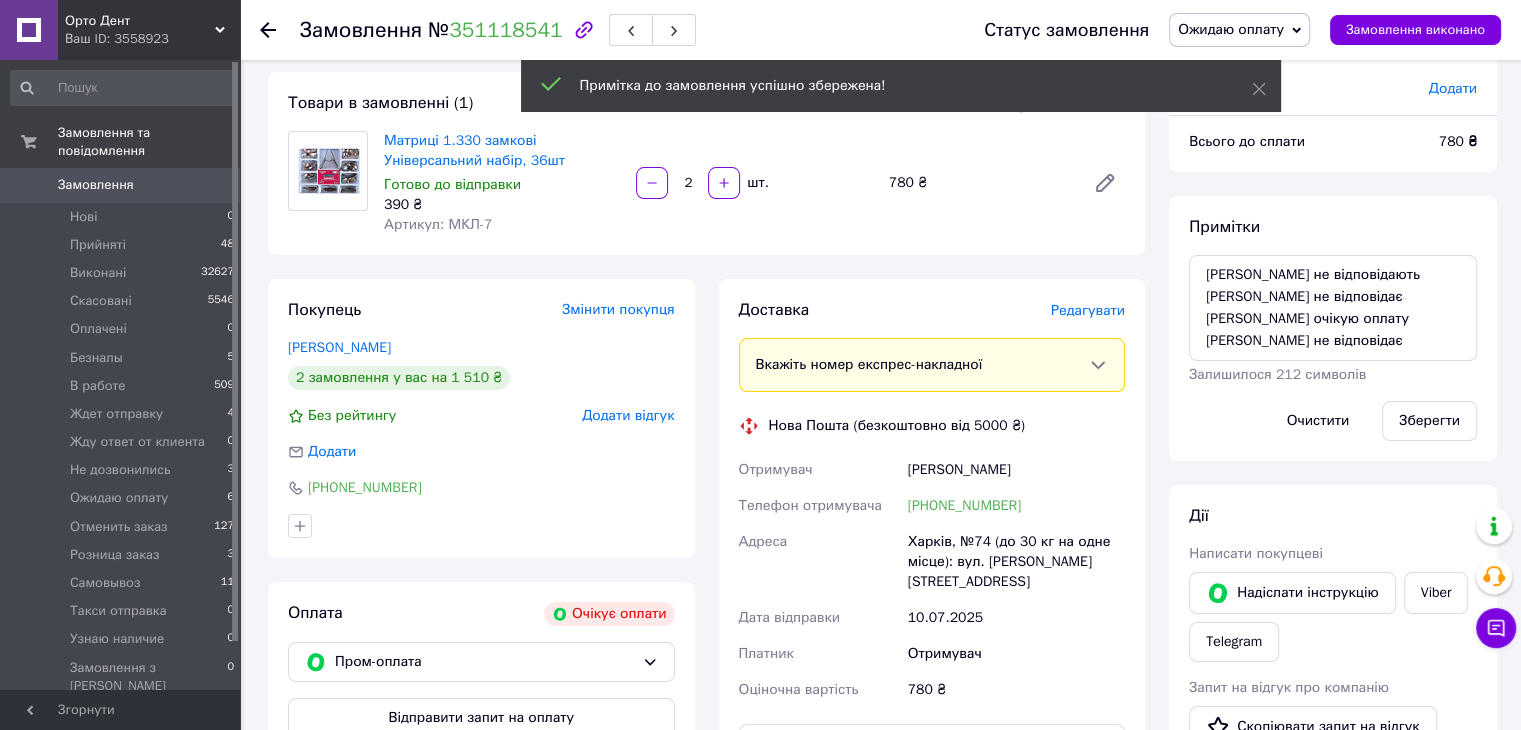 click on "Ожидаю оплату" at bounding box center (1231, 29) 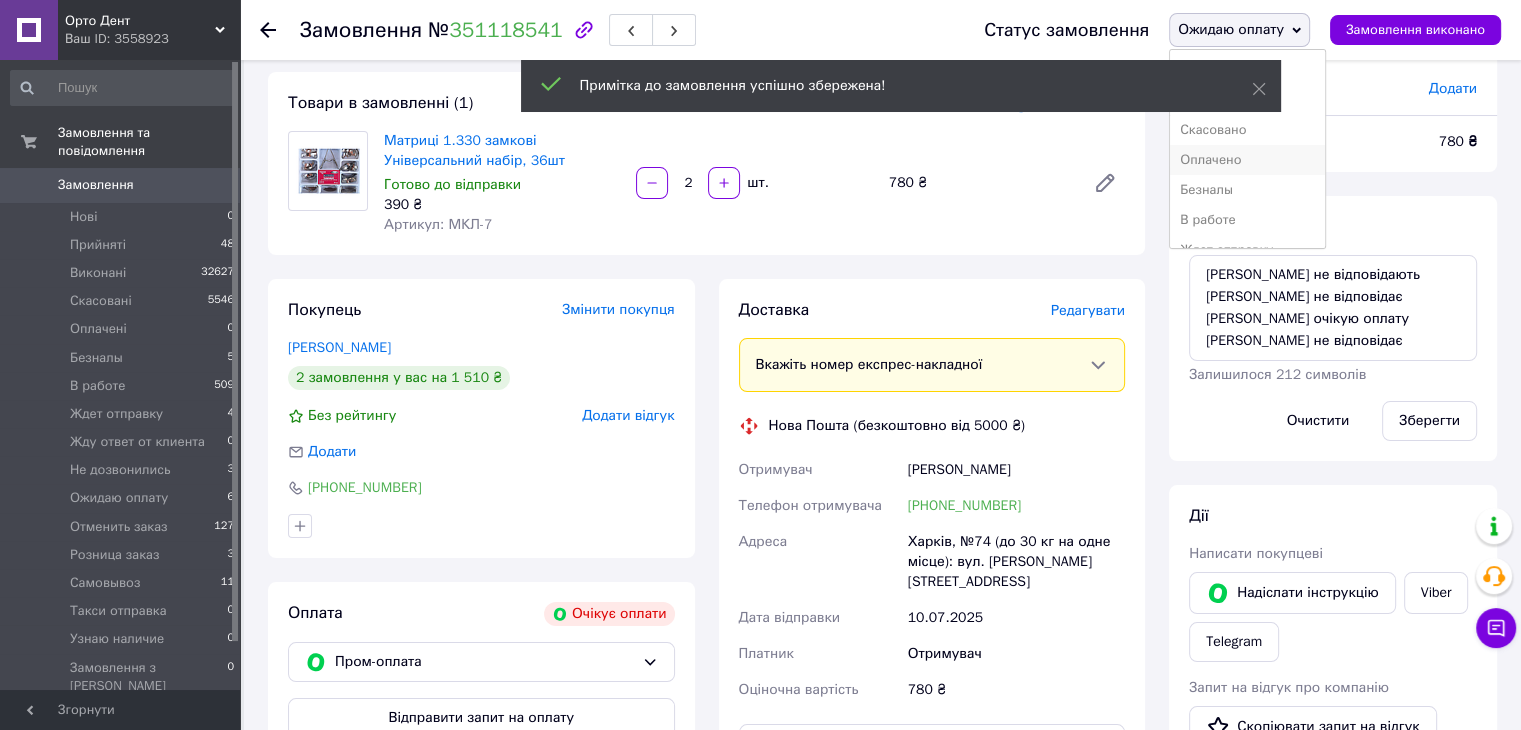 scroll, scrollTop: 100, scrollLeft: 0, axis: vertical 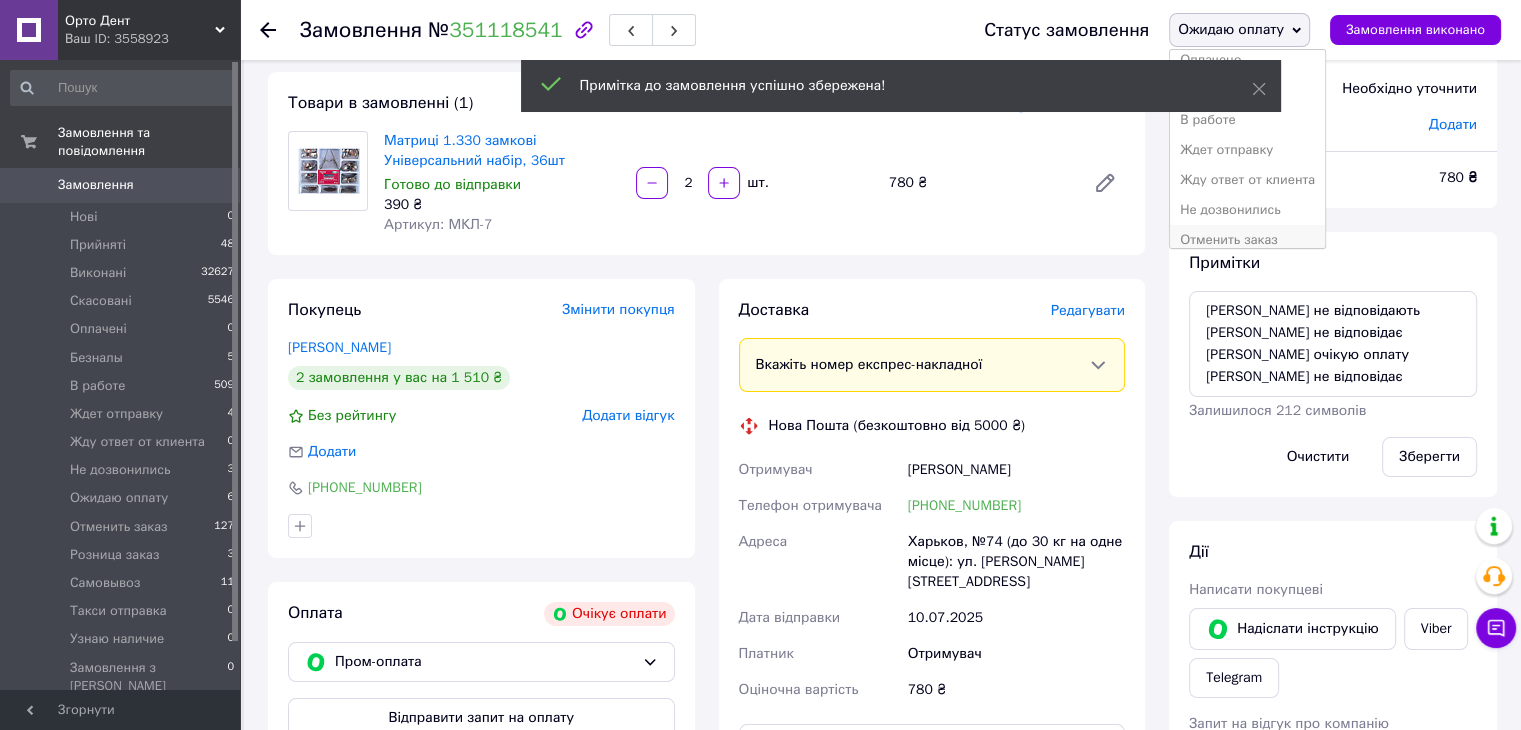 click on "Отменить заказ" at bounding box center (1247, 240) 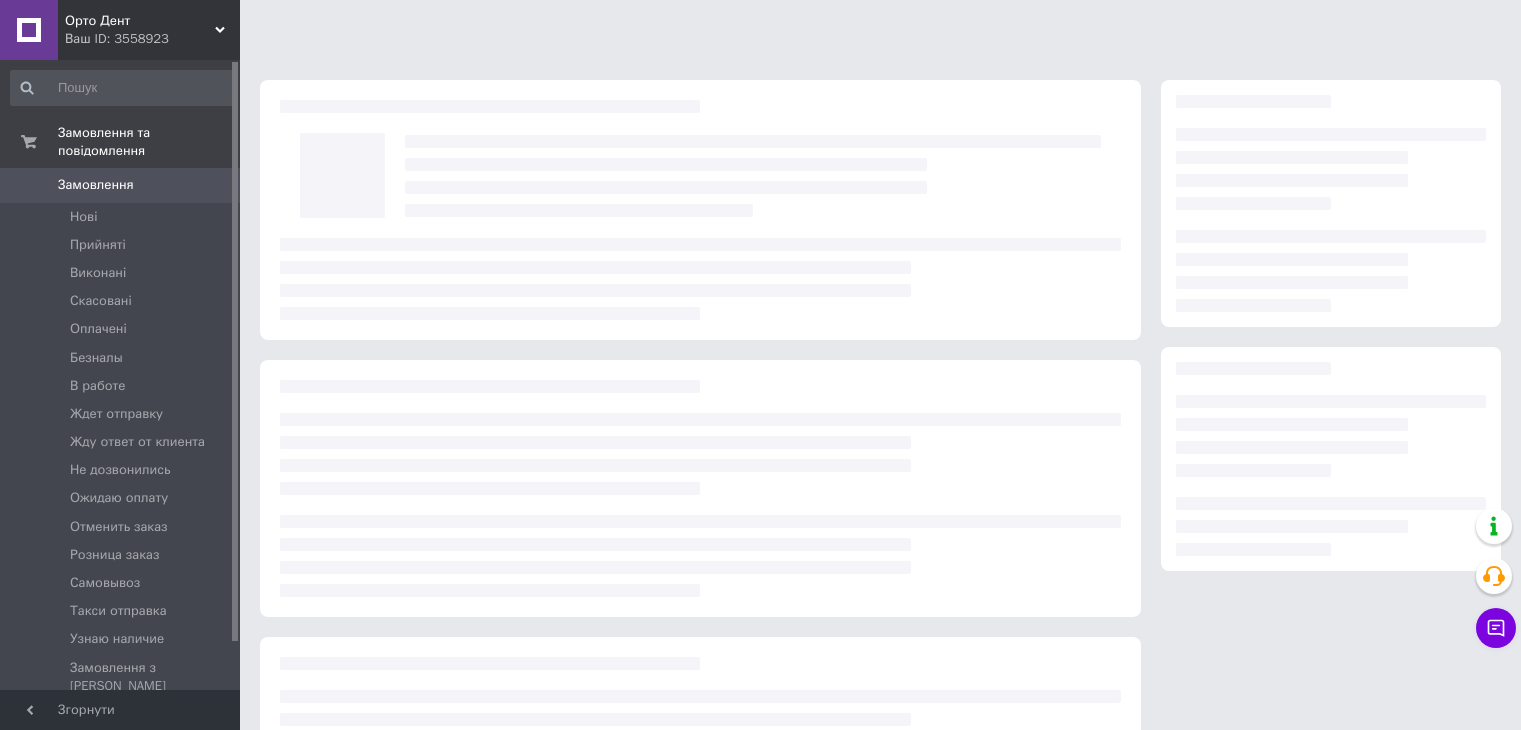 scroll, scrollTop: 0, scrollLeft: 0, axis: both 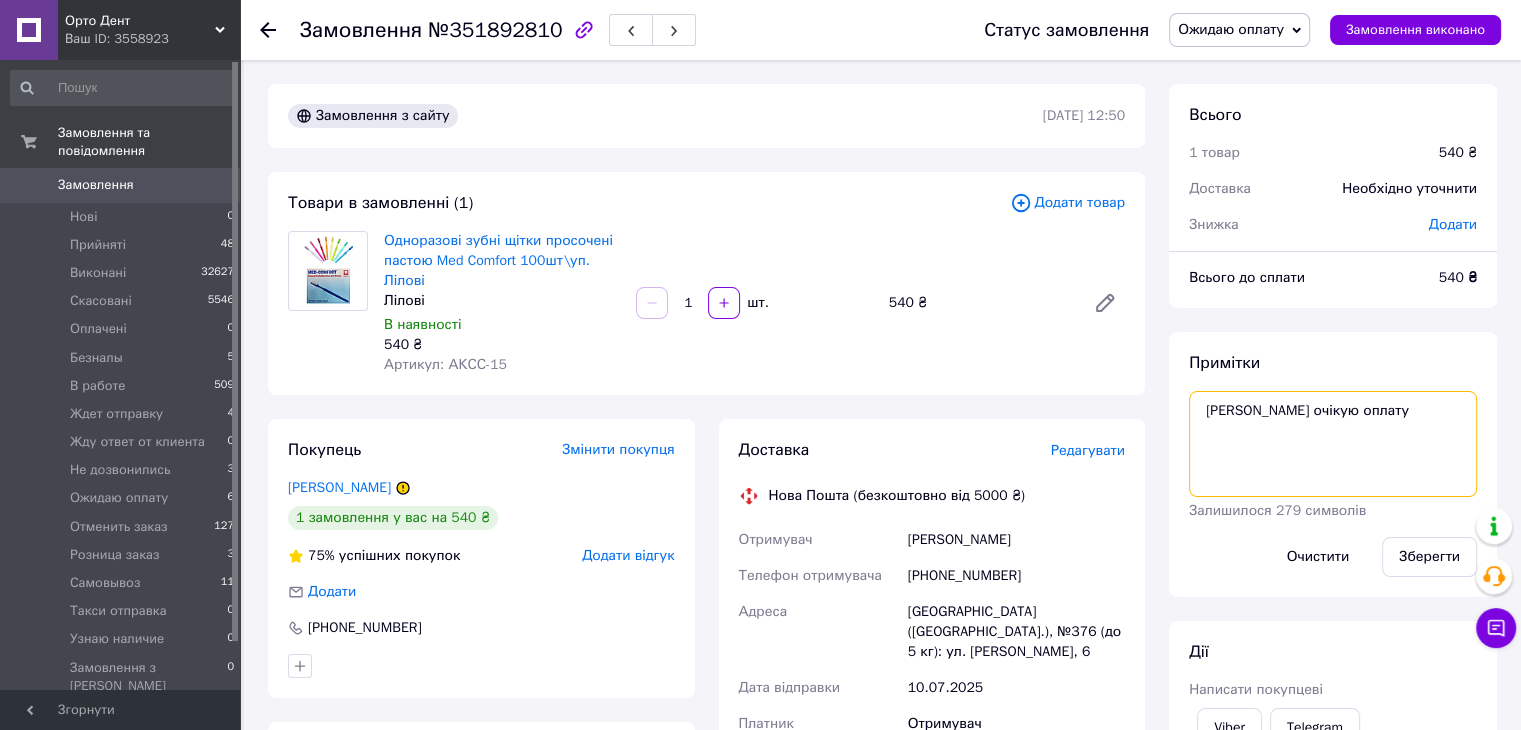 click on "[PERSON_NAME] очікую оплату" at bounding box center (1333, 444) 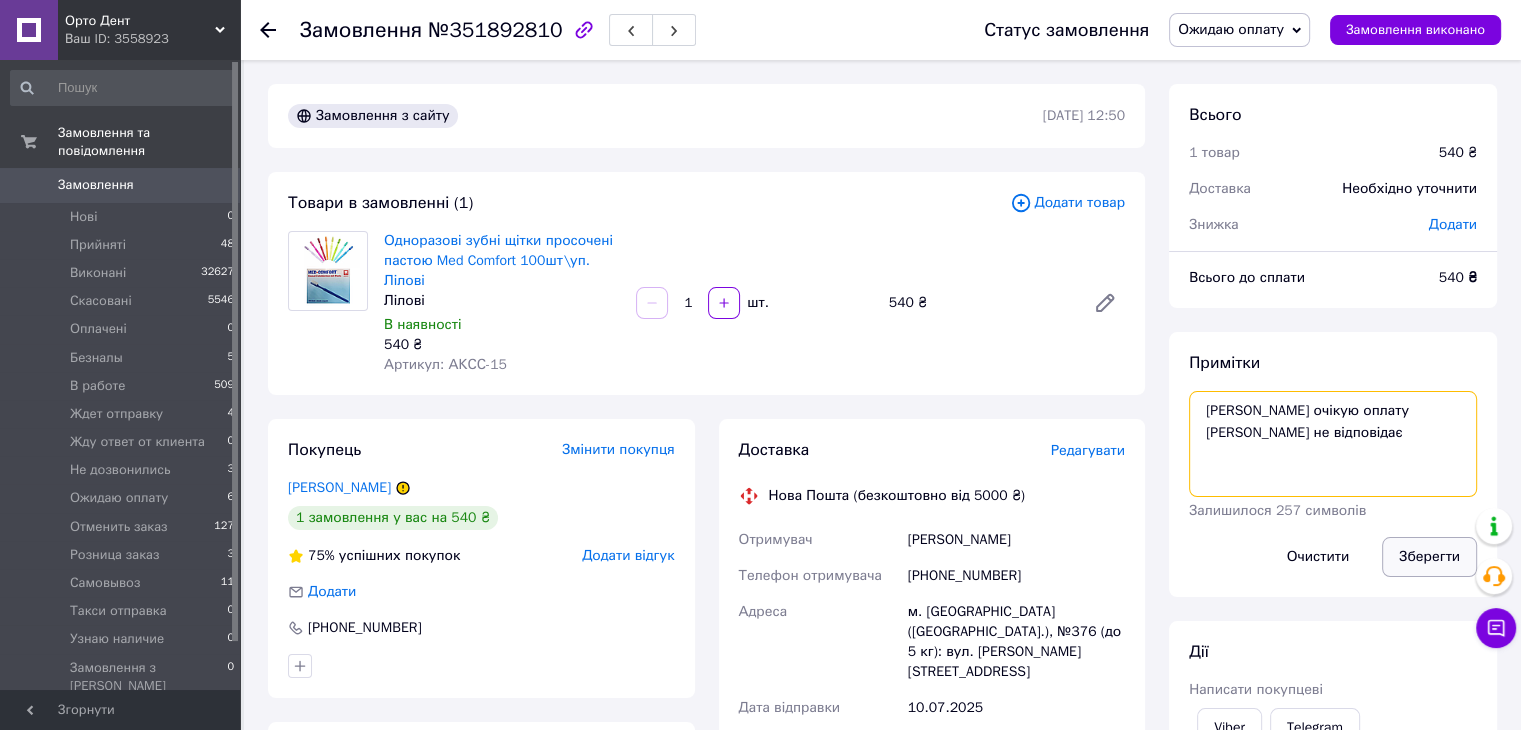 type on "[PERSON_NAME] очікую оплату
[PERSON_NAME] не відповідає" 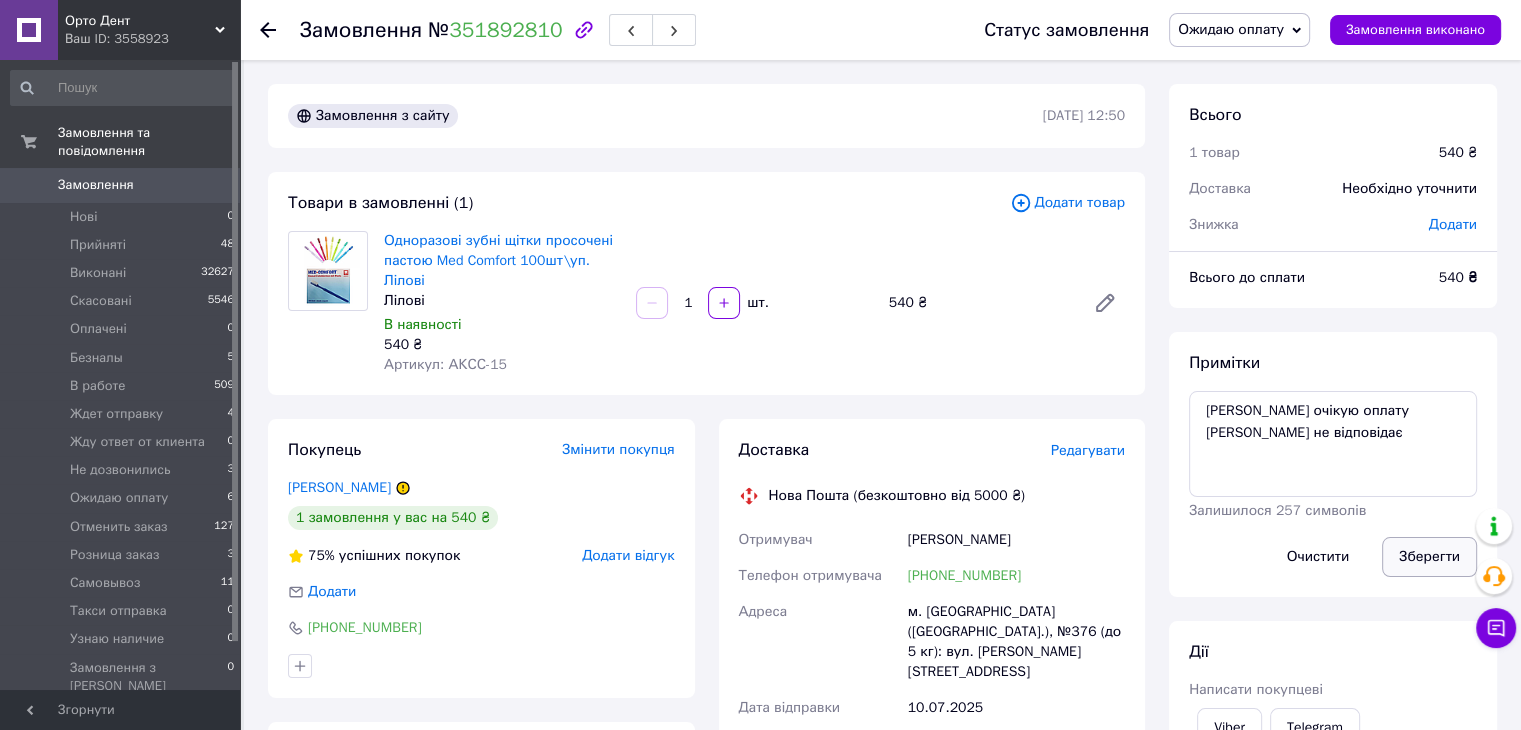 click on "Зберегти" at bounding box center (1429, 557) 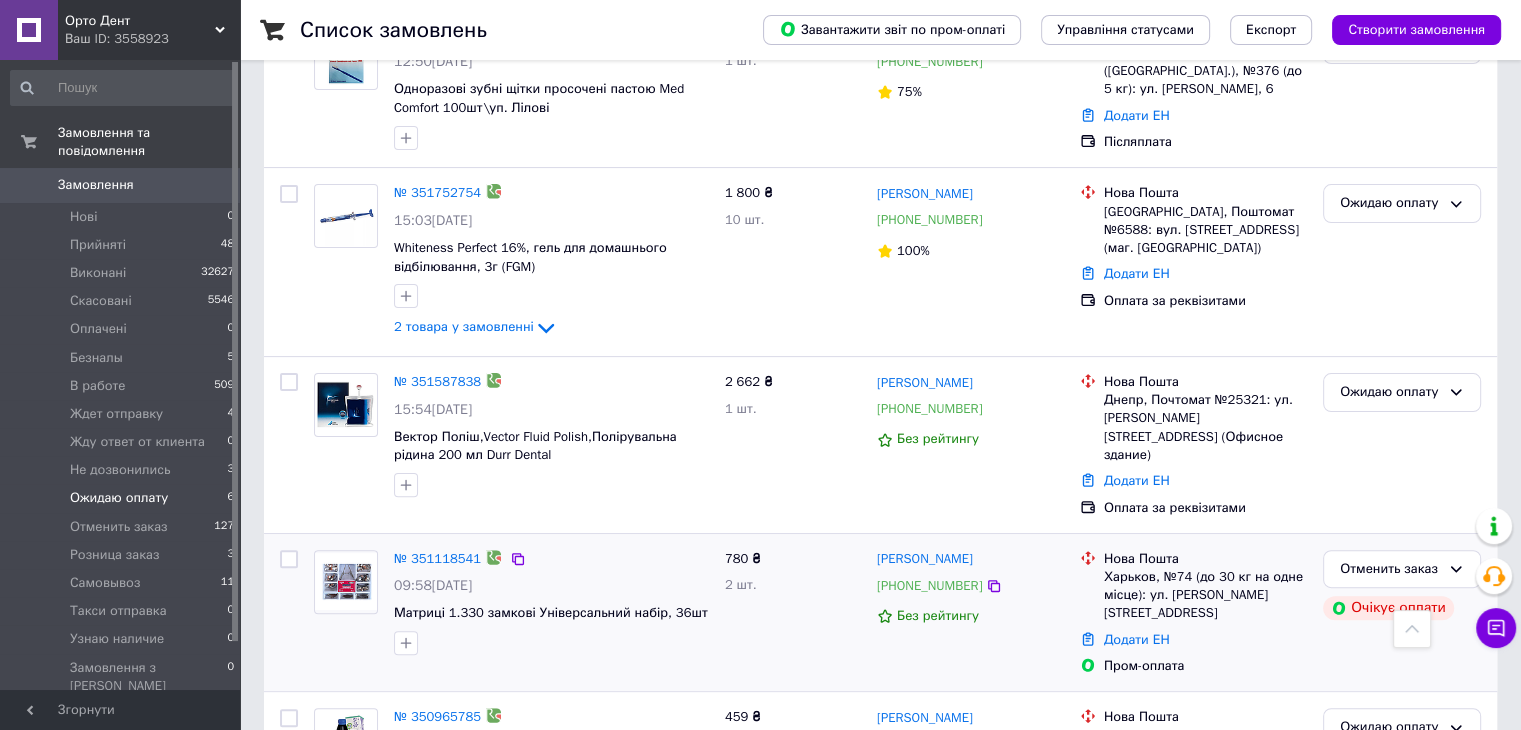 scroll, scrollTop: 352, scrollLeft: 0, axis: vertical 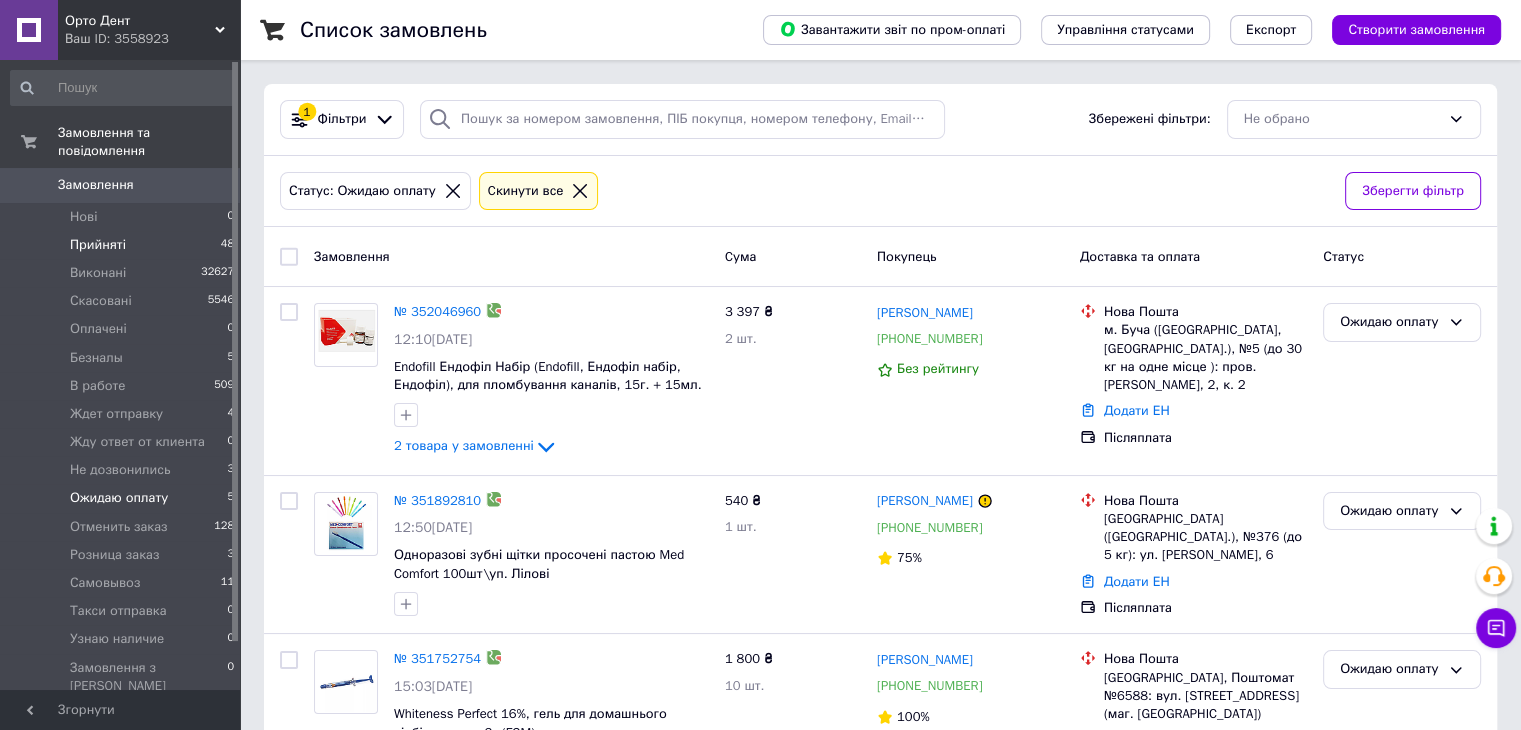 click on "Прийняті" at bounding box center [98, 245] 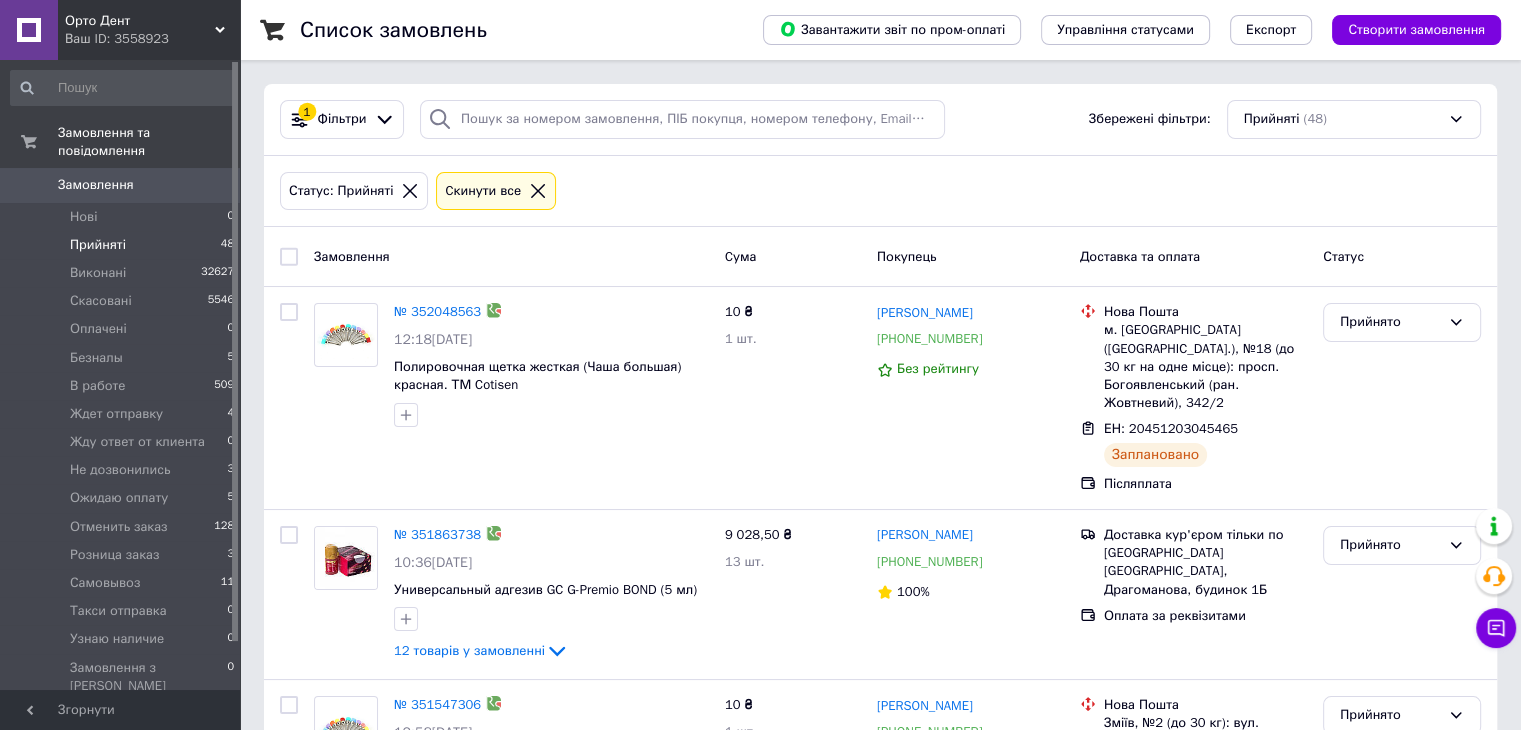 click on "Прийняті" at bounding box center [98, 245] 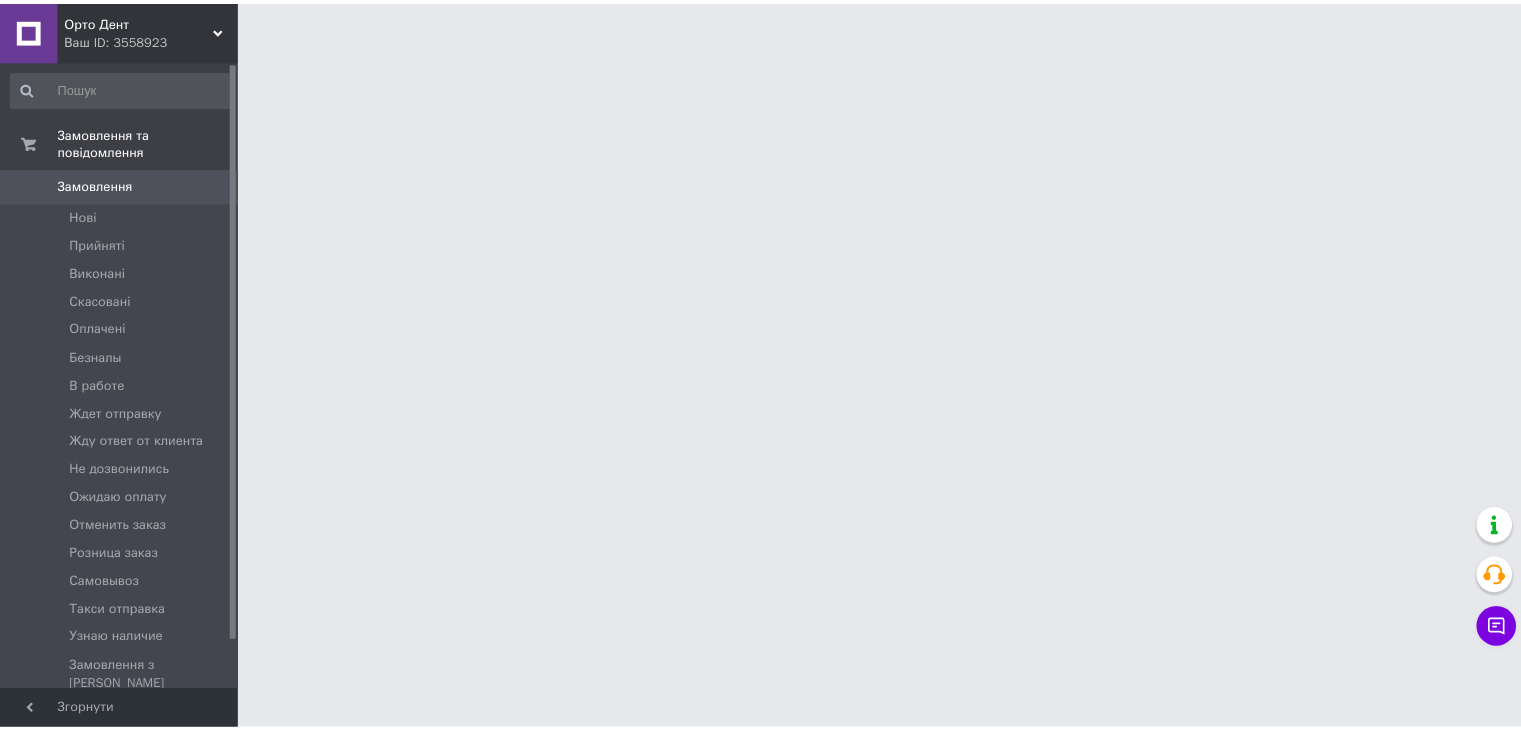 scroll, scrollTop: 0, scrollLeft: 0, axis: both 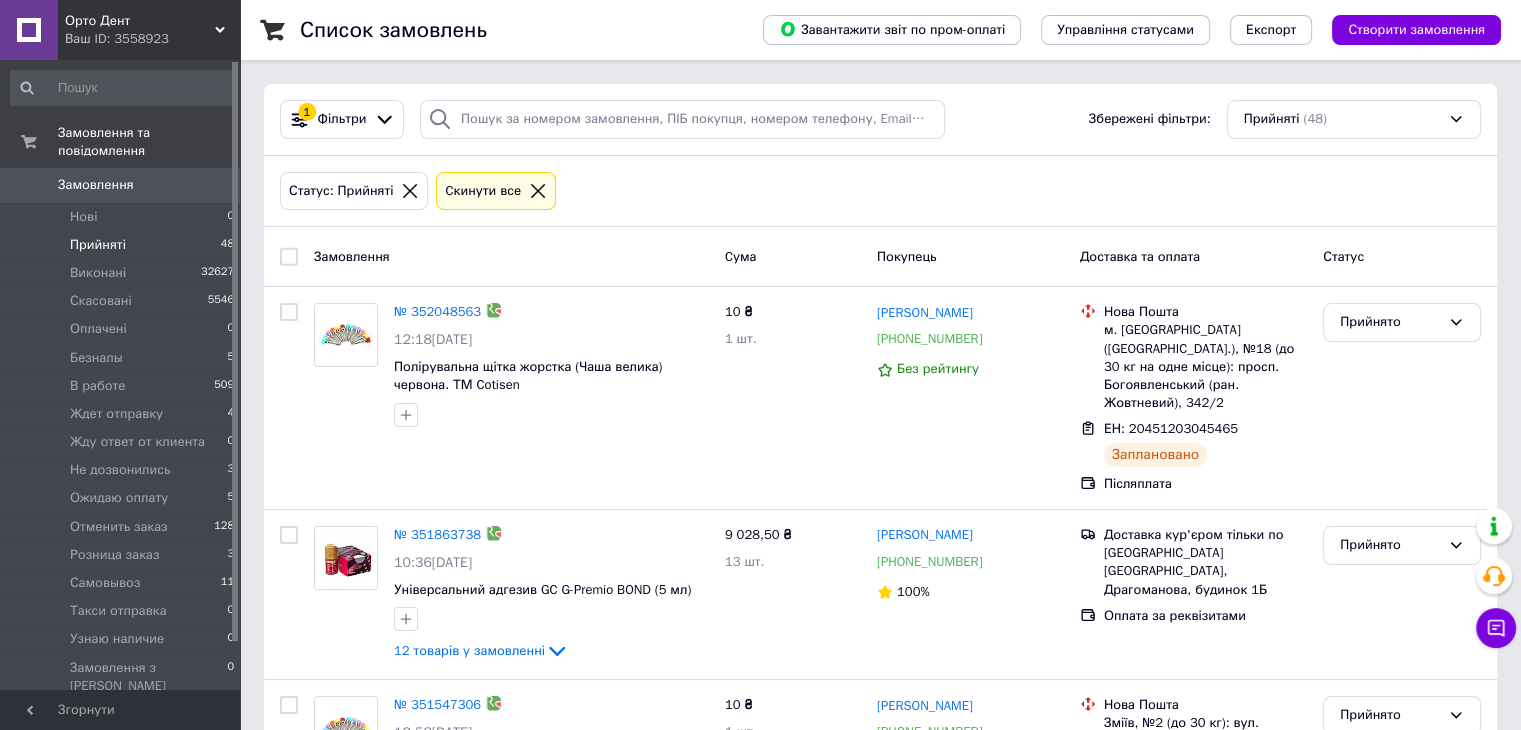 click 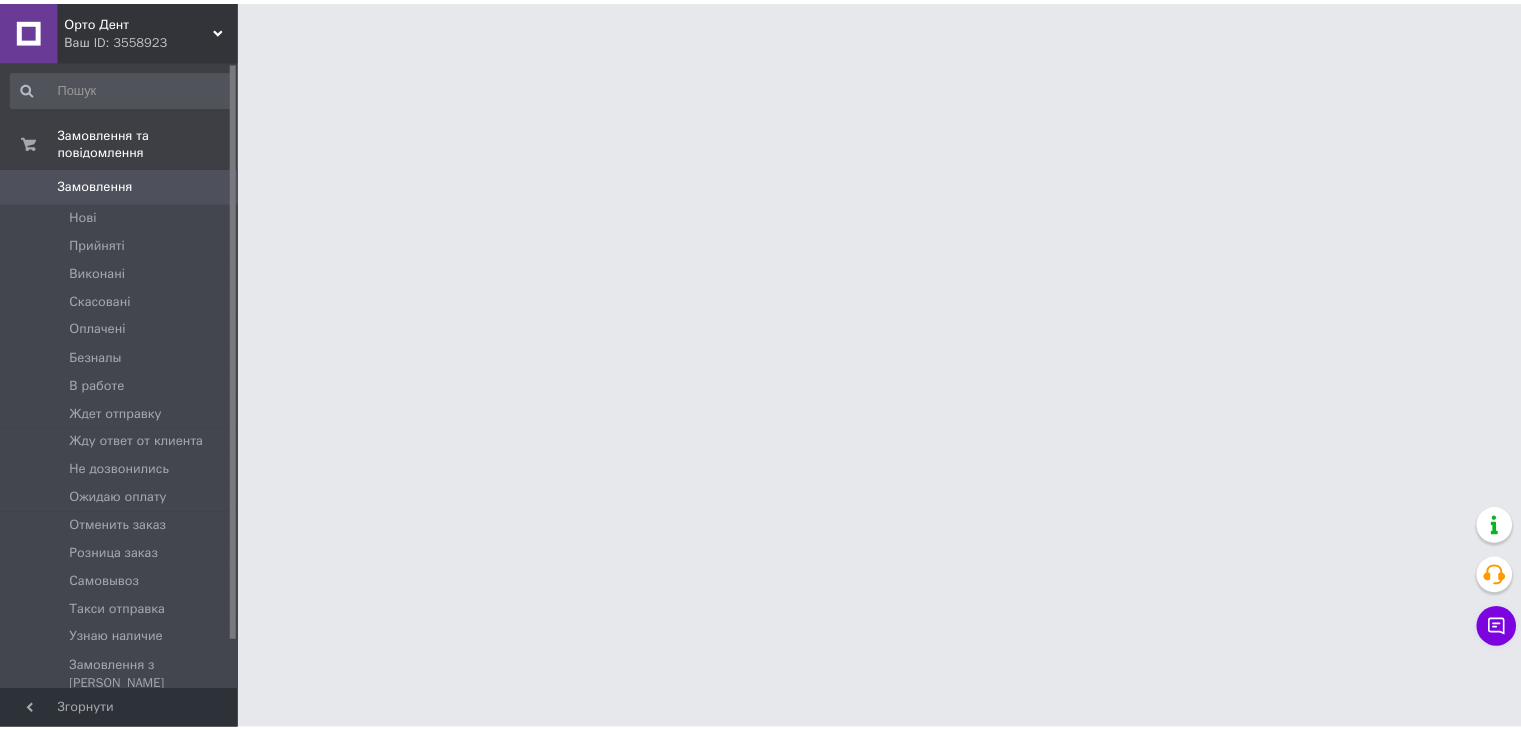 scroll, scrollTop: 0, scrollLeft: 0, axis: both 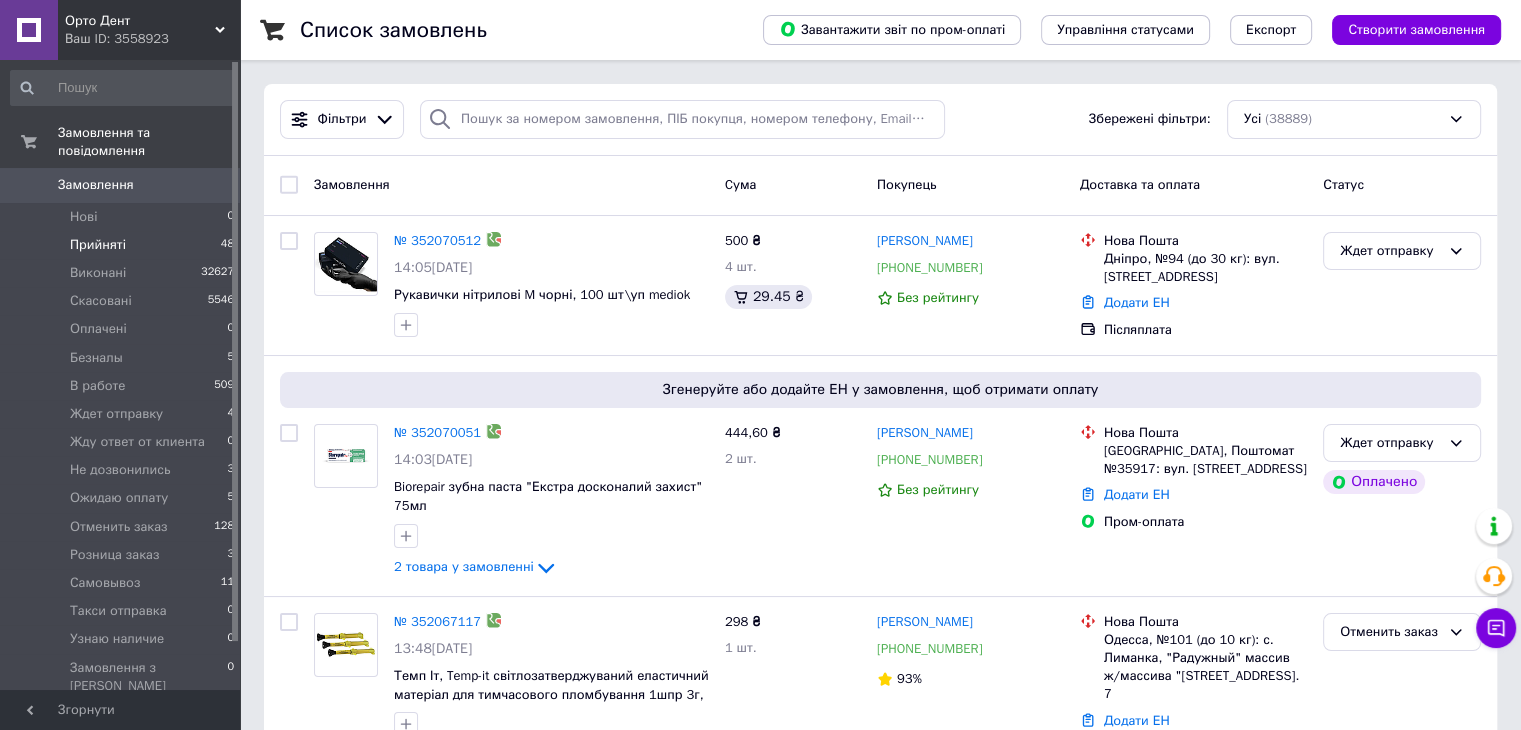 click on "Прийняті" at bounding box center [98, 245] 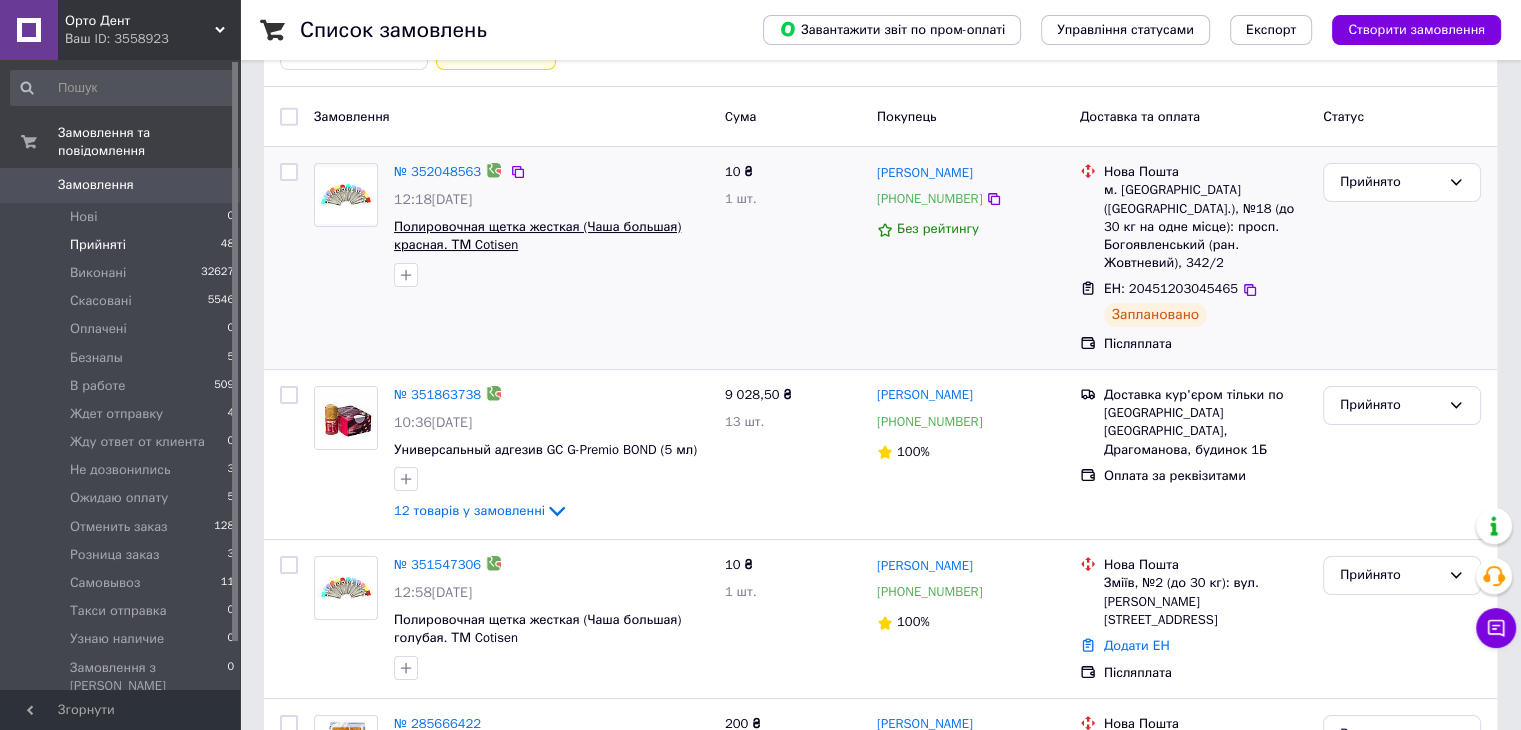 scroll, scrollTop: 200, scrollLeft: 0, axis: vertical 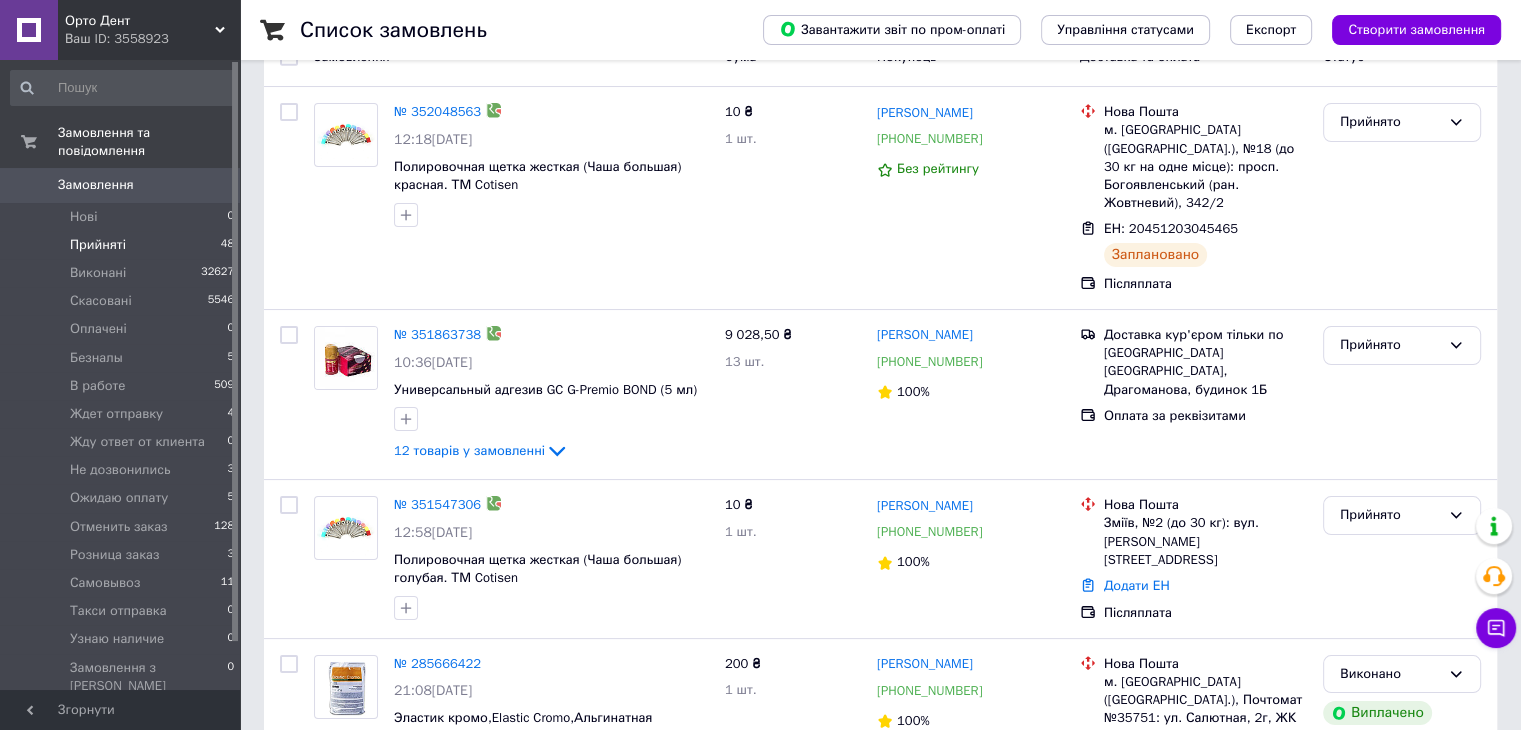 click on "Орто Дент Ваш ID: 3558923" at bounding box center (149, 30) 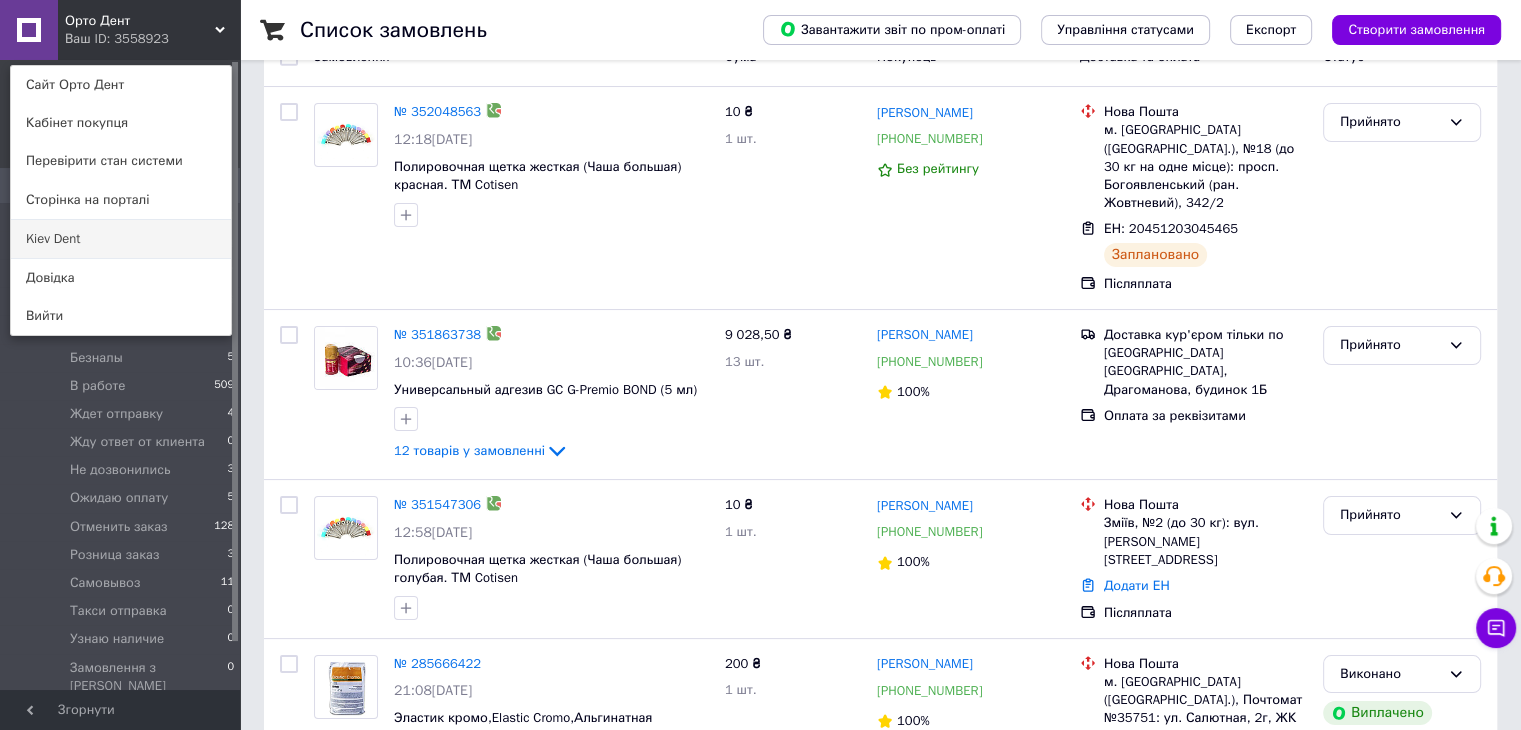 click on "Kiev Dent" at bounding box center [121, 239] 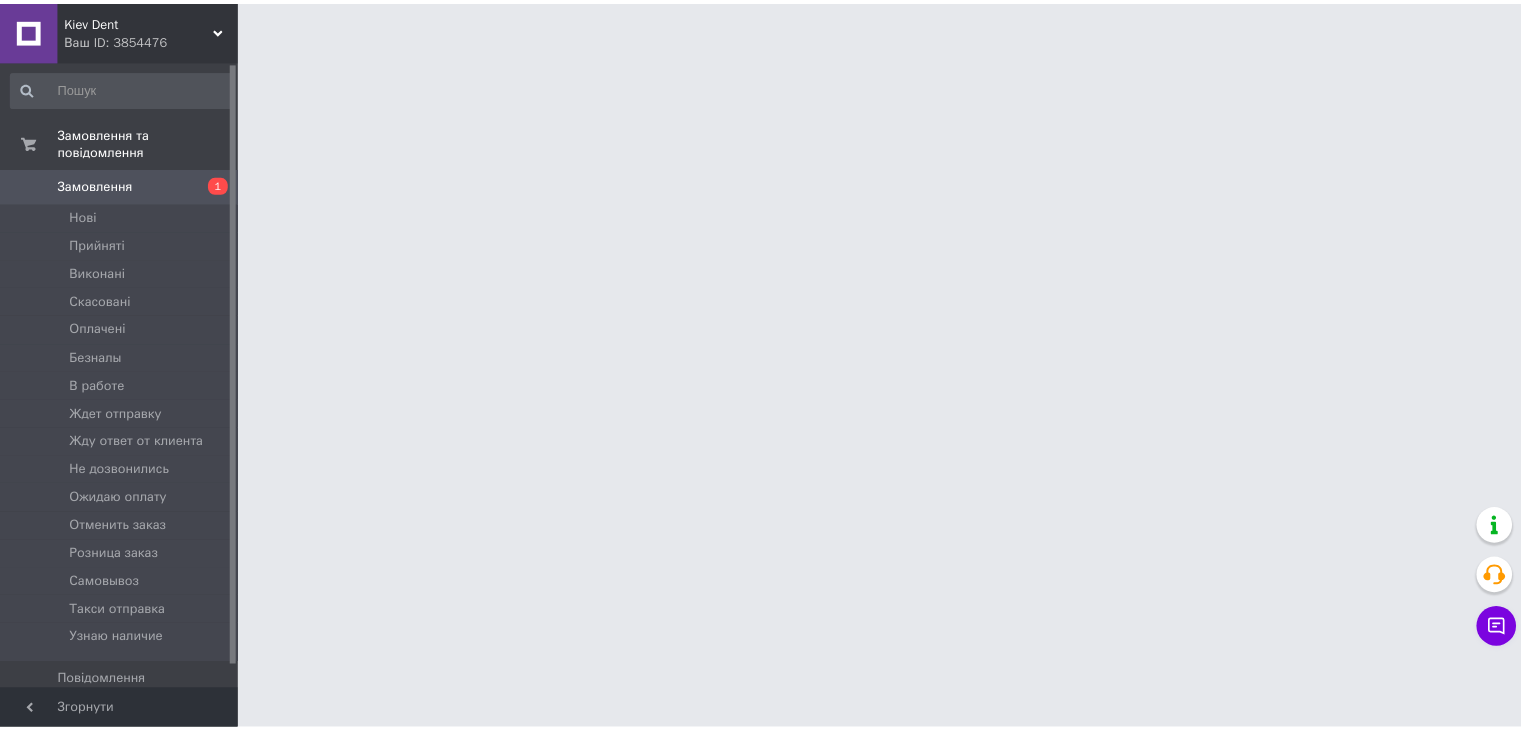 scroll, scrollTop: 0, scrollLeft: 0, axis: both 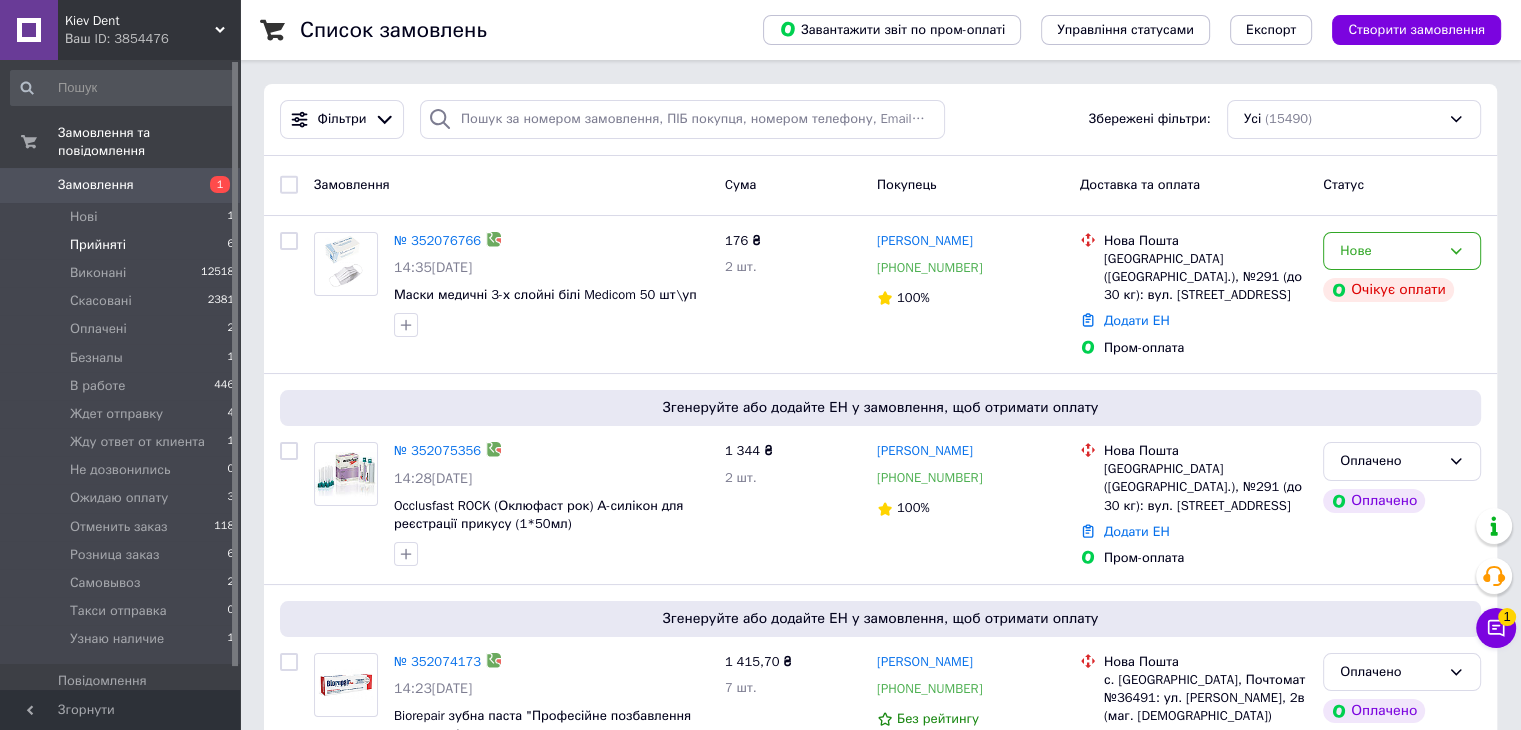 click on "Прийняті 6" at bounding box center (123, 245) 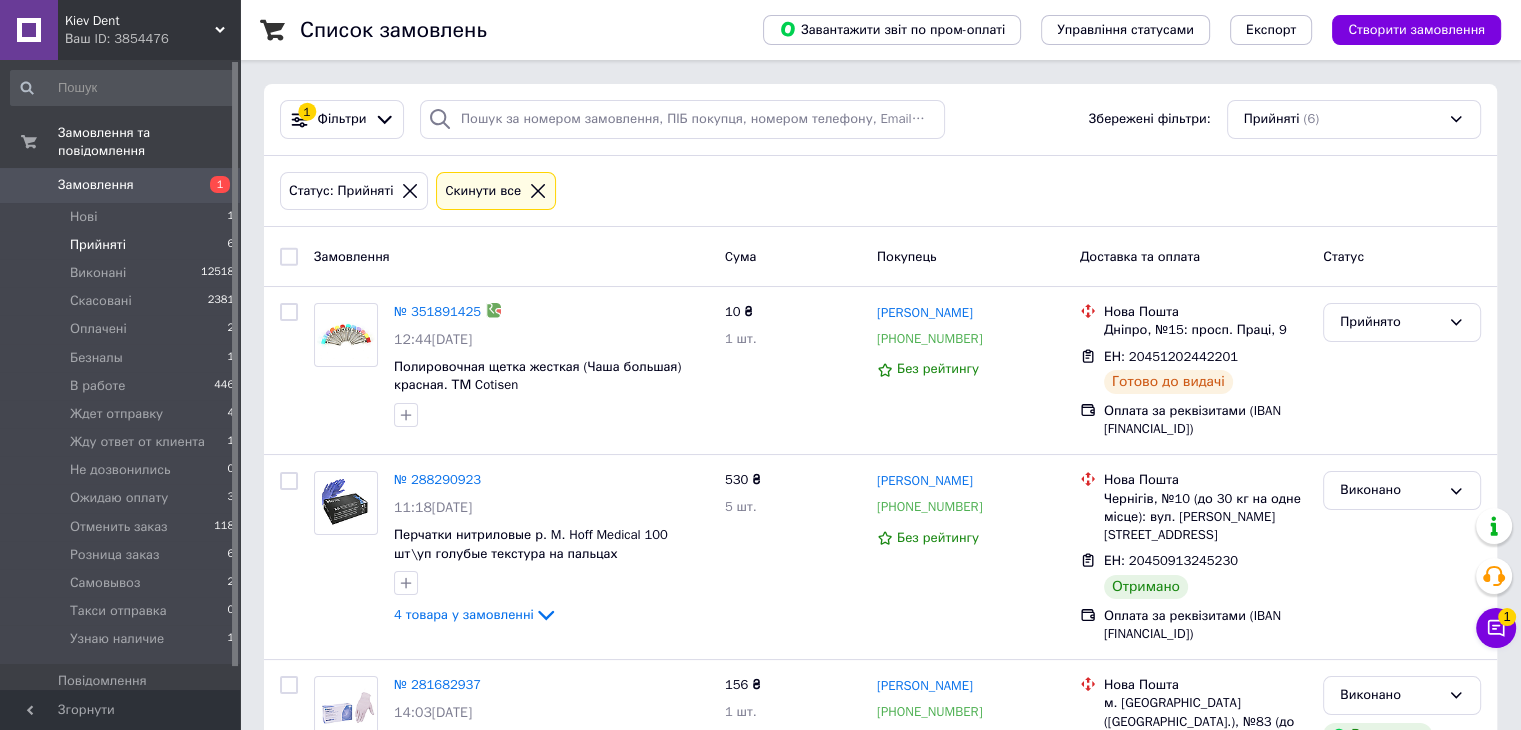 click on "Kiev Dent" at bounding box center (140, 21) 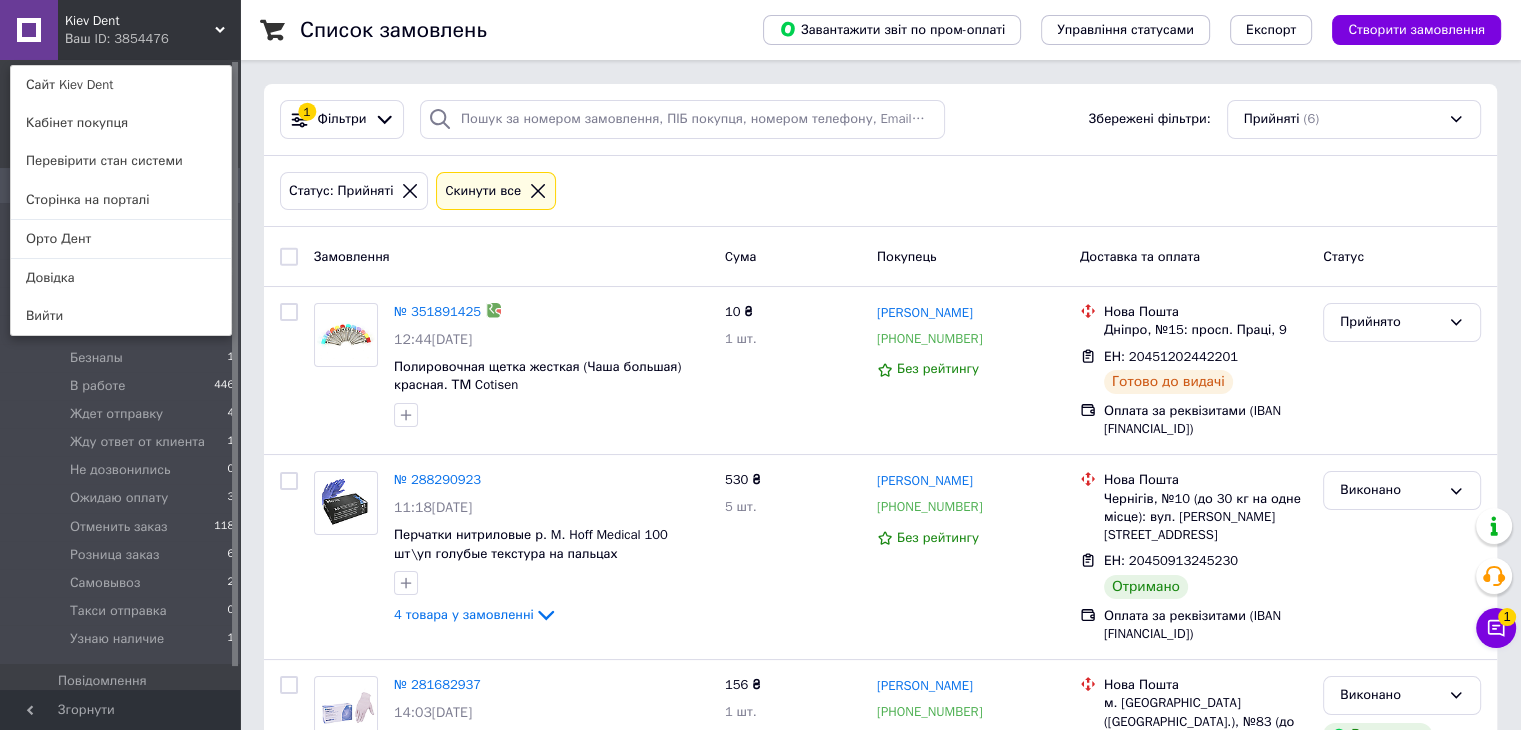 click on "Kiev Dent Ваш ID: 3854476 Сайт Kiev Dent Кабінет покупця Перевірити стан системи Сторінка на порталі Орто Дент Довідка Вийти" at bounding box center (120, 30) 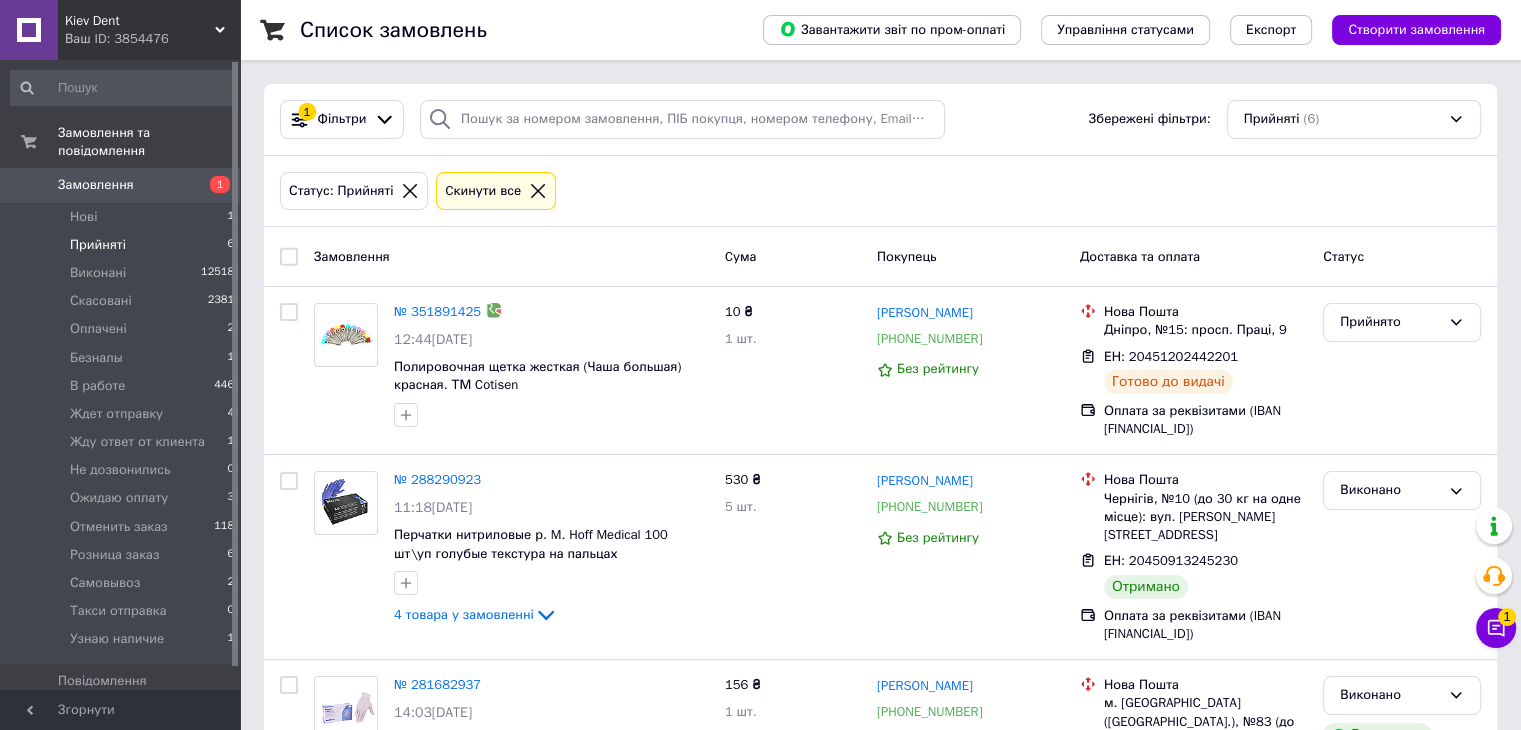 click on "Kiev Dent" at bounding box center [140, 21] 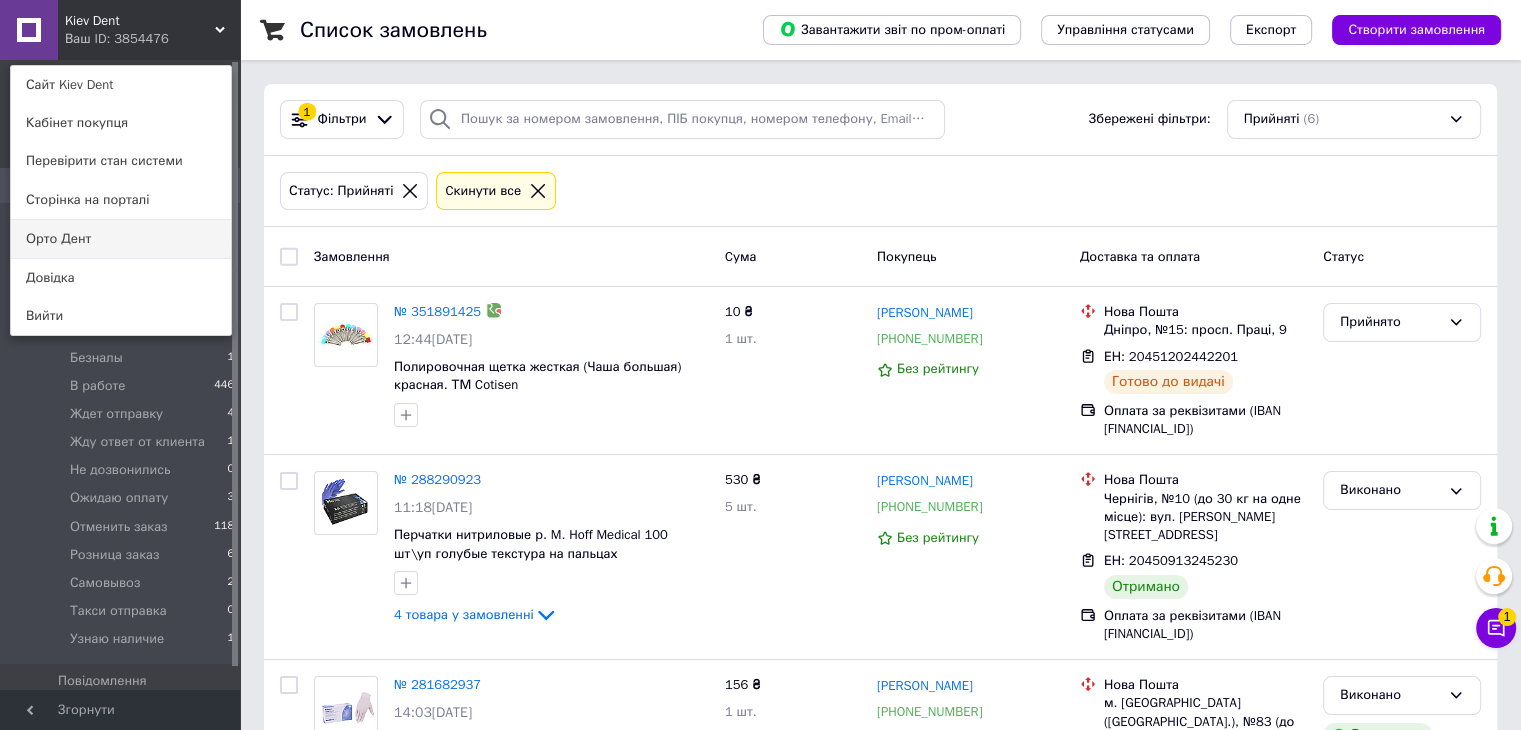 click on "Орто Дент" at bounding box center [121, 239] 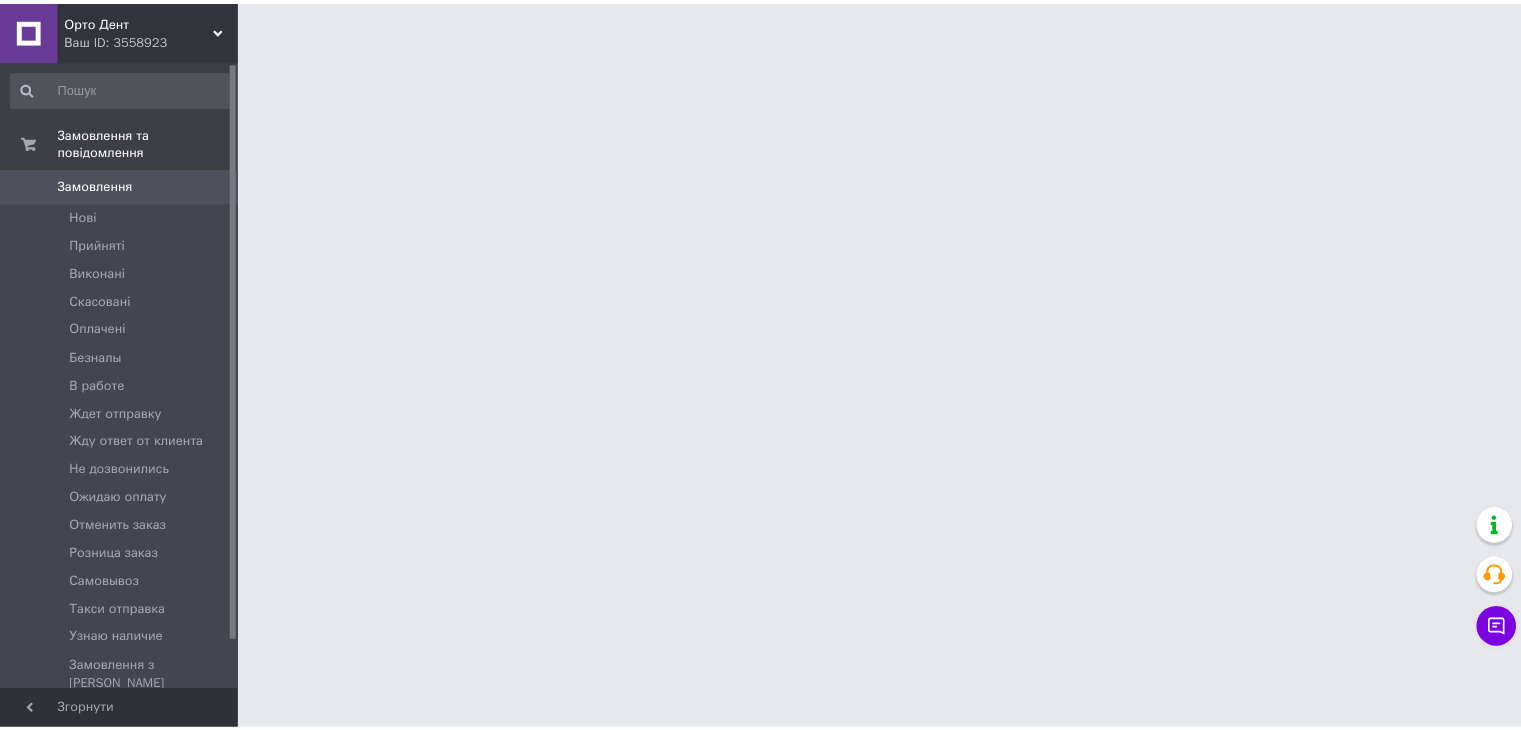 scroll, scrollTop: 0, scrollLeft: 0, axis: both 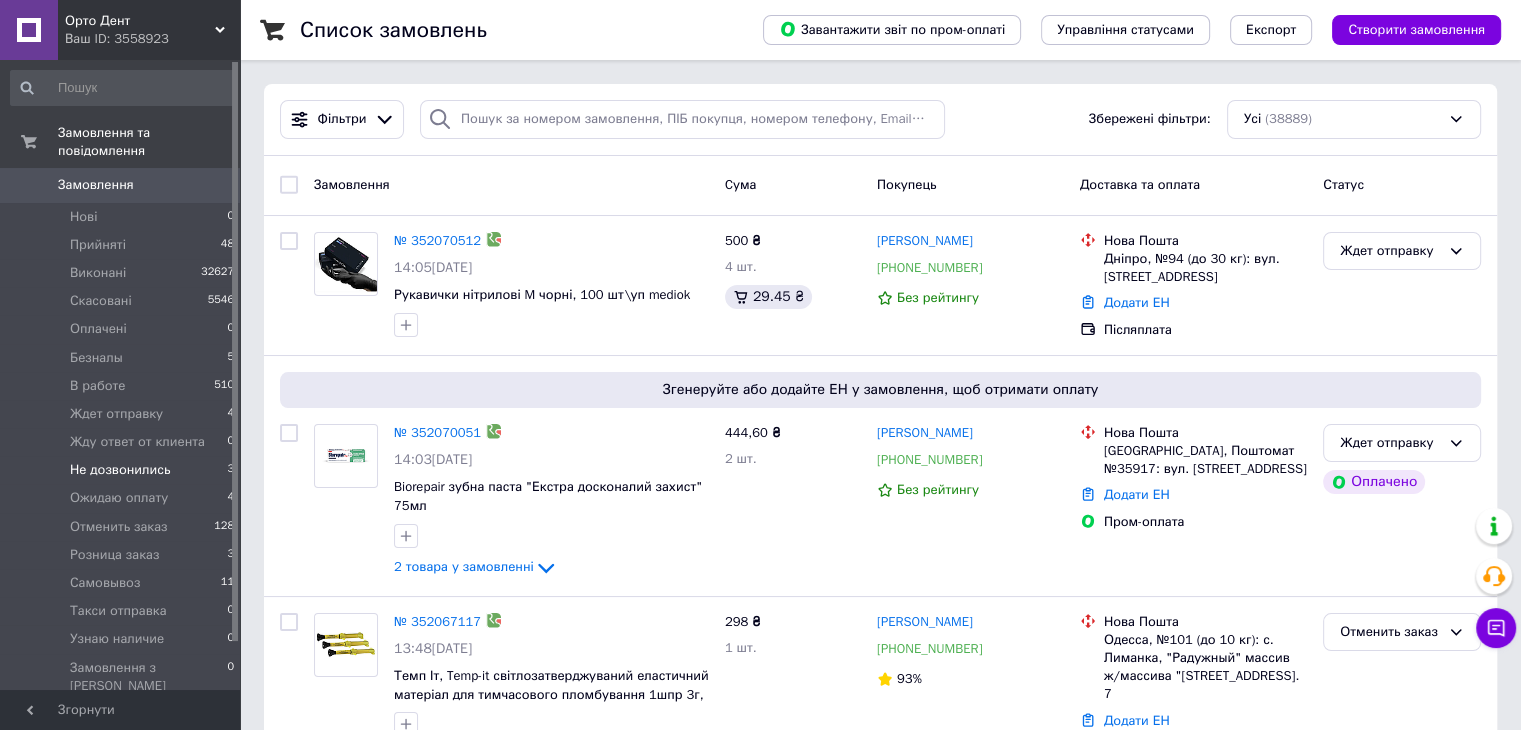 click on "Не дозвонились" at bounding box center [120, 470] 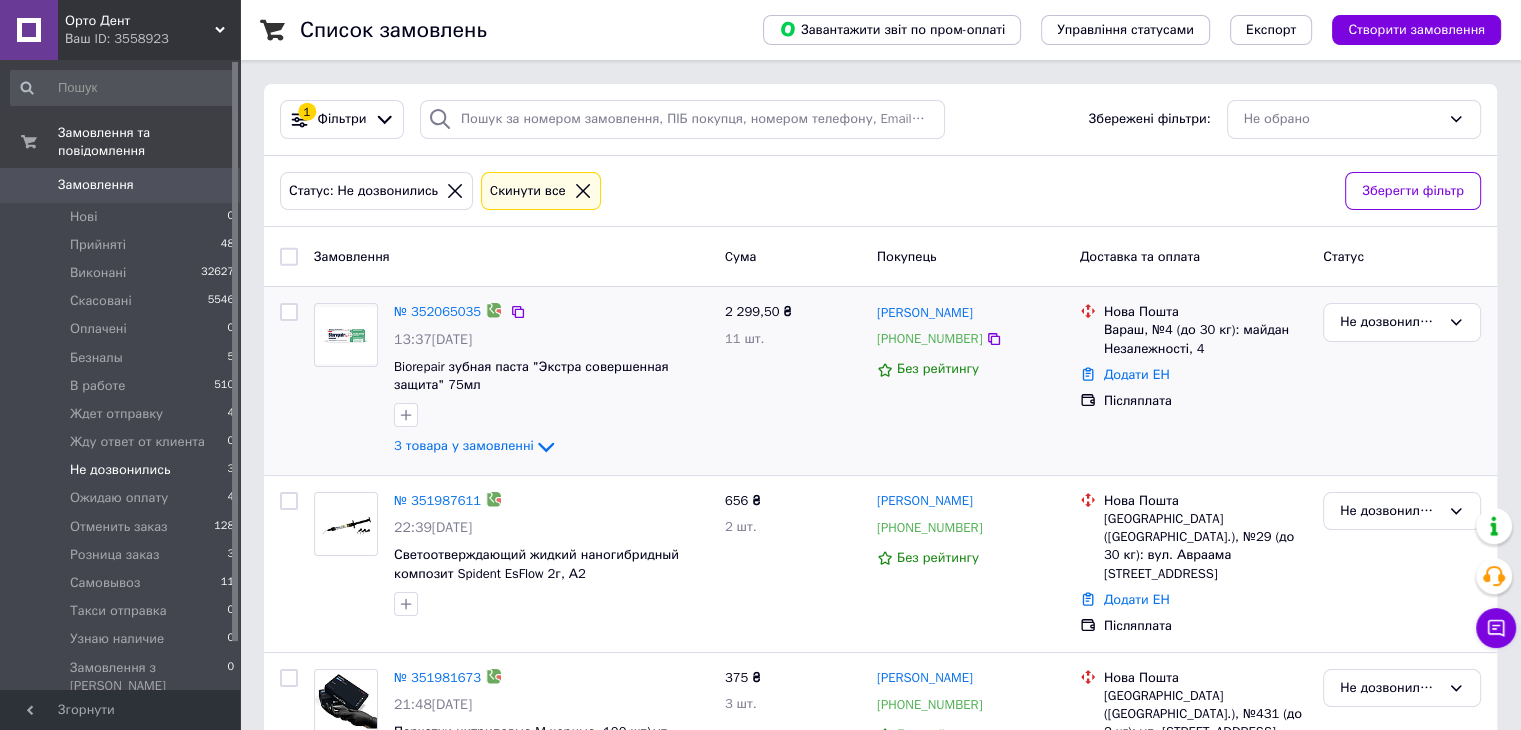 scroll, scrollTop: 83, scrollLeft: 0, axis: vertical 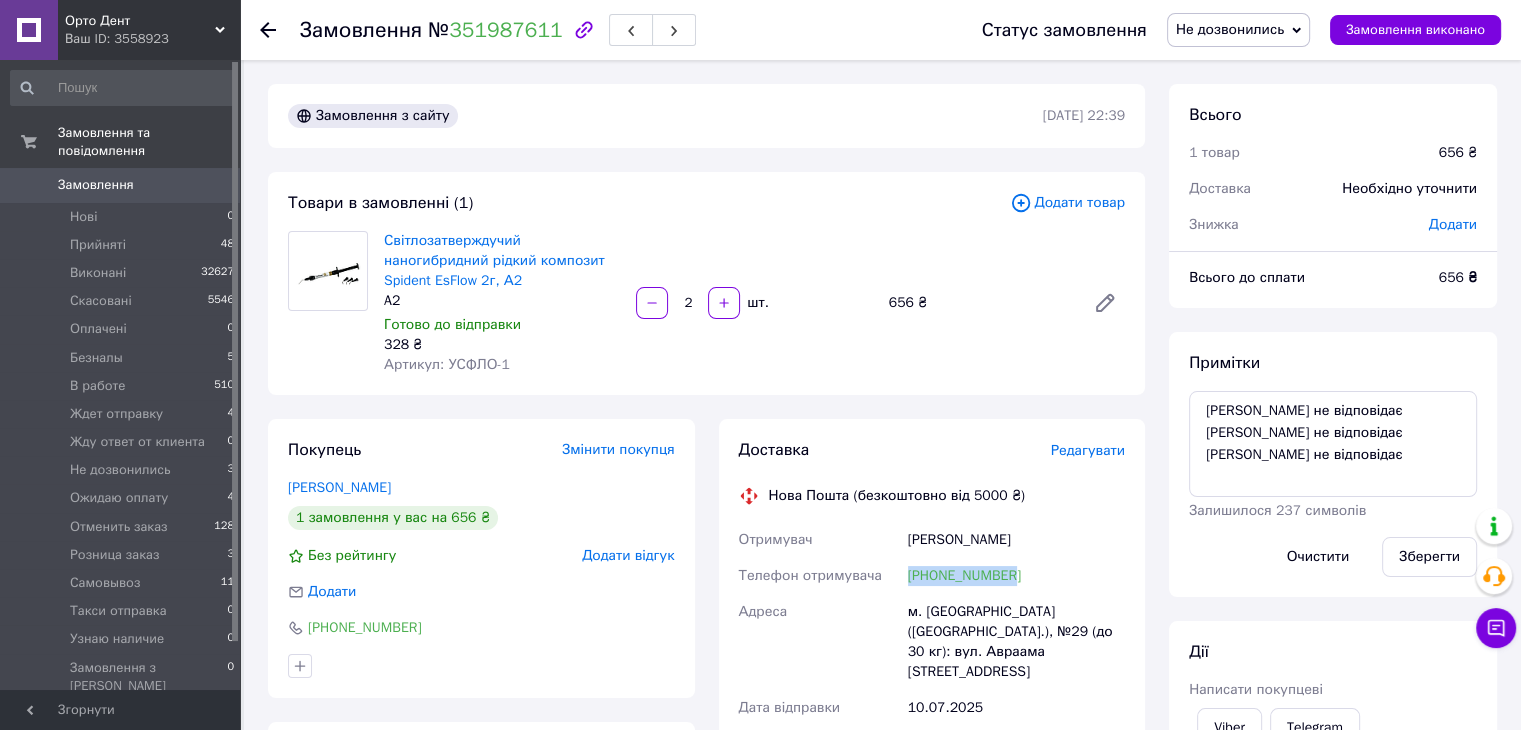 drag, startPoint x: 1019, startPoint y: 577, endPoint x: 882, endPoint y: 571, distance: 137.13132 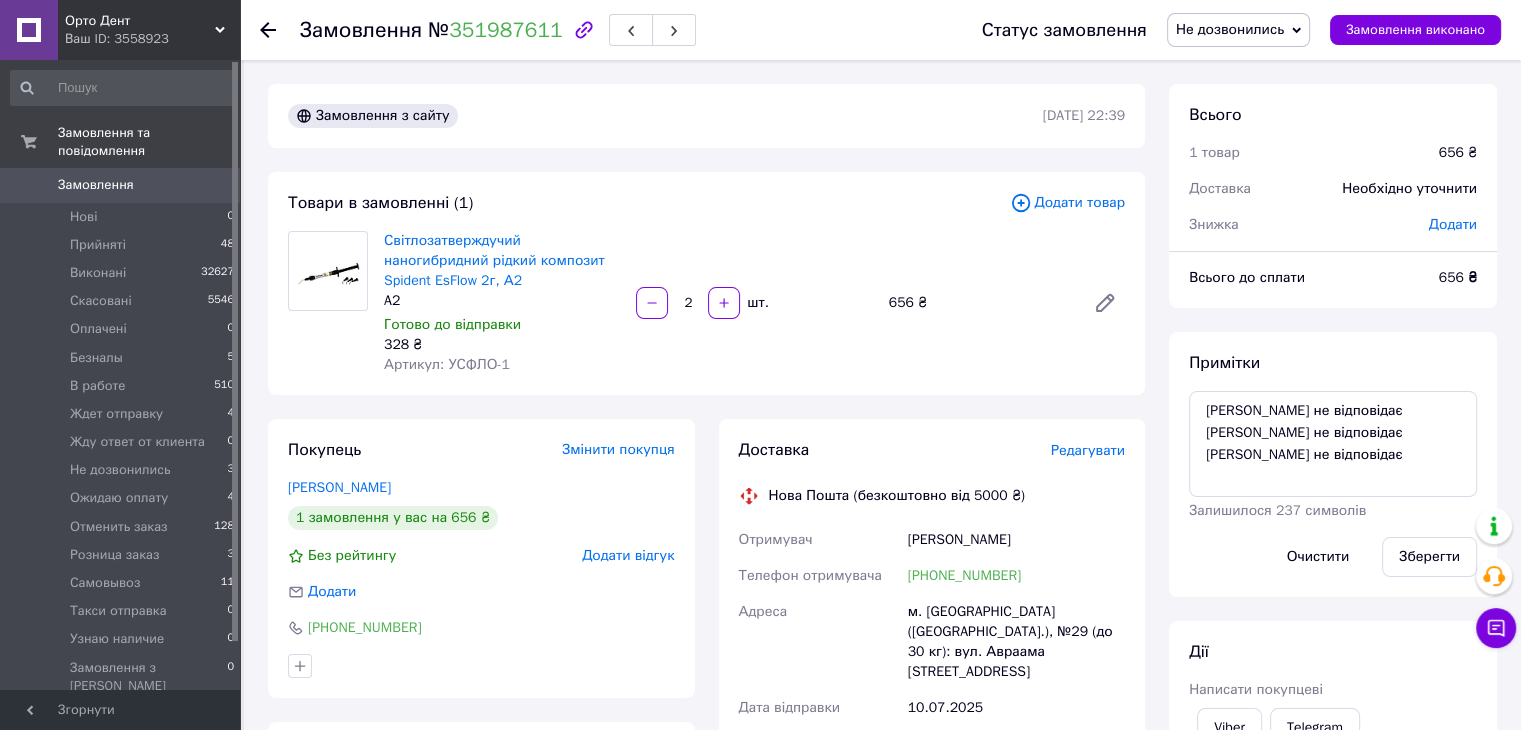 click on "Отримувач" at bounding box center [776, 539] 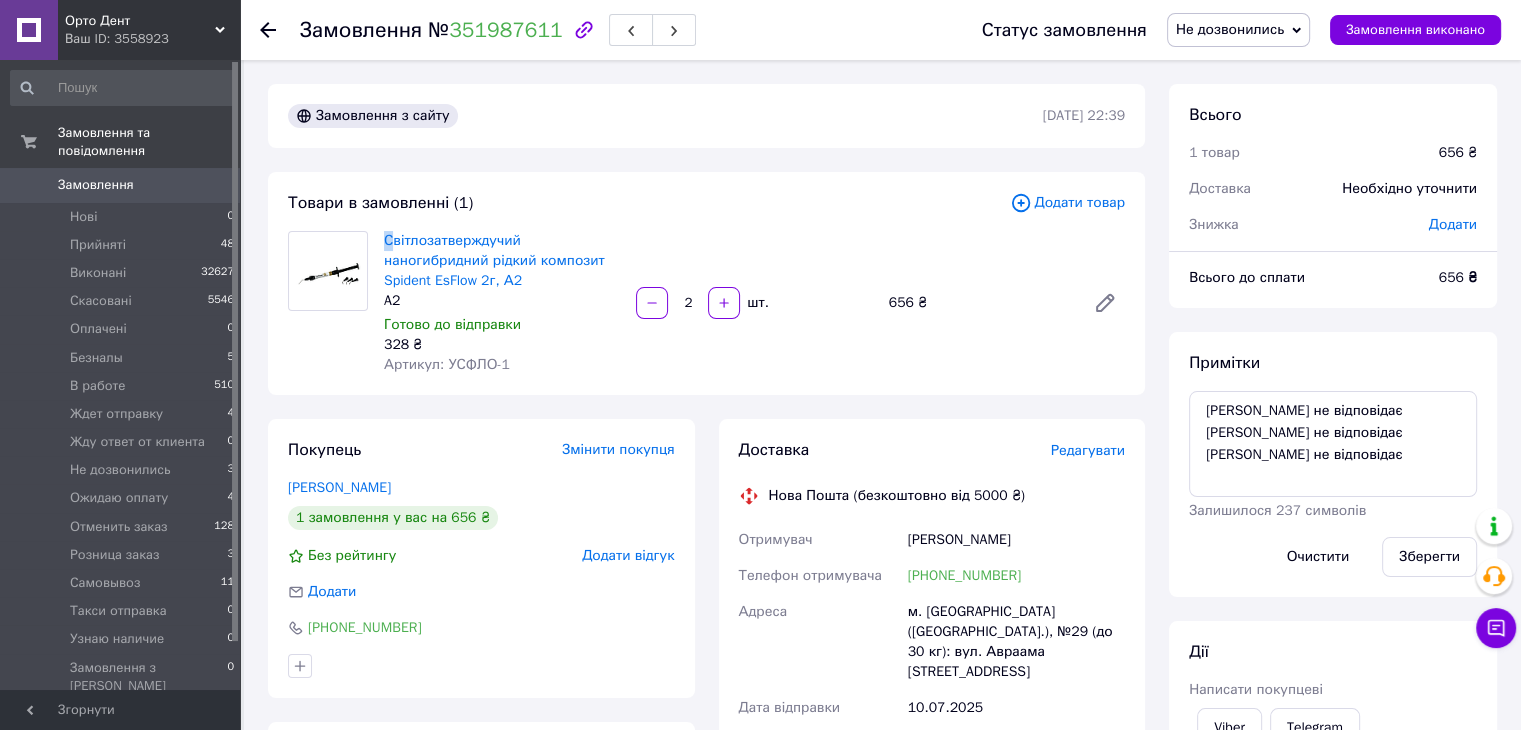 drag, startPoint x: 380, startPoint y: 232, endPoint x: 390, endPoint y: 222, distance: 14.142136 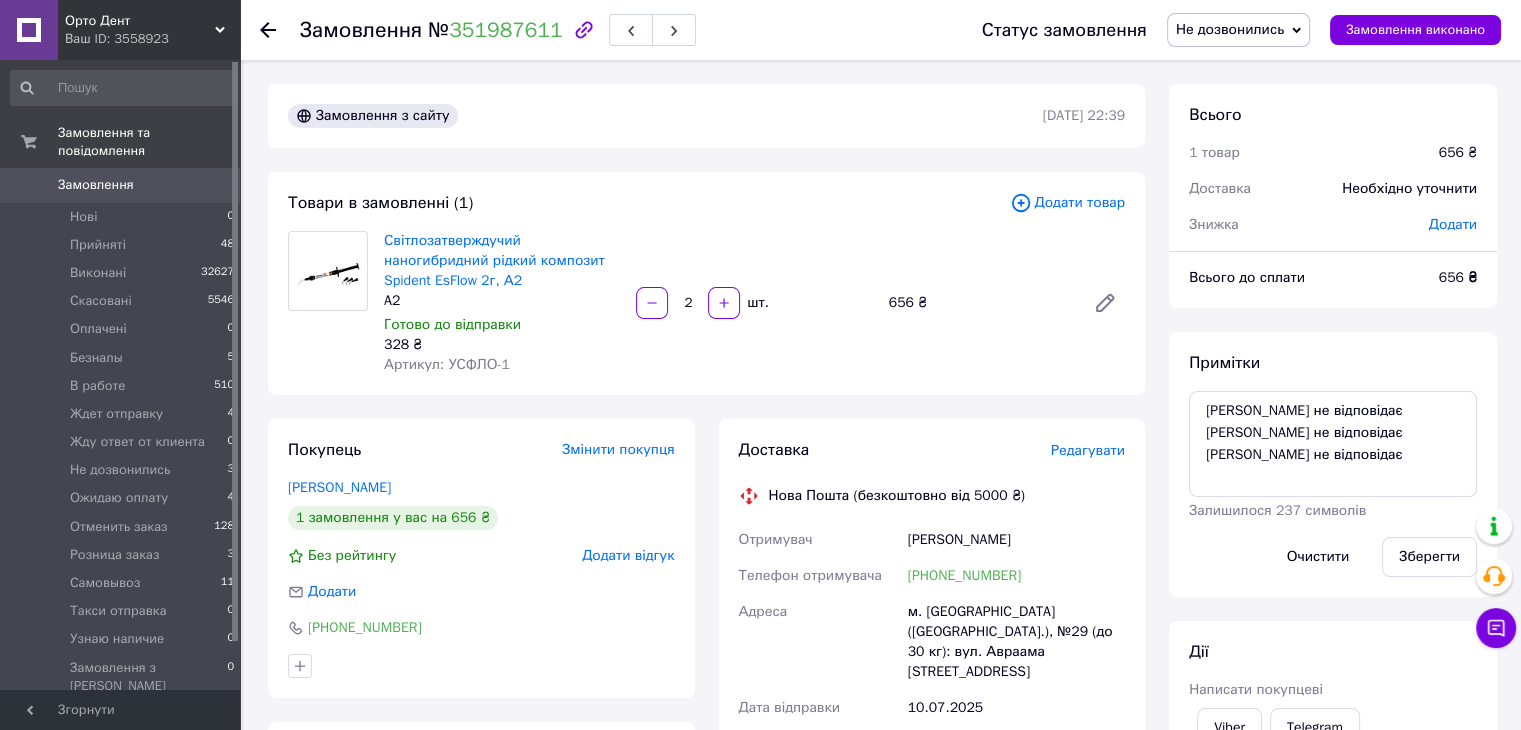 click at bounding box center (328, 303) 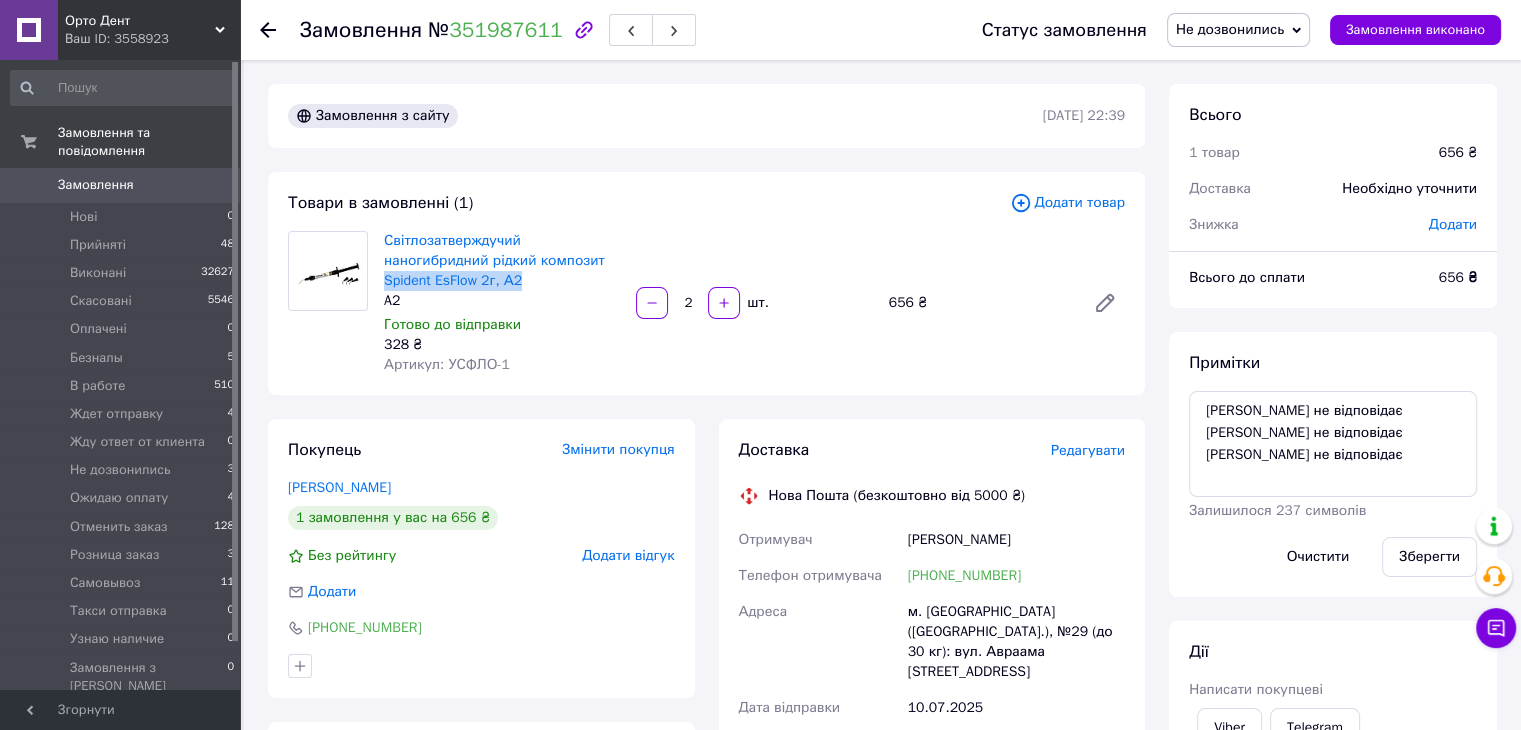 drag, startPoint x: 384, startPoint y: 278, endPoint x: 528, endPoint y: 287, distance: 144.28098 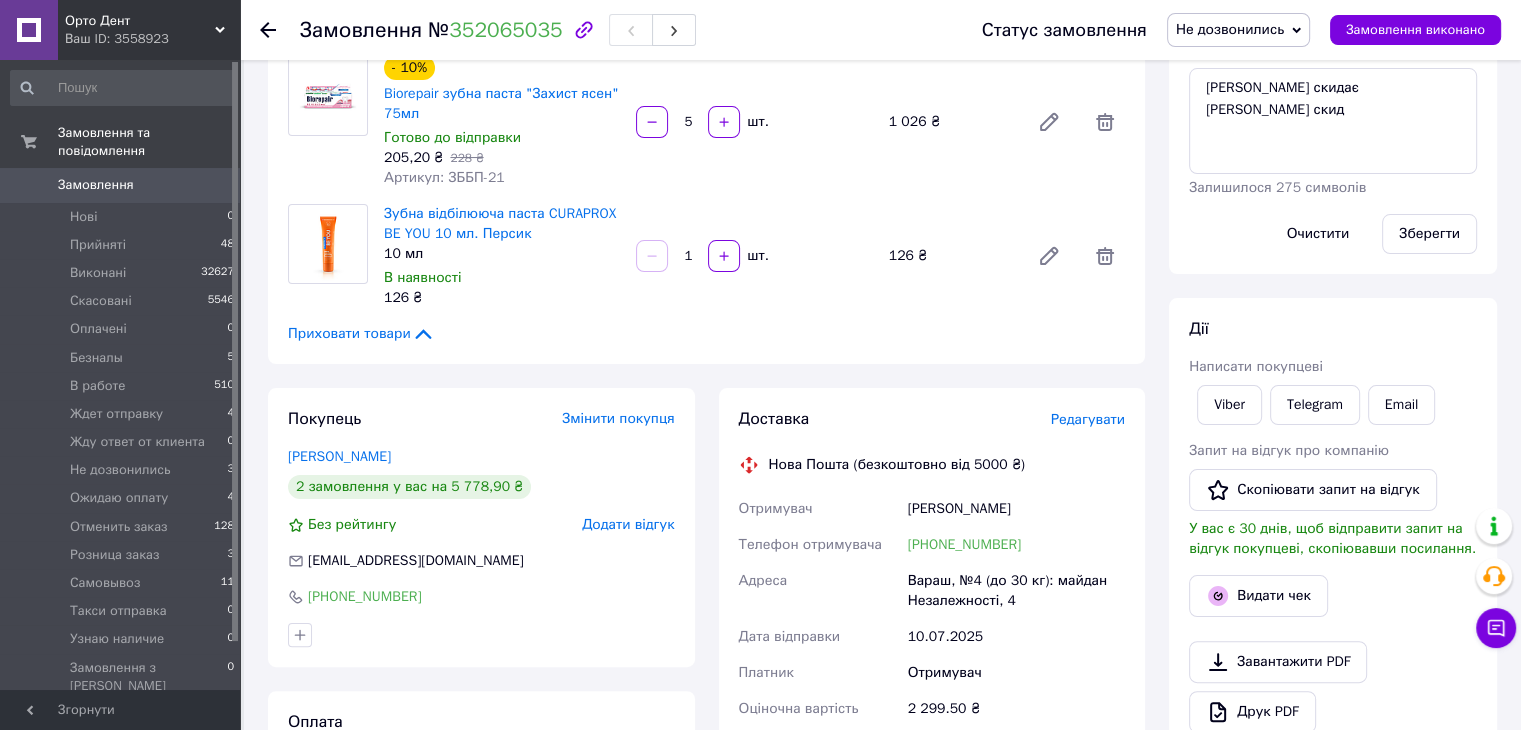 scroll, scrollTop: 400, scrollLeft: 0, axis: vertical 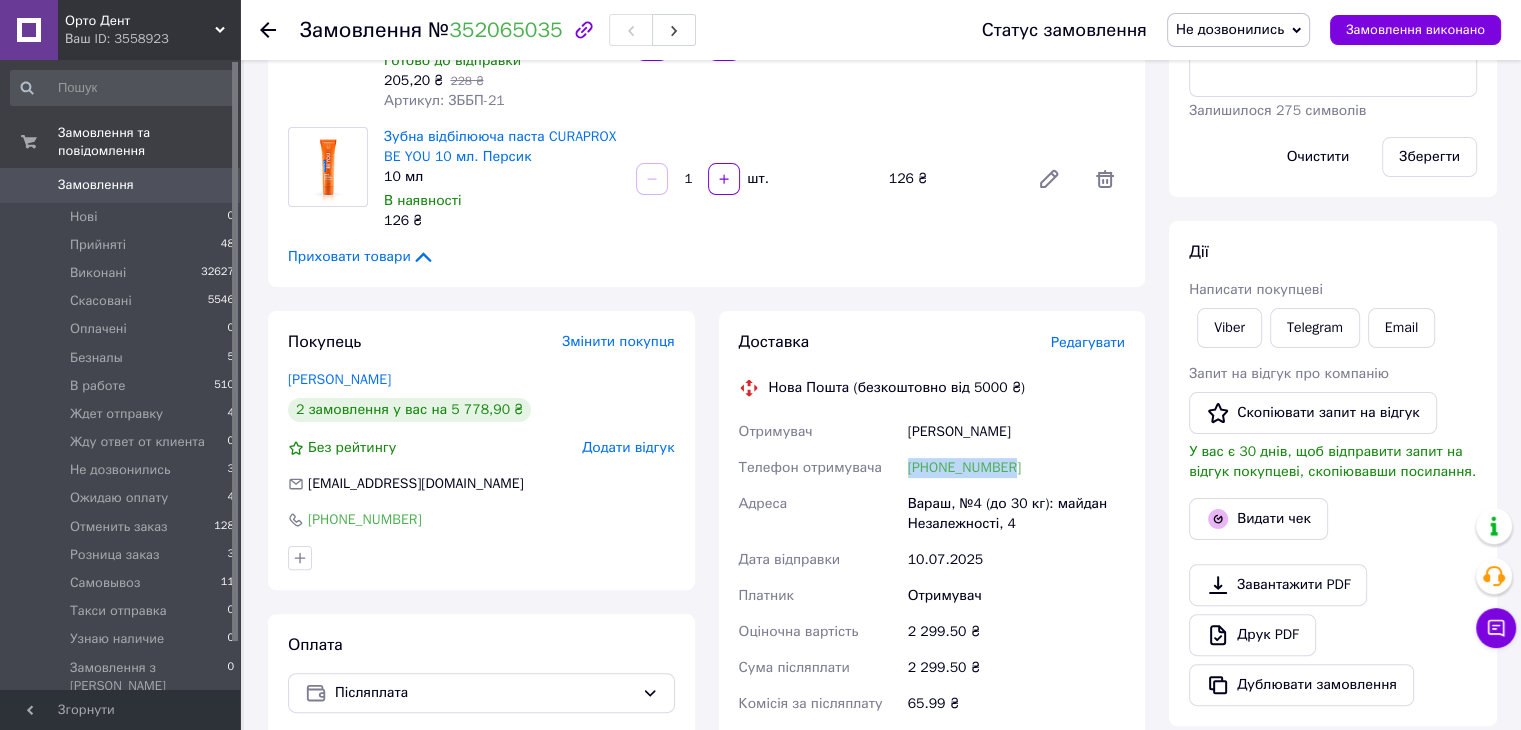 drag, startPoint x: 1012, startPoint y: 465, endPoint x: 896, endPoint y: 470, distance: 116.10771 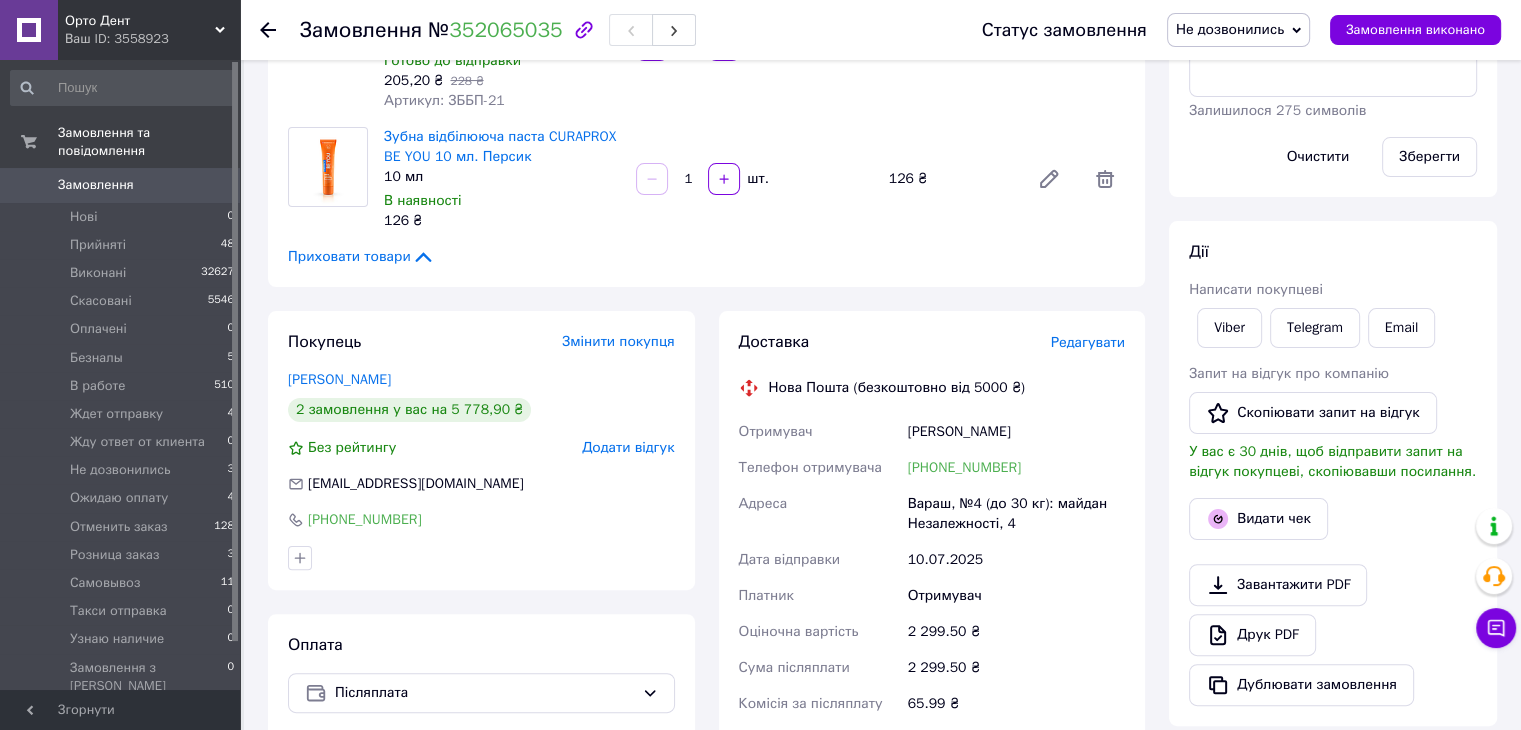 click on "Покупець Змінити покупця [PERSON_NAME] 2 замовлення у вас на 5 778,90 ₴ Без рейтингу   Додати відгук [EMAIL_ADDRESS][DOMAIN_NAME] [PHONE_NUMBER]" at bounding box center [481, 450] 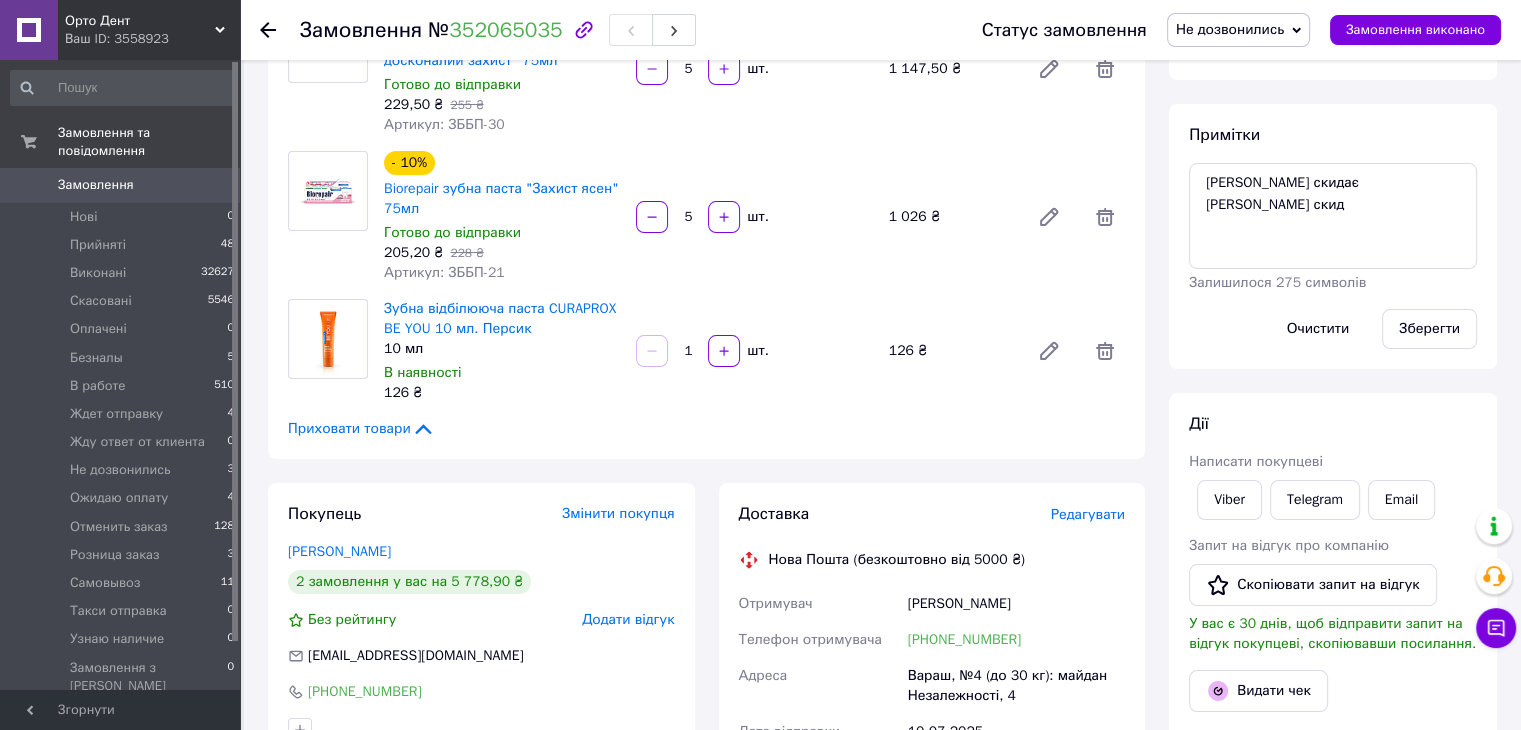 scroll, scrollTop: 300, scrollLeft: 0, axis: vertical 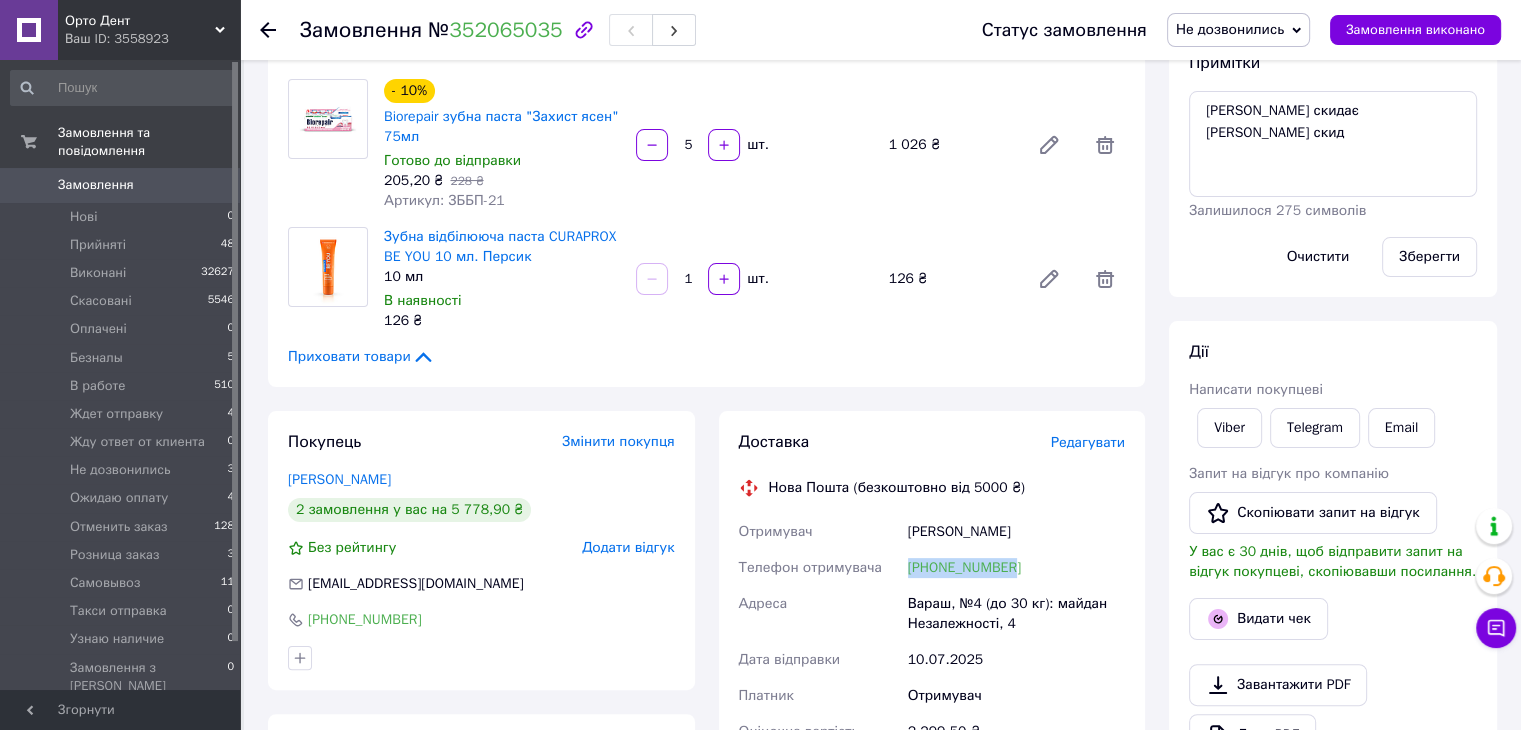 drag, startPoint x: 1011, startPoint y: 571, endPoint x: 901, endPoint y: 573, distance: 110.01818 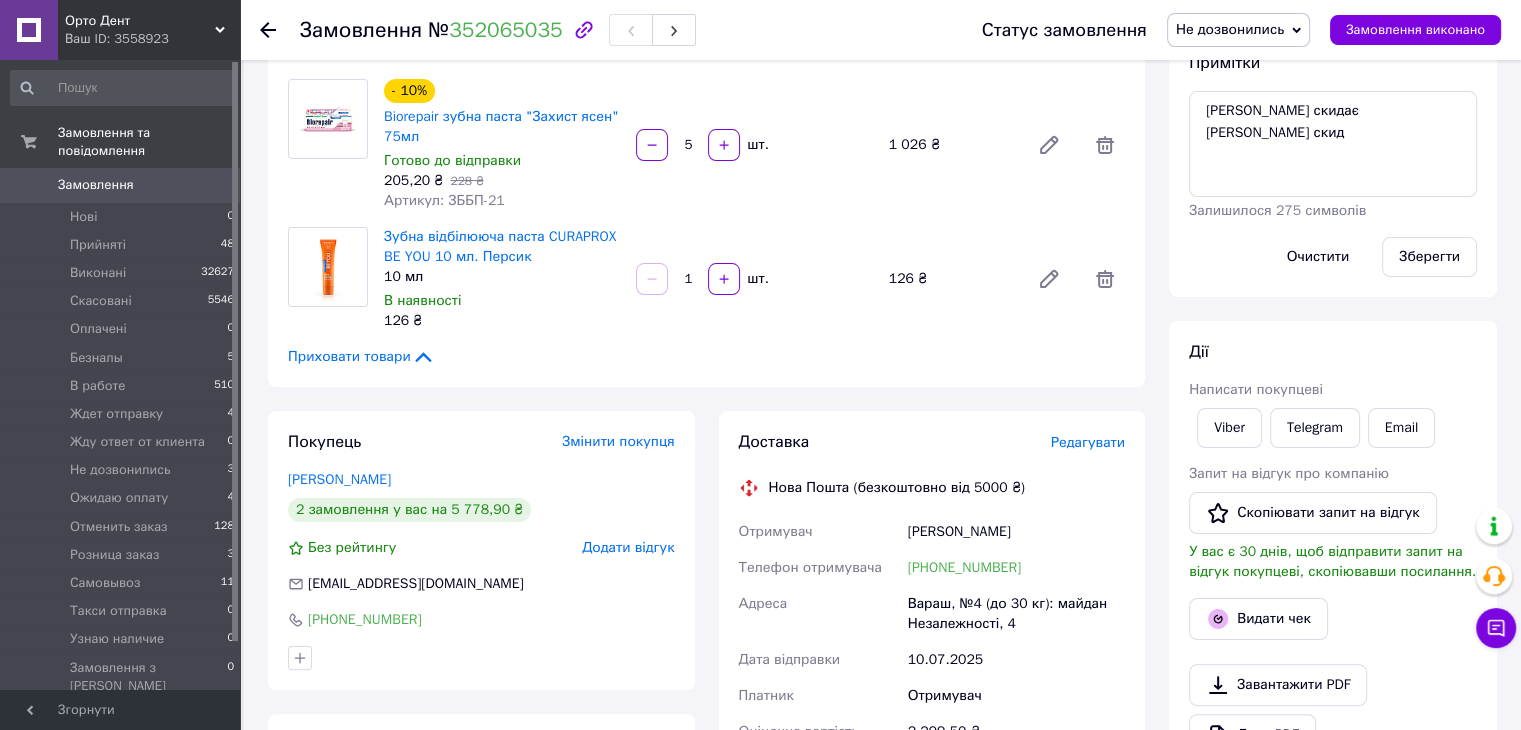click on "Замовлення з сайту 10.07.2025 | 13:37 Товари в замовленні (3) Додати товар - 10% Biorepair зубна паста "Екстра досконалий захист" 75мл Готово до відправки 229,50 ₴   255 ₴ Артикул: ЗББП-30 5   шт. 1 147,50 ₴ - 10% Biorepair зубна паста "Захист ясен" 75мл Готово до відправки 205,20 ₴   228 ₴ Артикул: ЗББП-21 5   шт. 1 026 ₴ Зубна відбілююча паста CURAPROX BE YOU 10 мл. Персик 10 мл В наявності 126 ₴ 1   шт. 126 ₴ Приховати товари Покупець Змінити покупця Ткачук Ірина 2 замовлення у вас на 5 778,90 ₴ Без рейтингу   Додати відгук irabutterflay@gmail.com +380967509992 Оплата Післяплата Доставка Редагувати Нова Пошта (безкоштовно від 5000 ₴)" at bounding box center (706, 605) 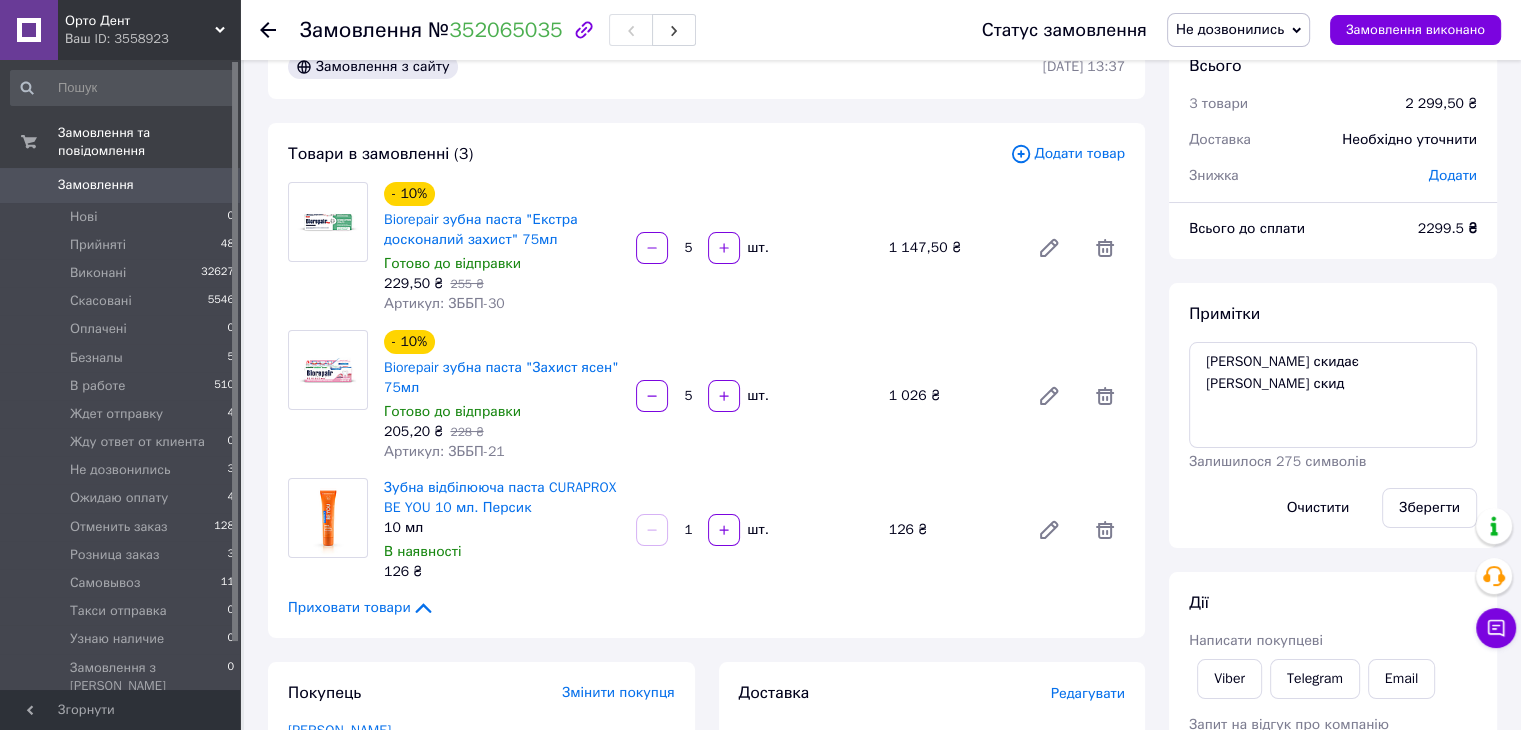 scroll, scrollTop: 0, scrollLeft: 0, axis: both 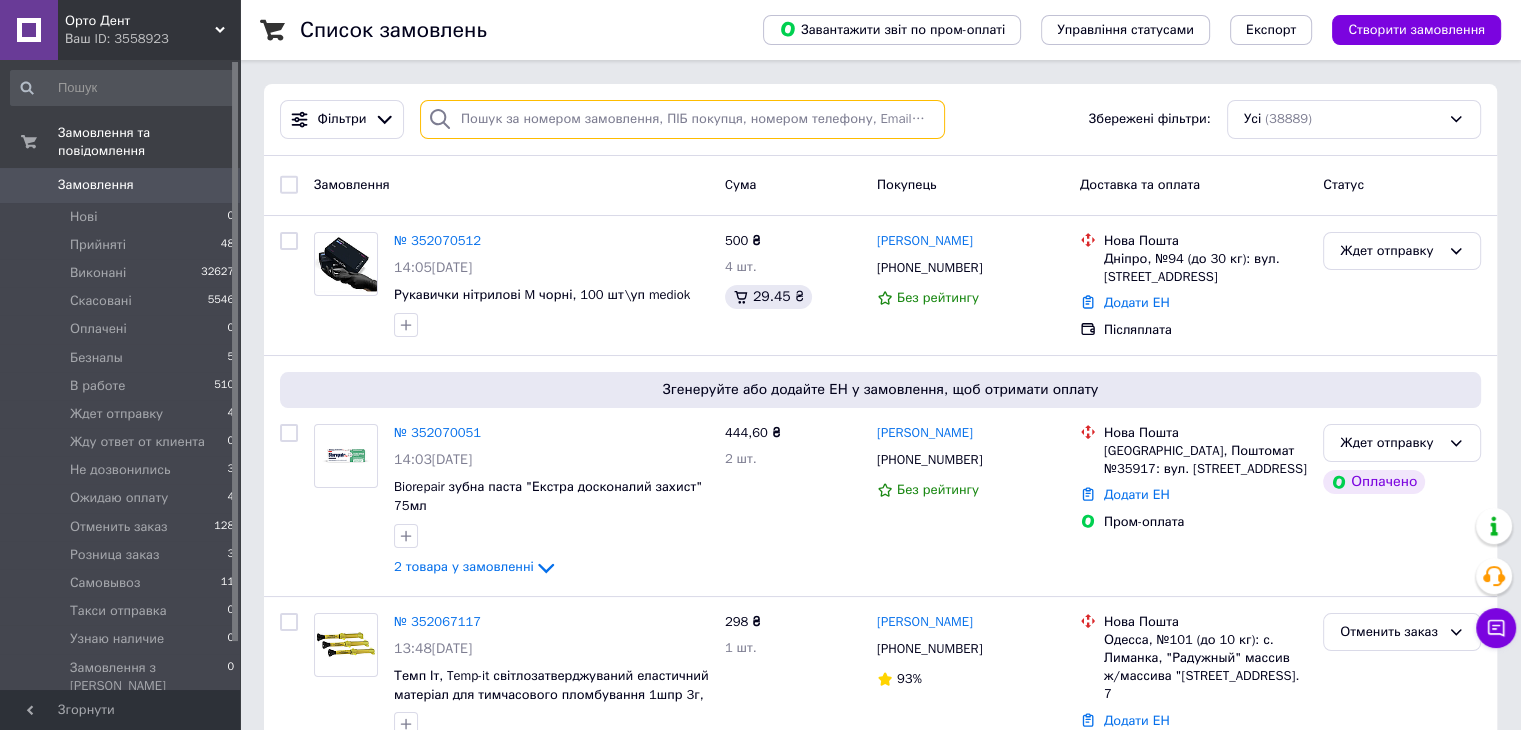 click at bounding box center [682, 119] 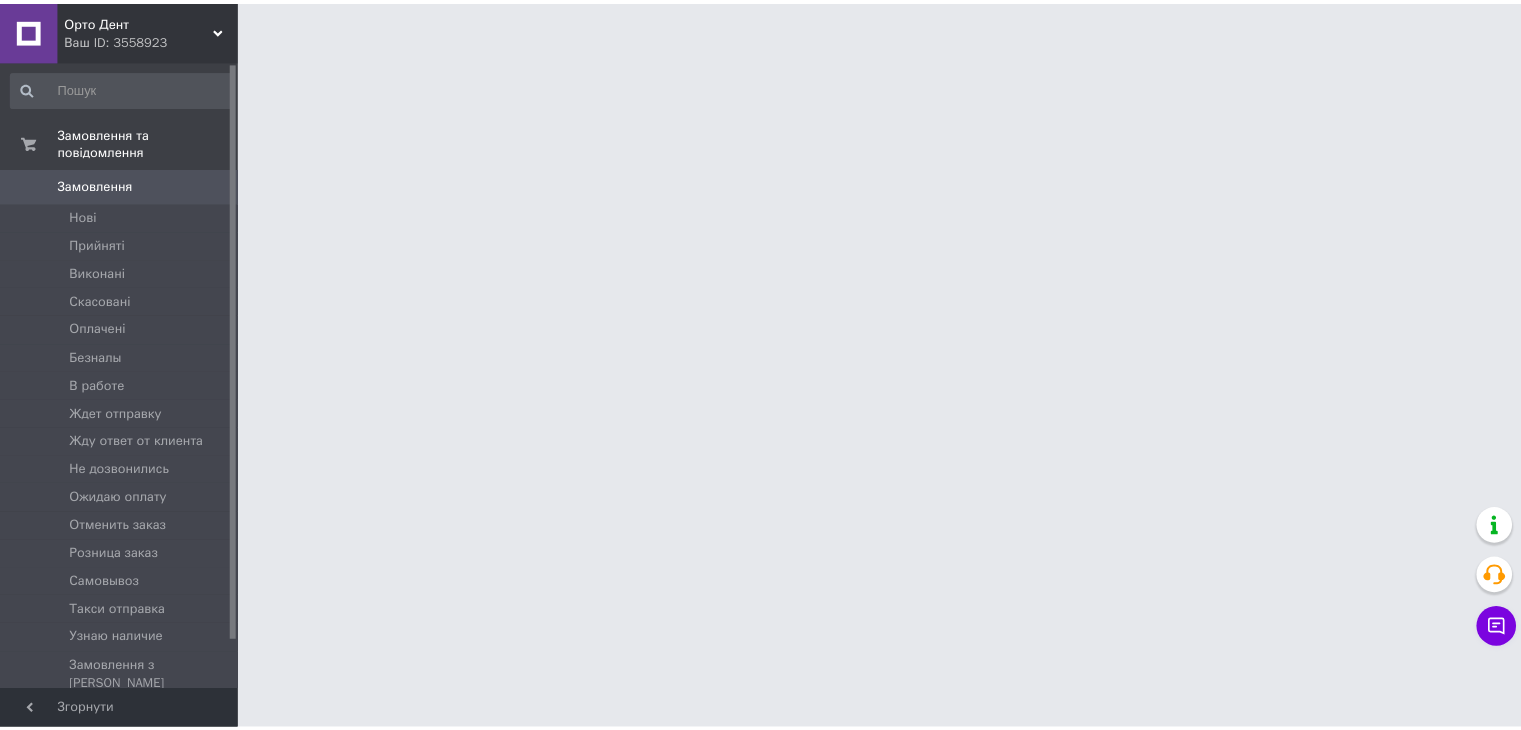 scroll, scrollTop: 0, scrollLeft: 0, axis: both 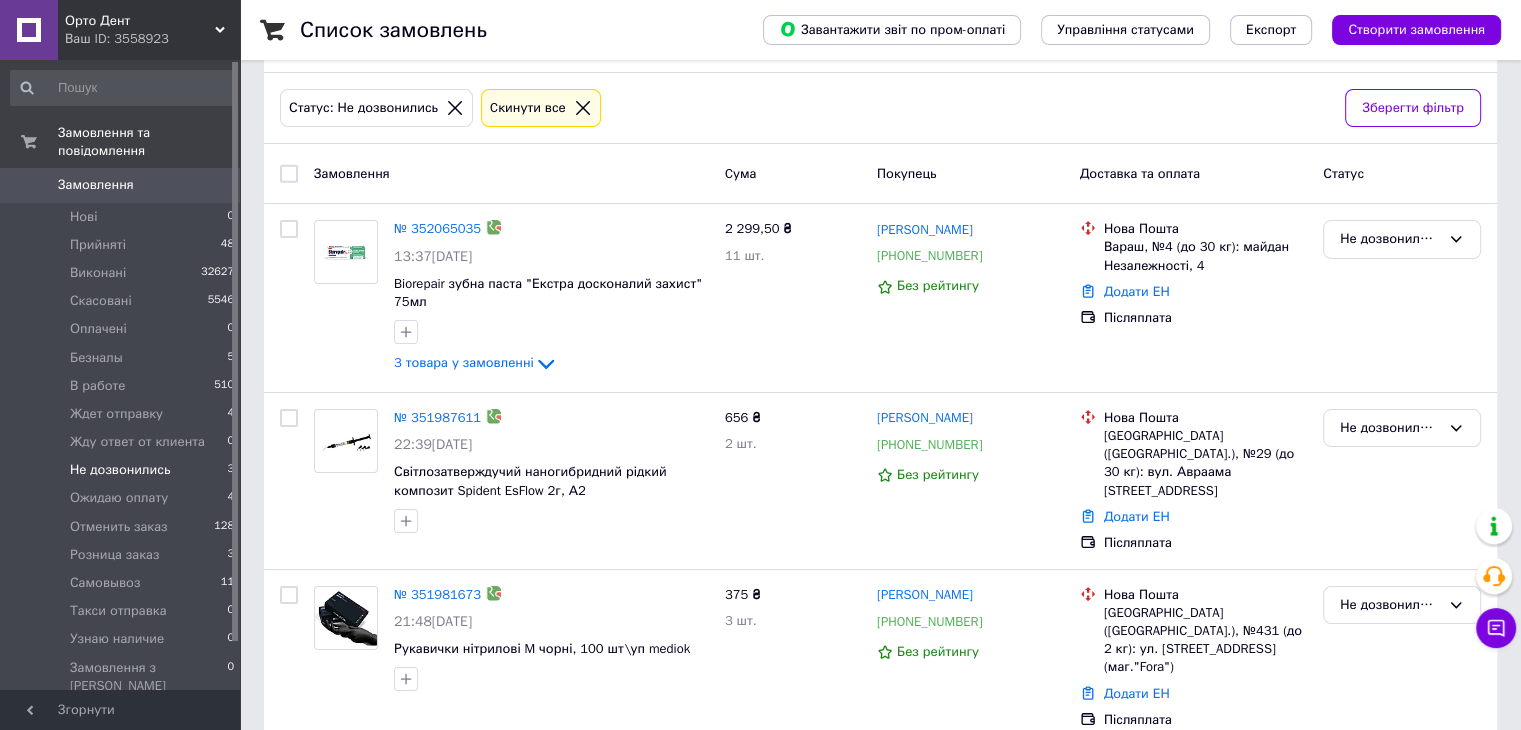 click 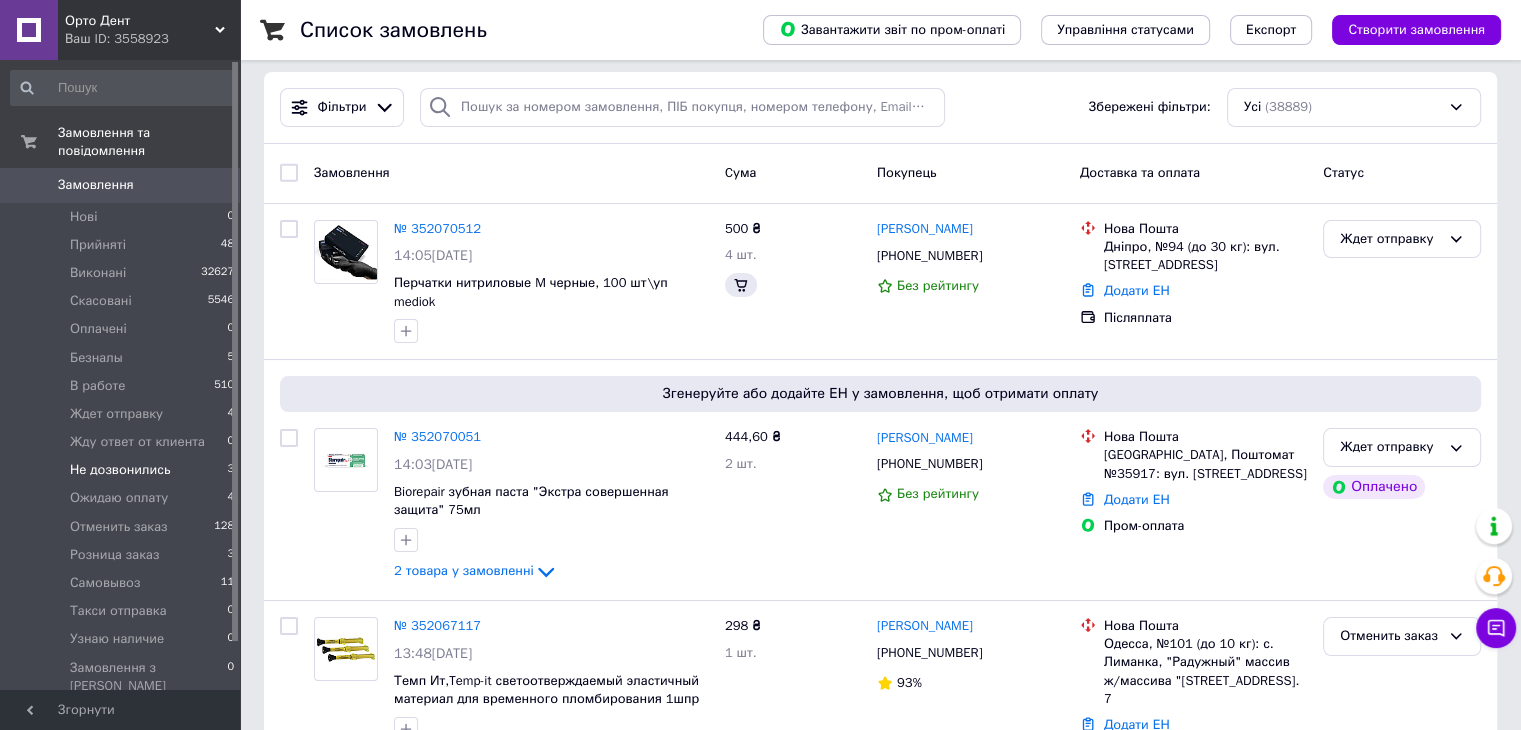 scroll, scrollTop: 0, scrollLeft: 0, axis: both 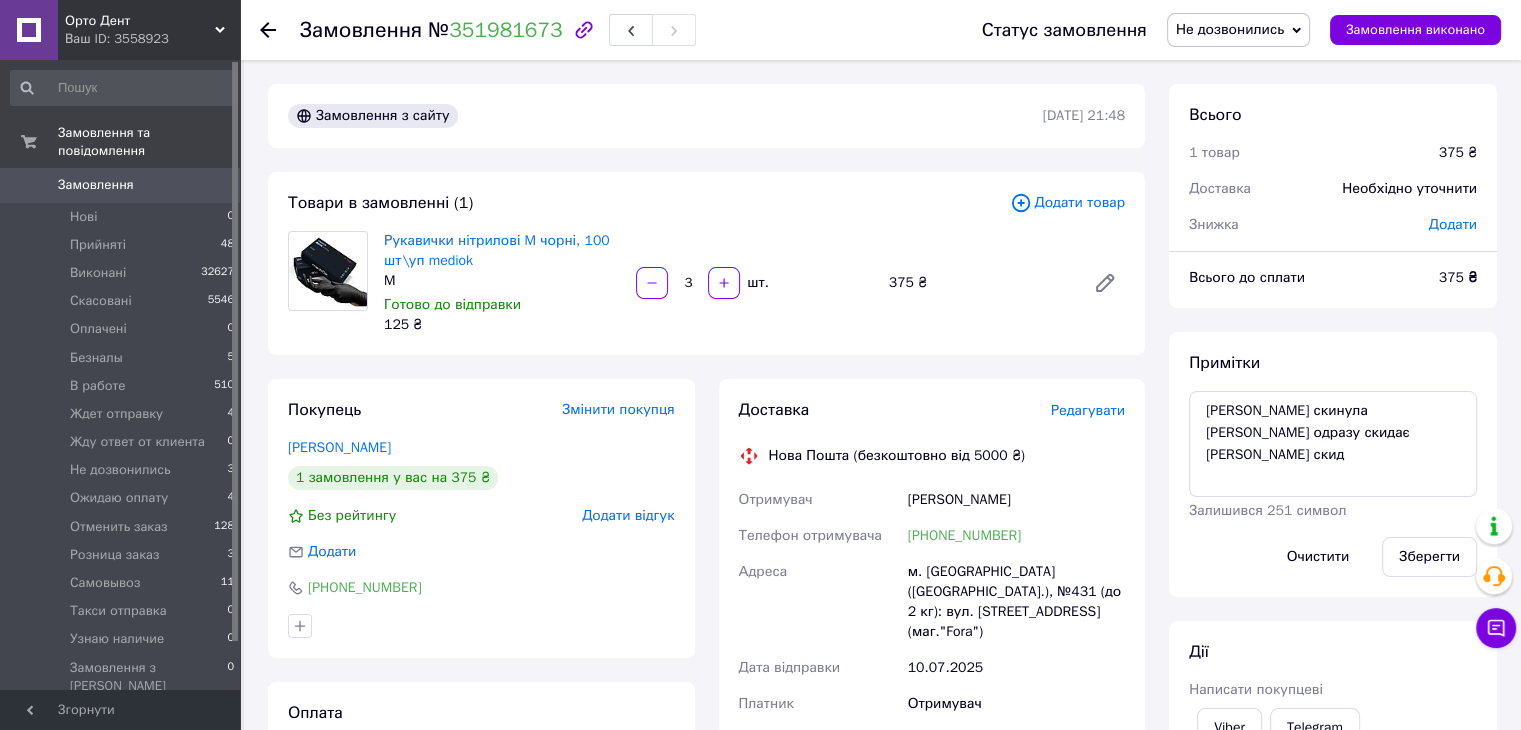 click on "Не дозвонились" at bounding box center [1238, 30] 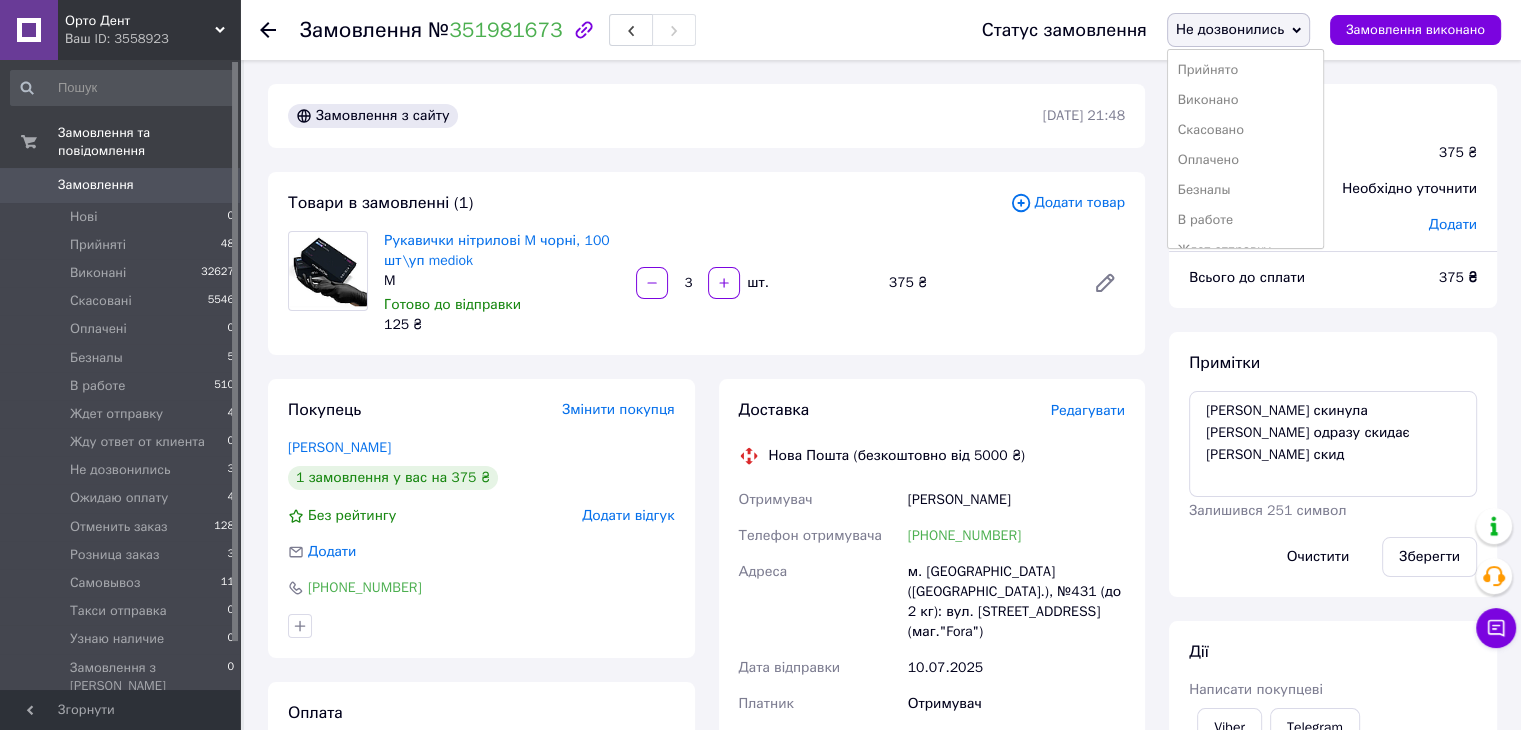 click on "Не дозвонились" at bounding box center [1238, 30] 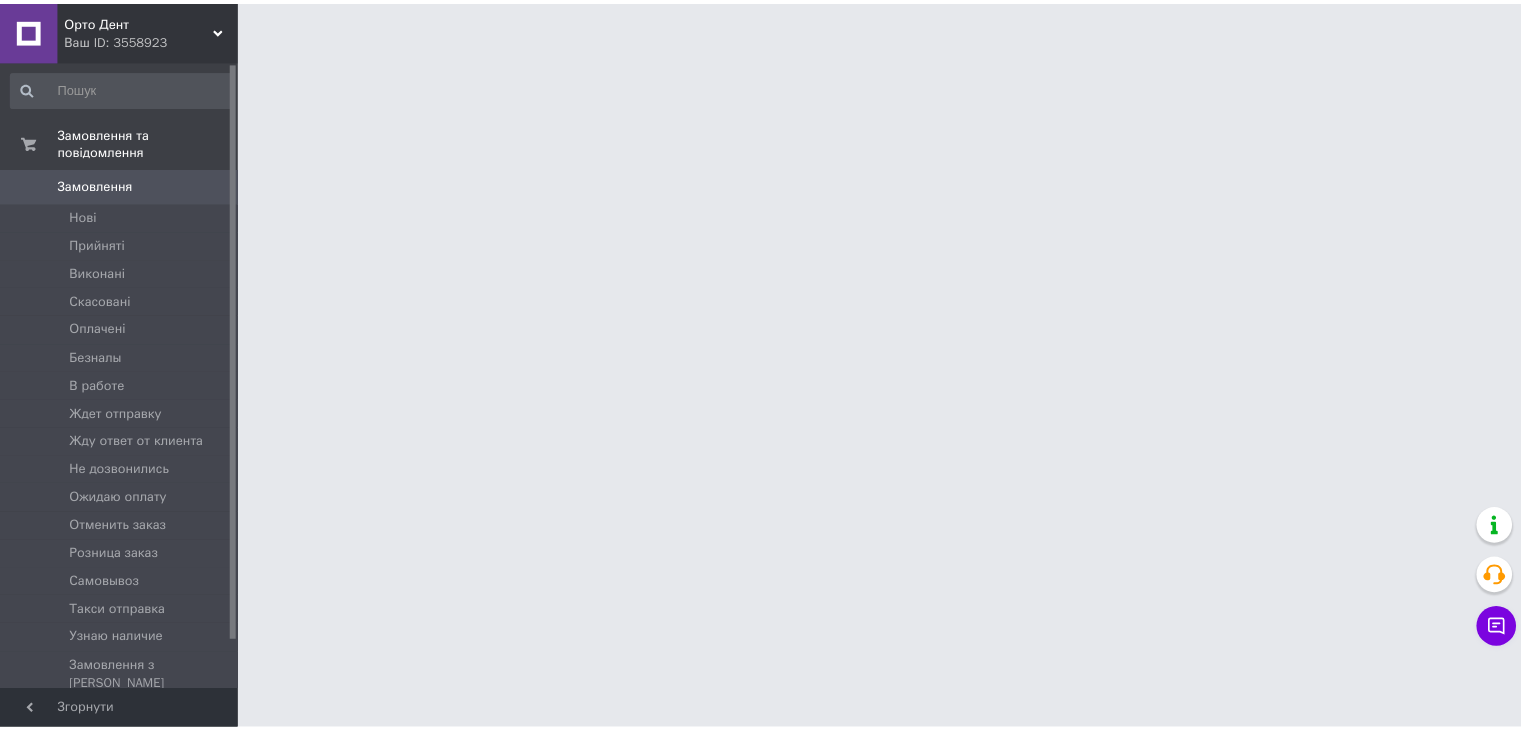 scroll, scrollTop: 0, scrollLeft: 0, axis: both 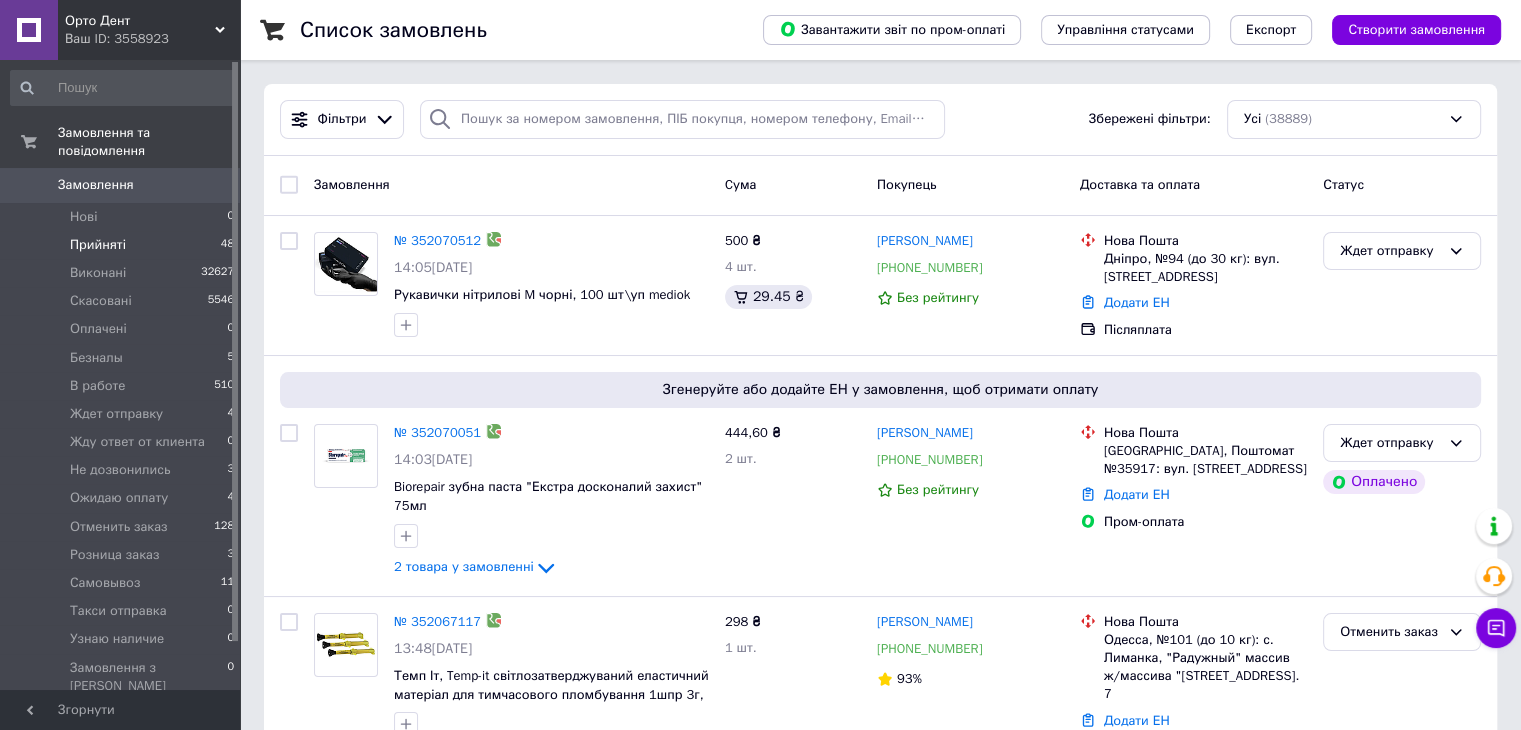 click on "Прийняті" at bounding box center [98, 245] 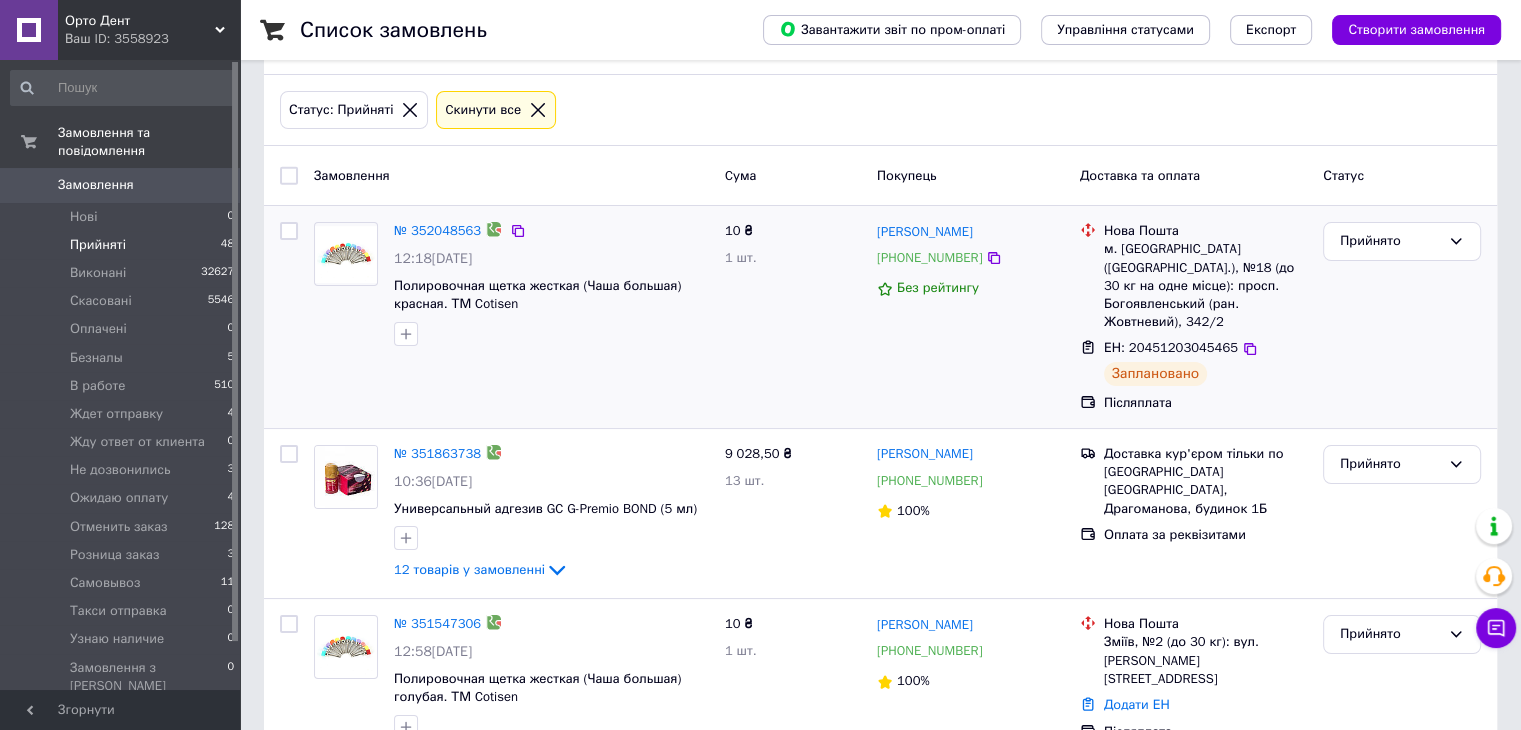 scroll, scrollTop: 200, scrollLeft: 0, axis: vertical 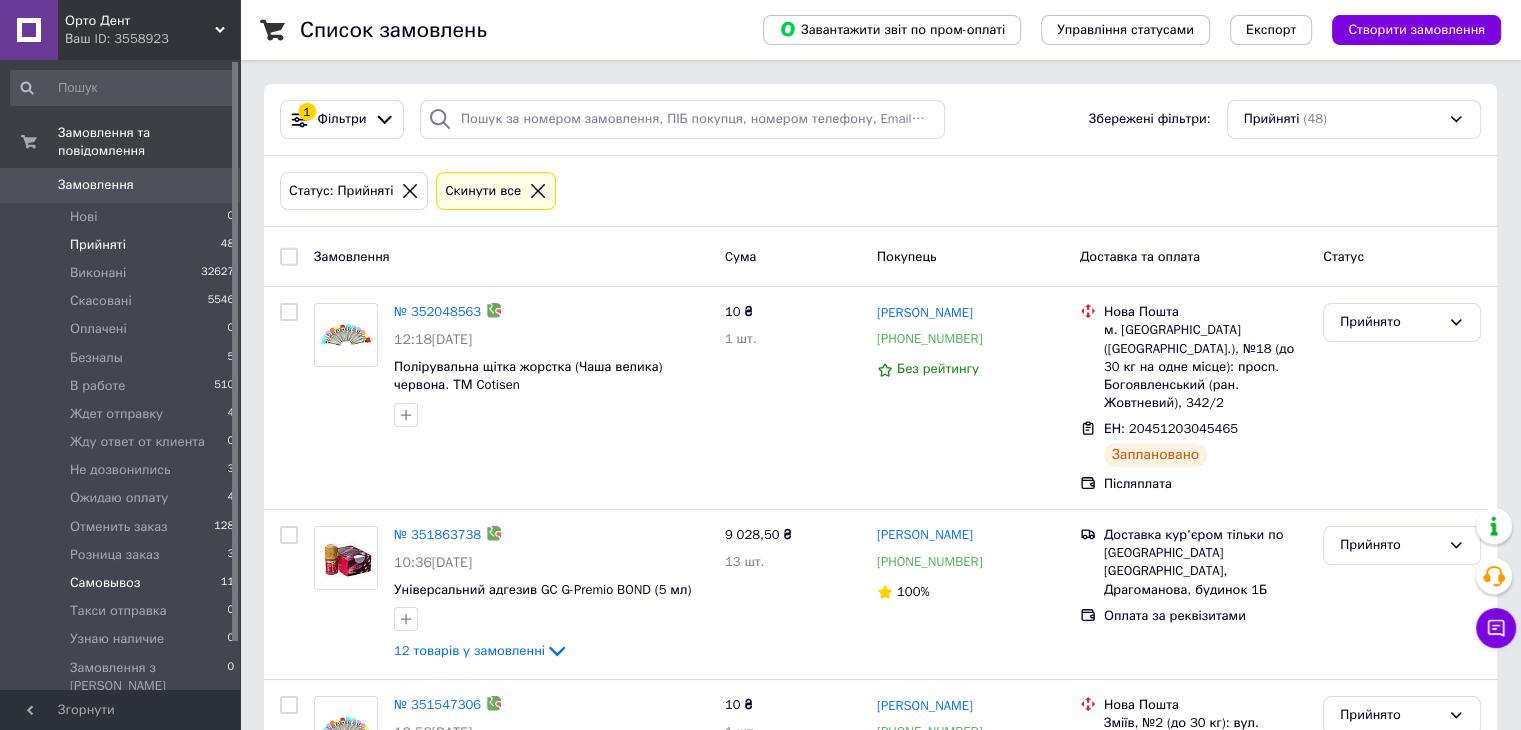 click on "Самовывоз" at bounding box center (105, 583) 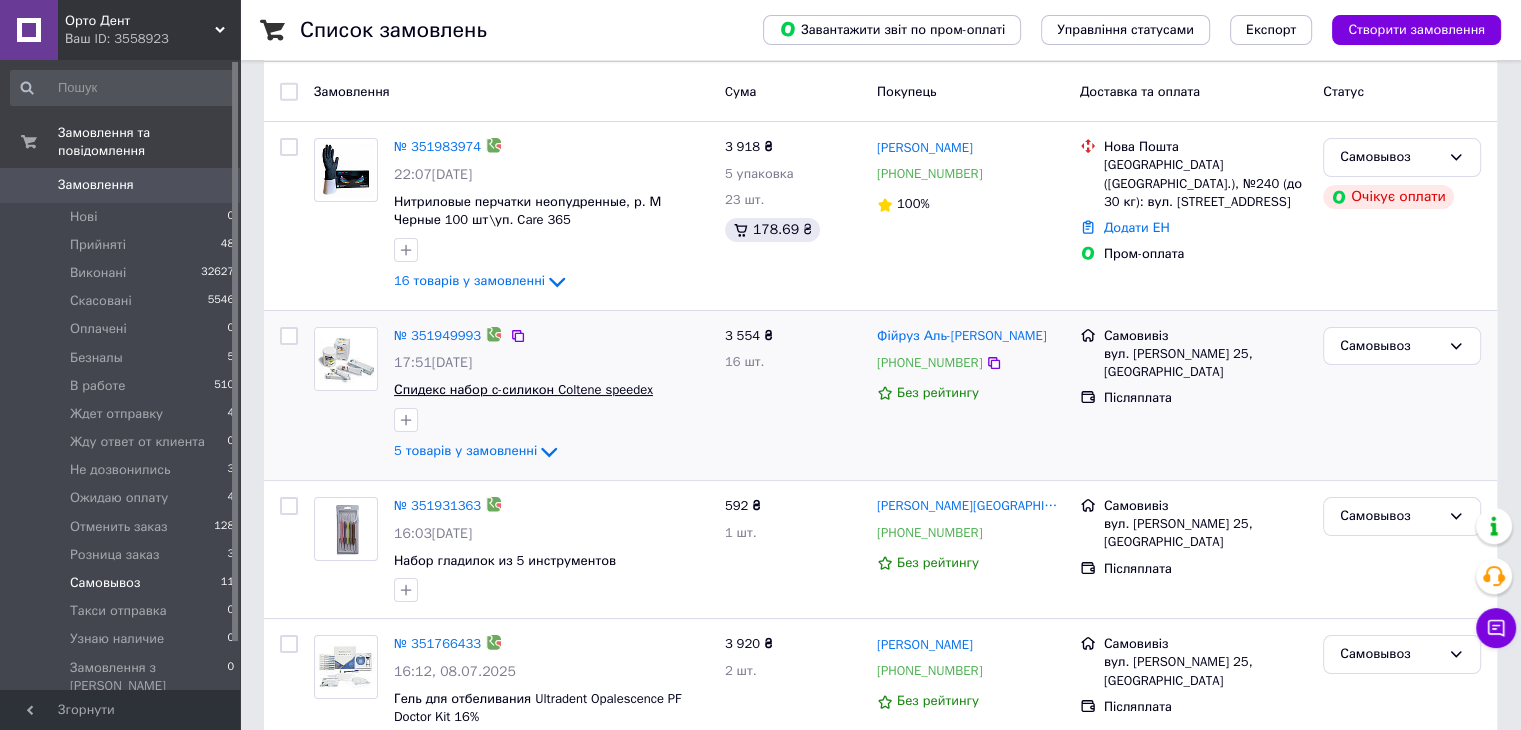 scroll, scrollTop: 200, scrollLeft: 0, axis: vertical 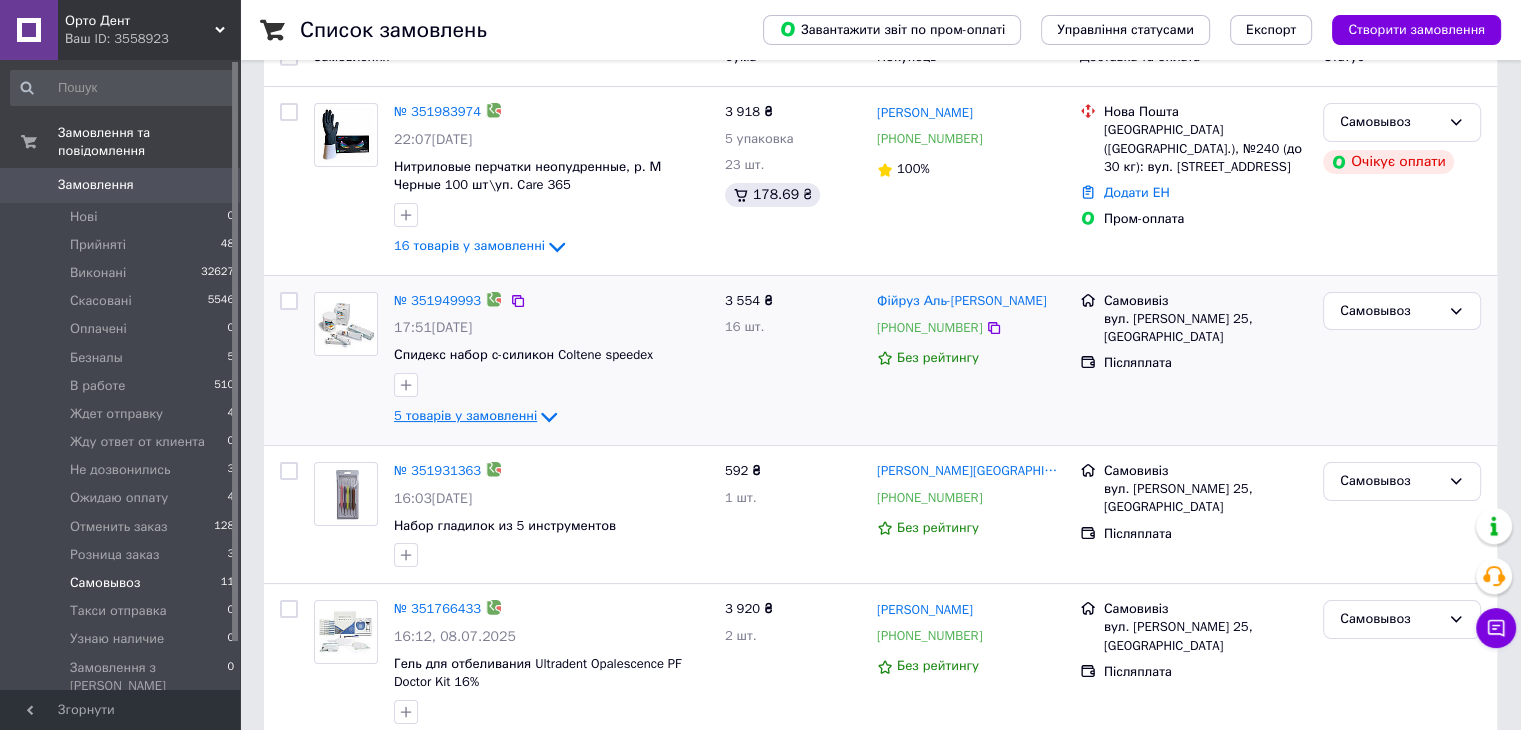 click on "5 товарів у замовленні" at bounding box center (465, 416) 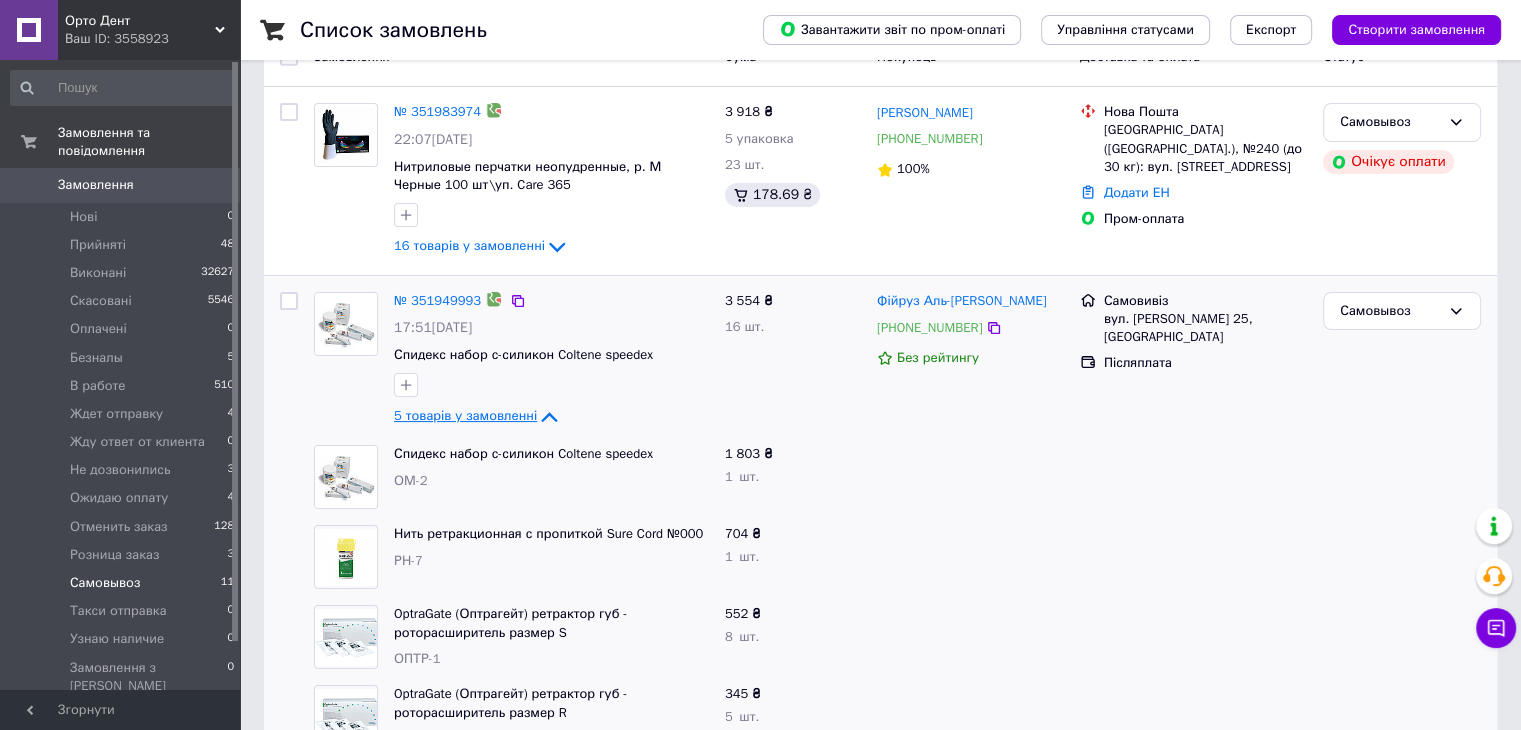 click on "5 товарів у замовленні" at bounding box center [465, 416] 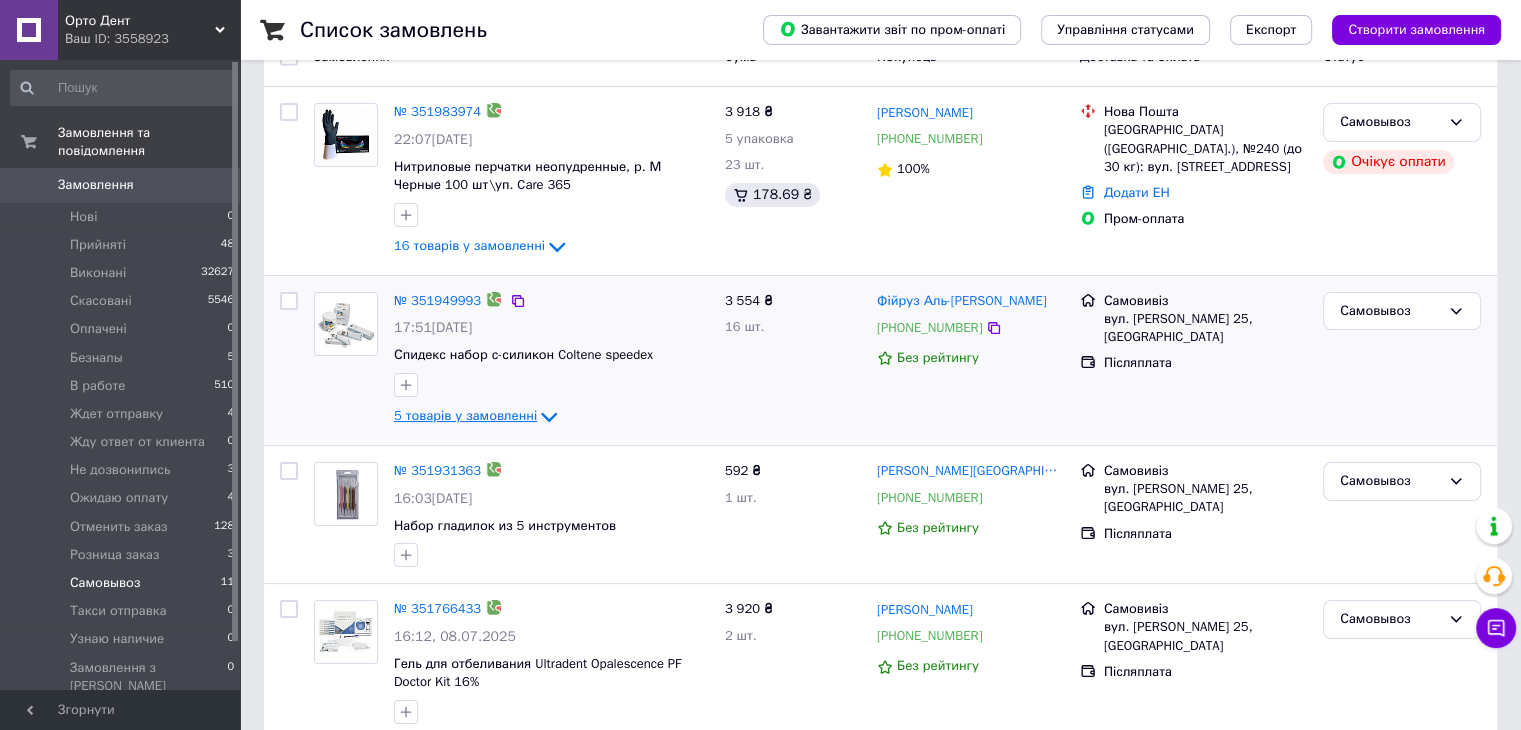 click on "5 товарів у замовленні" at bounding box center [465, 416] 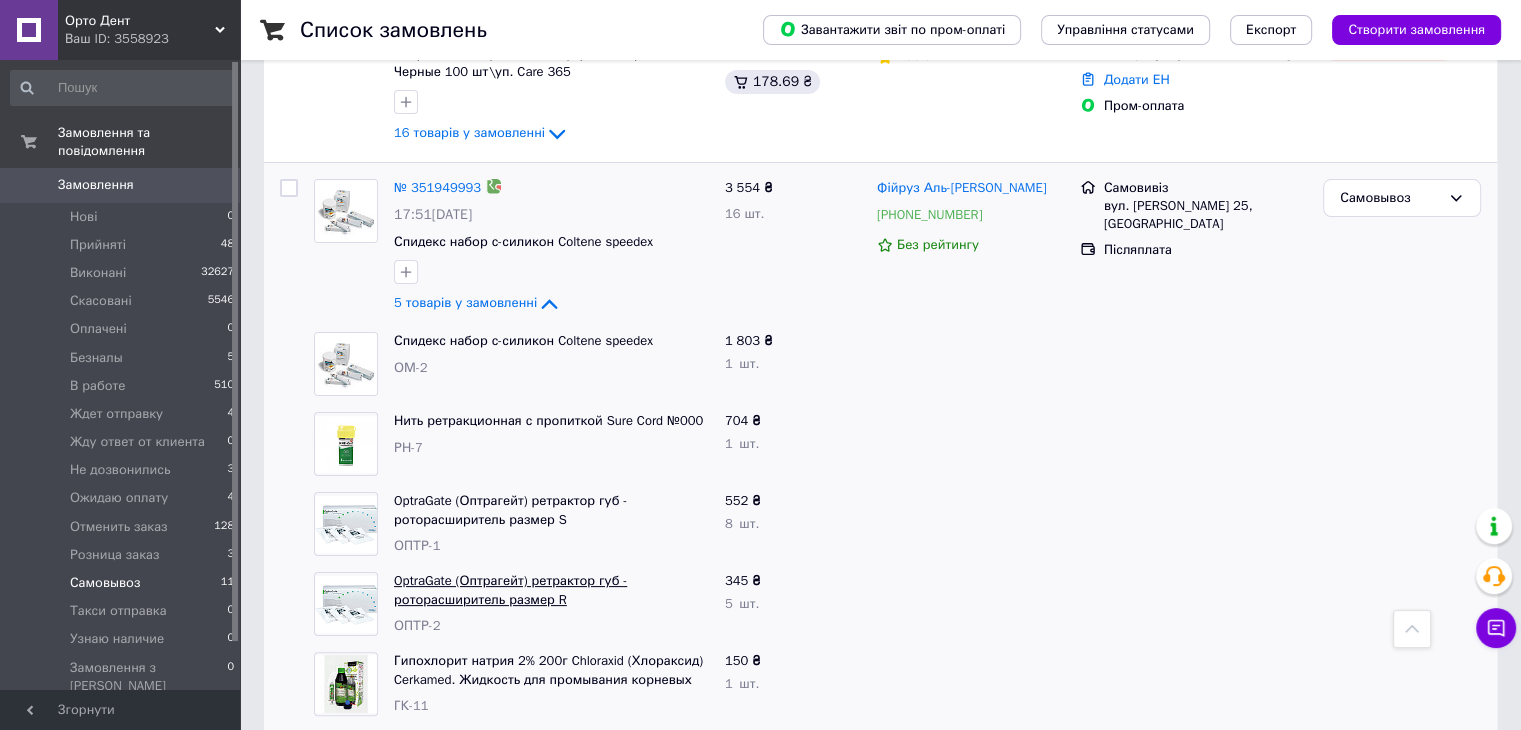 scroll, scrollTop: 200, scrollLeft: 0, axis: vertical 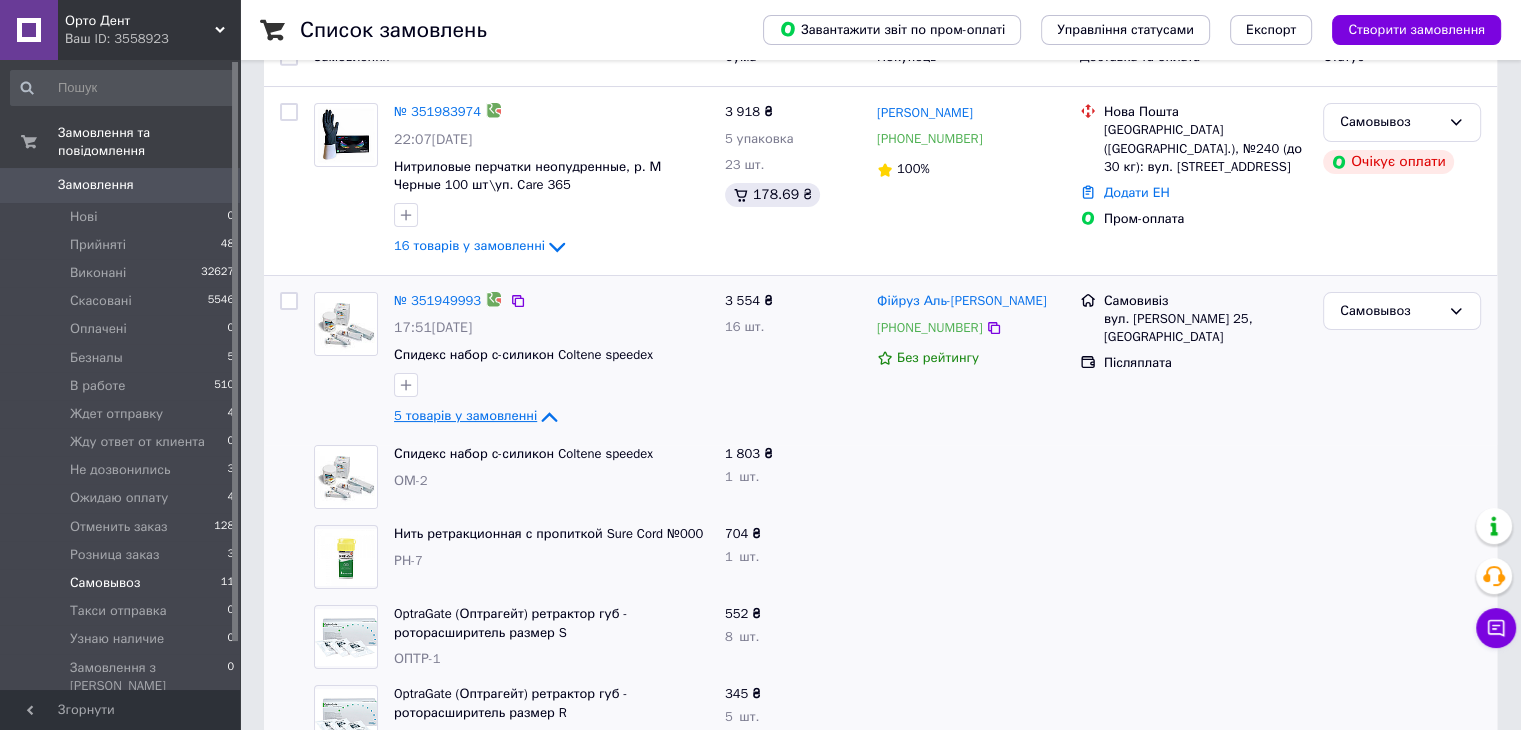 click on "5 товарів у замовленні" at bounding box center (465, 416) 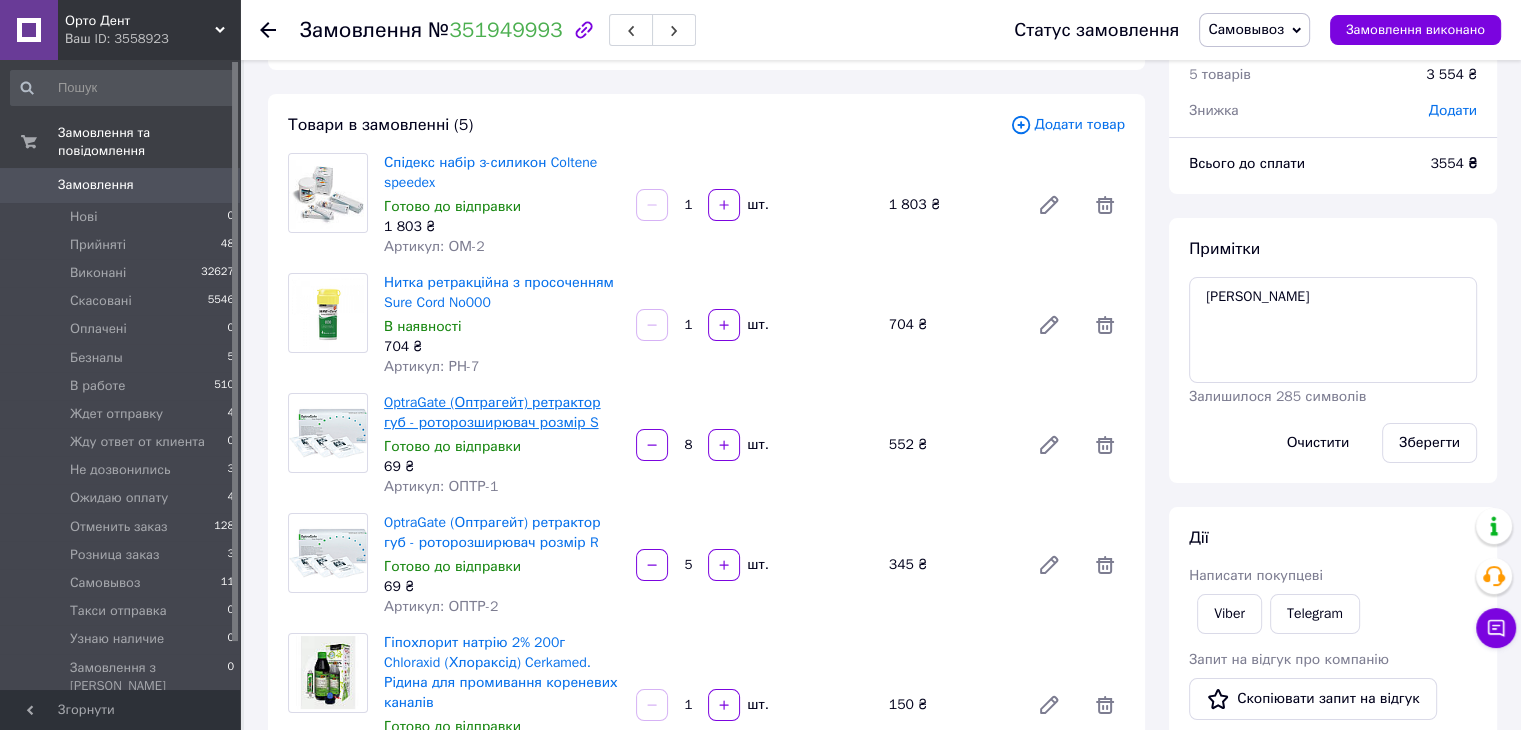 scroll, scrollTop: 0, scrollLeft: 0, axis: both 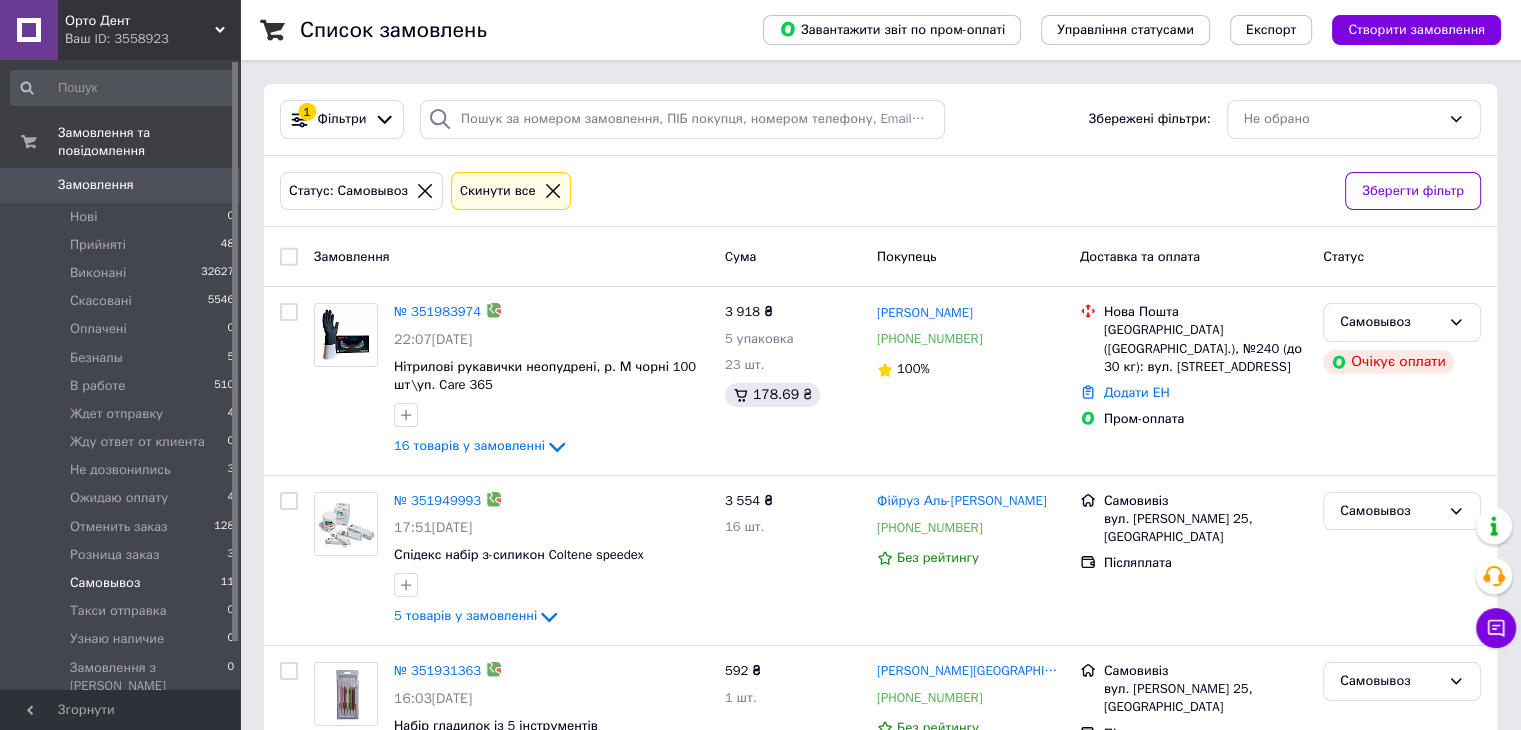 click on "Орто Дент" at bounding box center (140, 21) 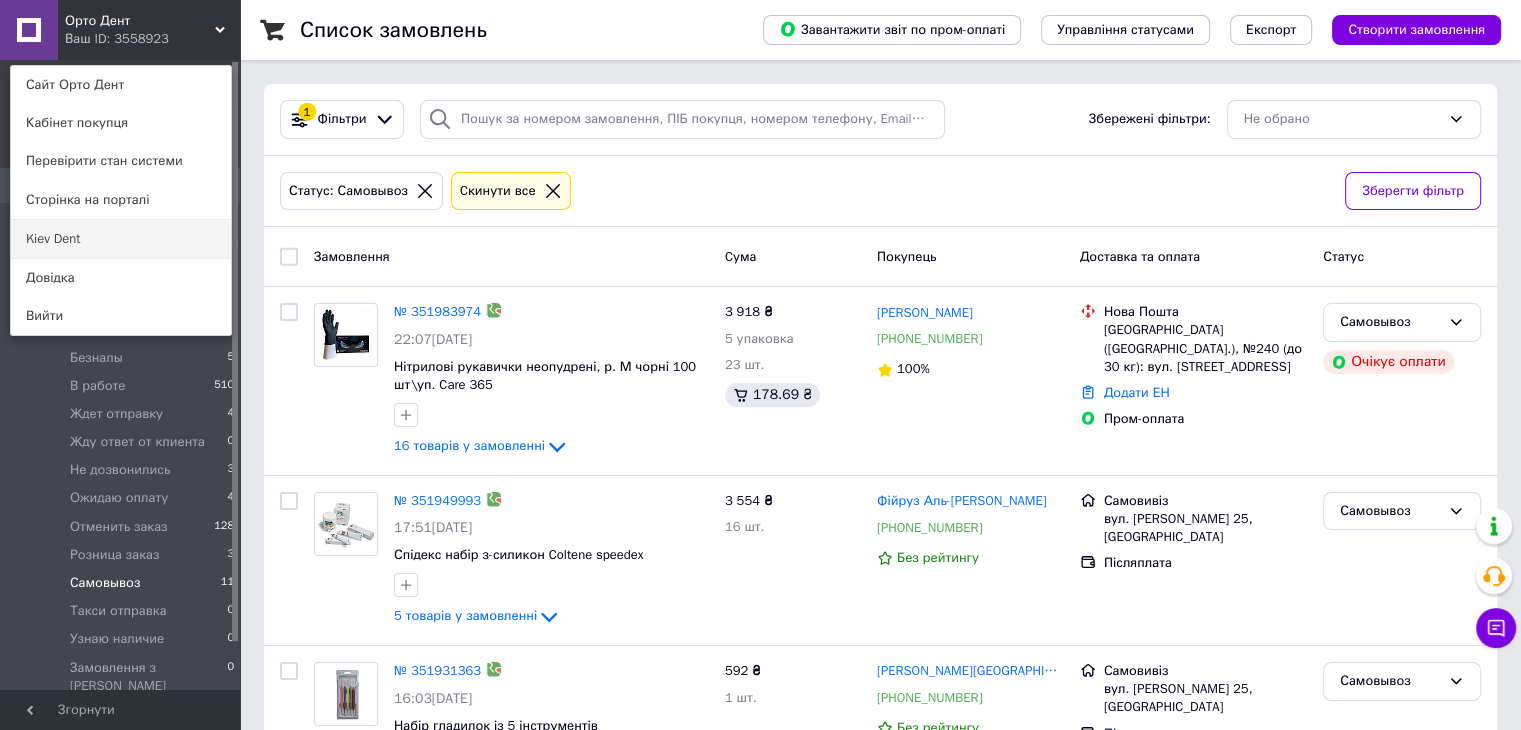 click on "Kiev Dent" at bounding box center [121, 239] 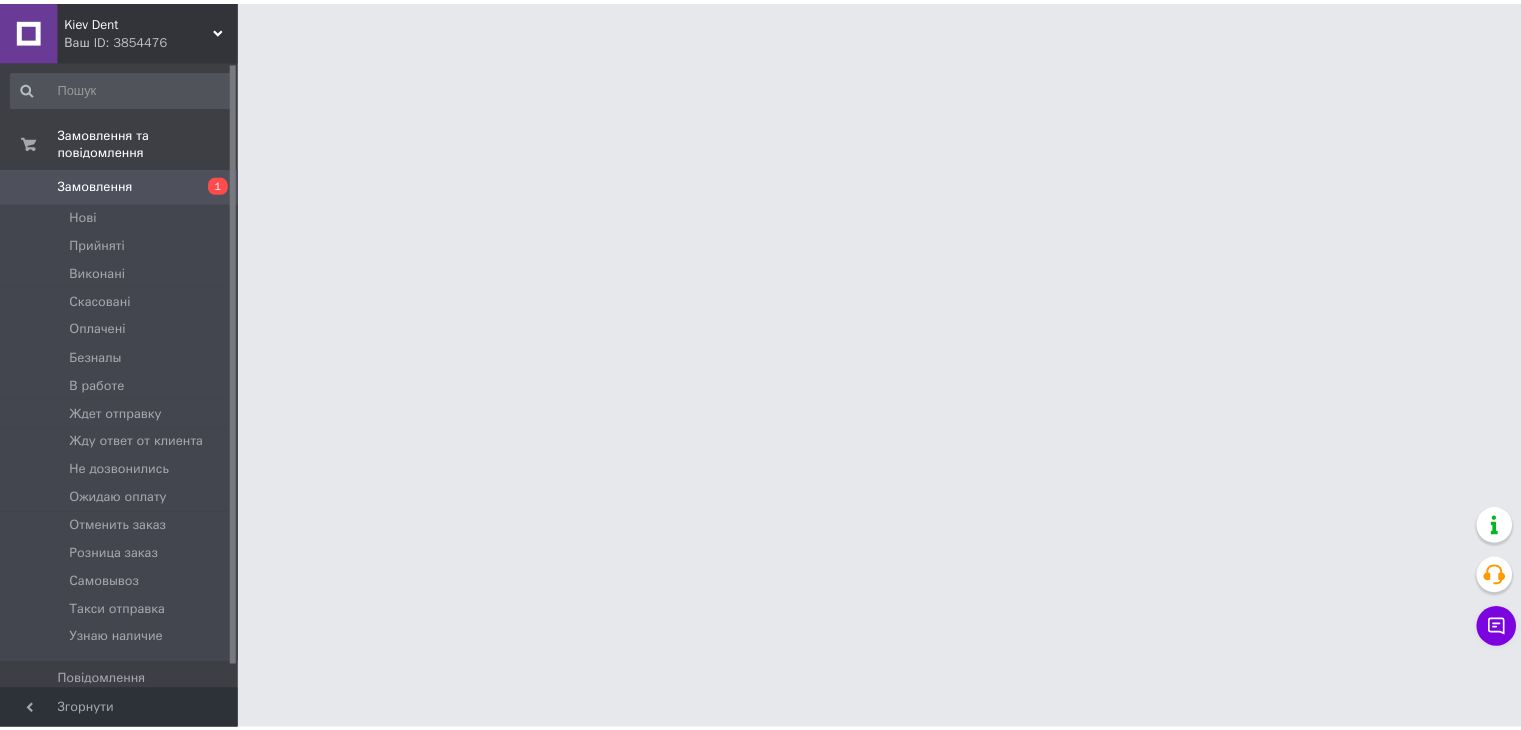 scroll, scrollTop: 0, scrollLeft: 0, axis: both 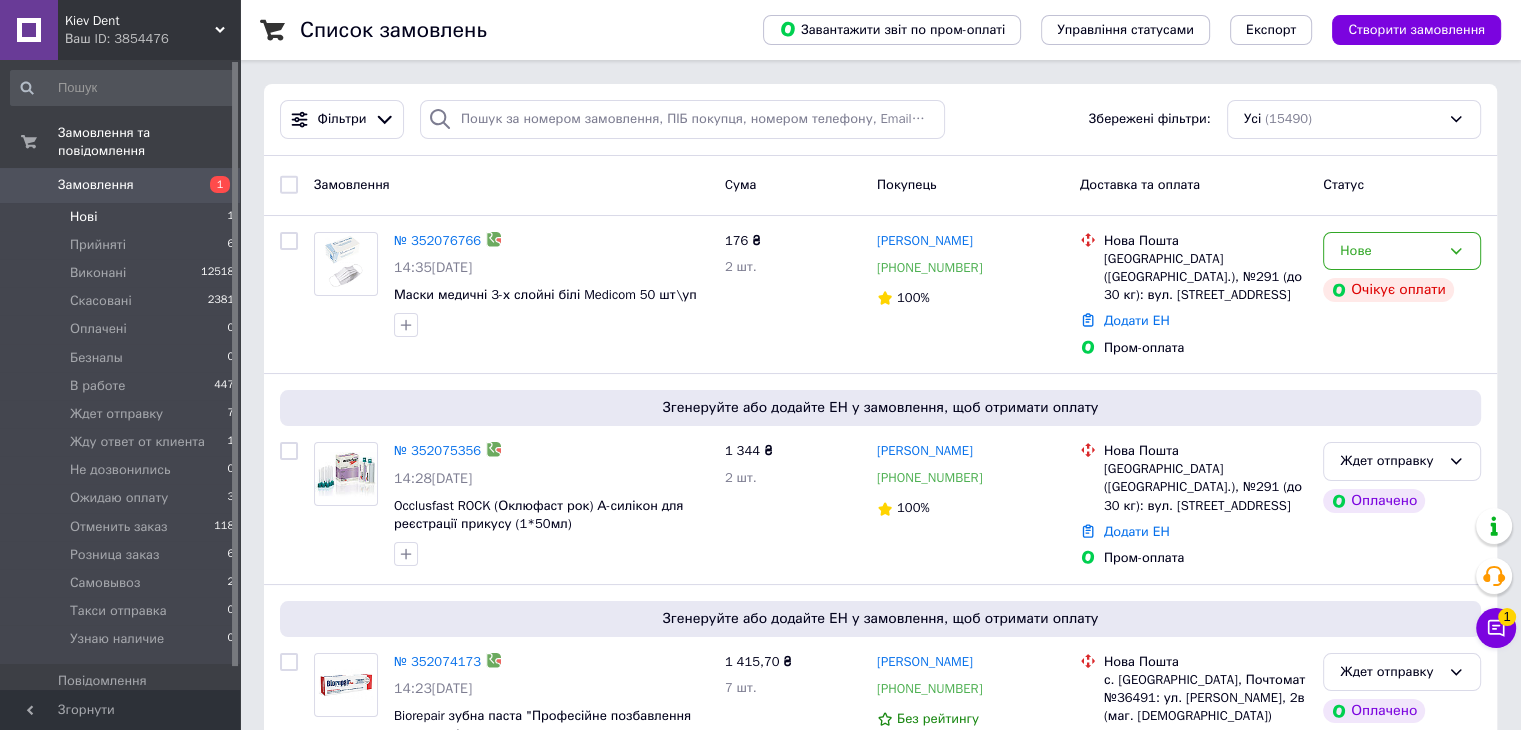 click on "Нові 1" at bounding box center (123, 217) 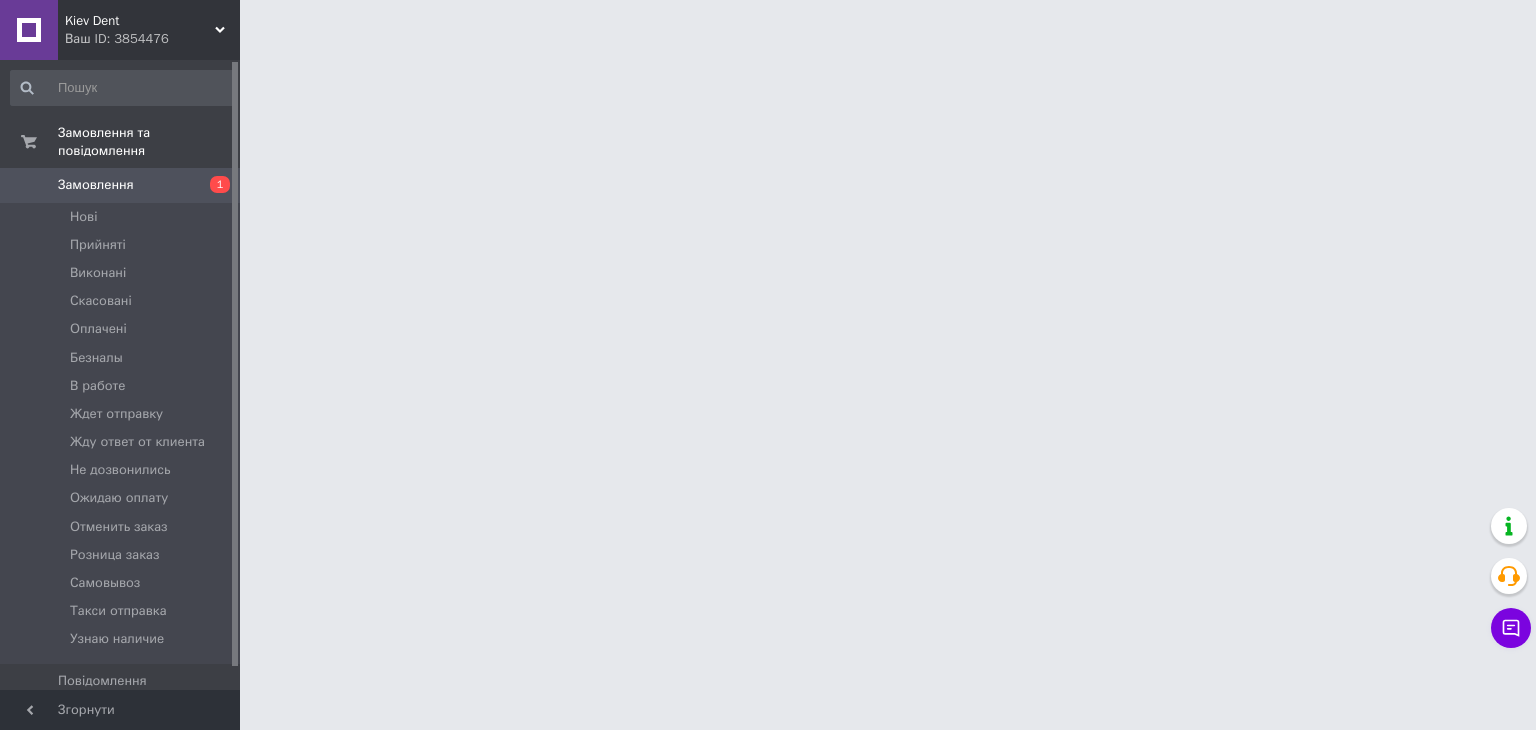 scroll, scrollTop: 0, scrollLeft: 0, axis: both 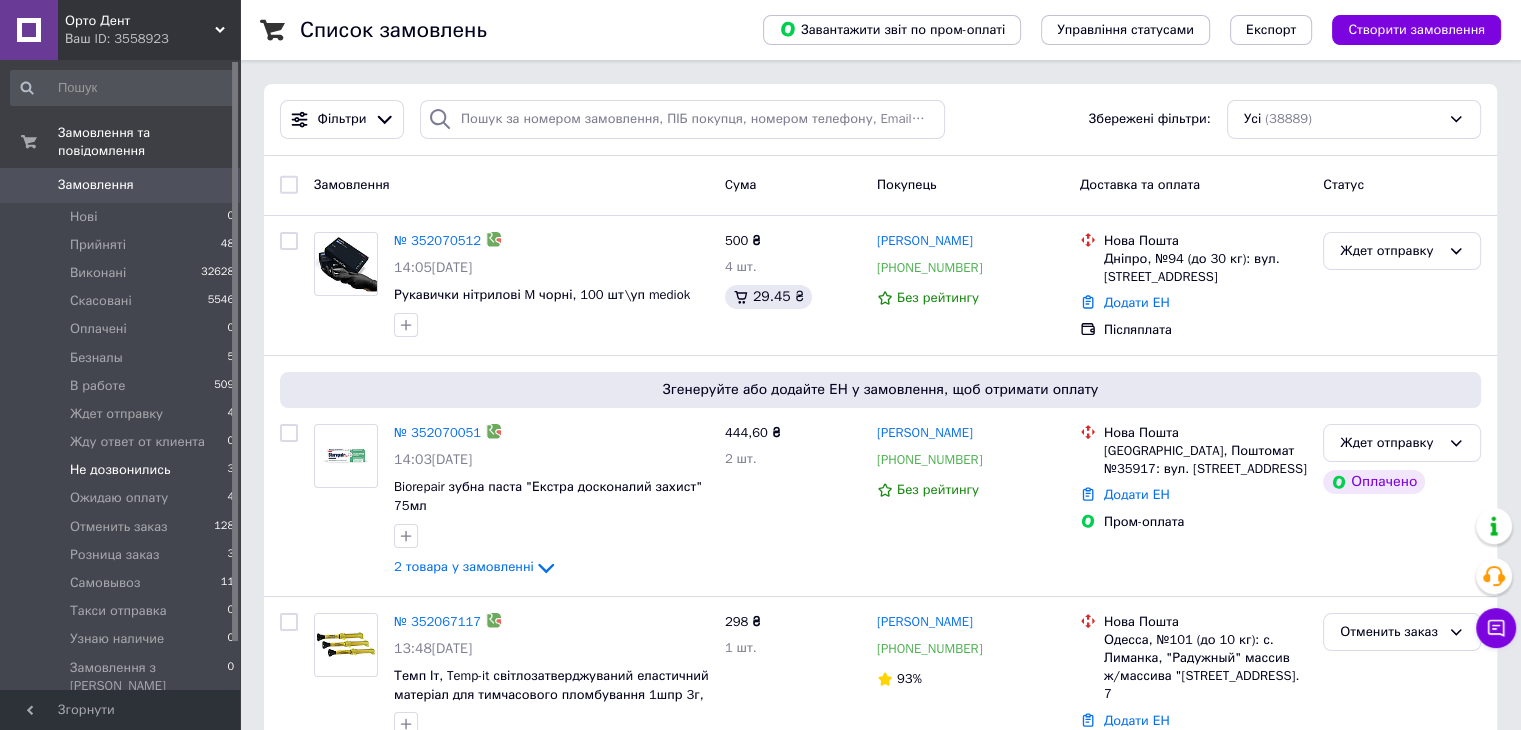 click on "Не дозвонились" at bounding box center [120, 470] 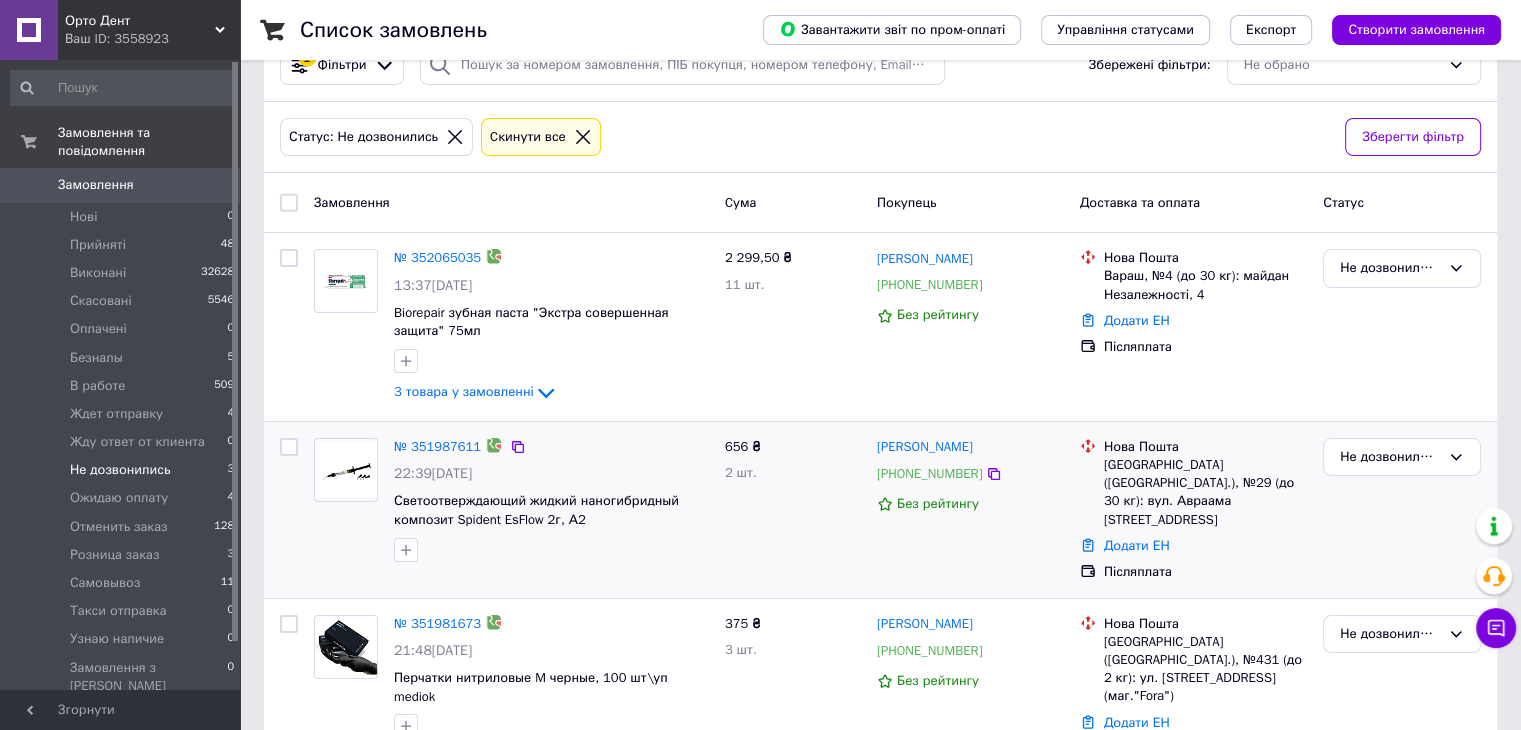 scroll, scrollTop: 83, scrollLeft: 0, axis: vertical 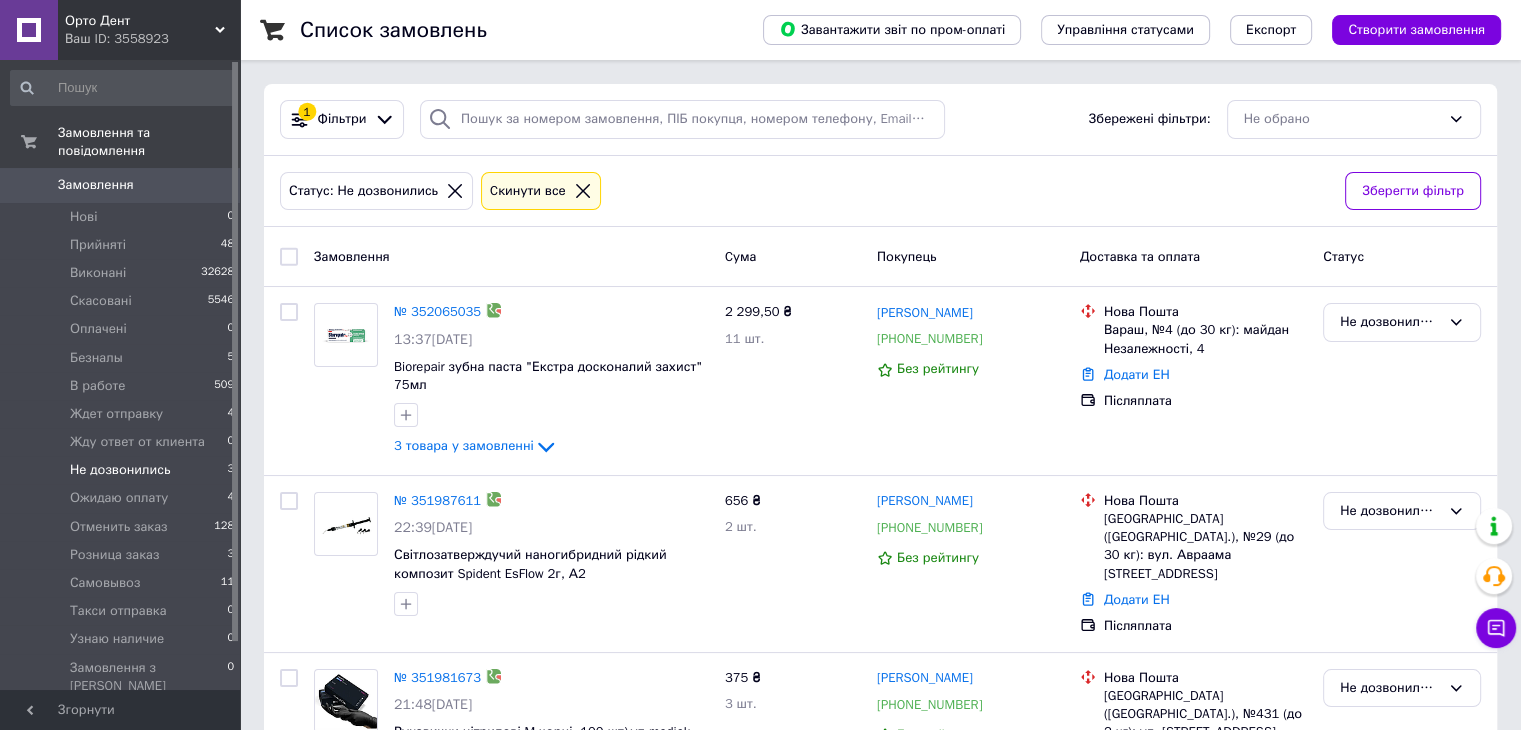 drag, startPoint x: 553, startPoint y: 193, endPoint x: 567, endPoint y: 193, distance: 14 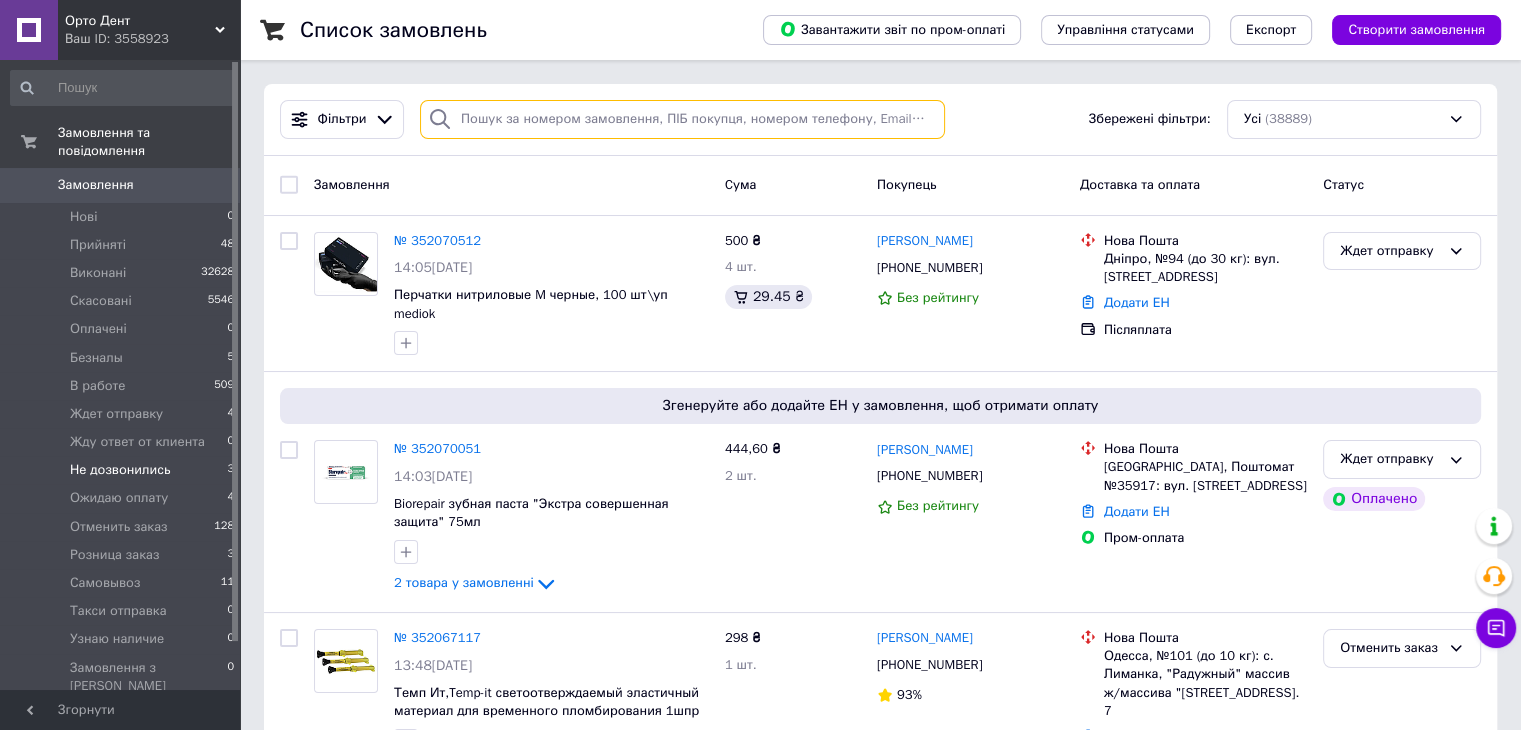 click at bounding box center [682, 119] 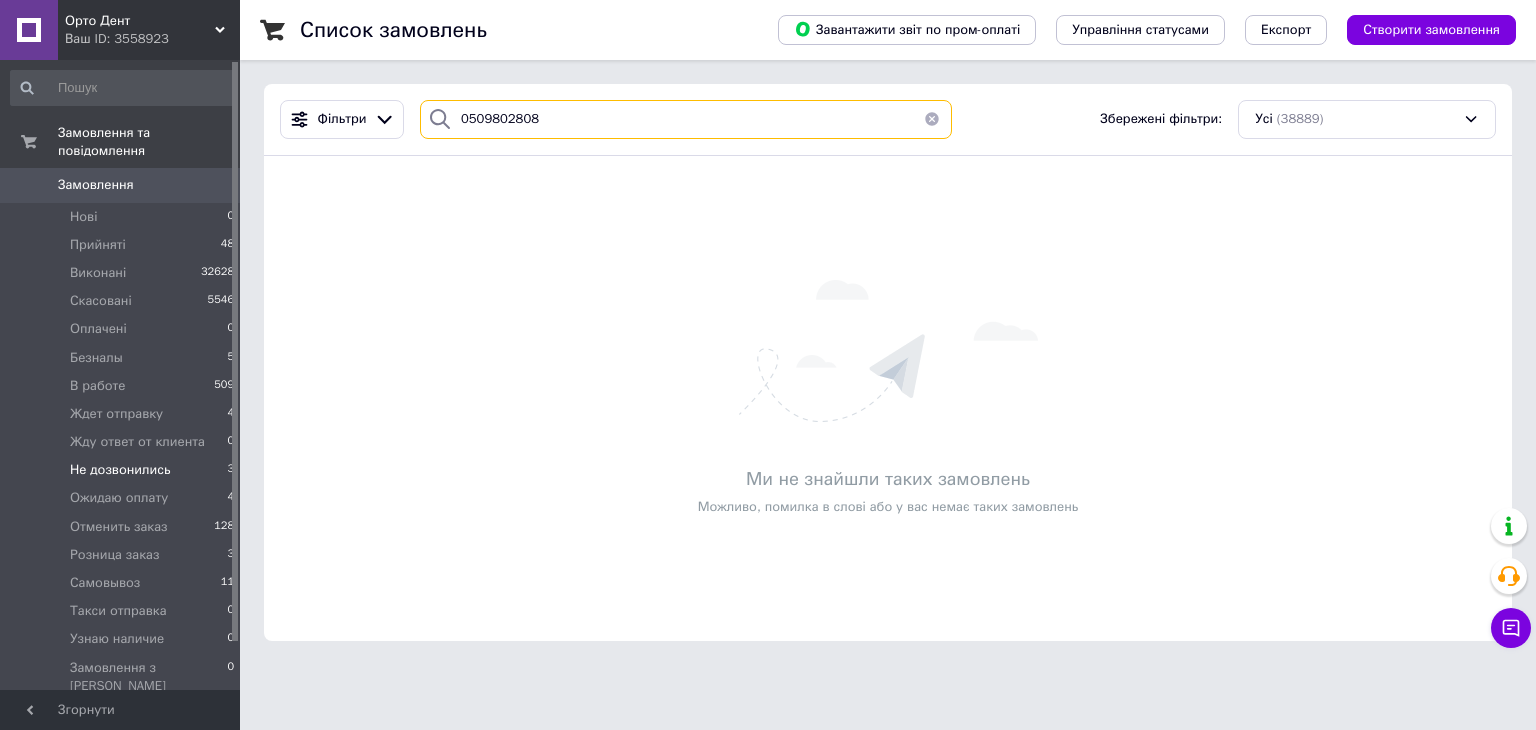 click on "0509802808" at bounding box center [686, 119] 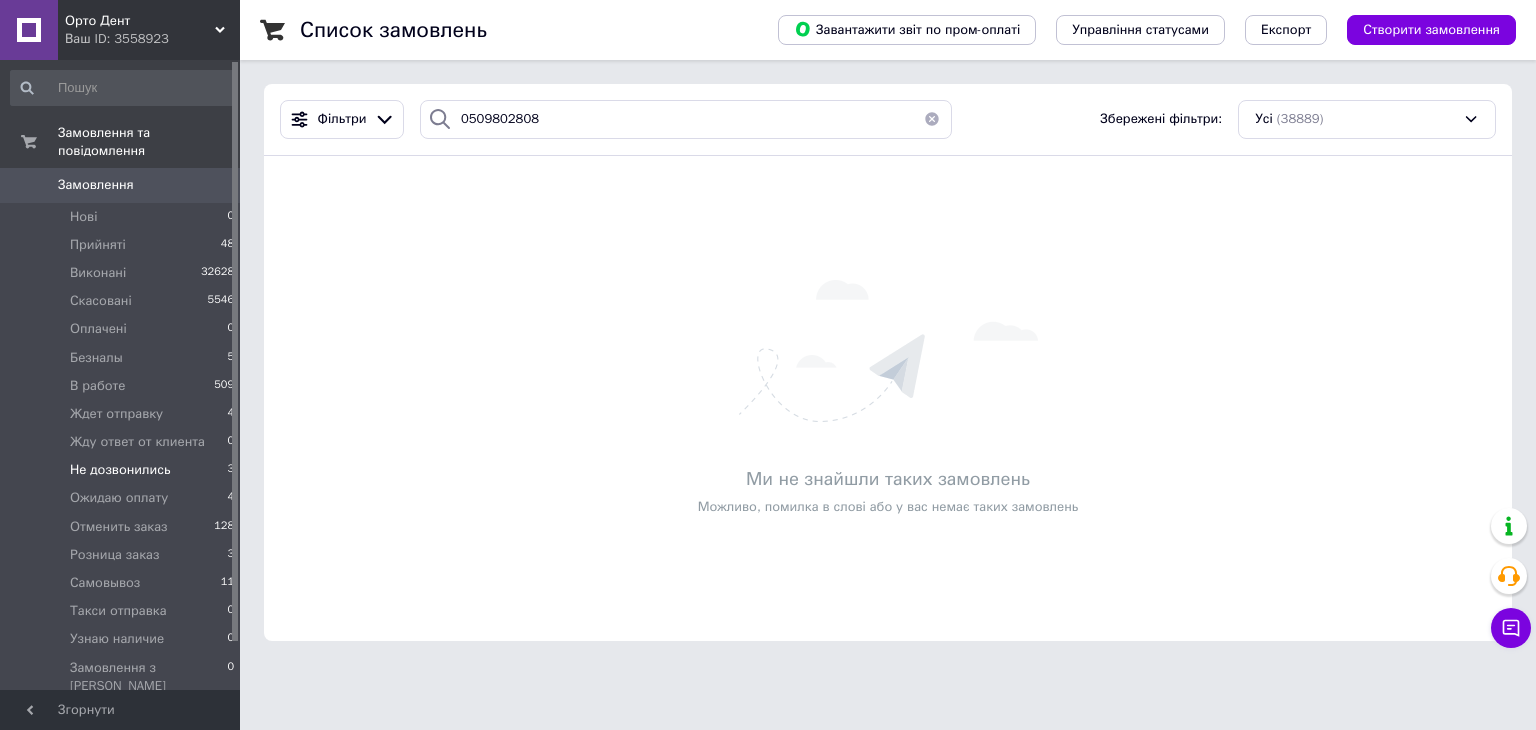 drag, startPoint x: 184, startPoint y: 12, endPoint x: 186, endPoint y: 23, distance: 11.18034 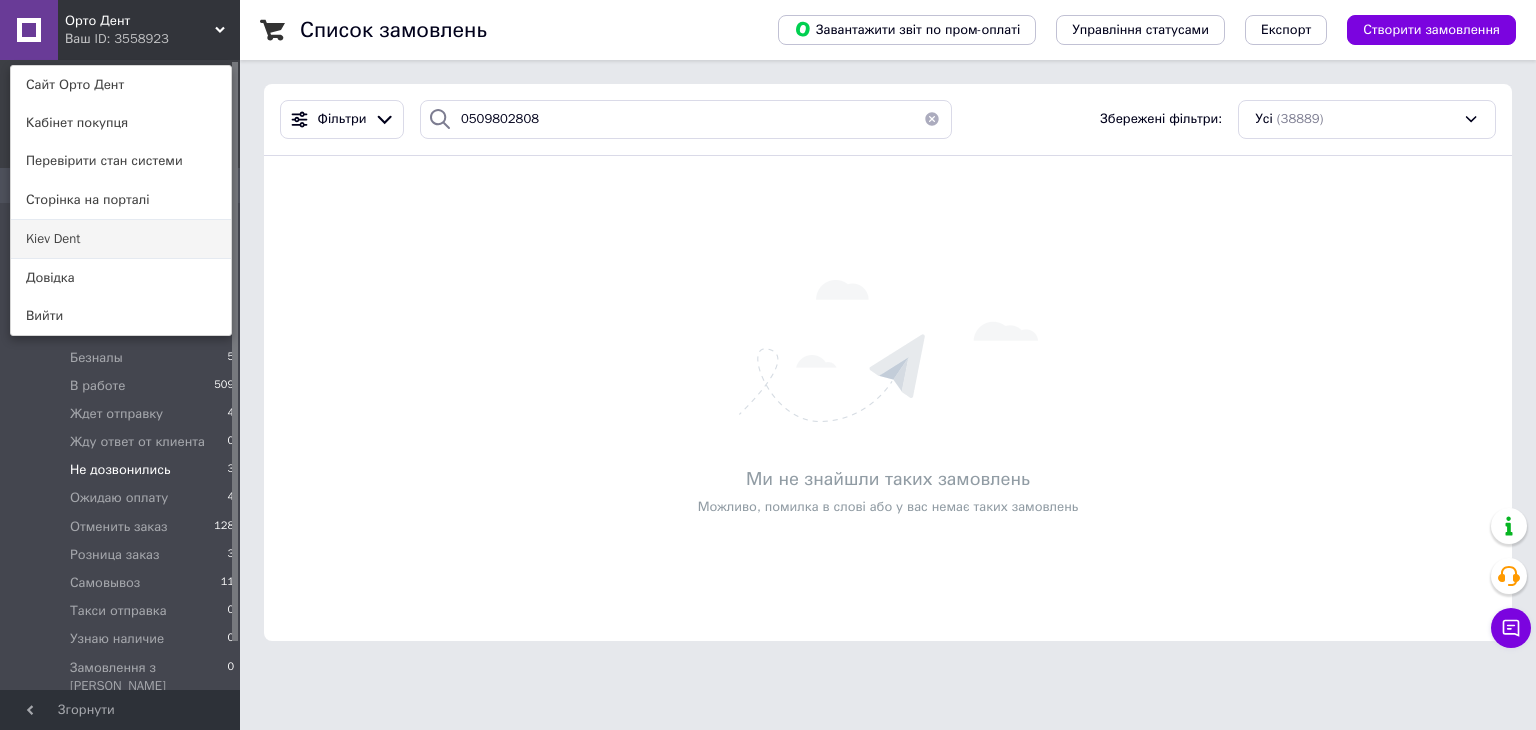 click on "Kiev Dent" at bounding box center (121, 239) 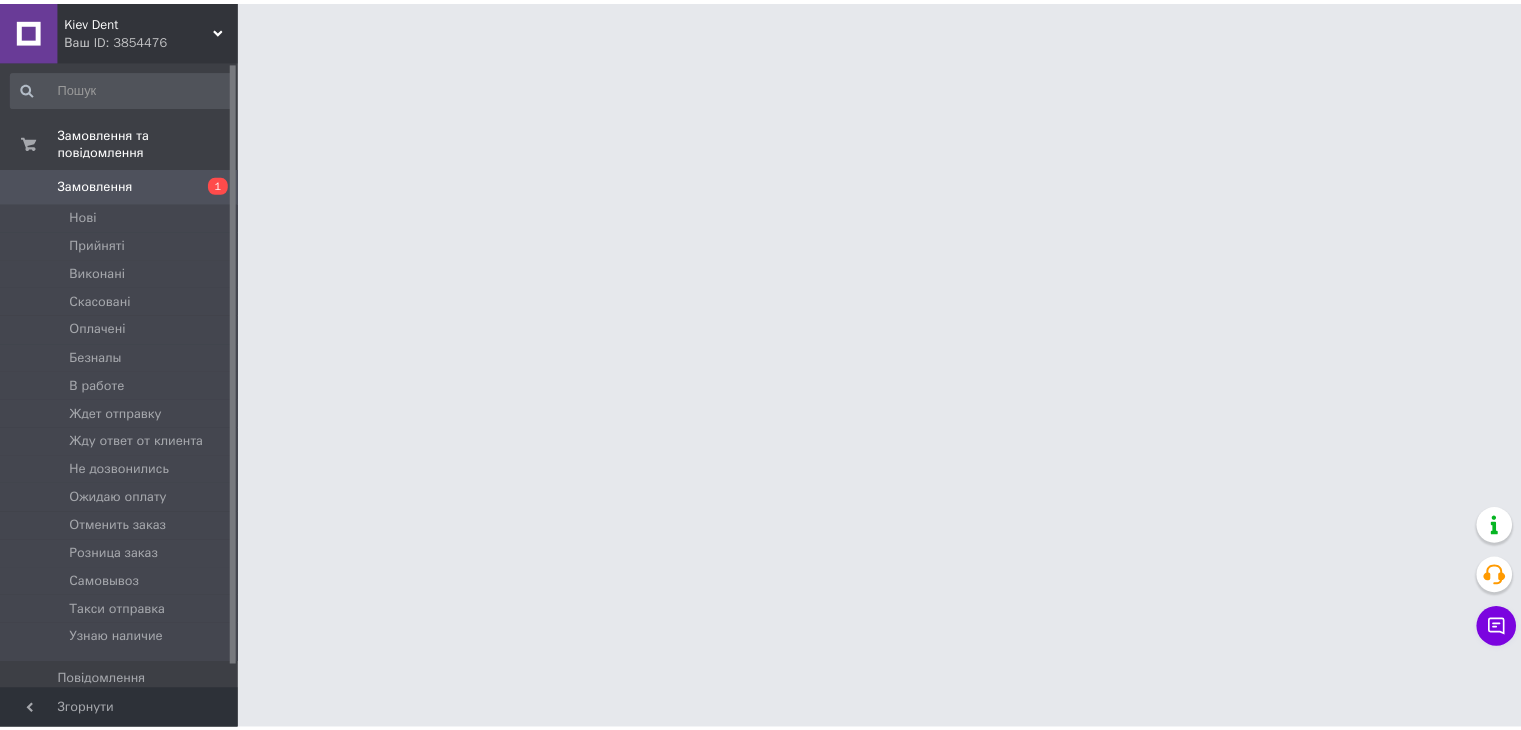 scroll, scrollTop: 0, scrollLeft: 0, axis: both 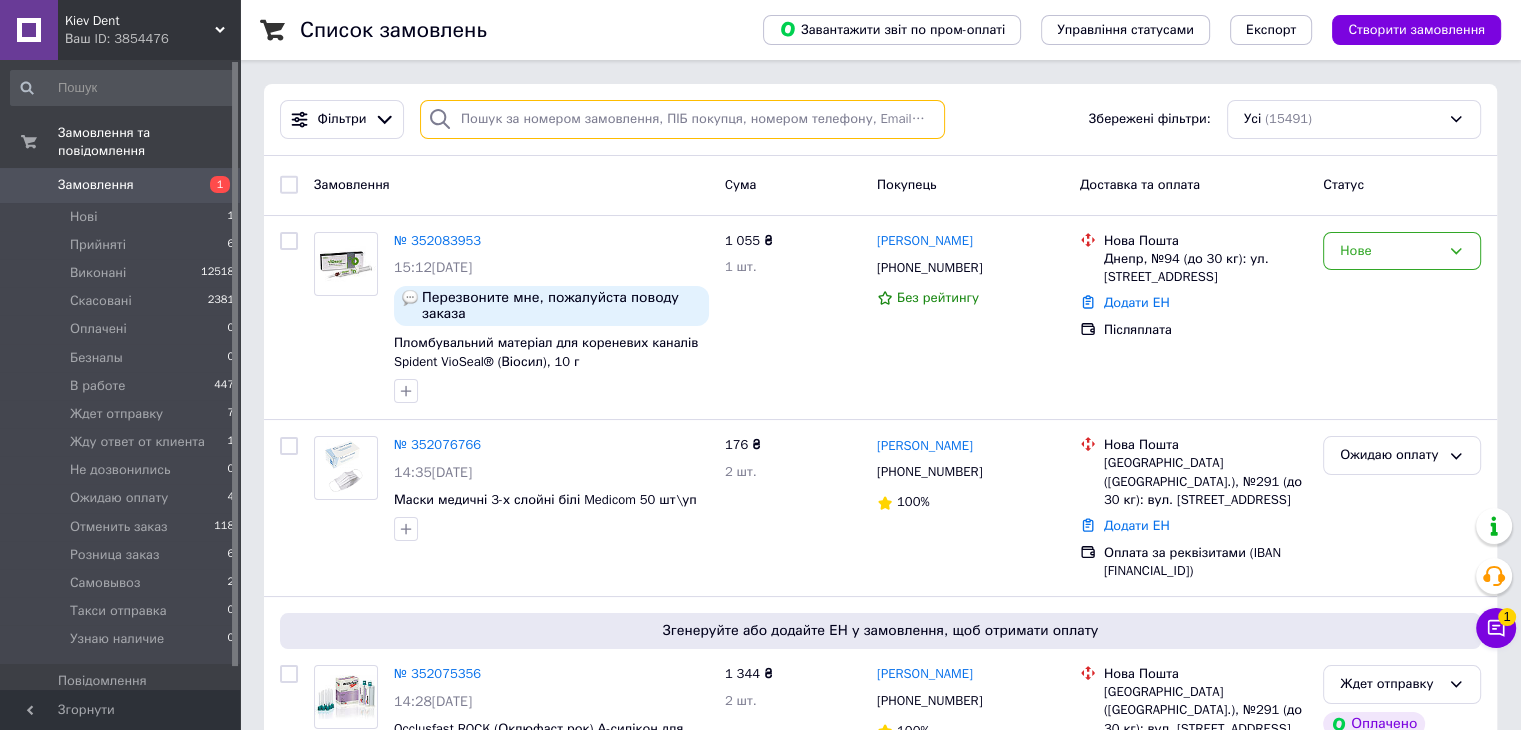 click at bounding box center [682, 119] 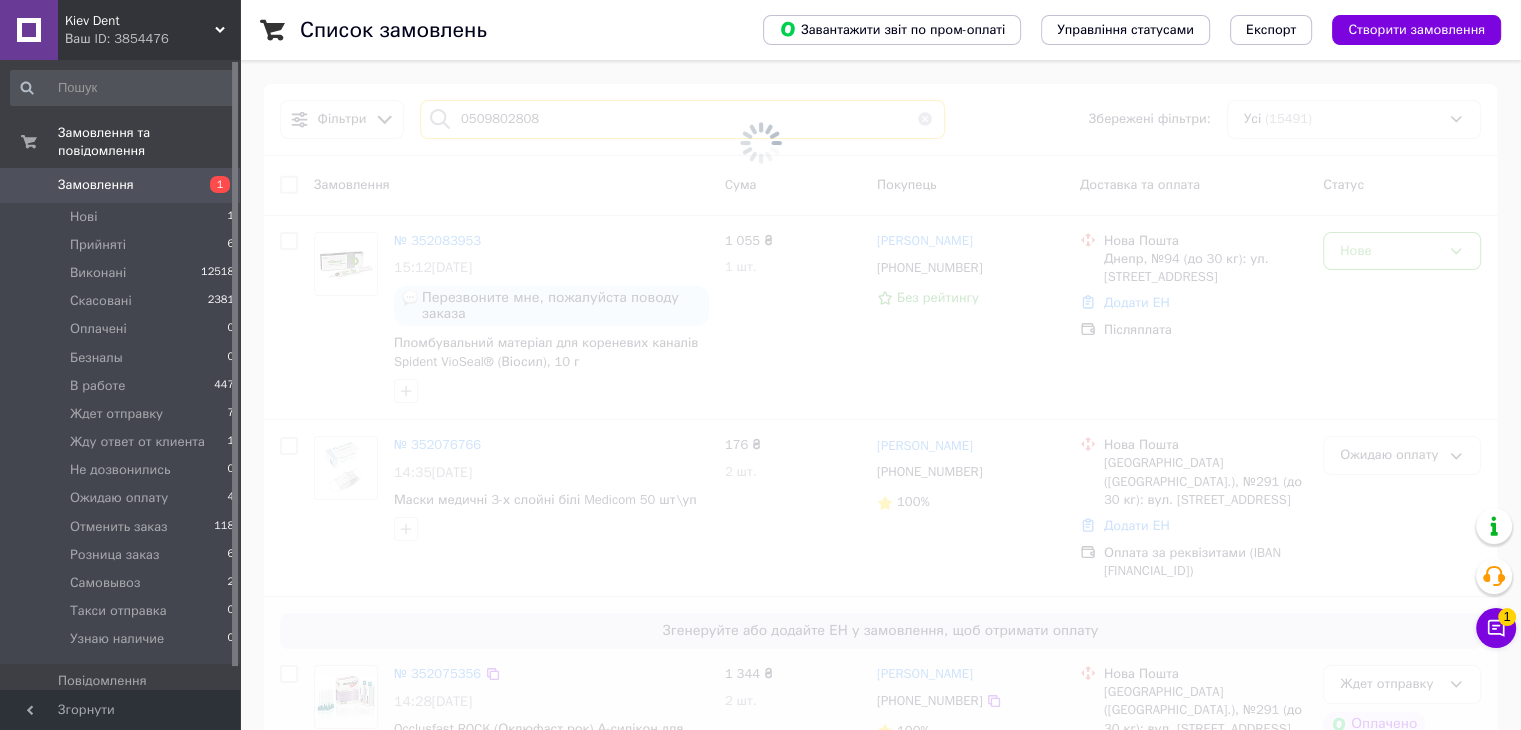 type on "0509802808" 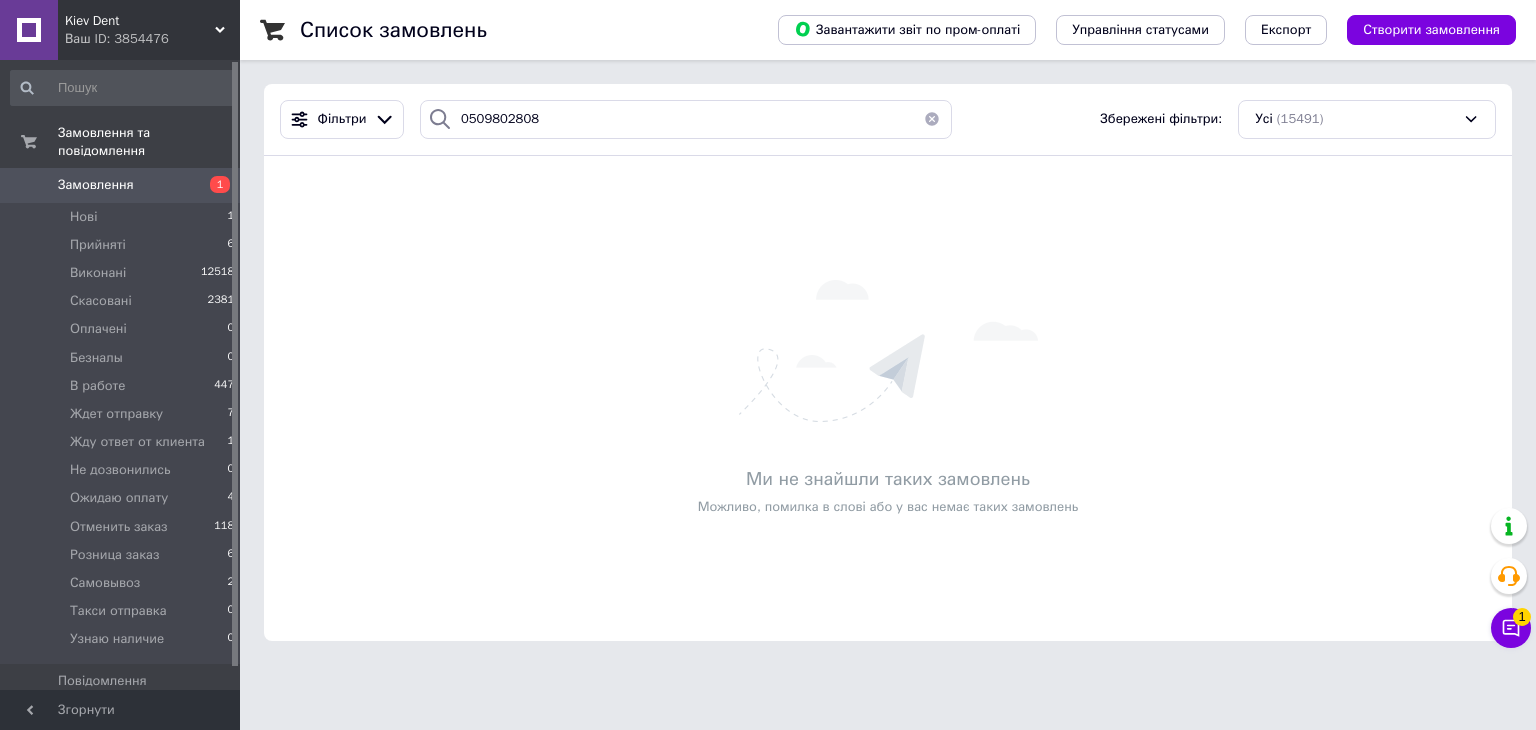 click at bounding box center (932, 119) 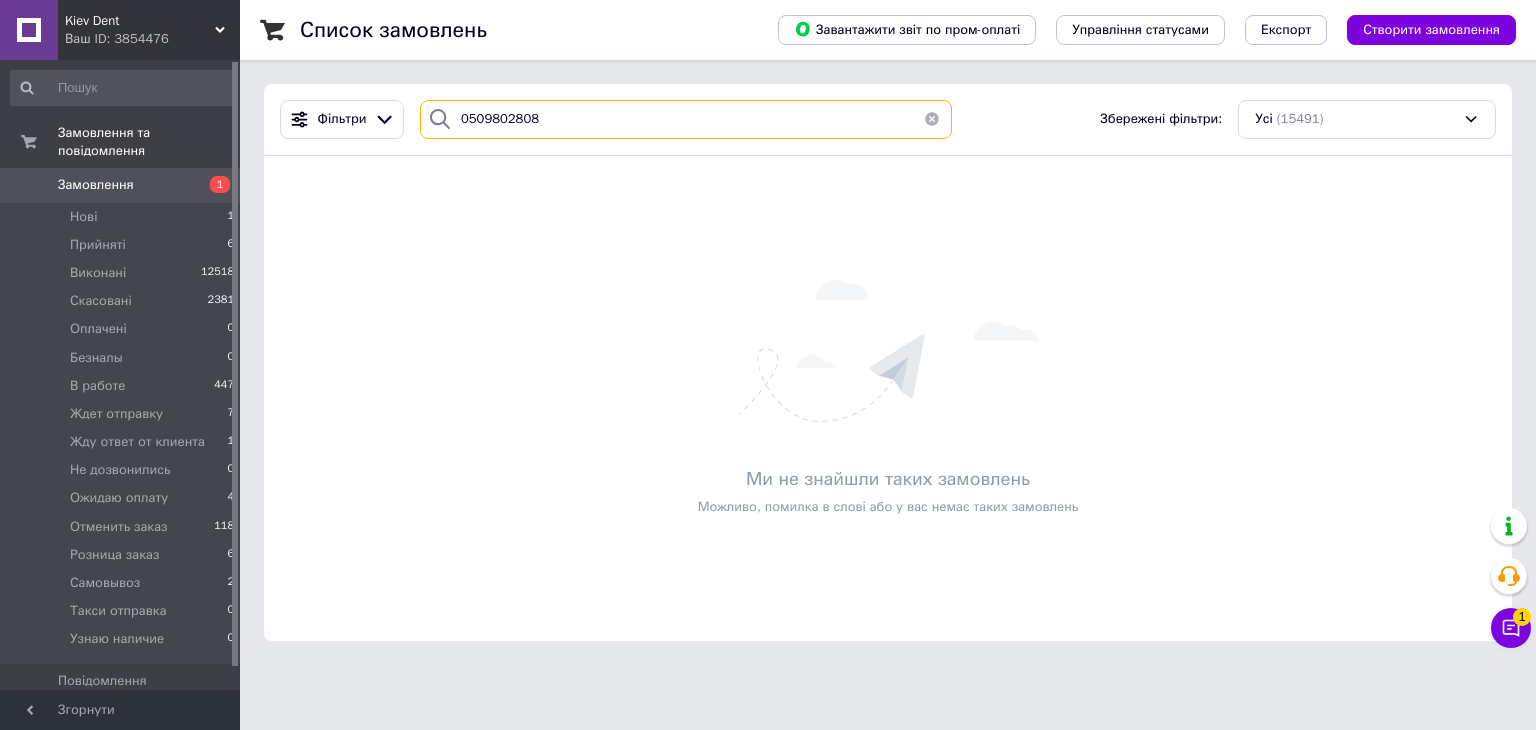 type 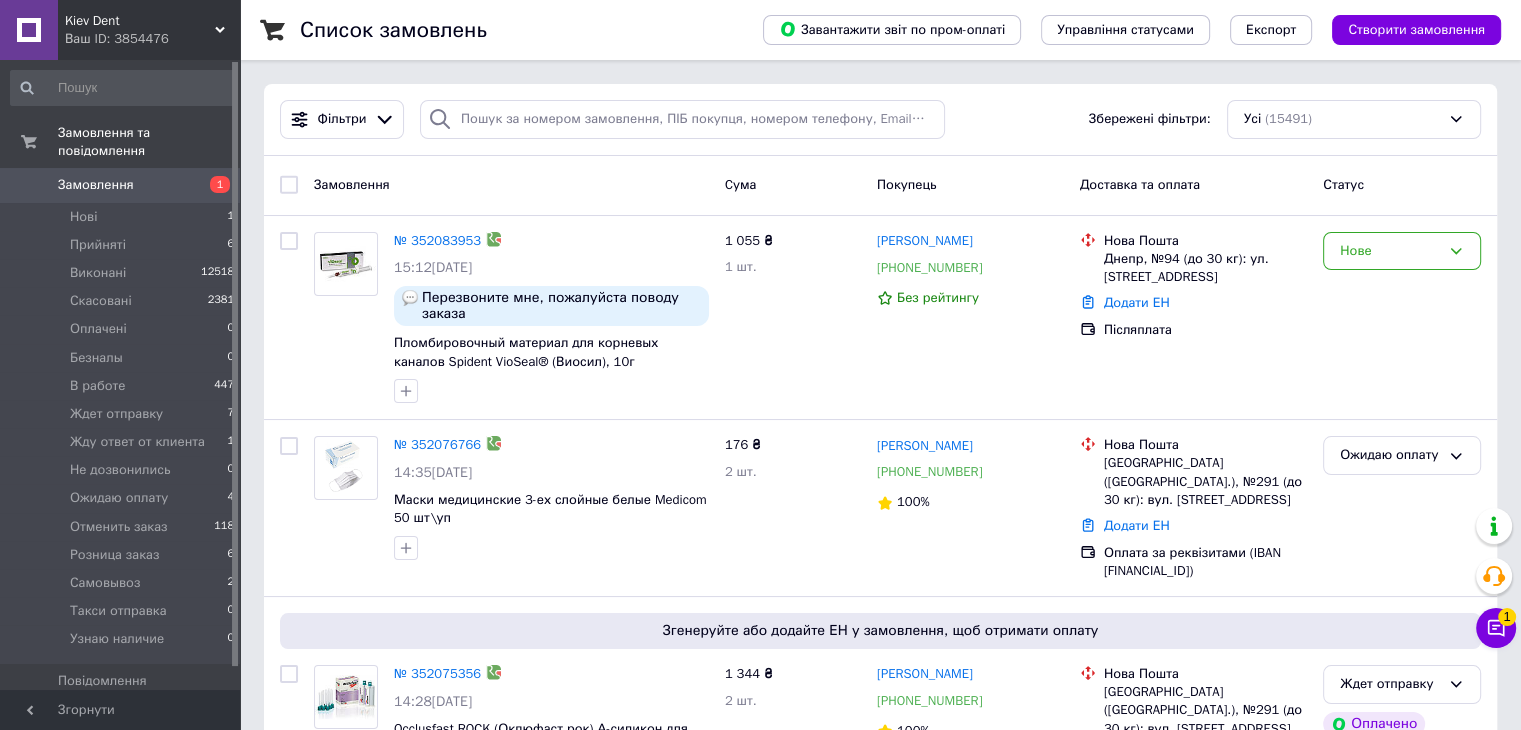 click on "Kiev Dent" at bounding box center [140, 21] 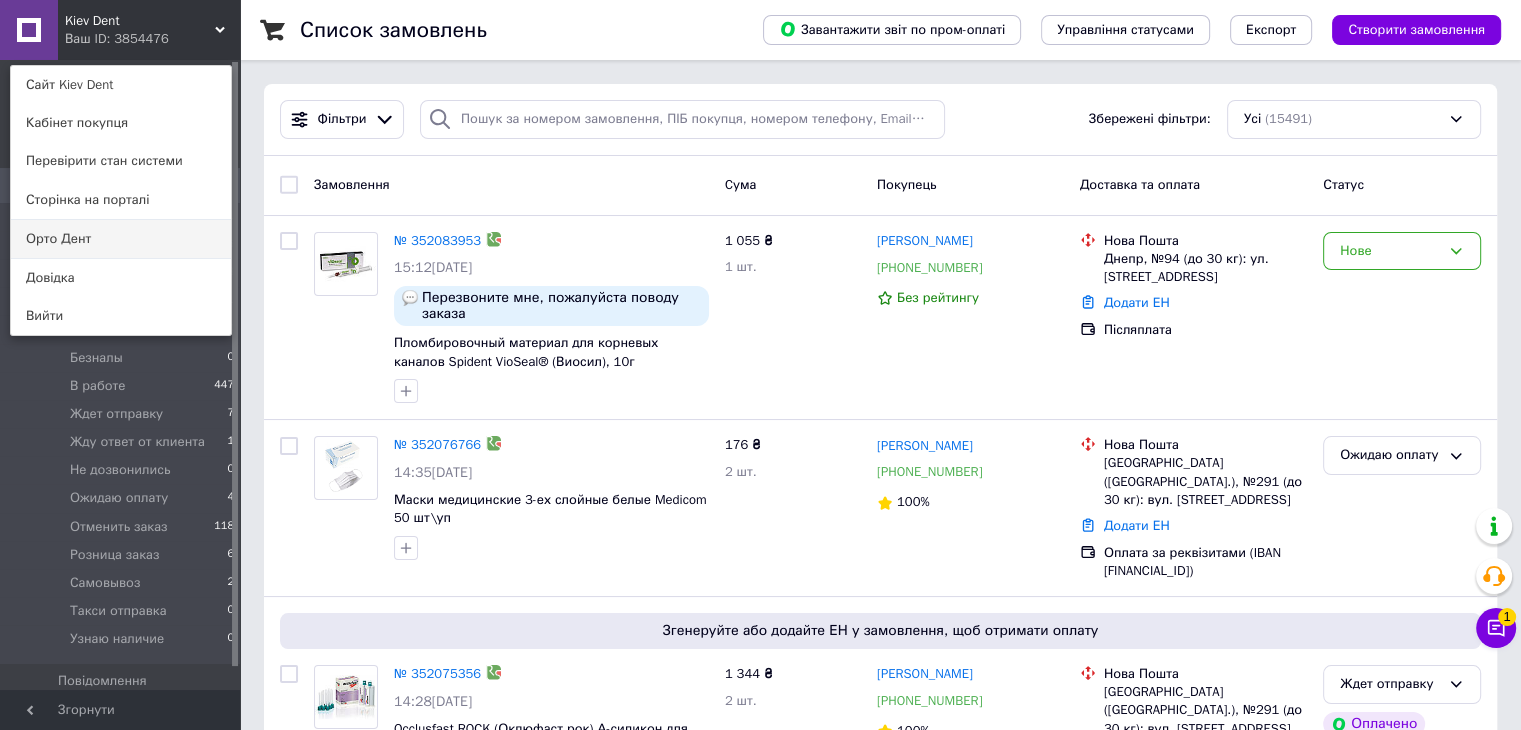 click on "Орто Дент" at bounding box center (121, 239) 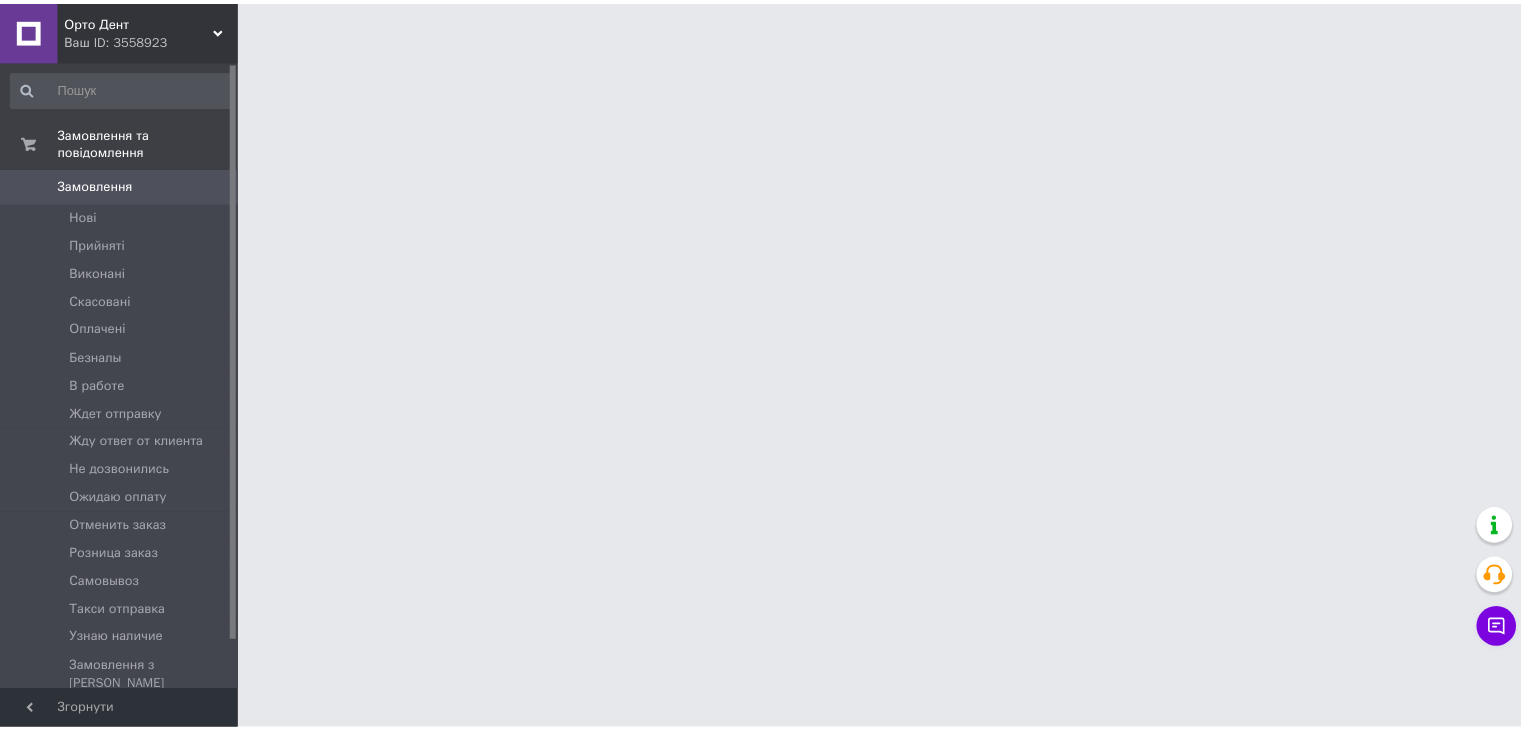scroll, scrollTop: 0, scrollLeft: 0, axis: both 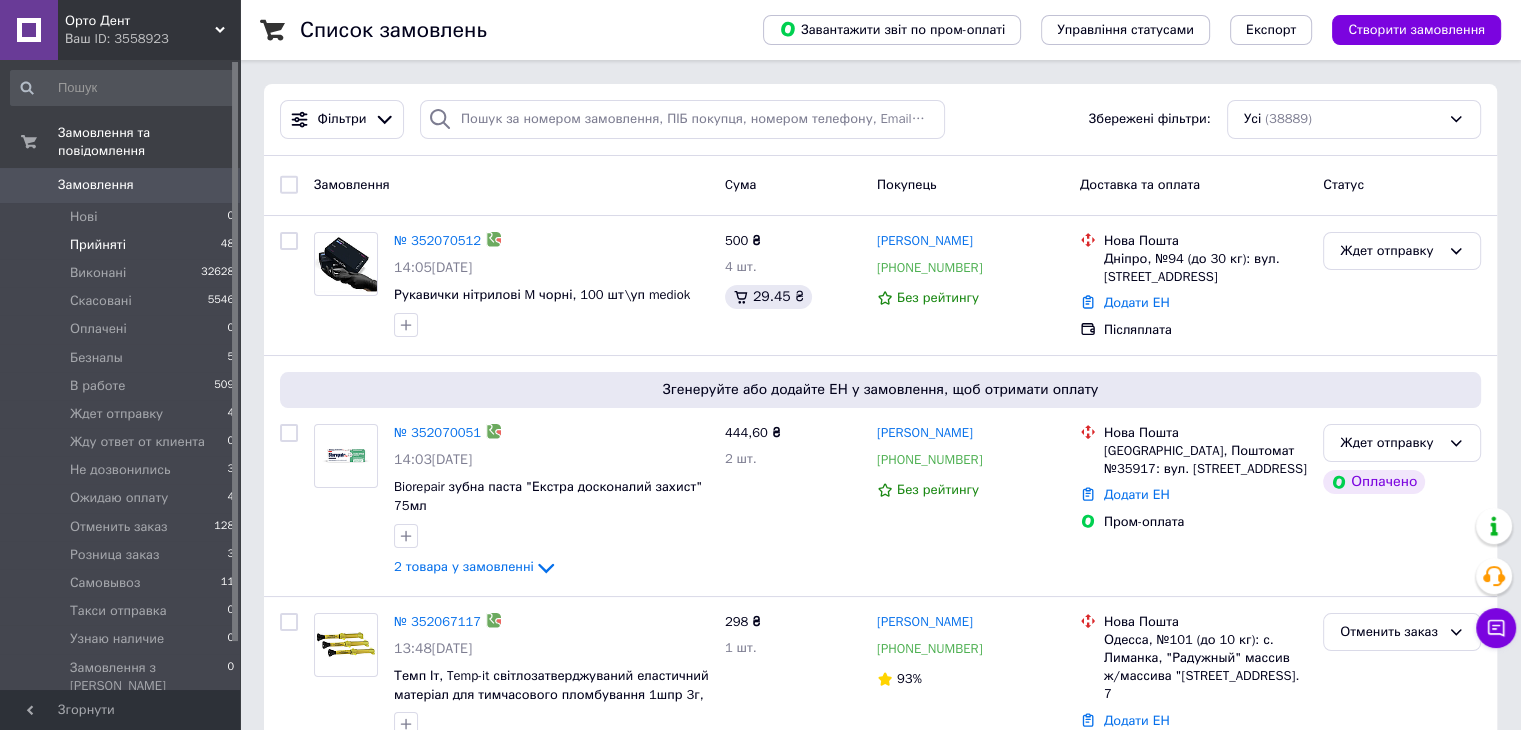 click on "Прийняті 48" at bounding box center (123, 245) 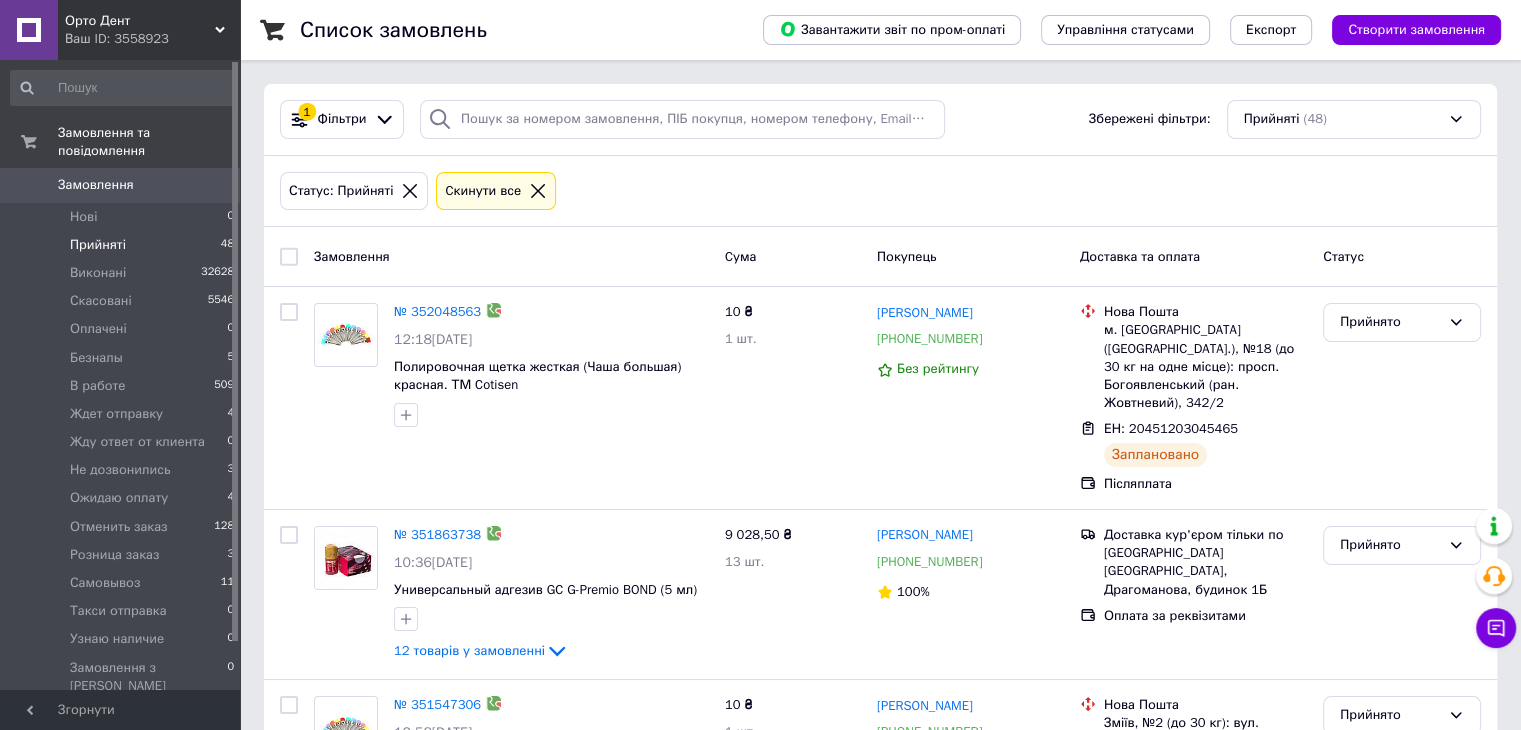 click 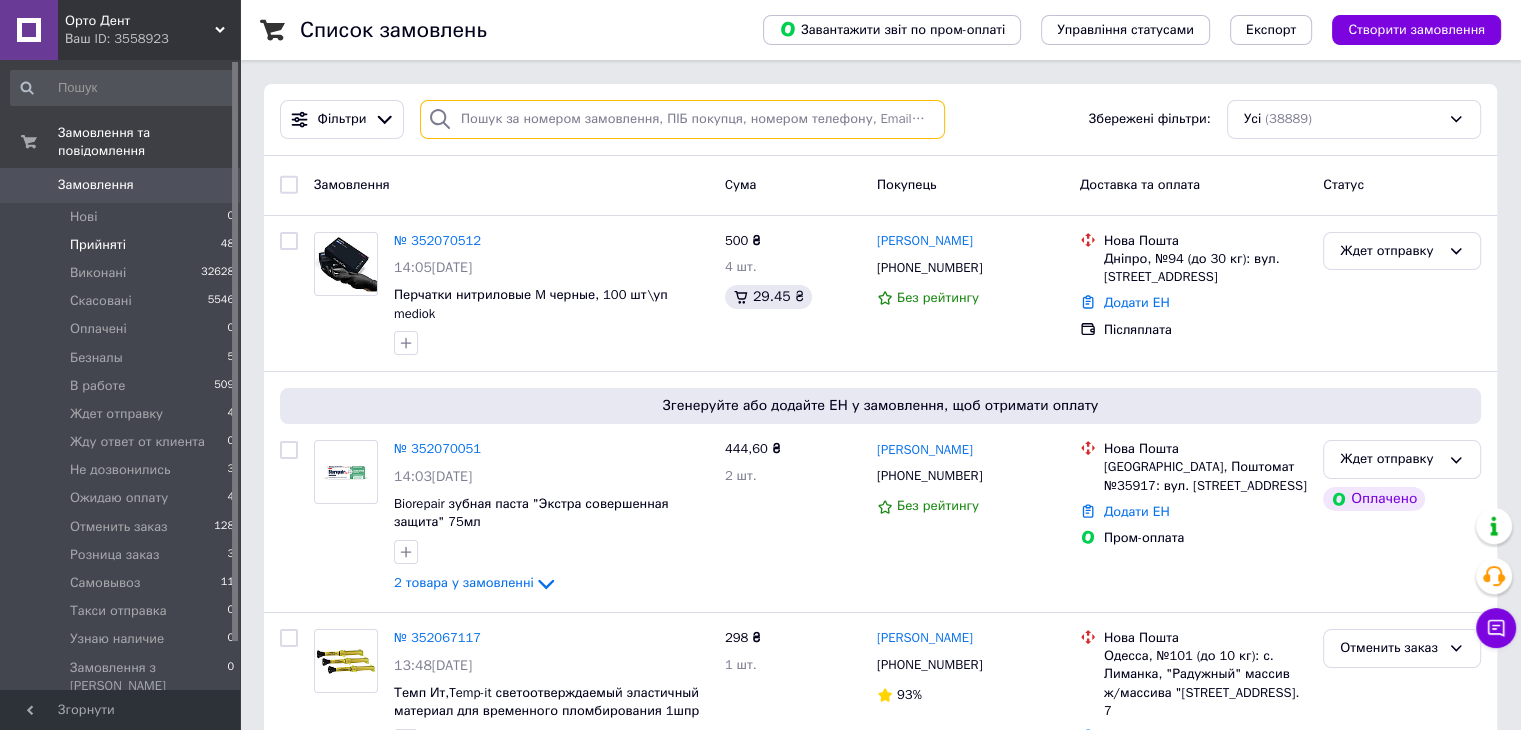 click at bounding box center (682, 119) 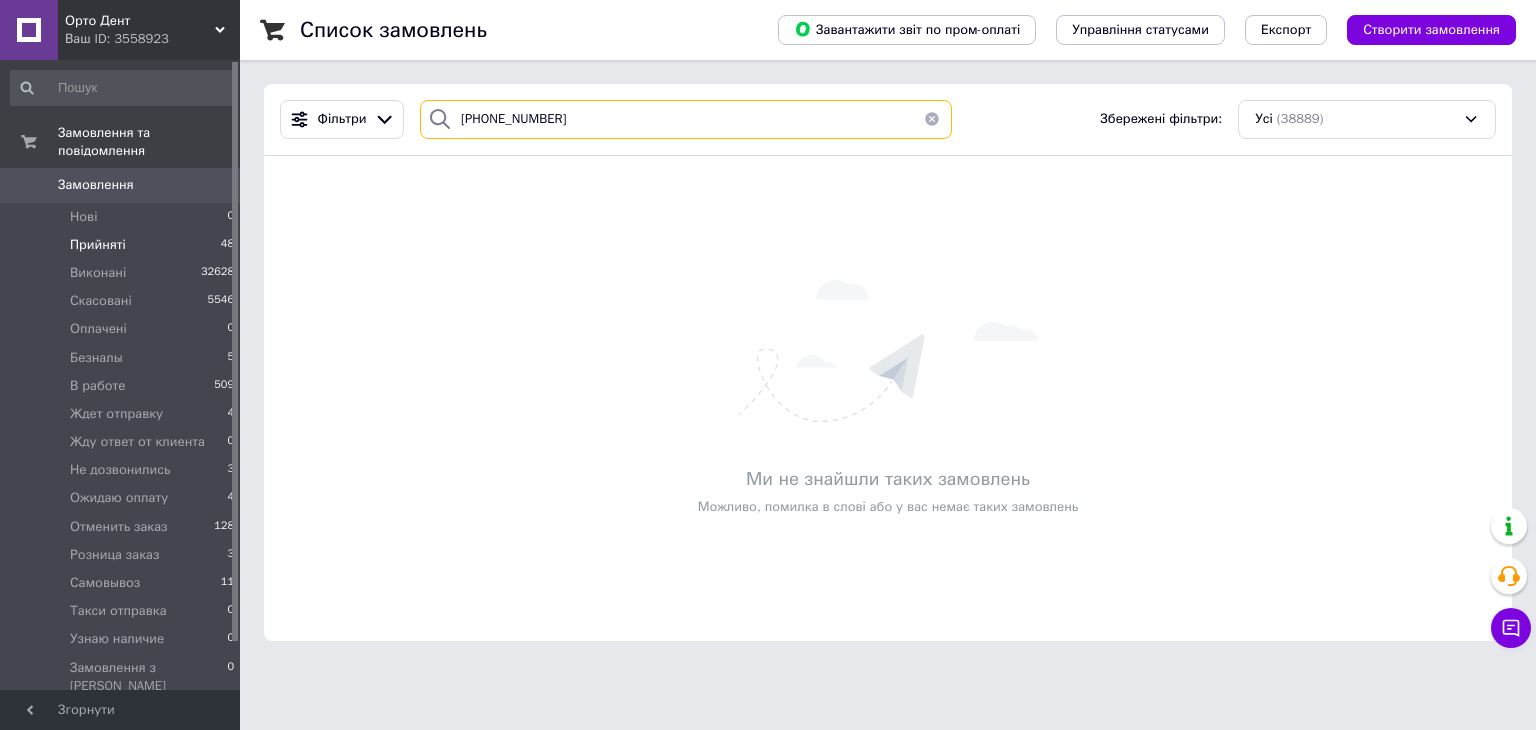 type on "+380985960505" 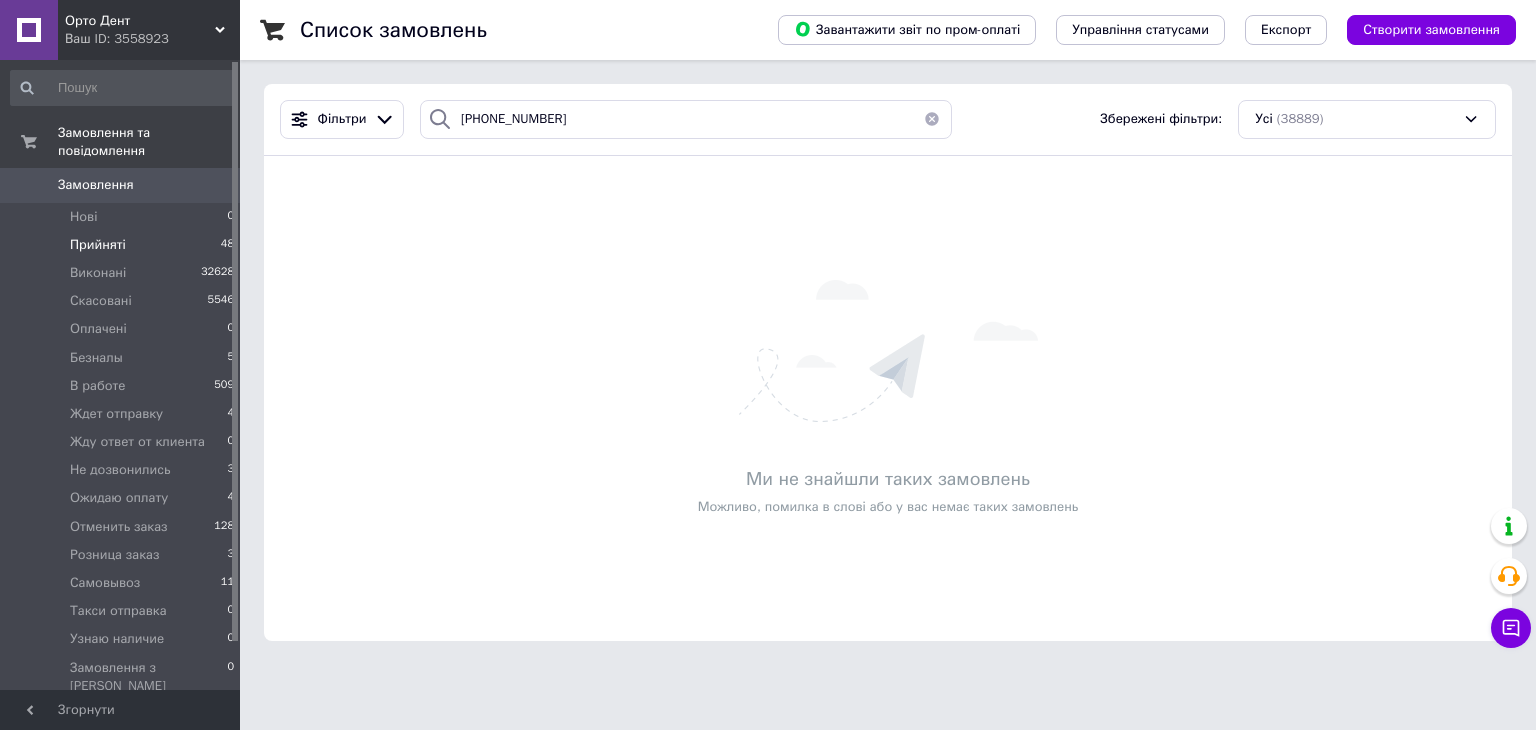 click at bounding box center (932, 119) 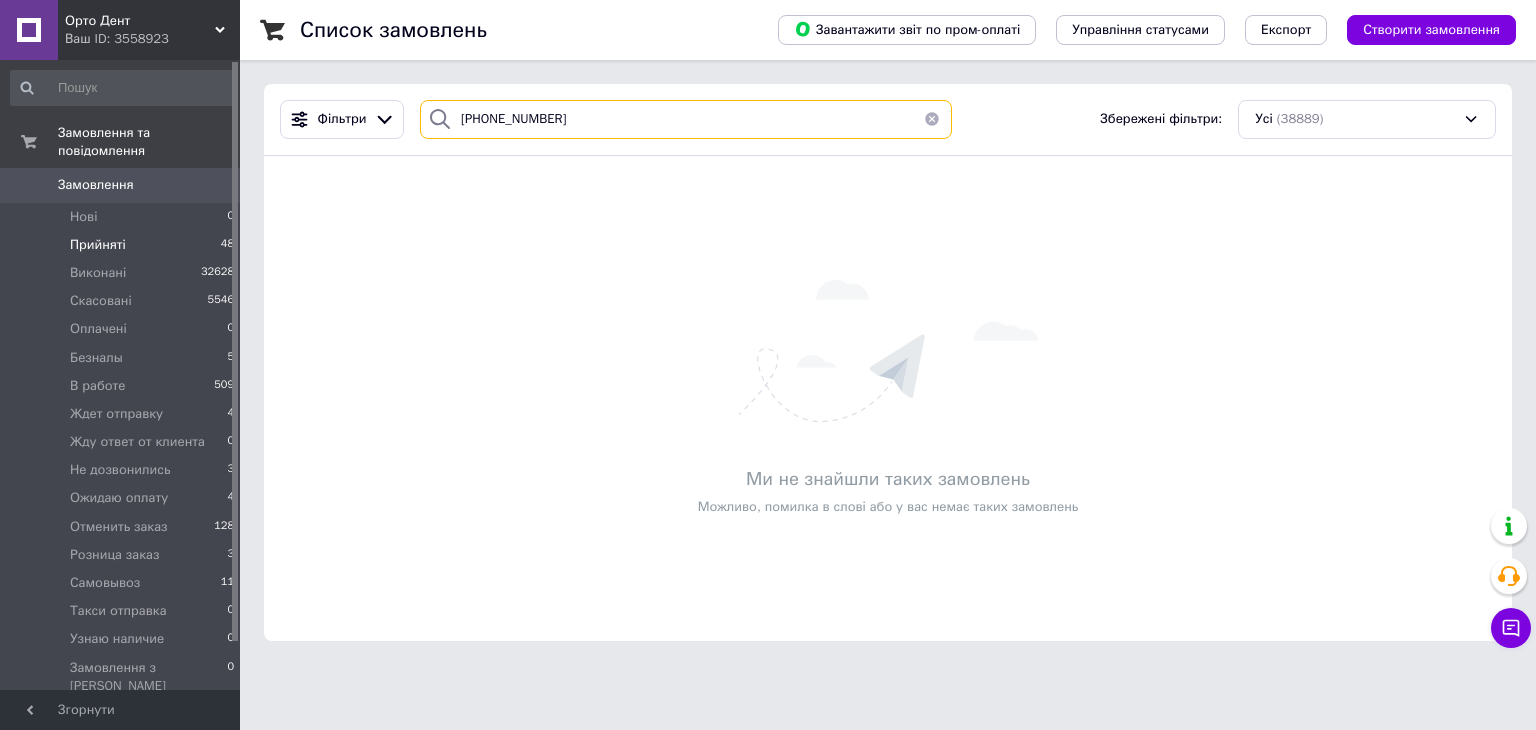 type 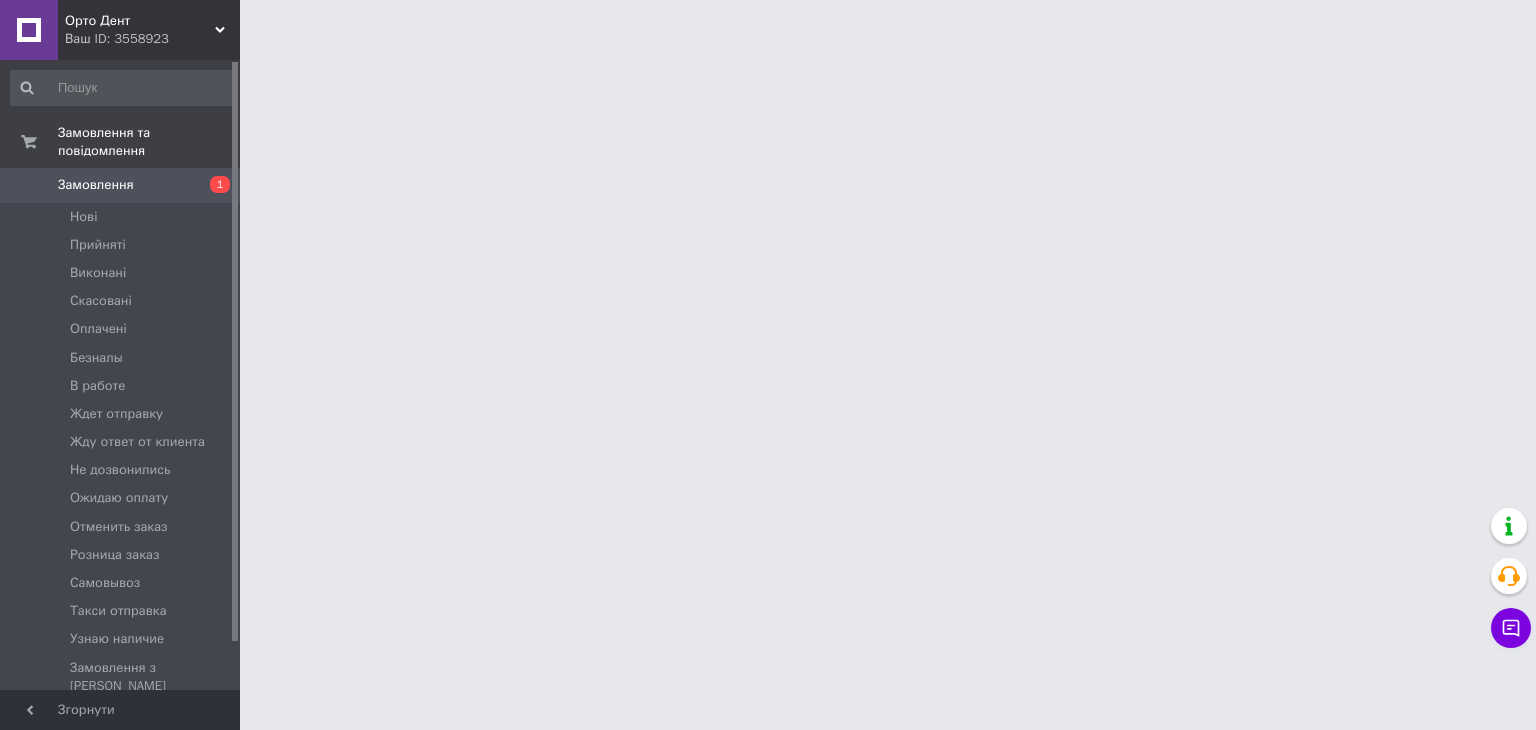 scroll, scrollTop: 0, scrollLeft: 0, axis: both 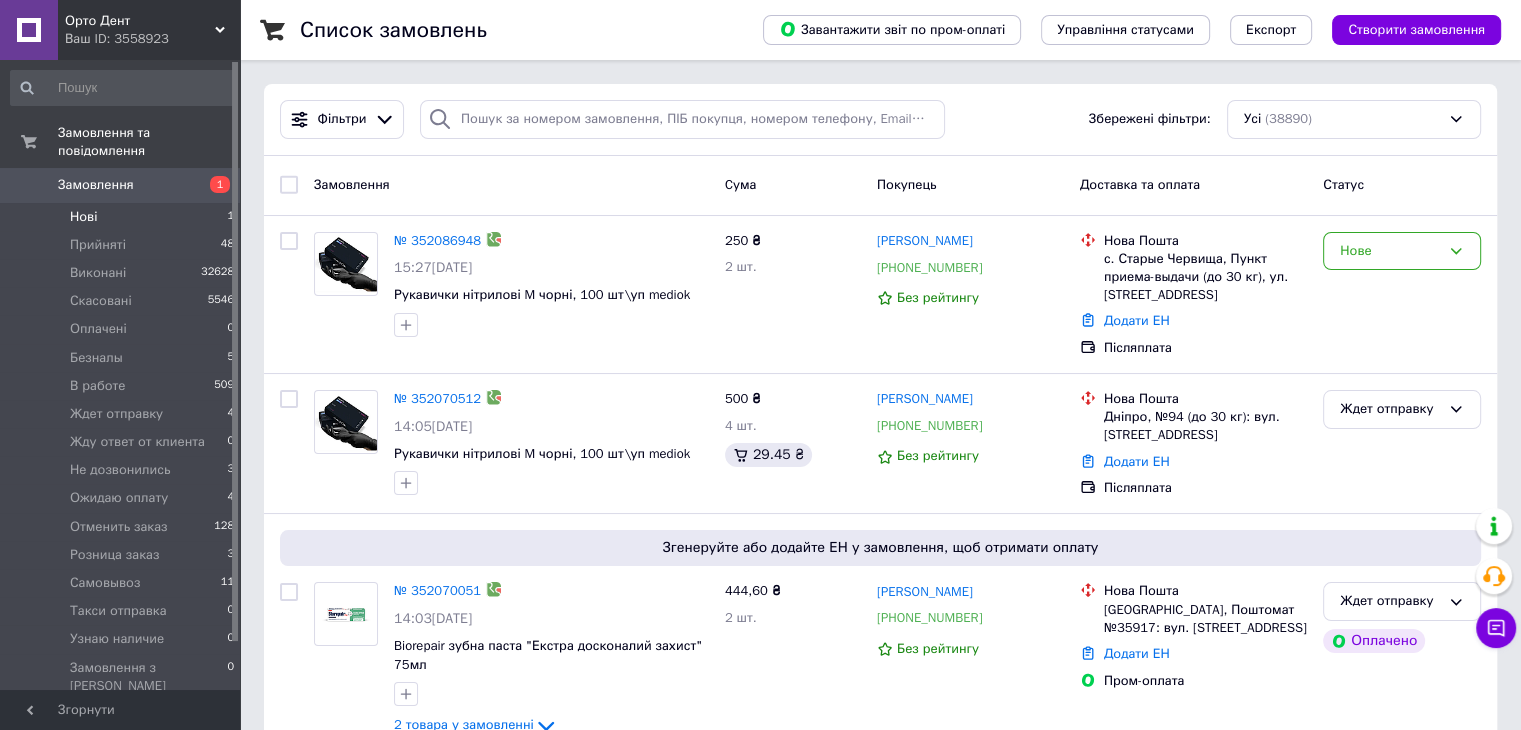 click on "Нові 1" at bounding box center [123, 217] 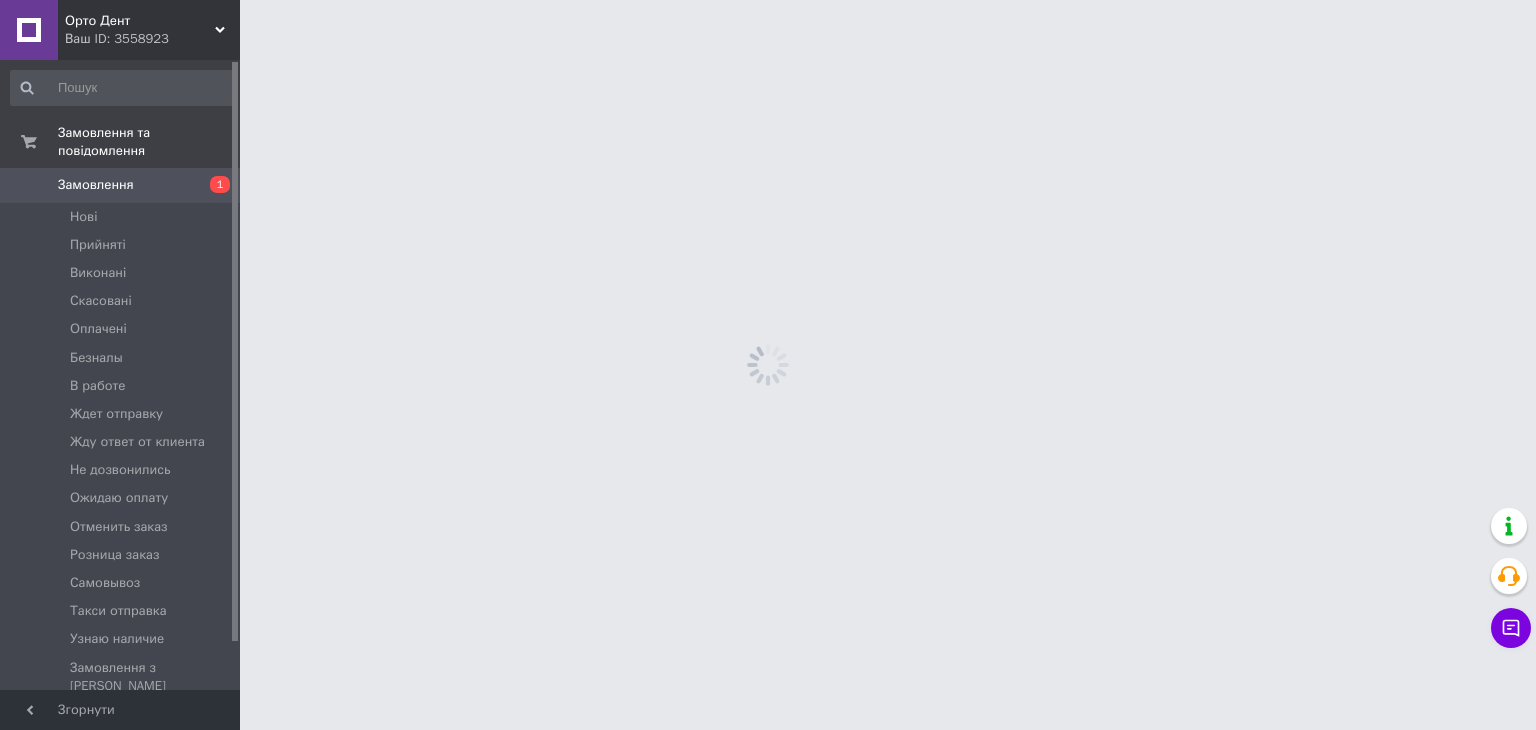 scroll, scrollTop: 0, scrollLeft: 0, axis: both 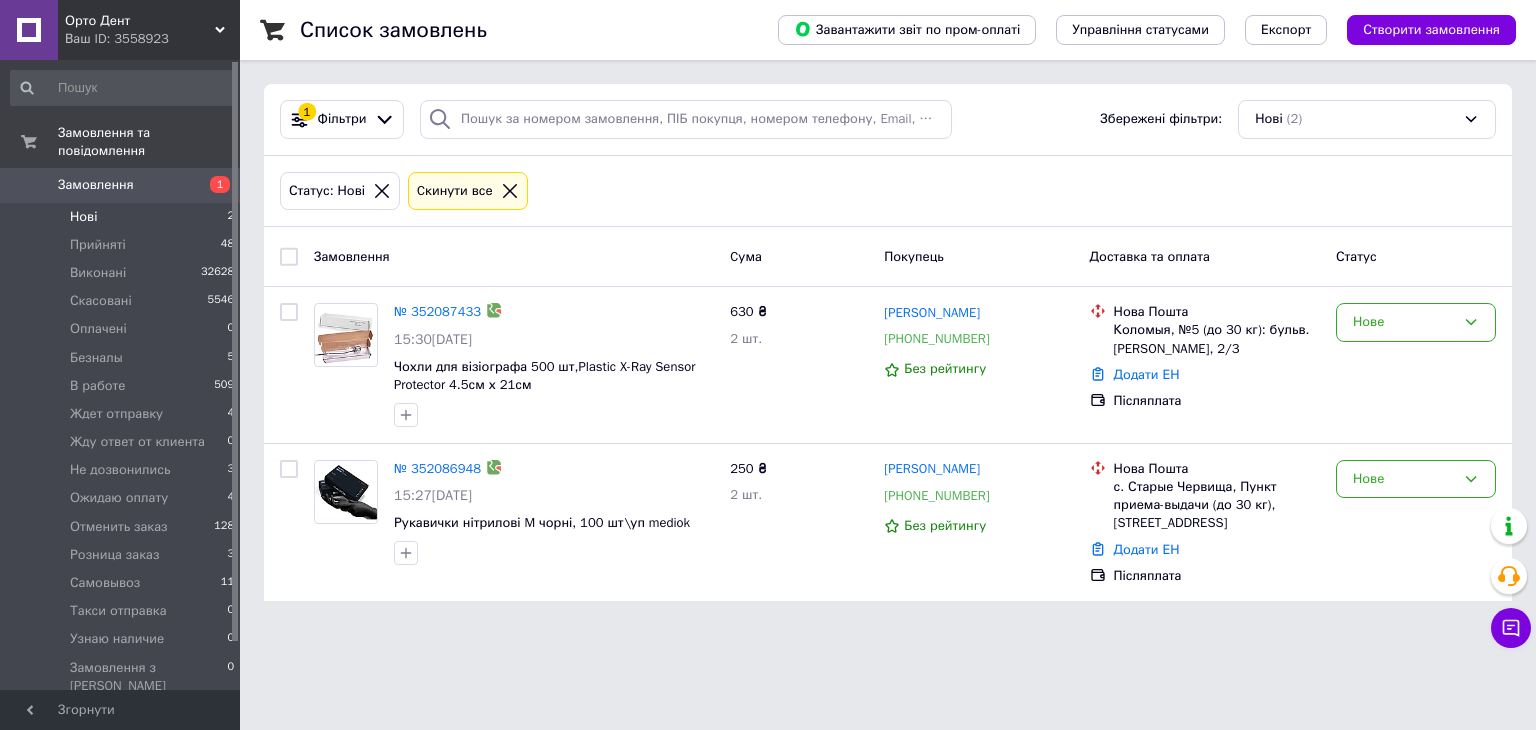 click on "Нові 2" at bounding box center [123, 217] 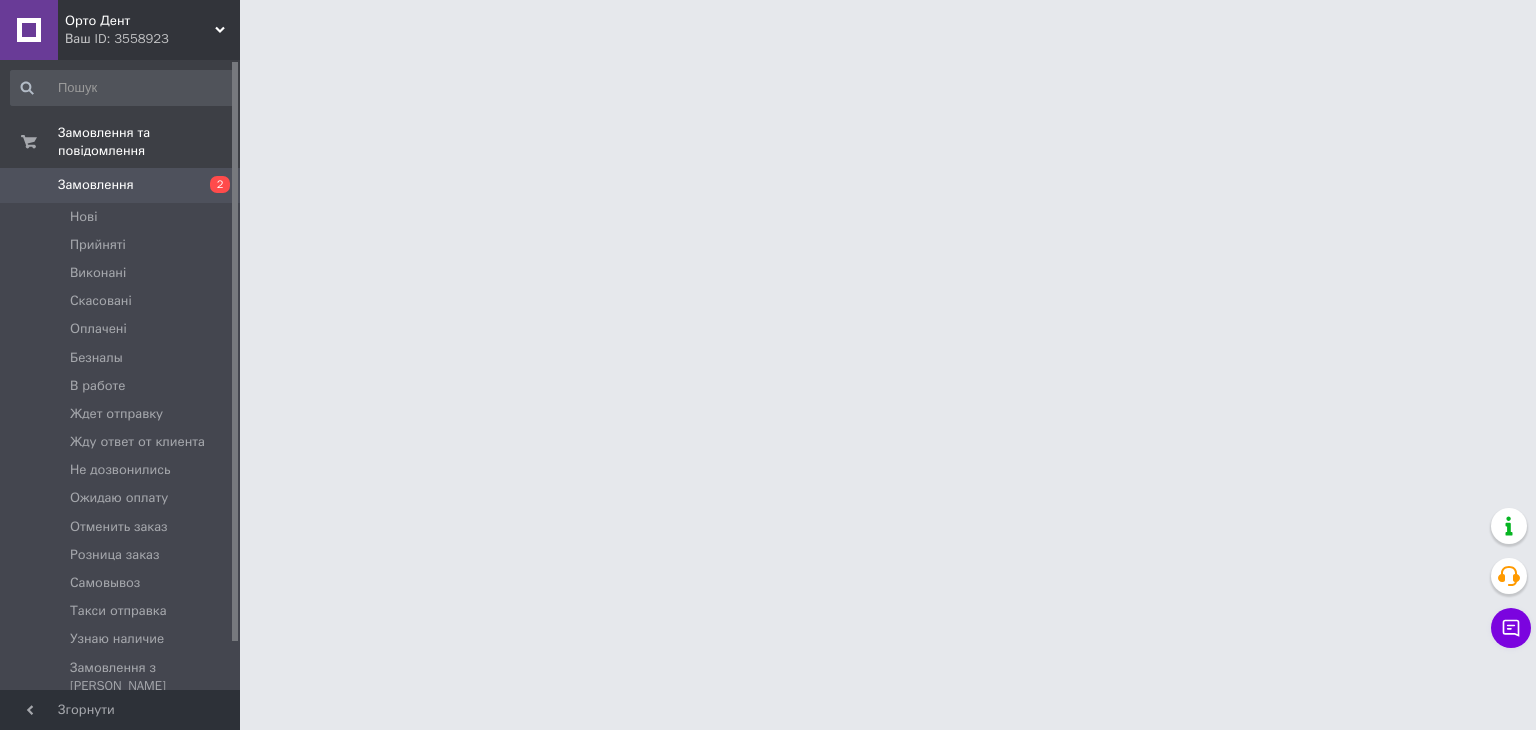 scroll, scrollTop: 0, scrollLeft: 0, axis: both 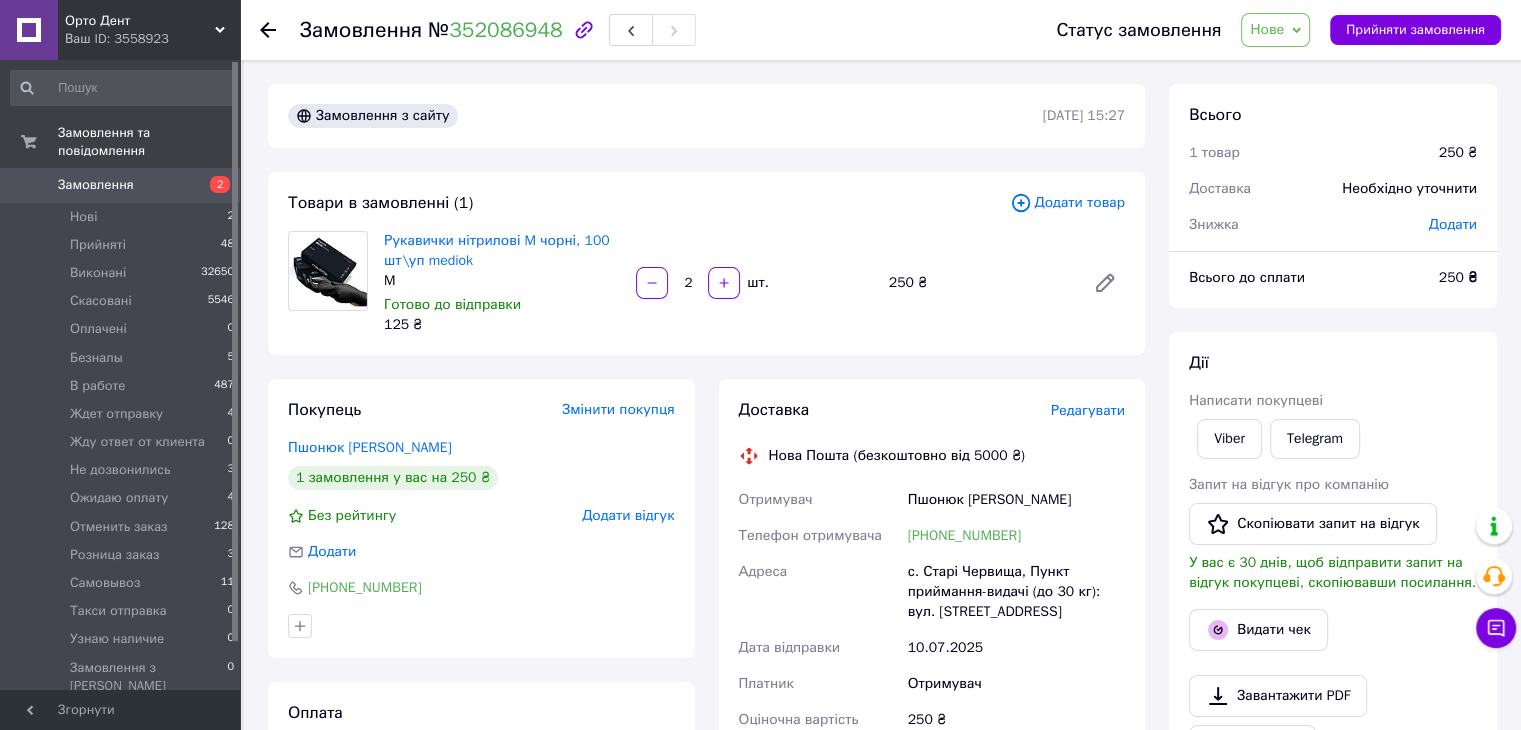 click on "Нове" at bounding box center [1275, 30] 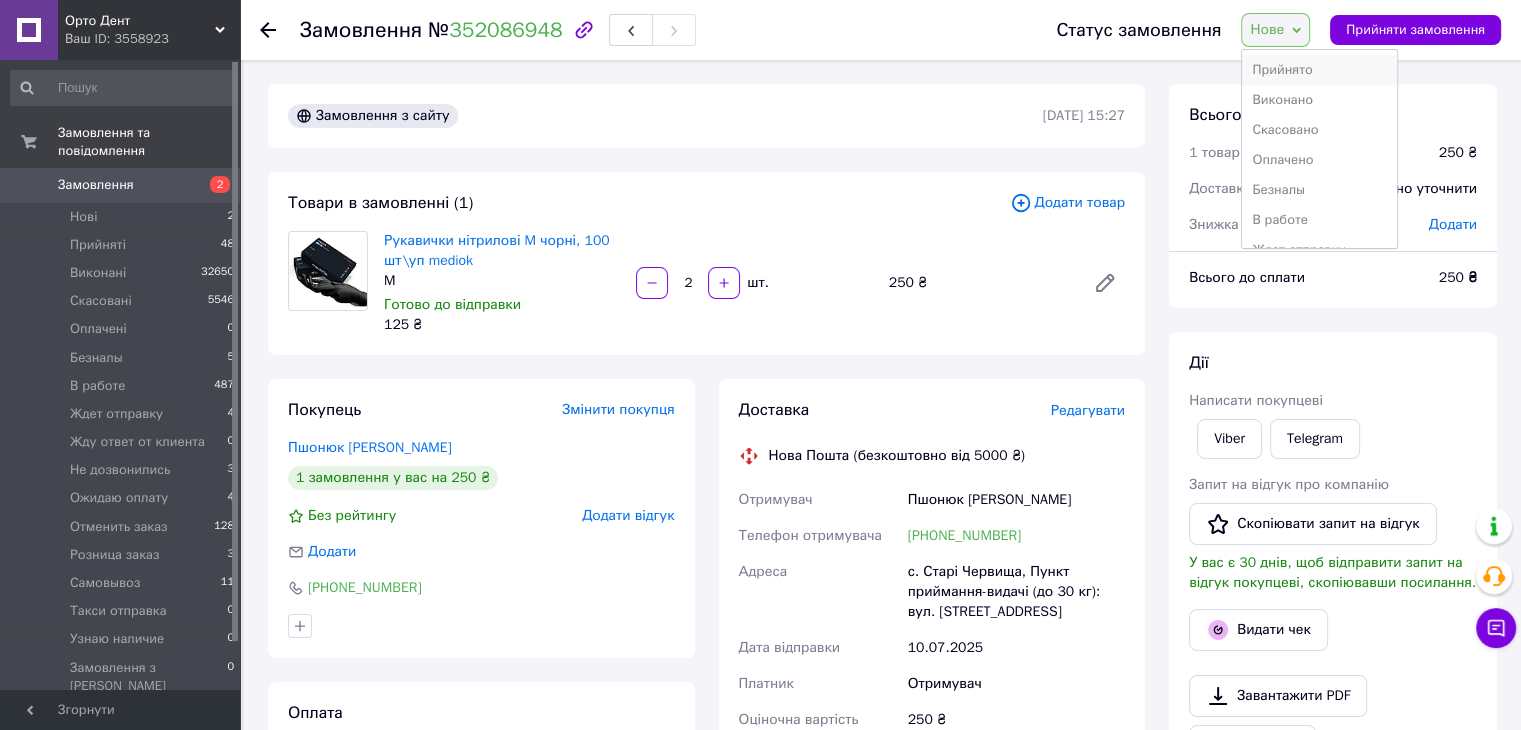 click on "Прийнято" at bounding box center (1319, 70) 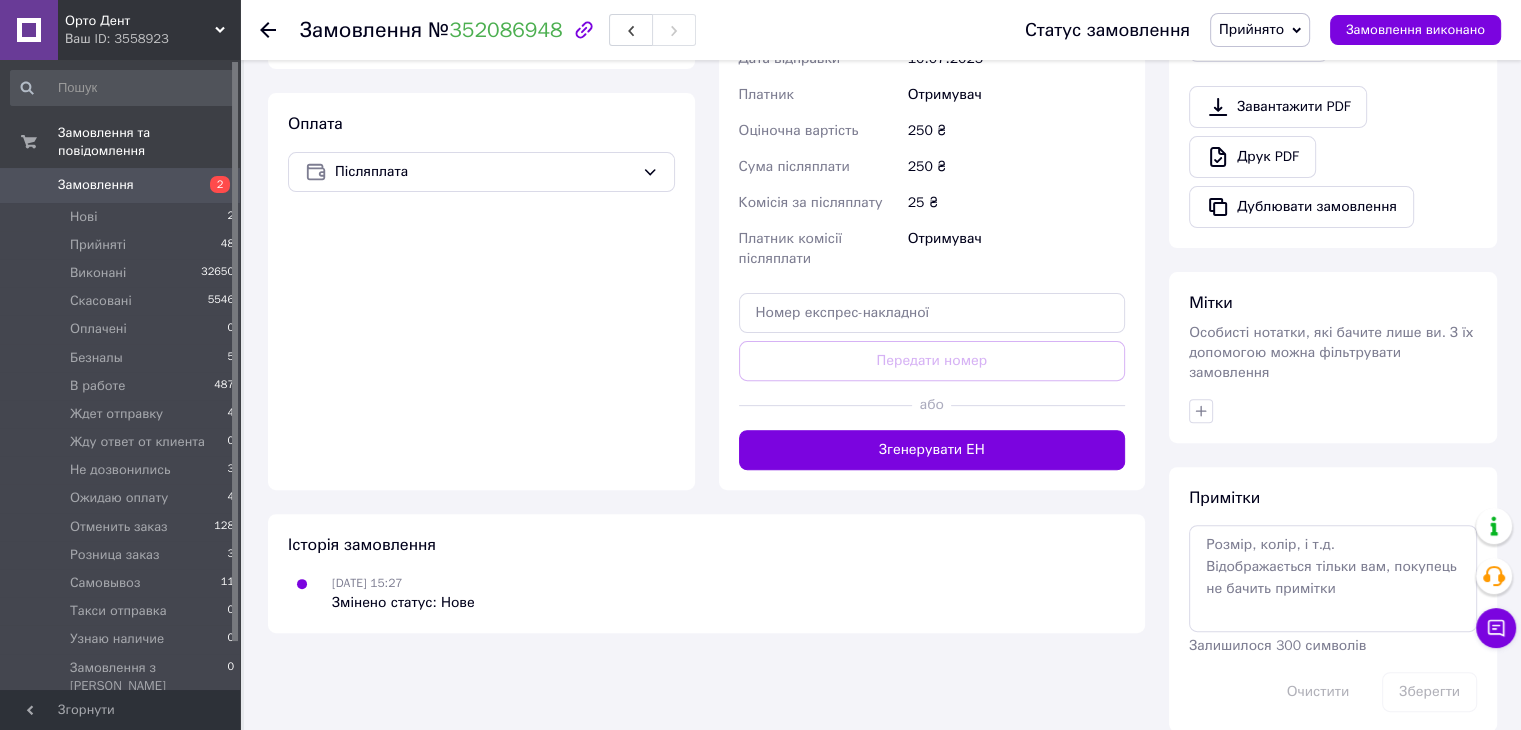 scroll, scrollTop: 592, scrollLeft: 0, axis: vertical 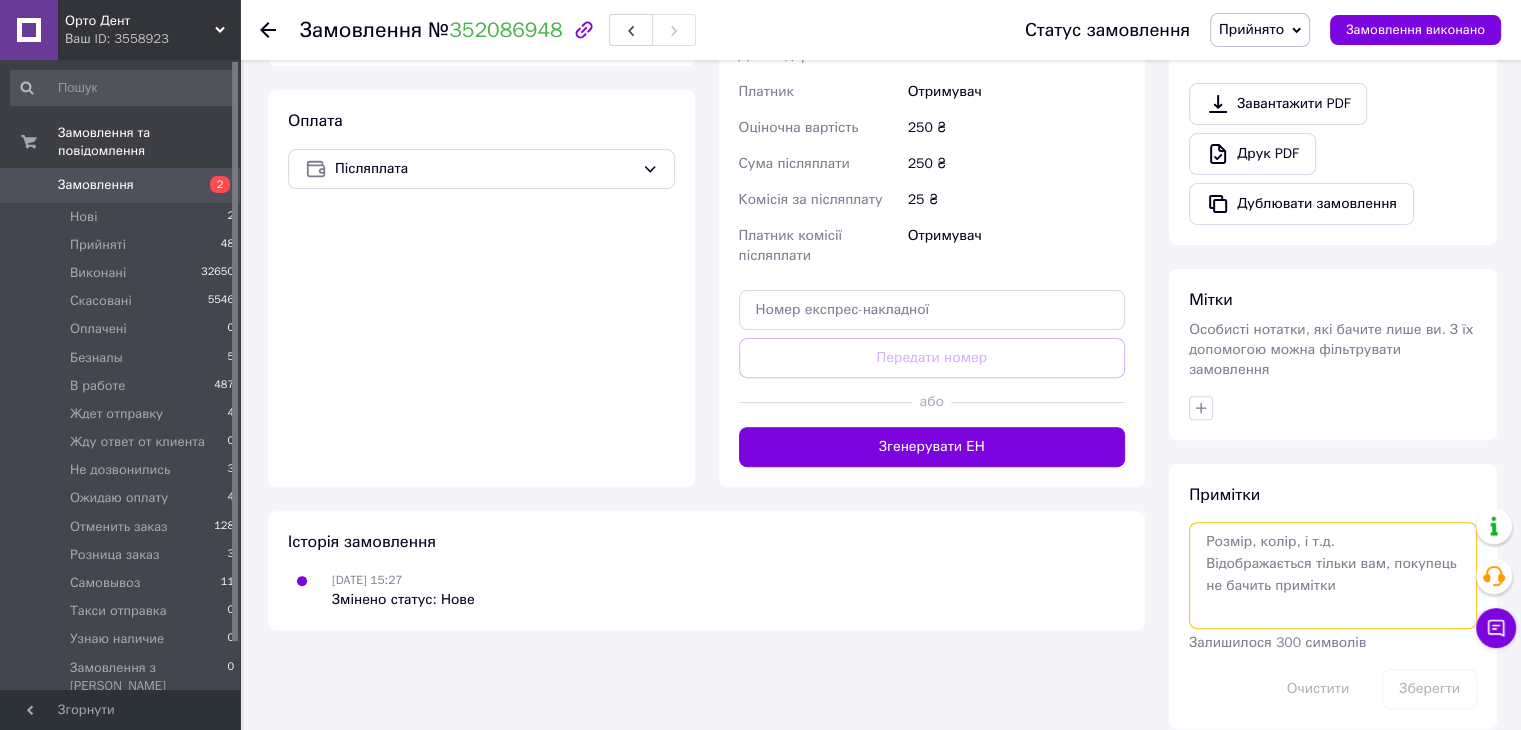 click at bounding box center [1333, 575] 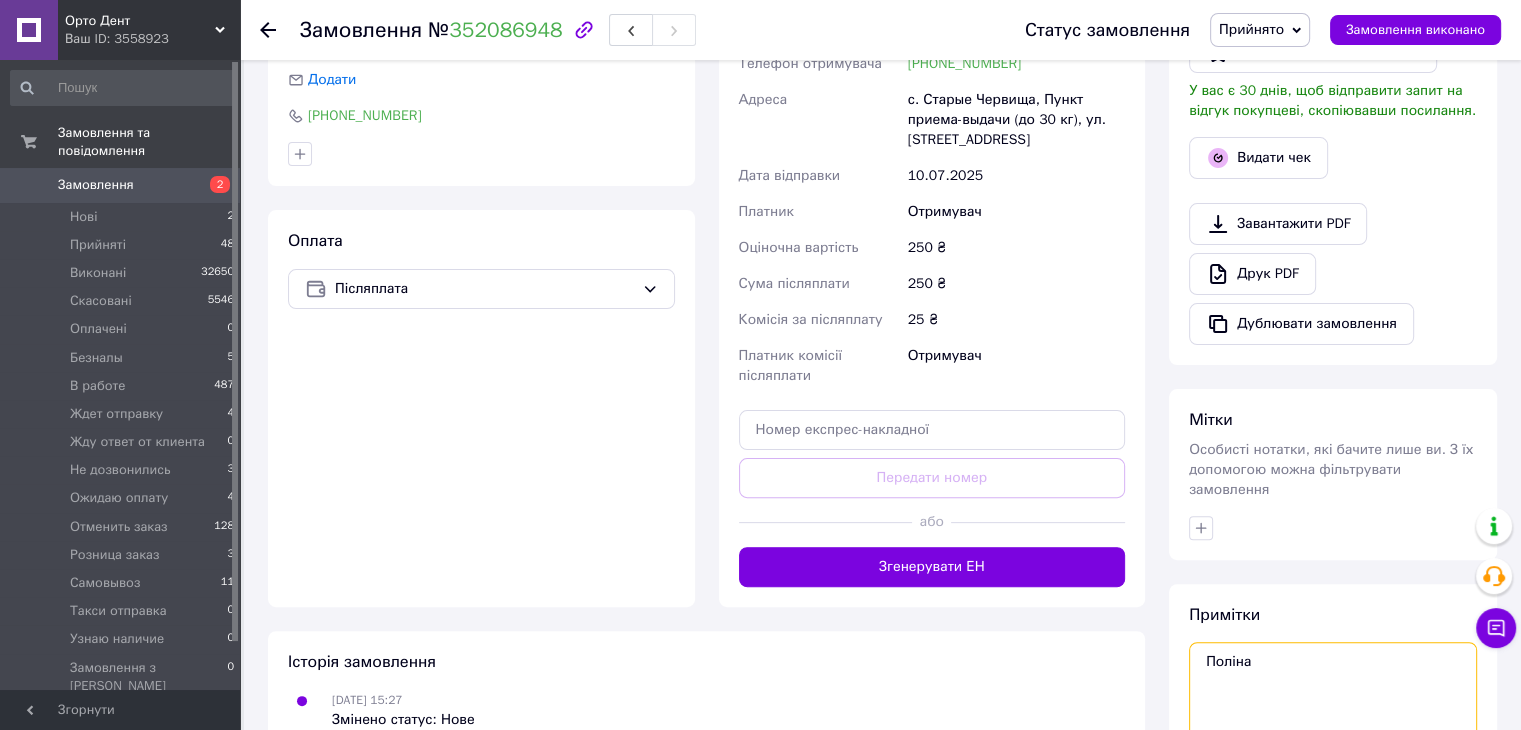 scroll, scrollTop: 592, scrollLeft: 0, axis: vertical 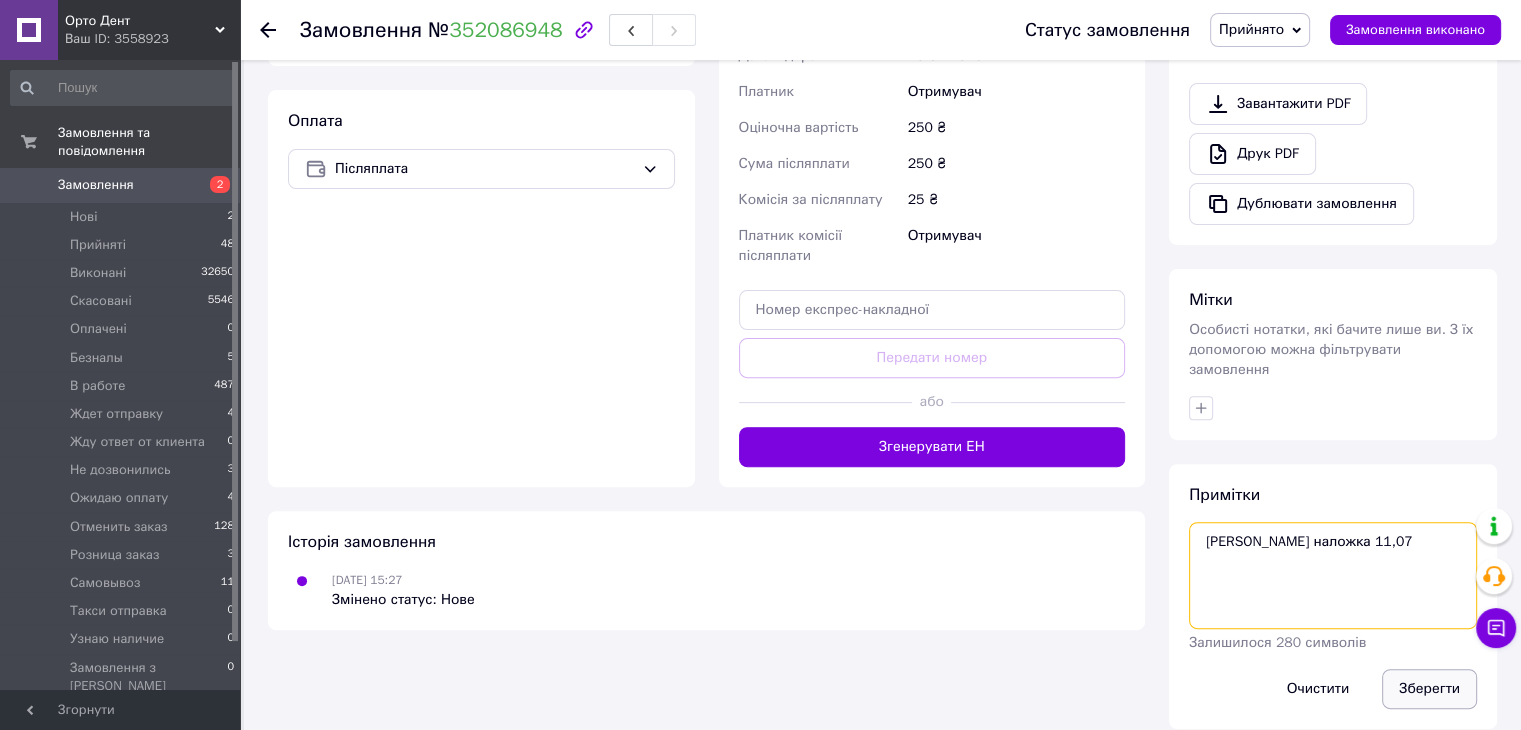 type on "Поліна наложка 11,07" 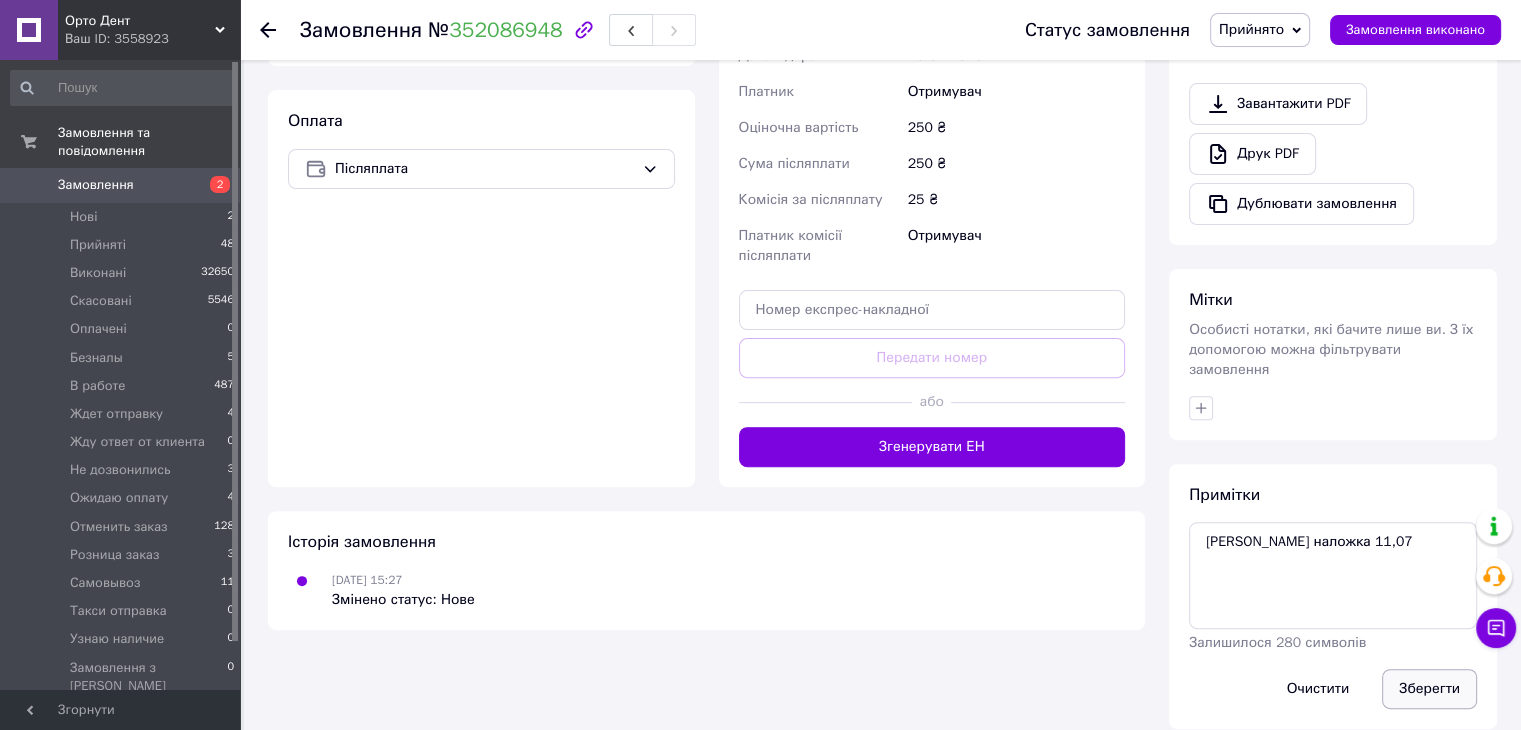 click on "Зберегти" at bounding box center [1429, 689] 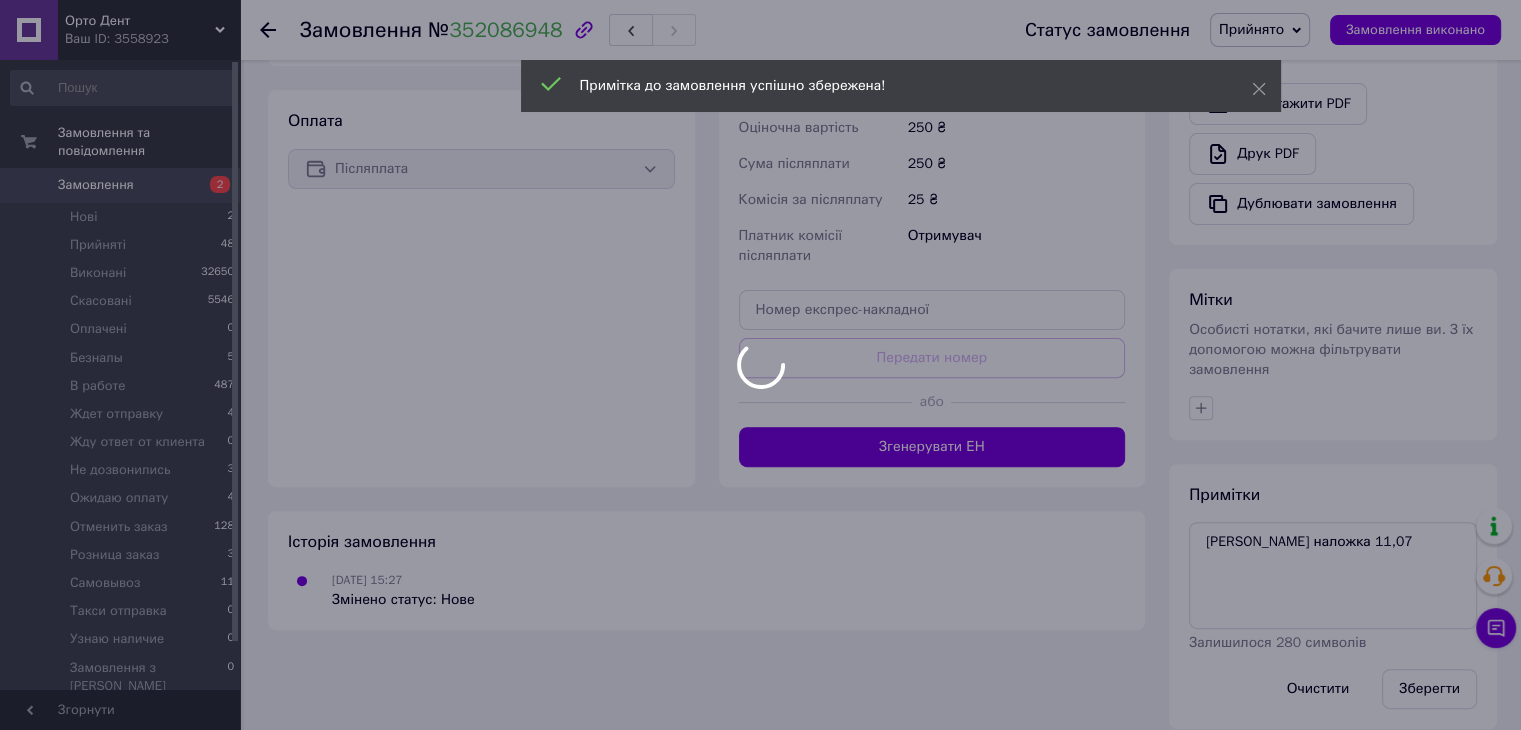 scroll, scrollTop: 564, scrollLeft: 0, axis: vertical 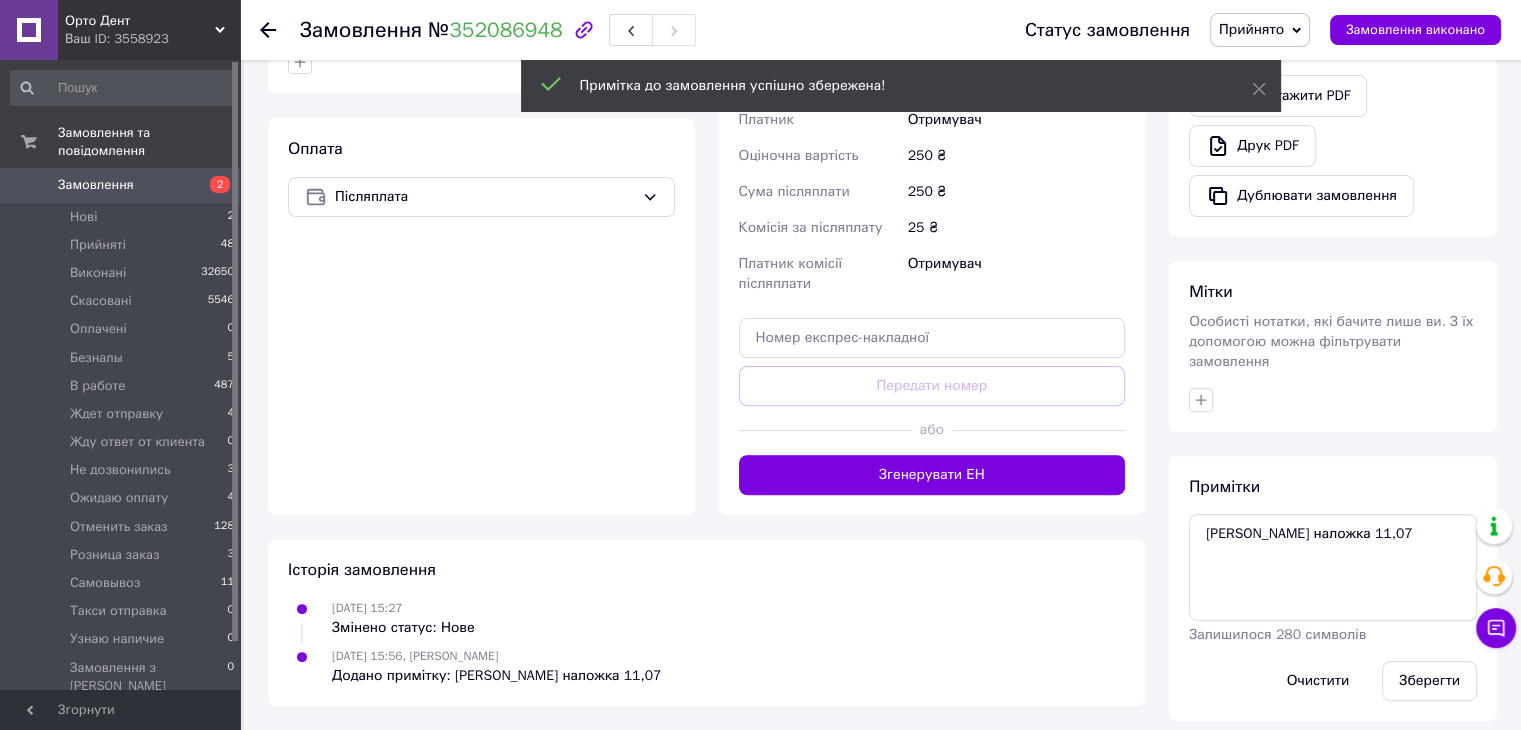 click on "Прийнято" at bounding box center (1251, 29) 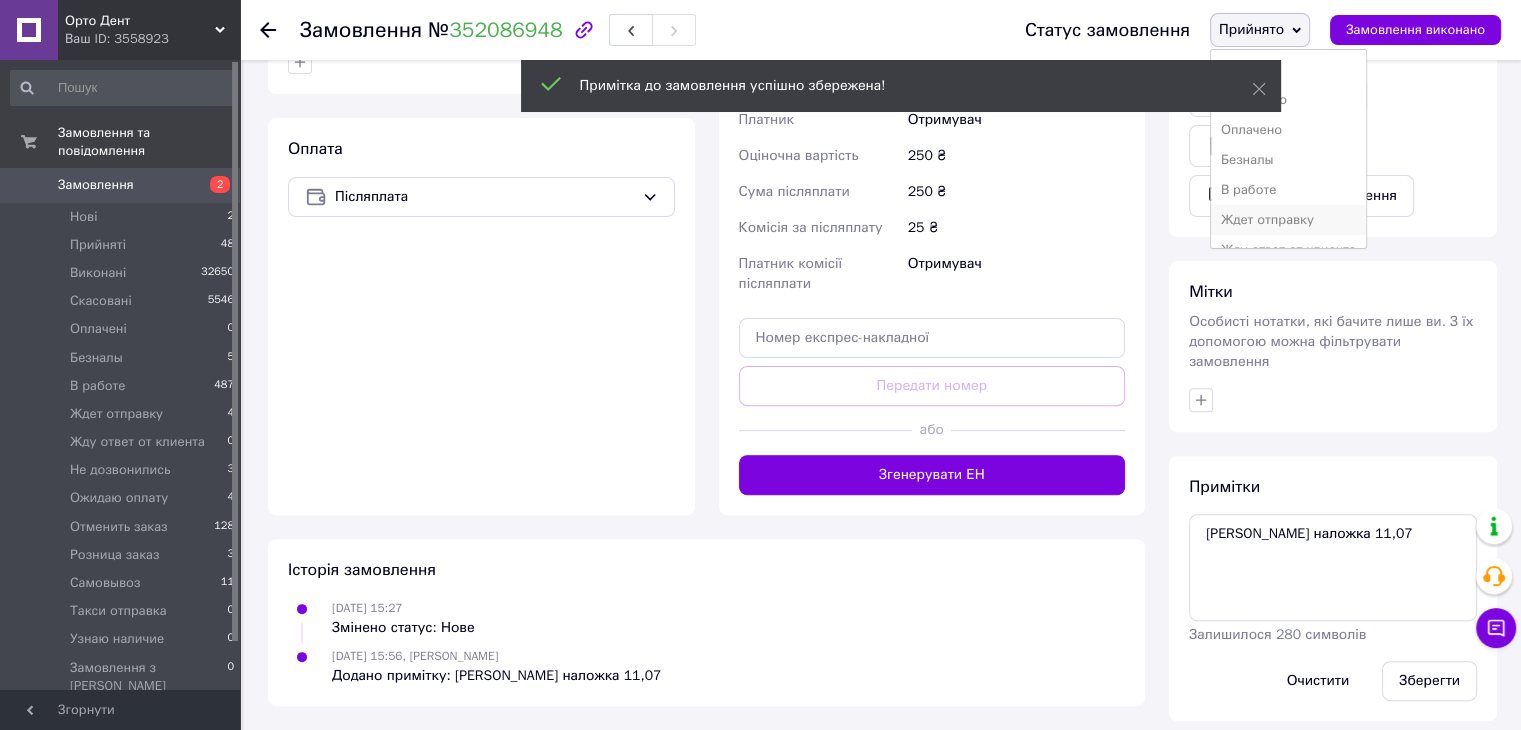 click on "Ждет отправку" at bounding box center [1288, 220] 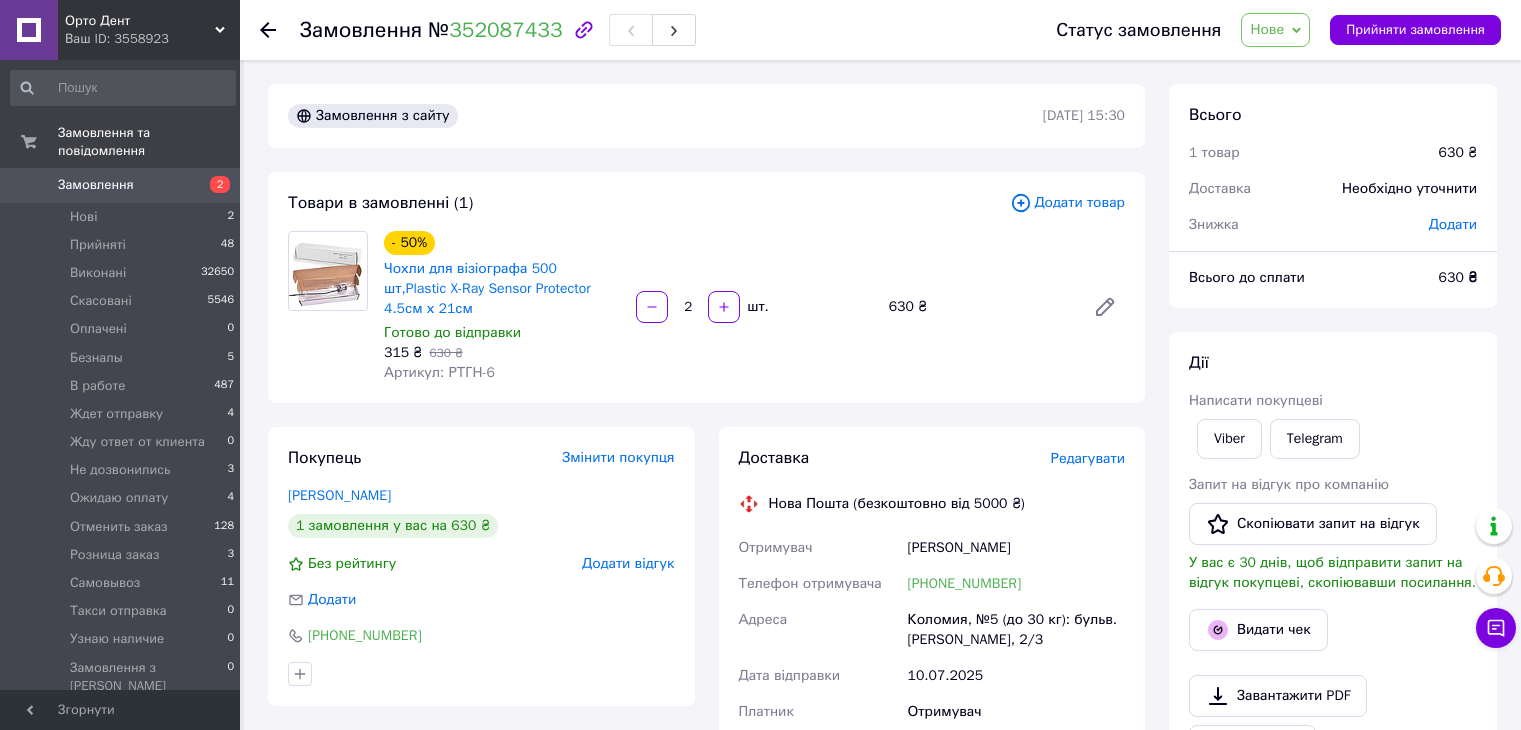 scroll, scrollTop: 0, scrollLeft: 0, axis: both 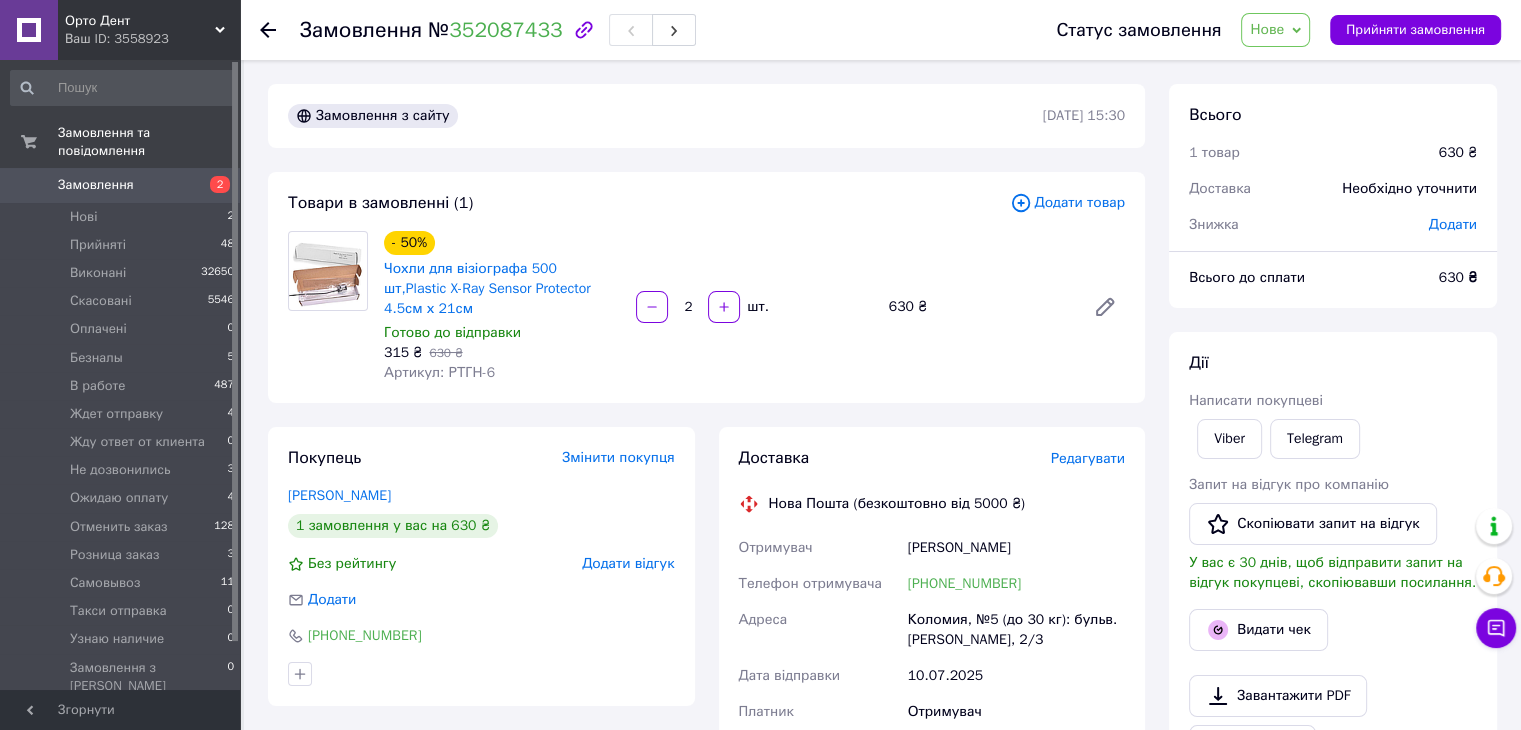 click on "Нове" at bounding box center (1267, 29) 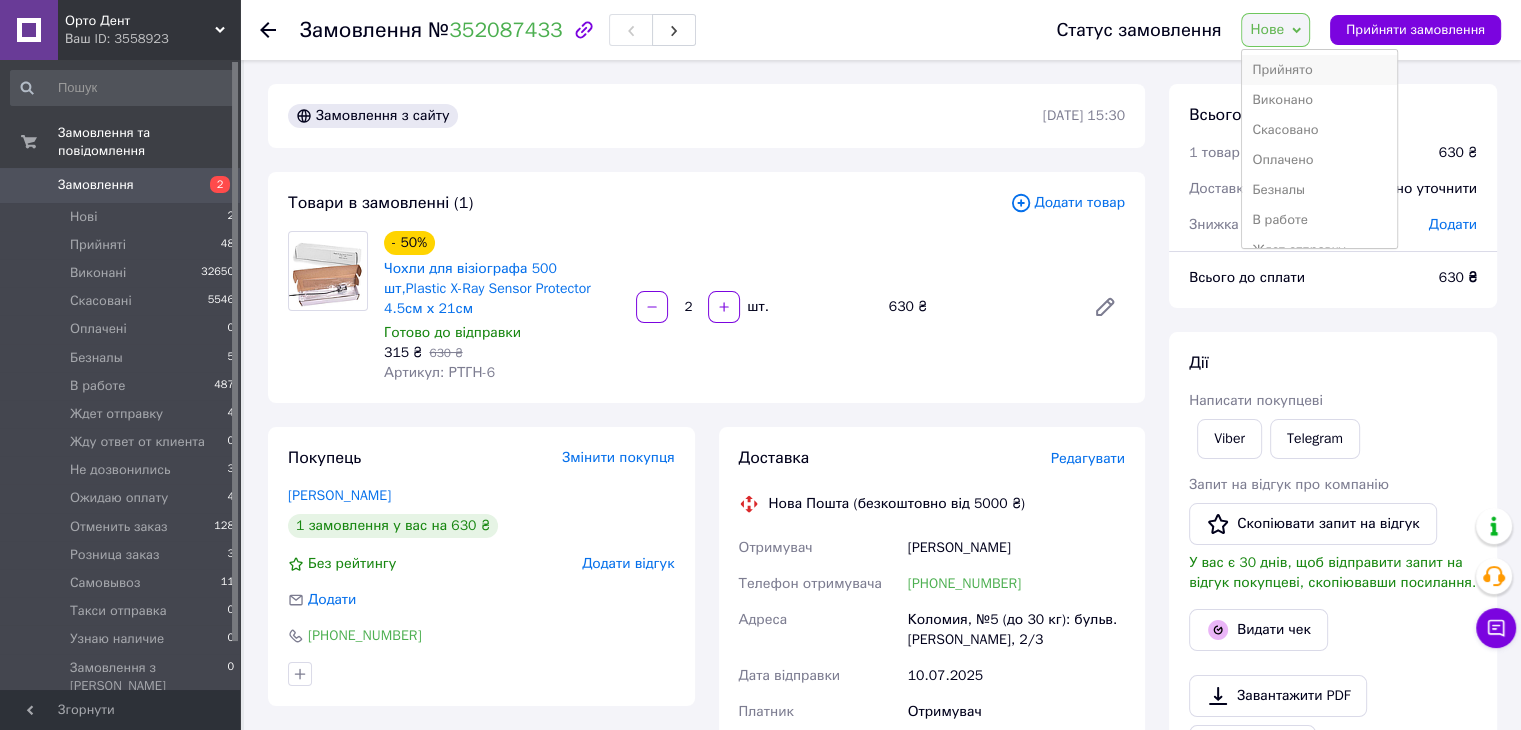 click on "Прийнято" at bounding box center (1319, 70) 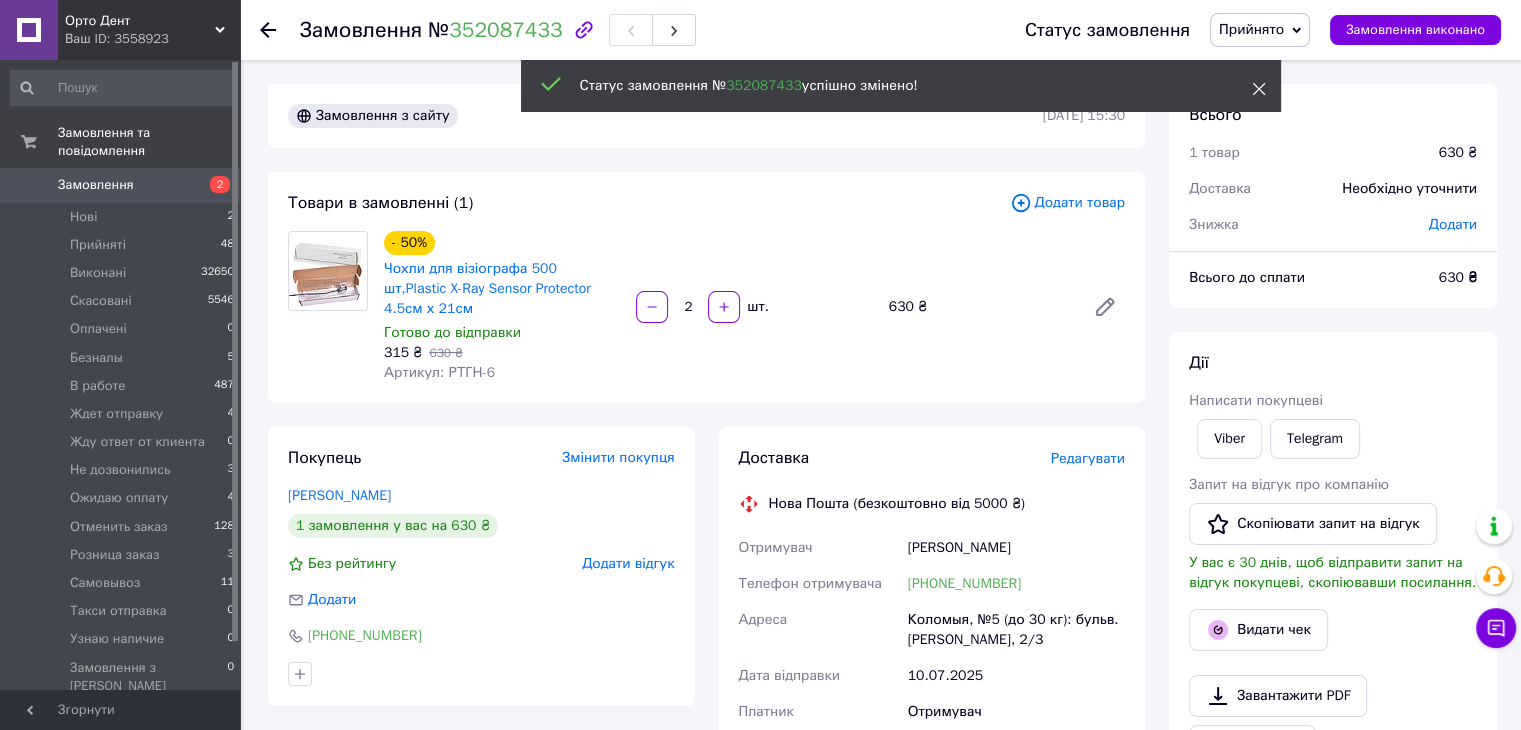 click 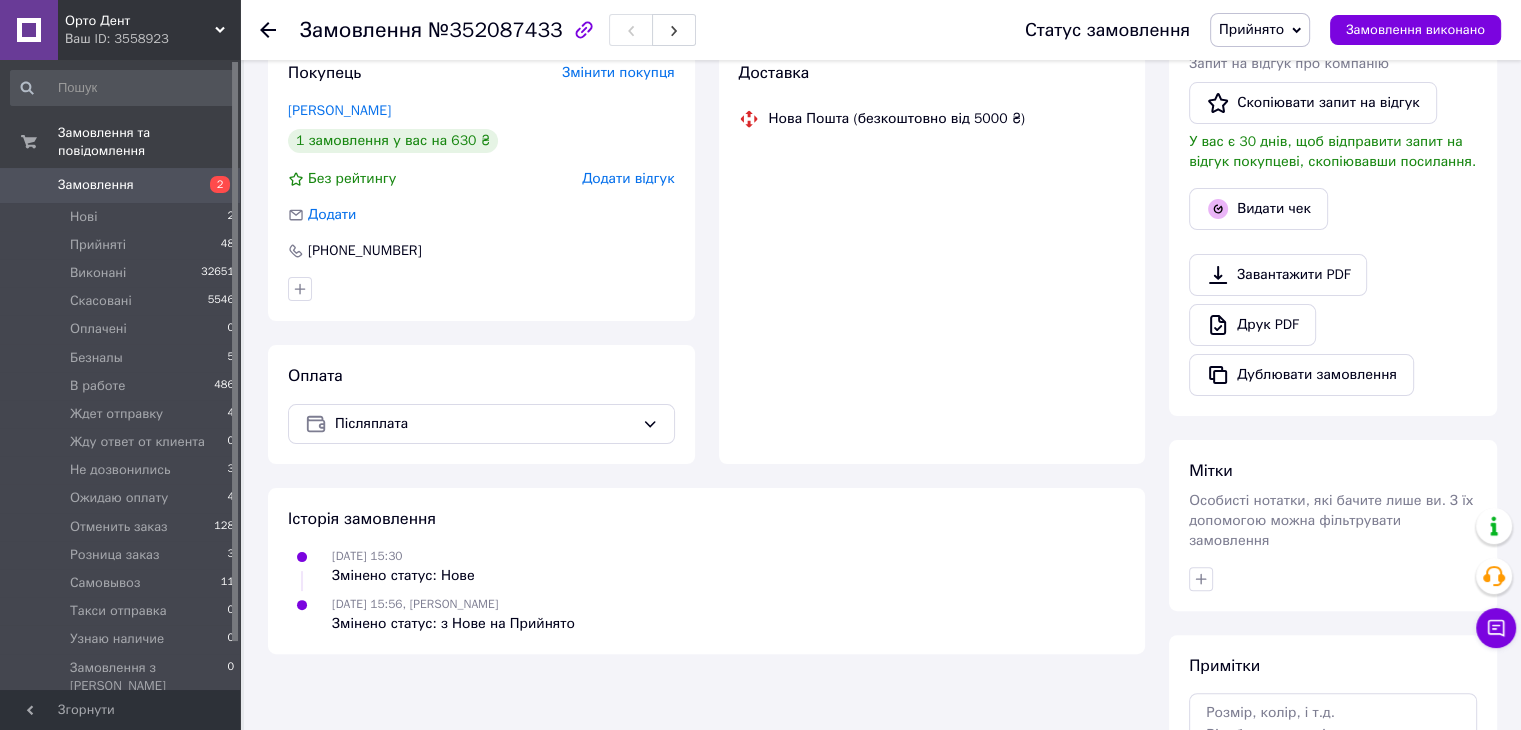 scroll, scrollTop: 556, scrollLeft: 0, axis: vertical 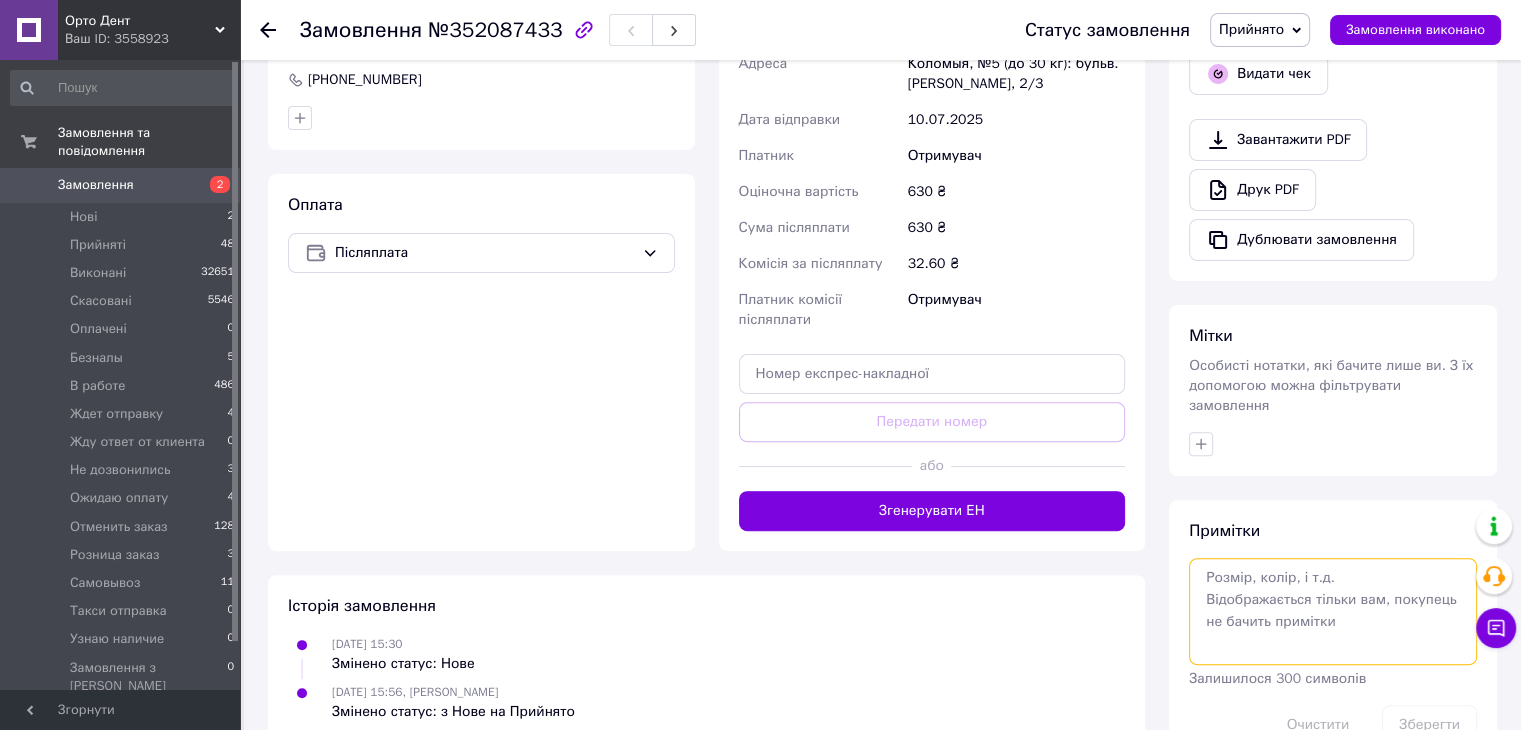 click on "Примітки Залишилося 300 символів Очистити Зберегти" at bounding box center (1333, 632) 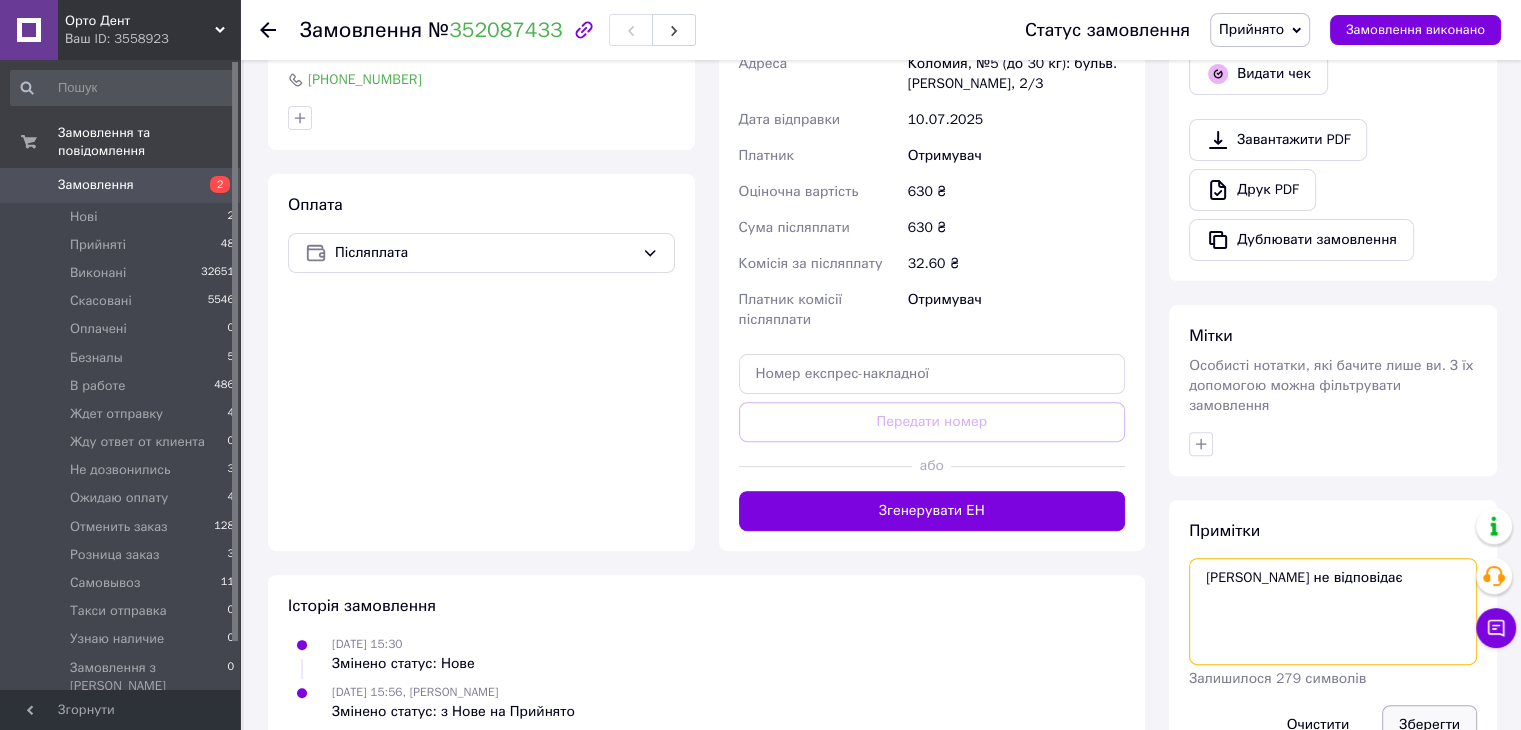 type on "Поліна не відповідає" 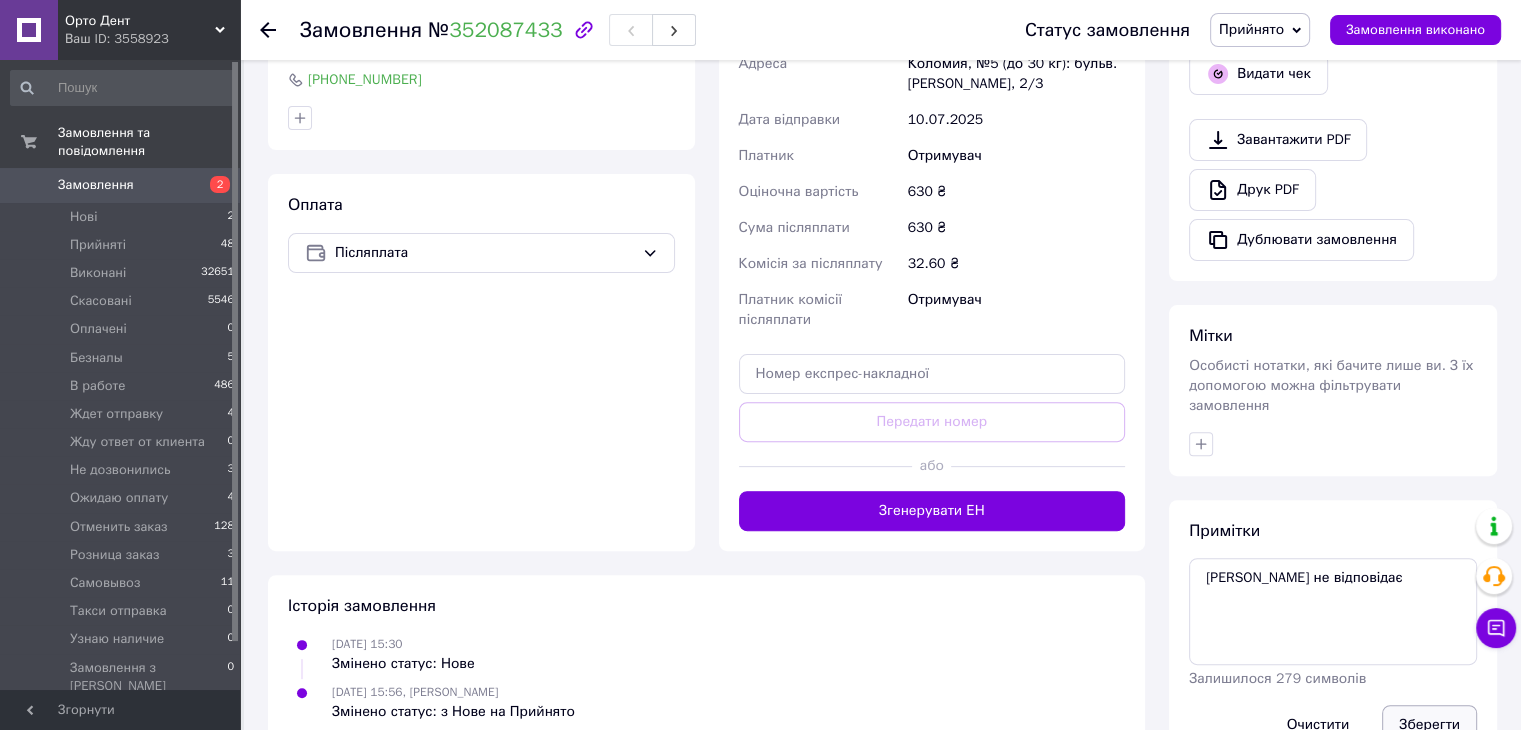 click on "Зберегти" at bounding box center (1429, 725) 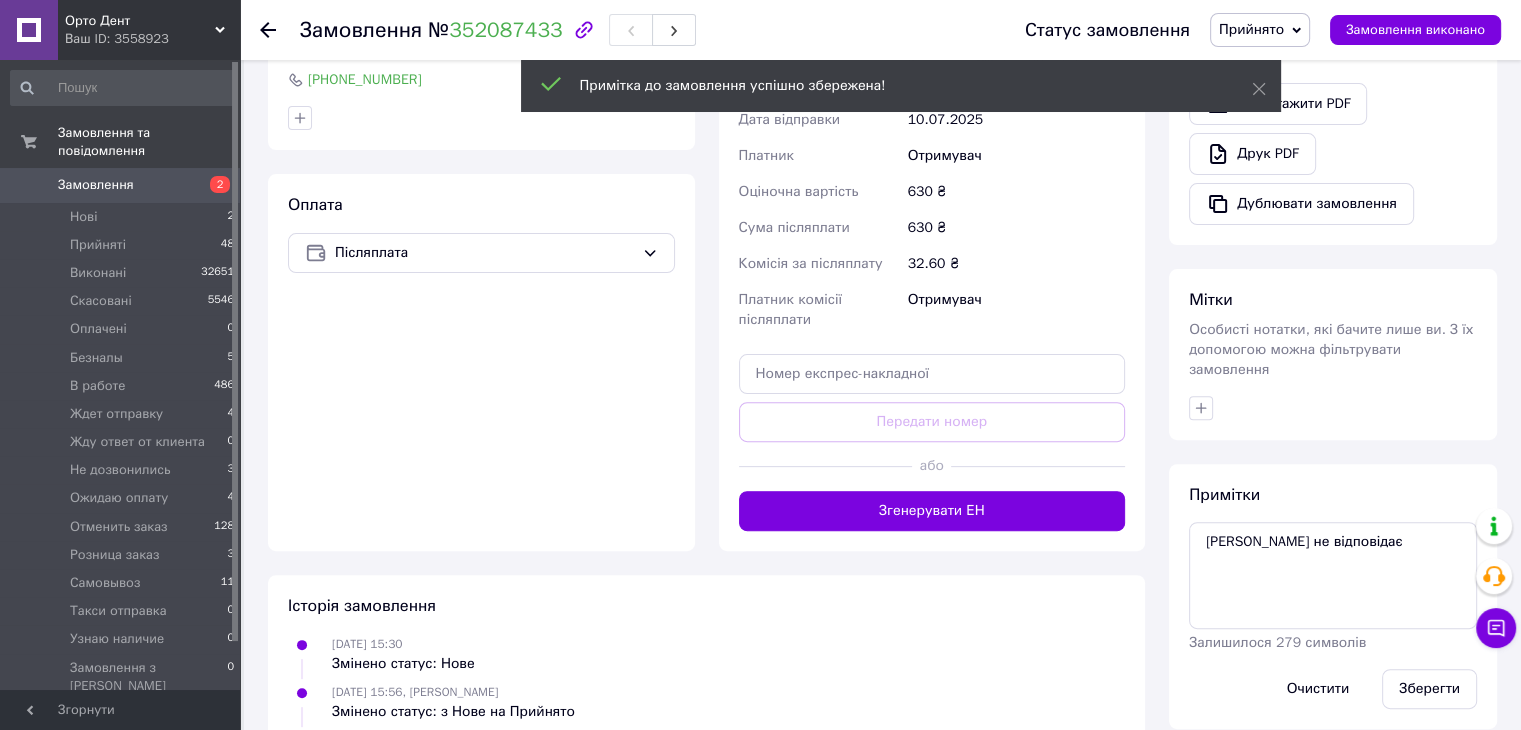 click on "Прийнято" at bounding box center (1251, 29) 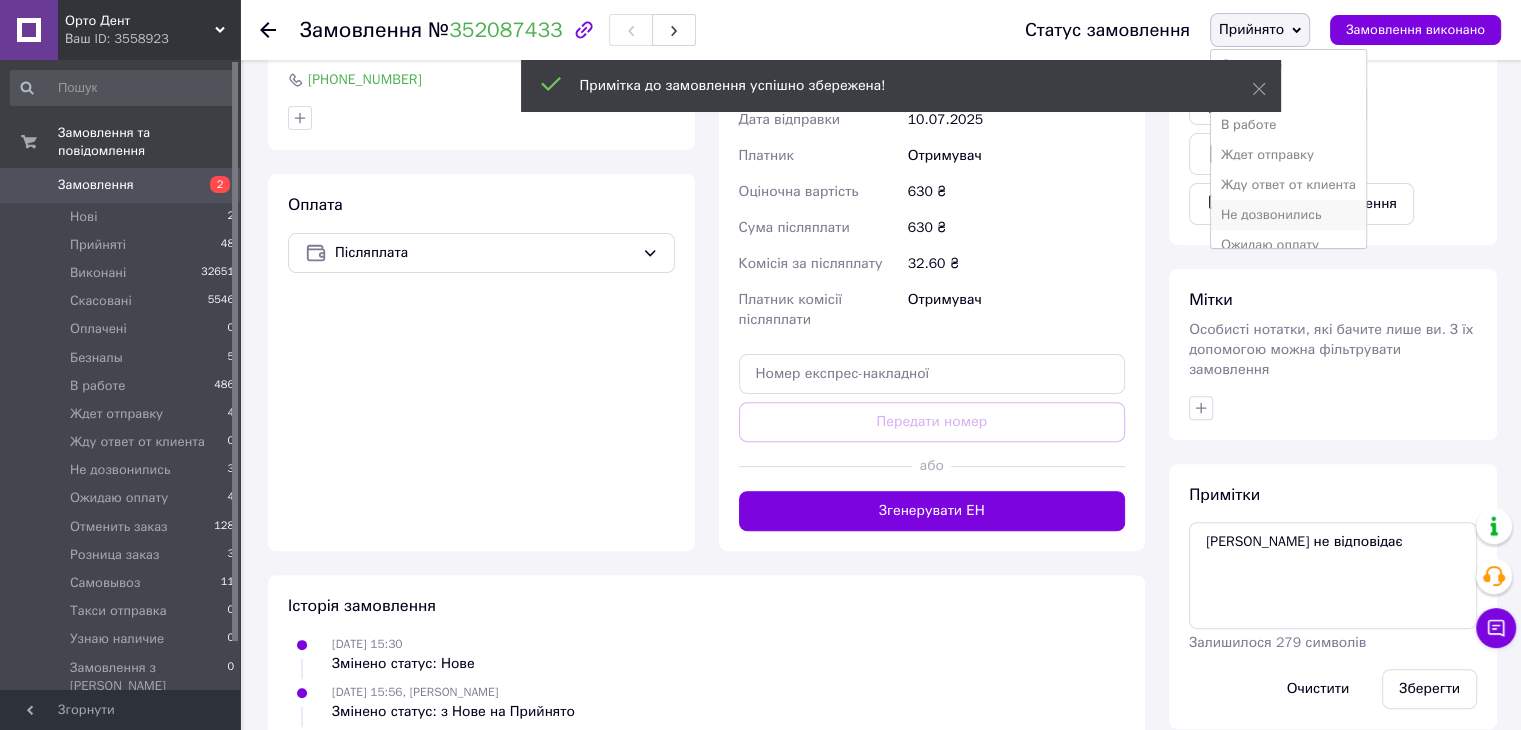 scroll, scrollTop: 100, scrollLeft: 0, axis: vertical 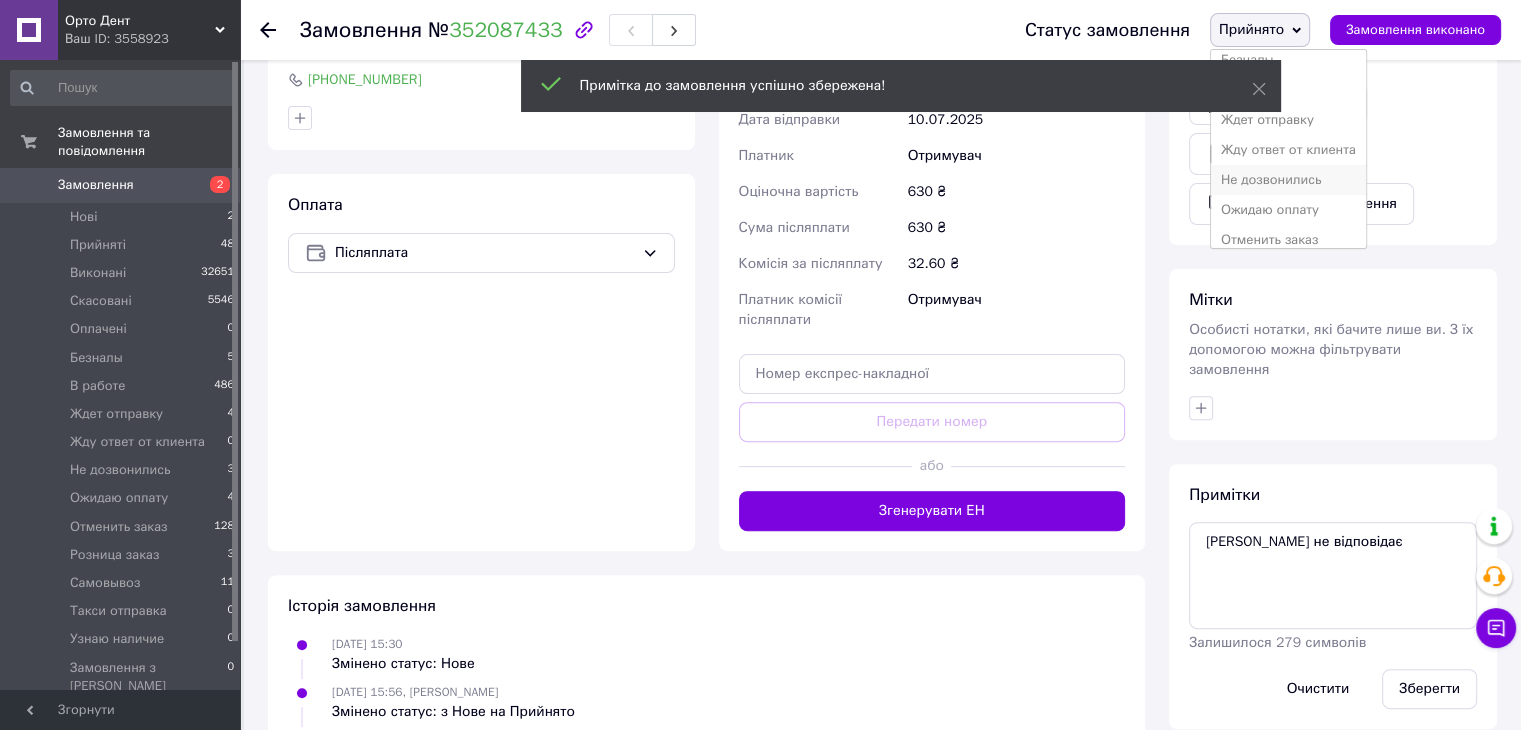 click on "Не дозвонились" at bounding box center (1288, 180) 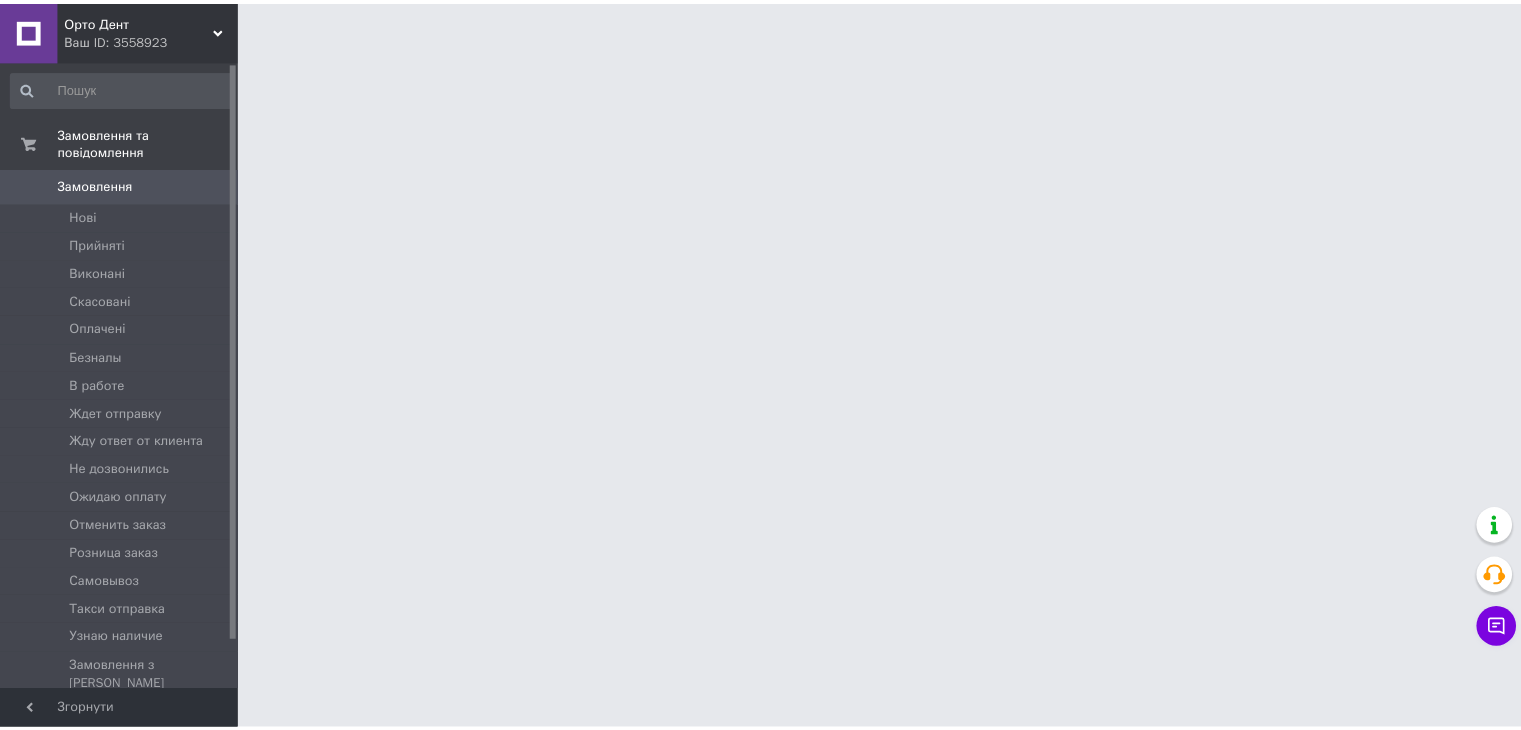 scroll, scrollTop: 0, scrollLeft: 0, axis: both 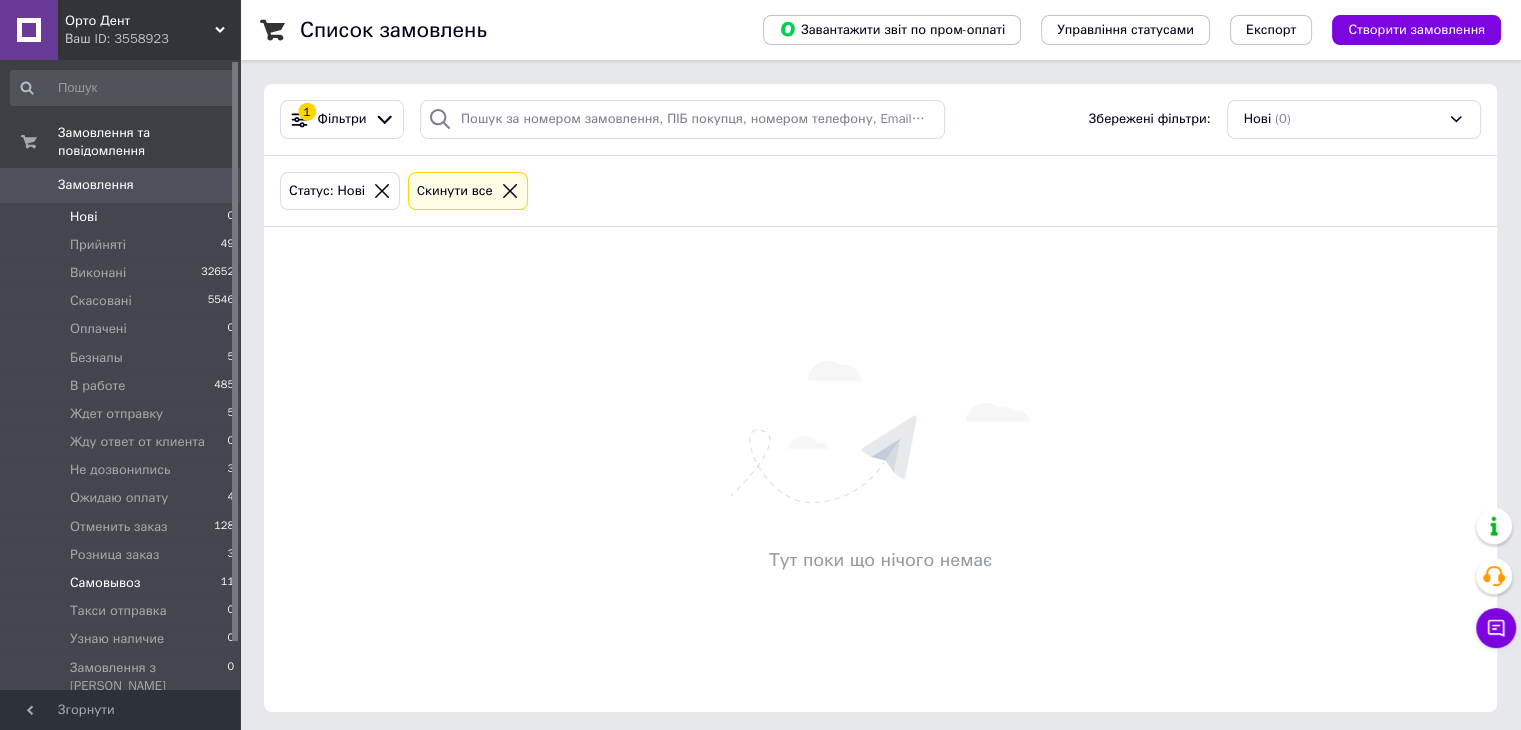 click on "Самовывоз" at bounding box center [105, 583] 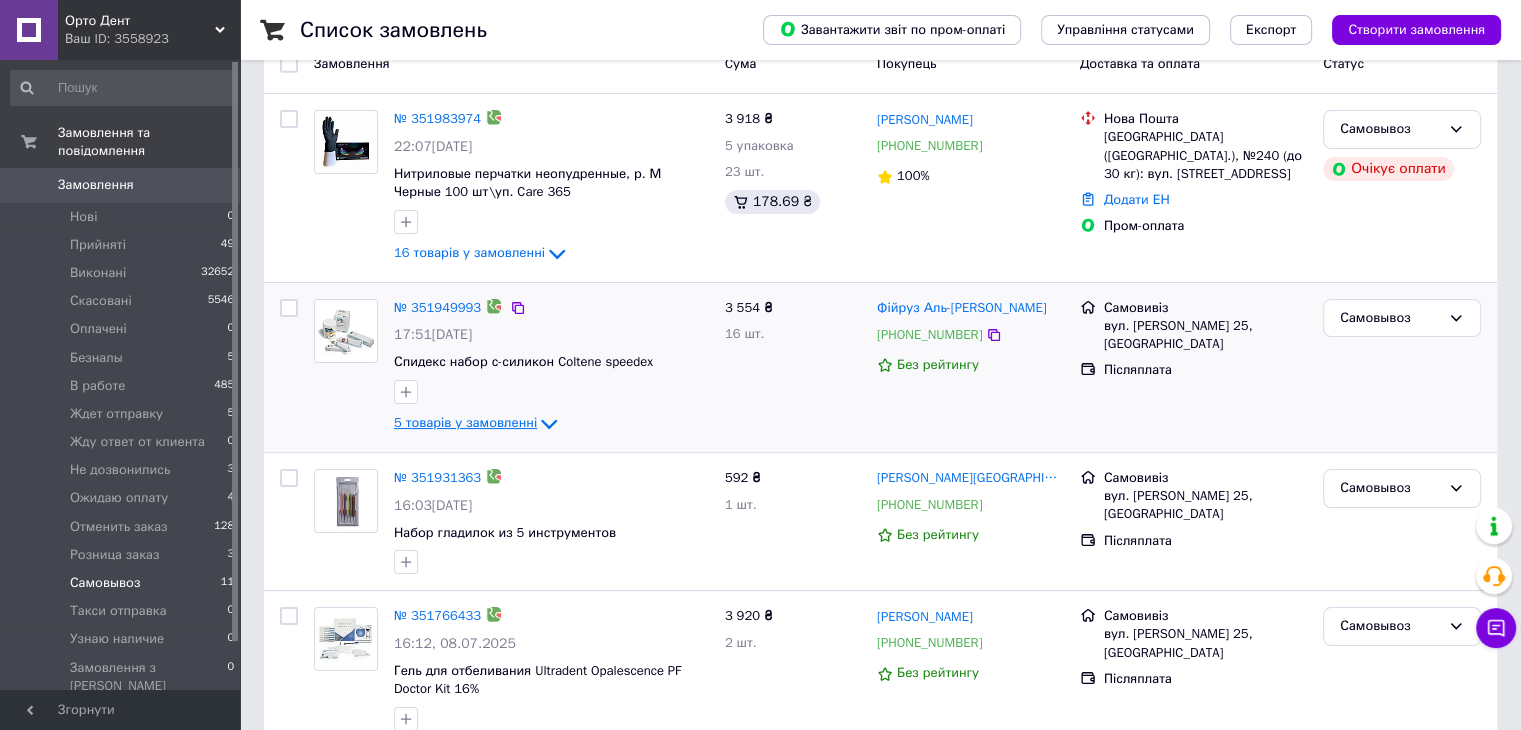 scroll, scrollTop: 200, scrollLeft: 0, axis: vertical 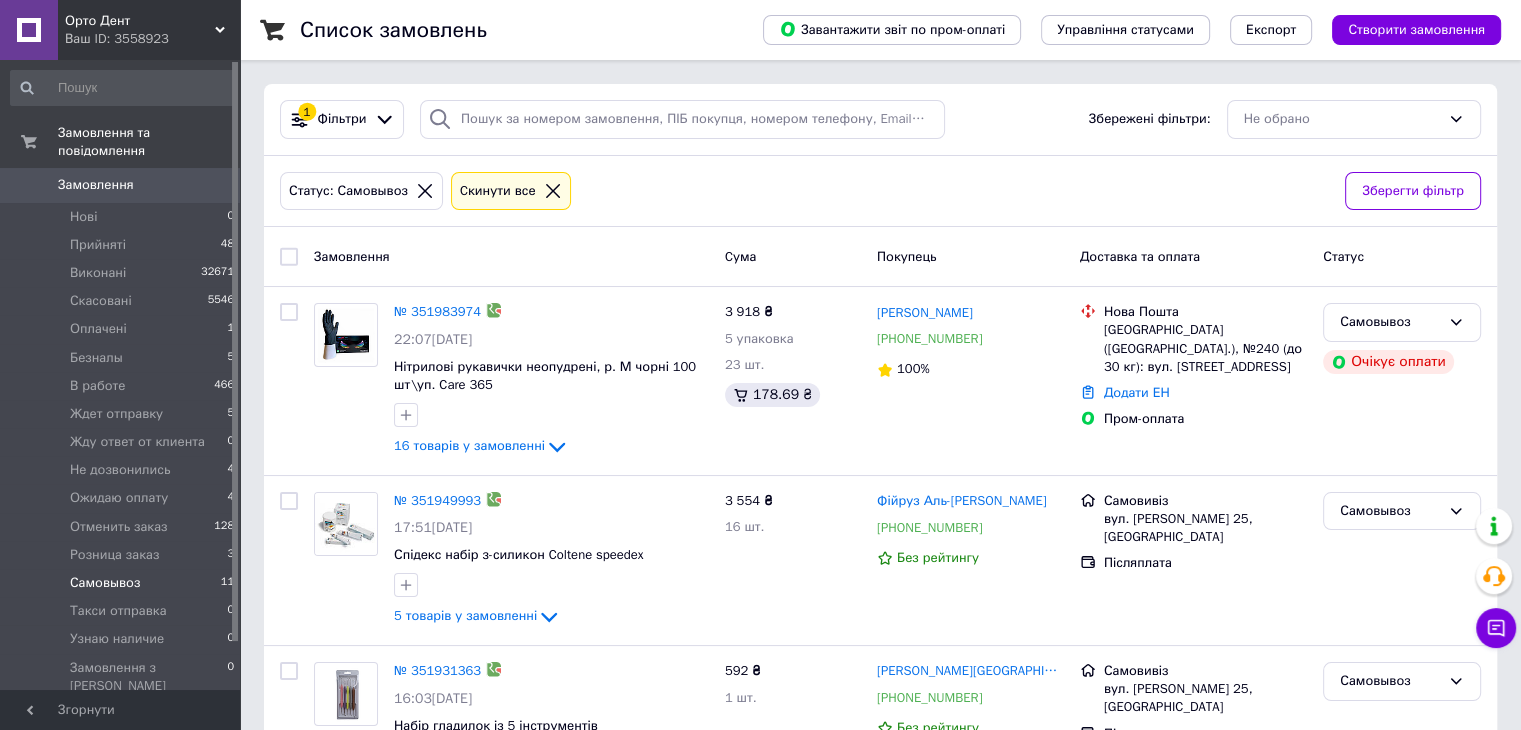 click 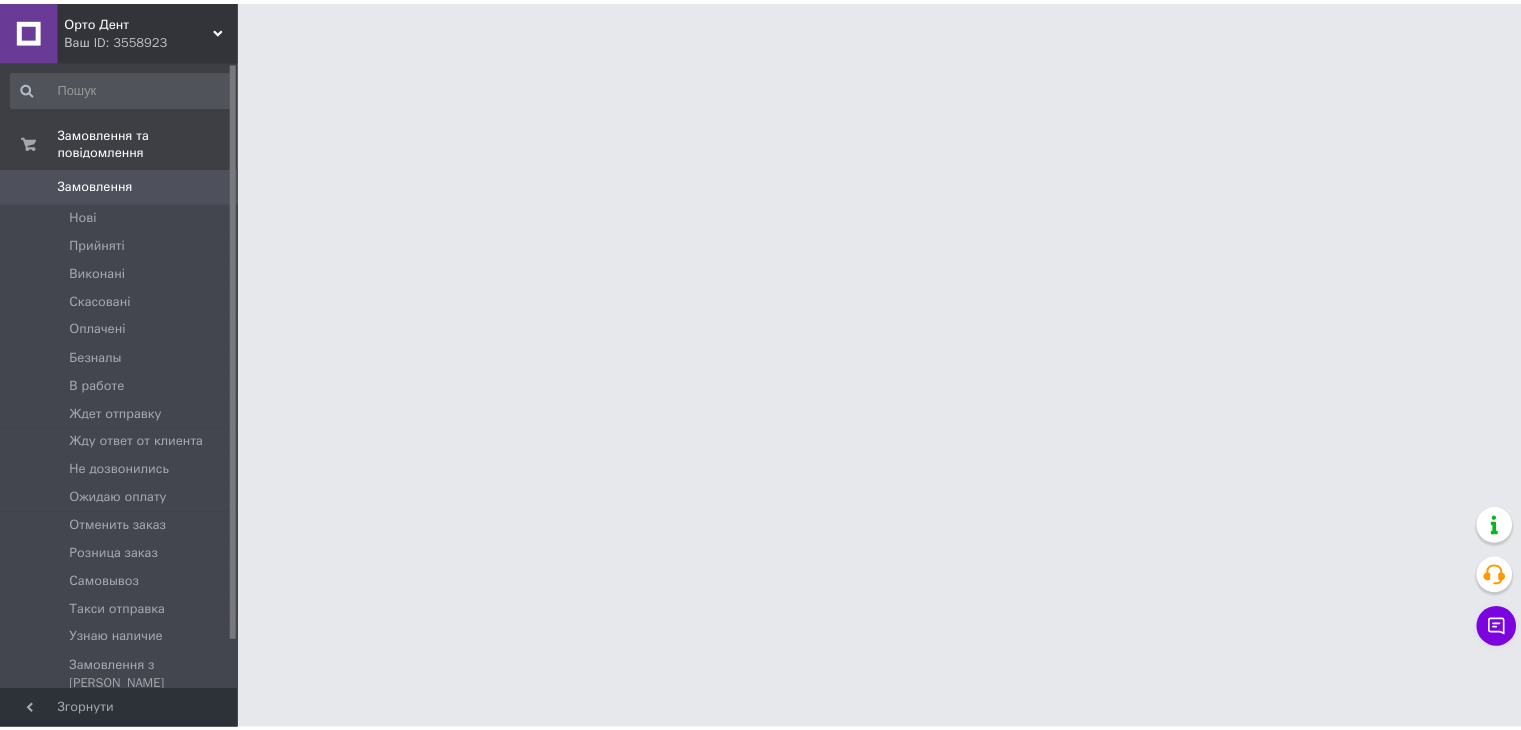 scroll, scrollTop: 0, scrollLeft: 0, axis: both 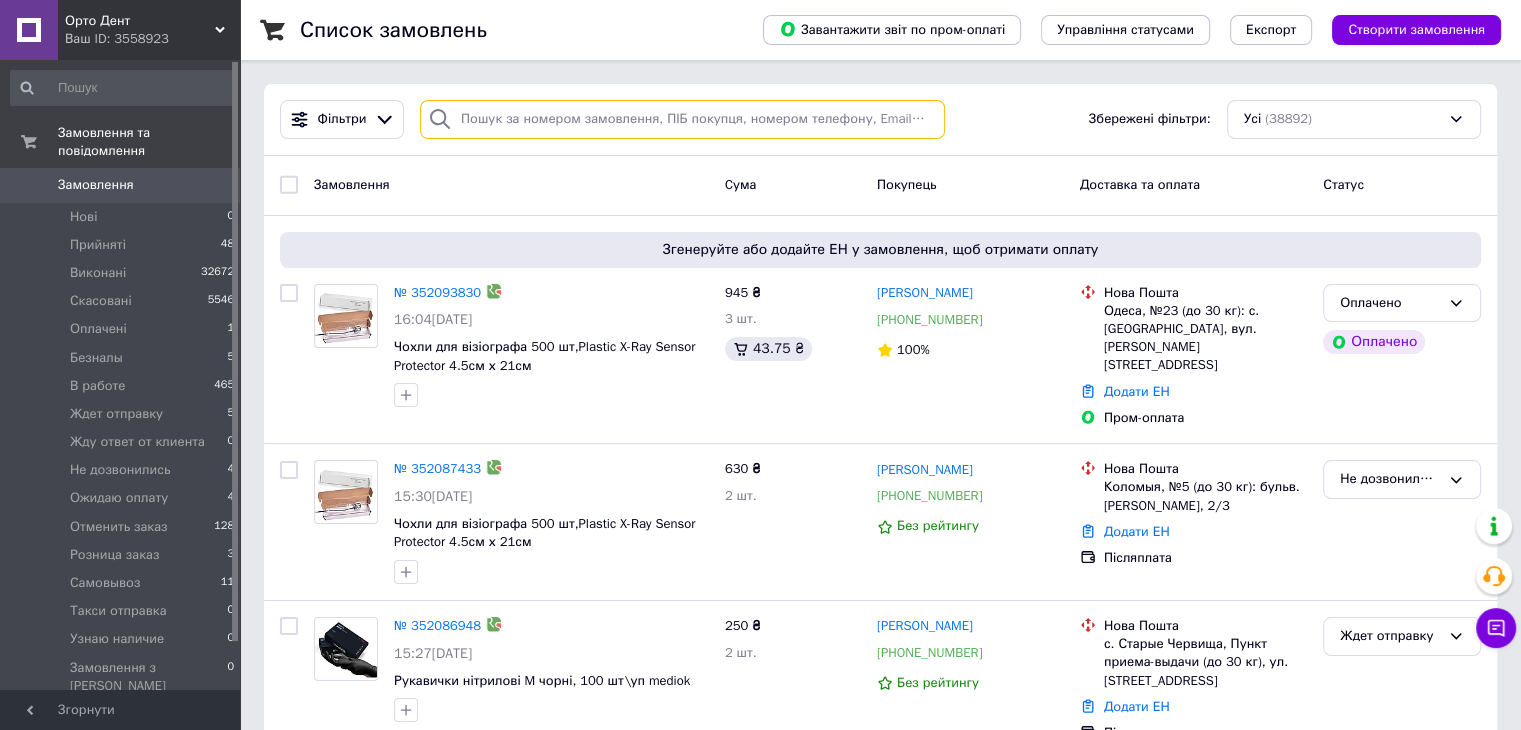 click at bounding box center [682, 119] 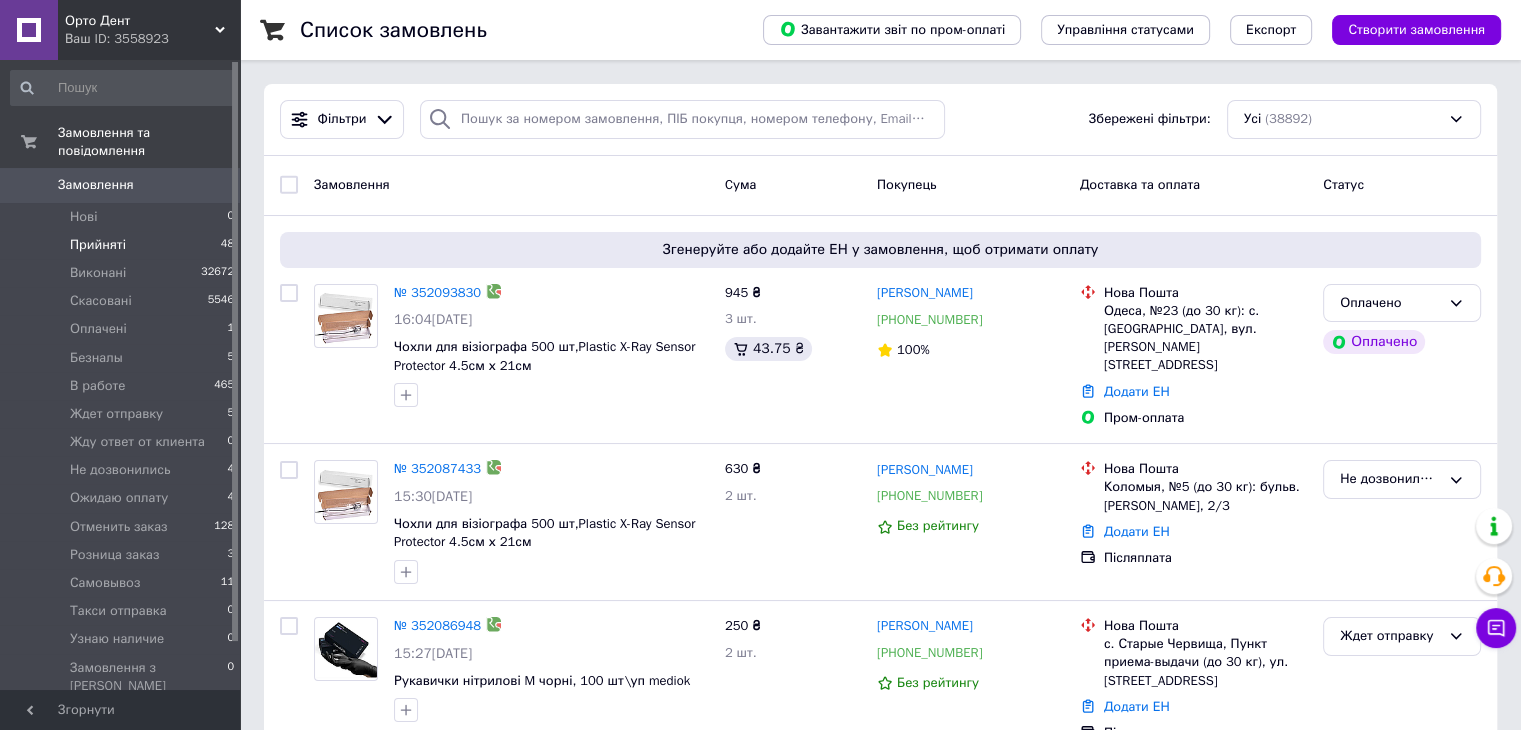 click on "Прийняті 48" at bounding box center (123, 245) 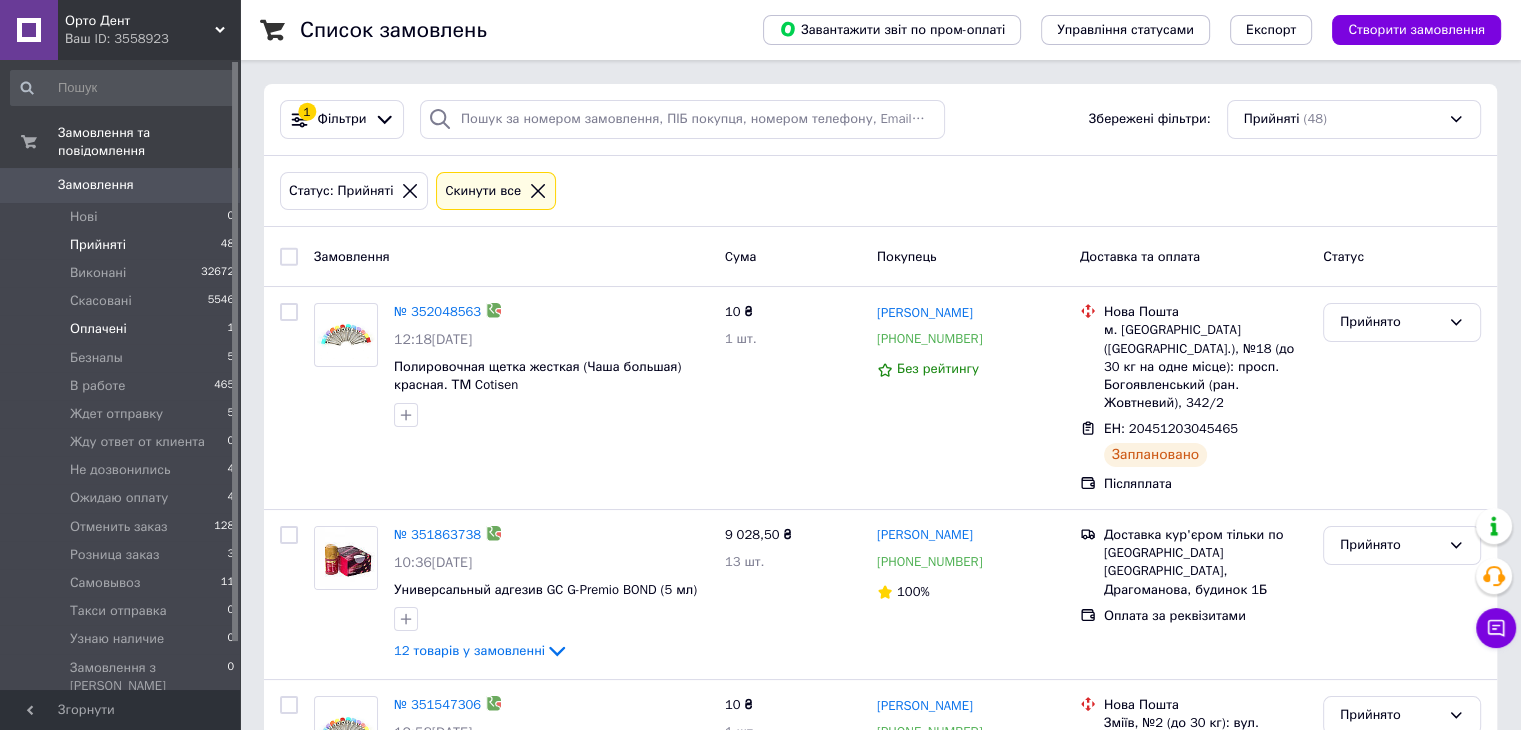 click on "Оплачені" at bounding box center [98, 329] 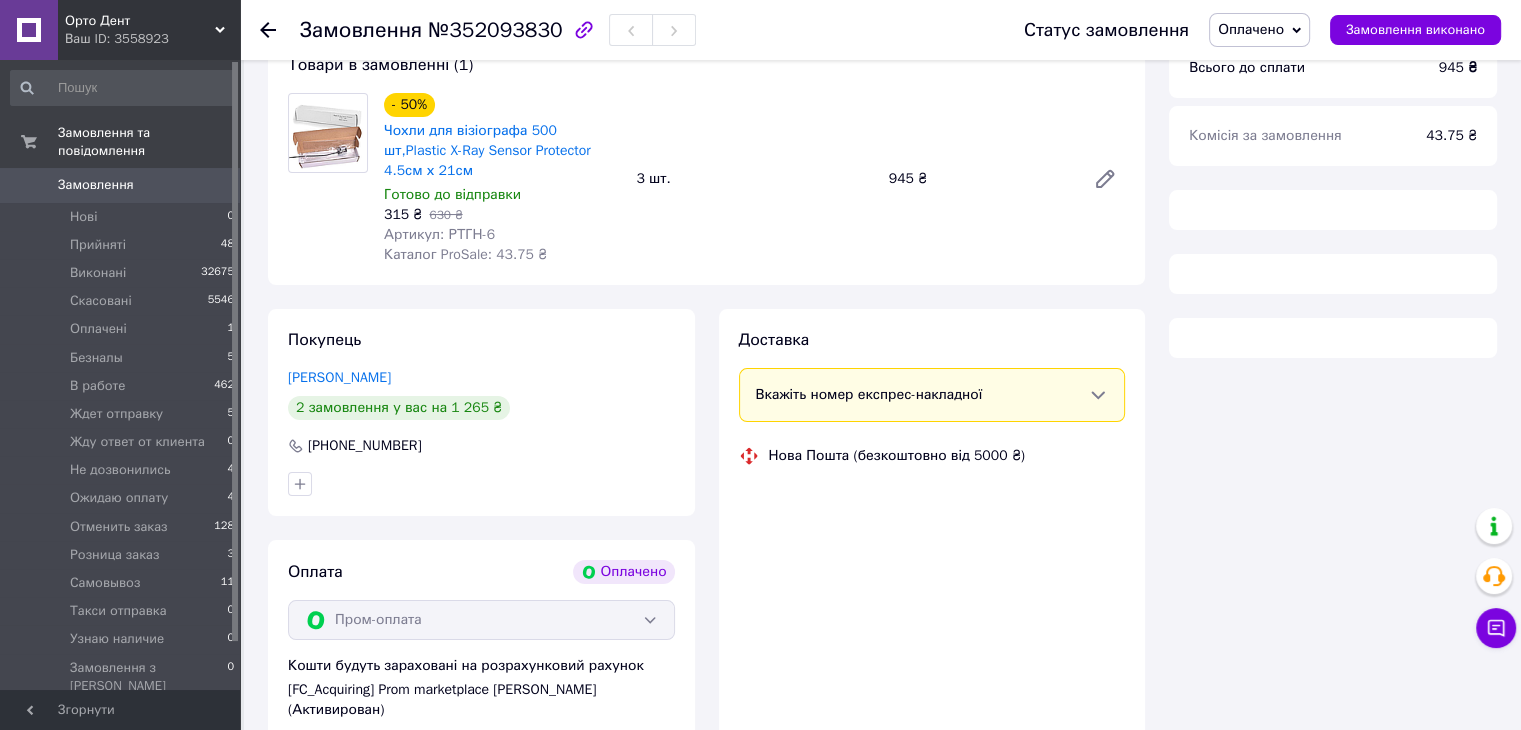 scroll, scrollTop: 202, scrollLeft: 0, axis: vertical 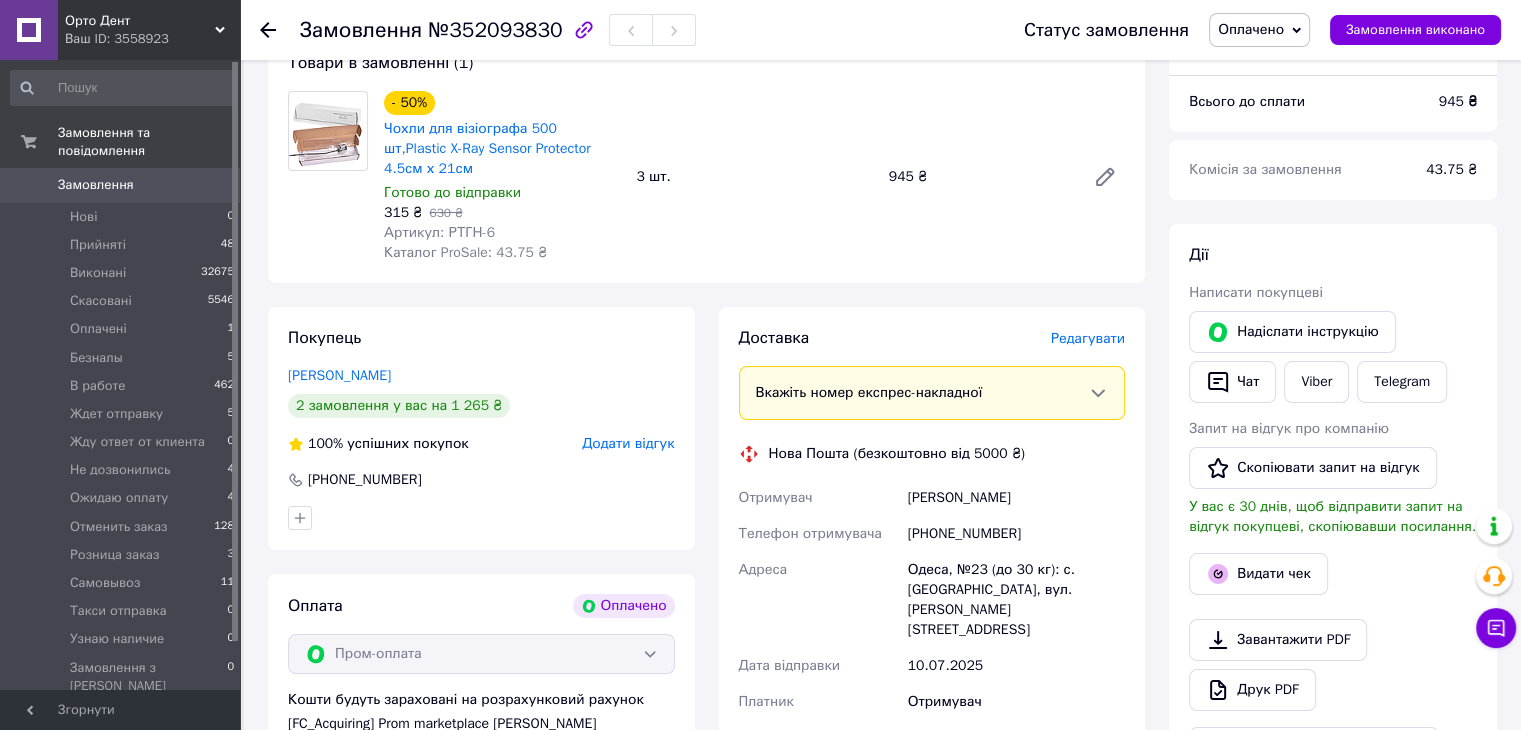 click on "Оплачено" at bounding box center [1259, 30] 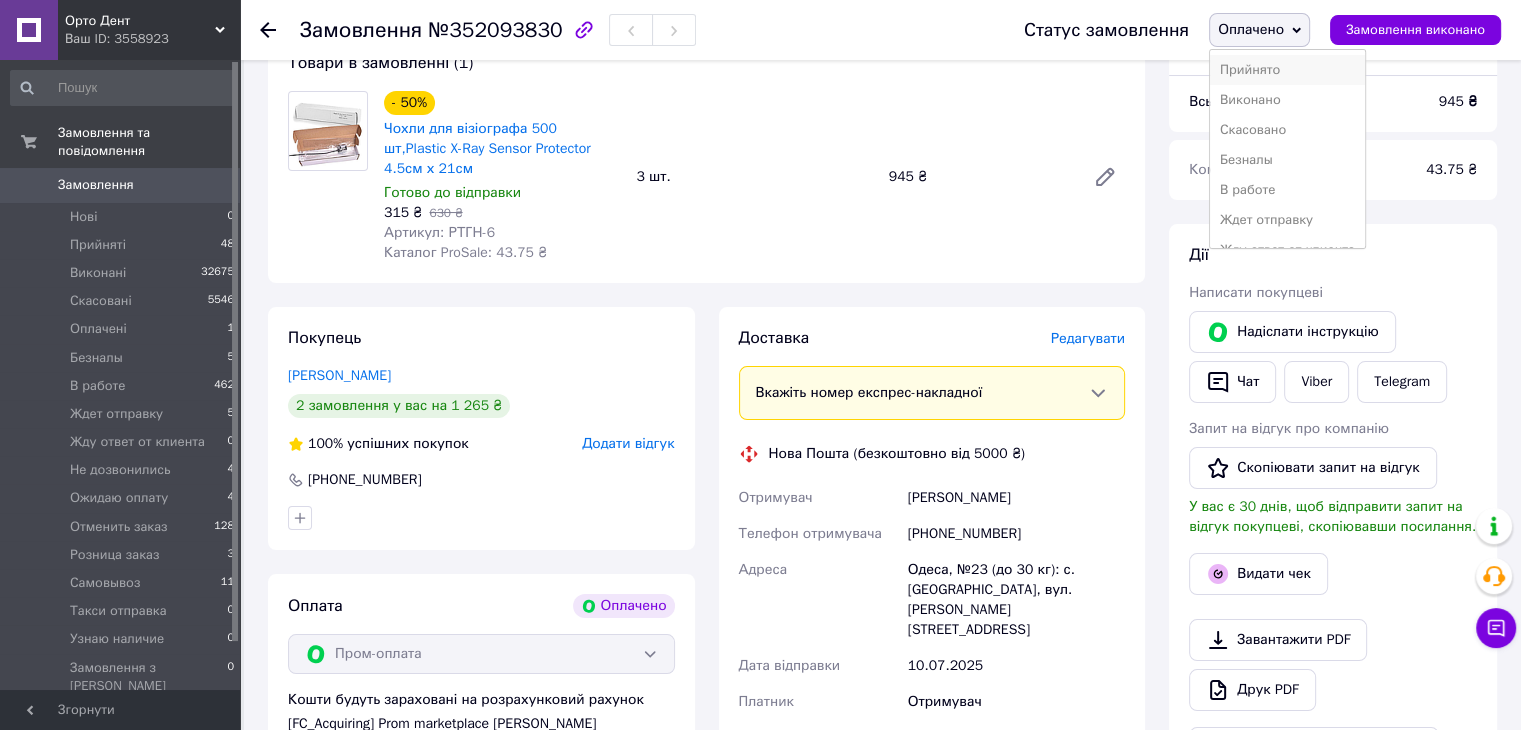 click on "Прийнято" at bounding box center (1287, 70) 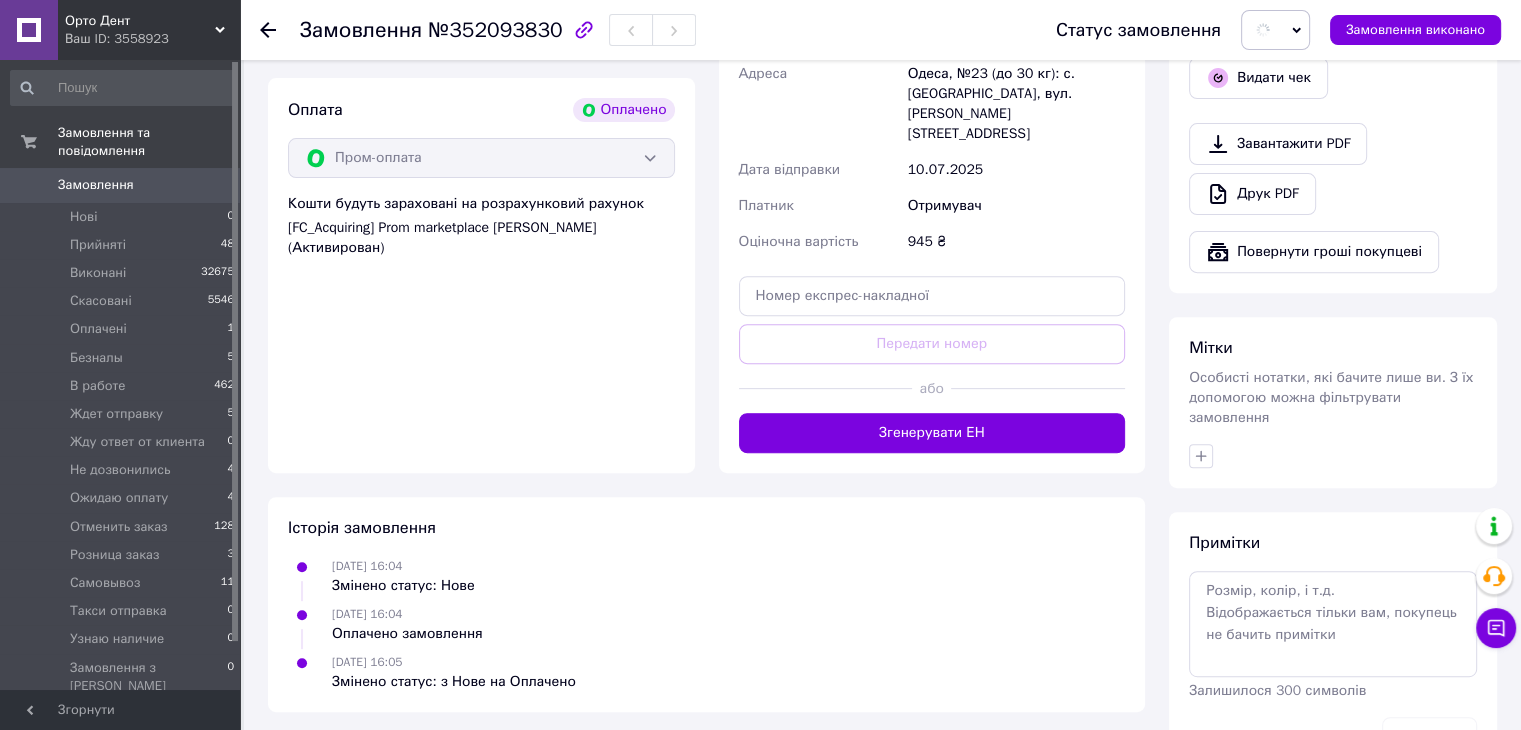 scroll, scrollTop: 748, scrollLeft: 0, axis: vertical 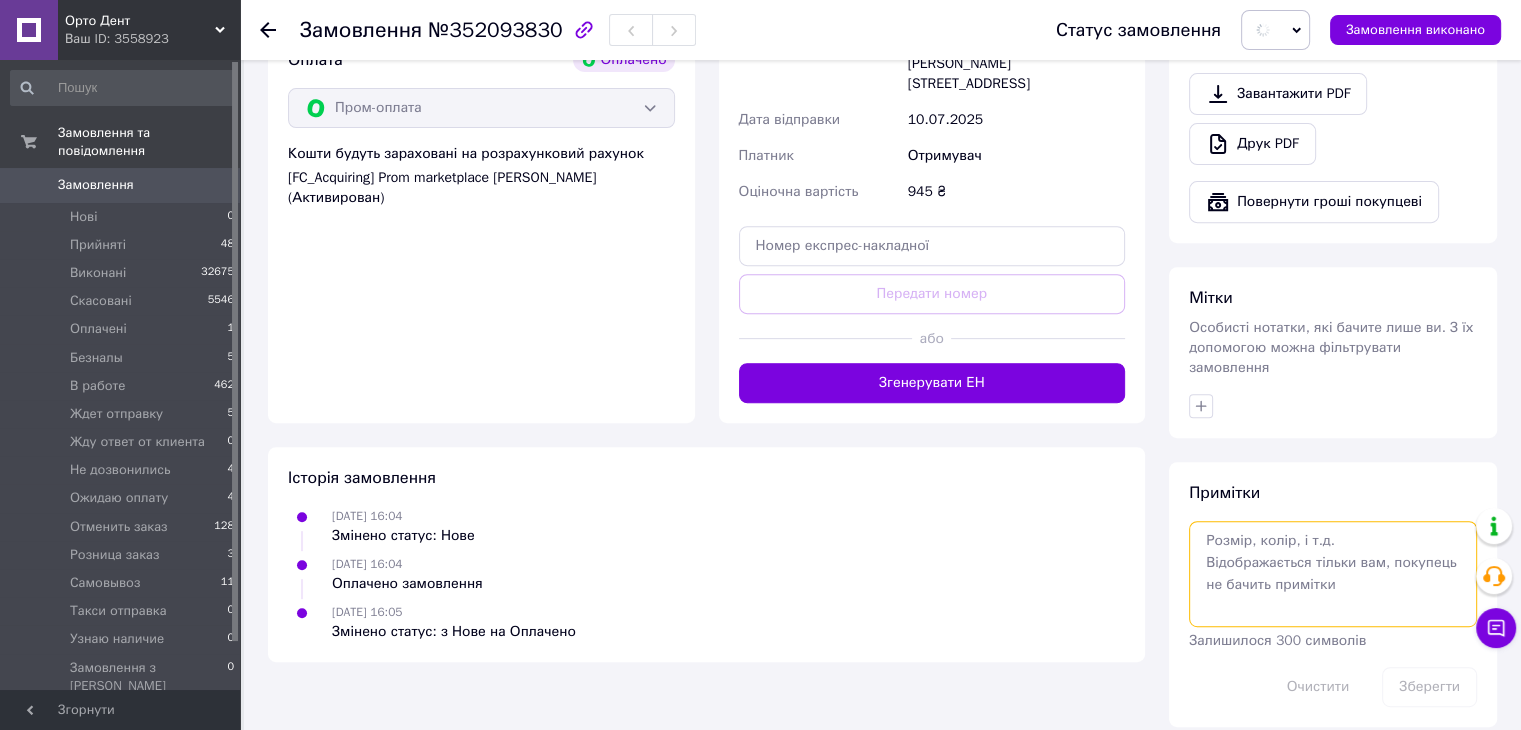 drag, startPoint x: 1274, startPoint y: 517, endPoint x: 1241, endPoint y: 506, distance: 34.785053 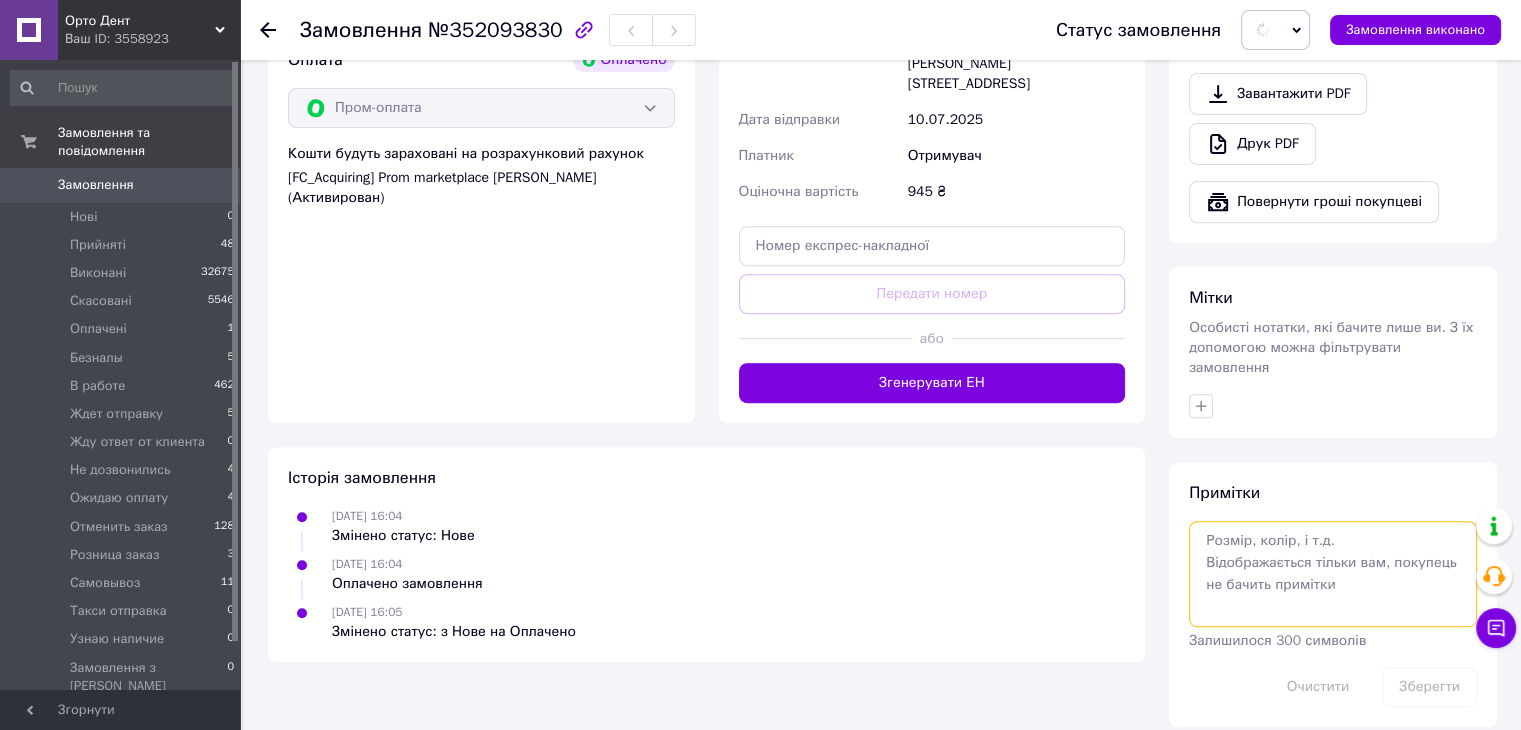click at bounding box center (1333, 574) 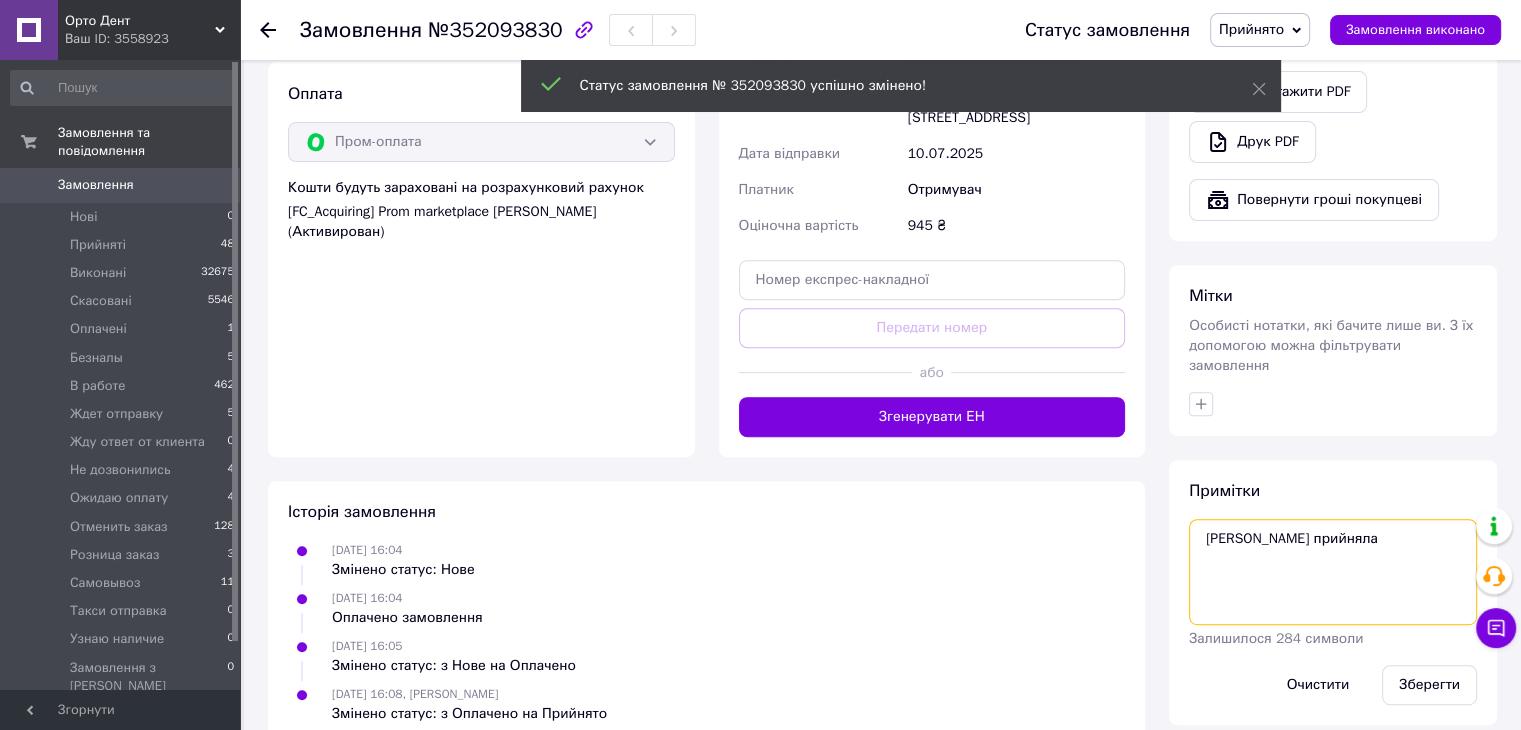 scroll, scrollTop: 748, scrollLeft: 0, axis: vertical 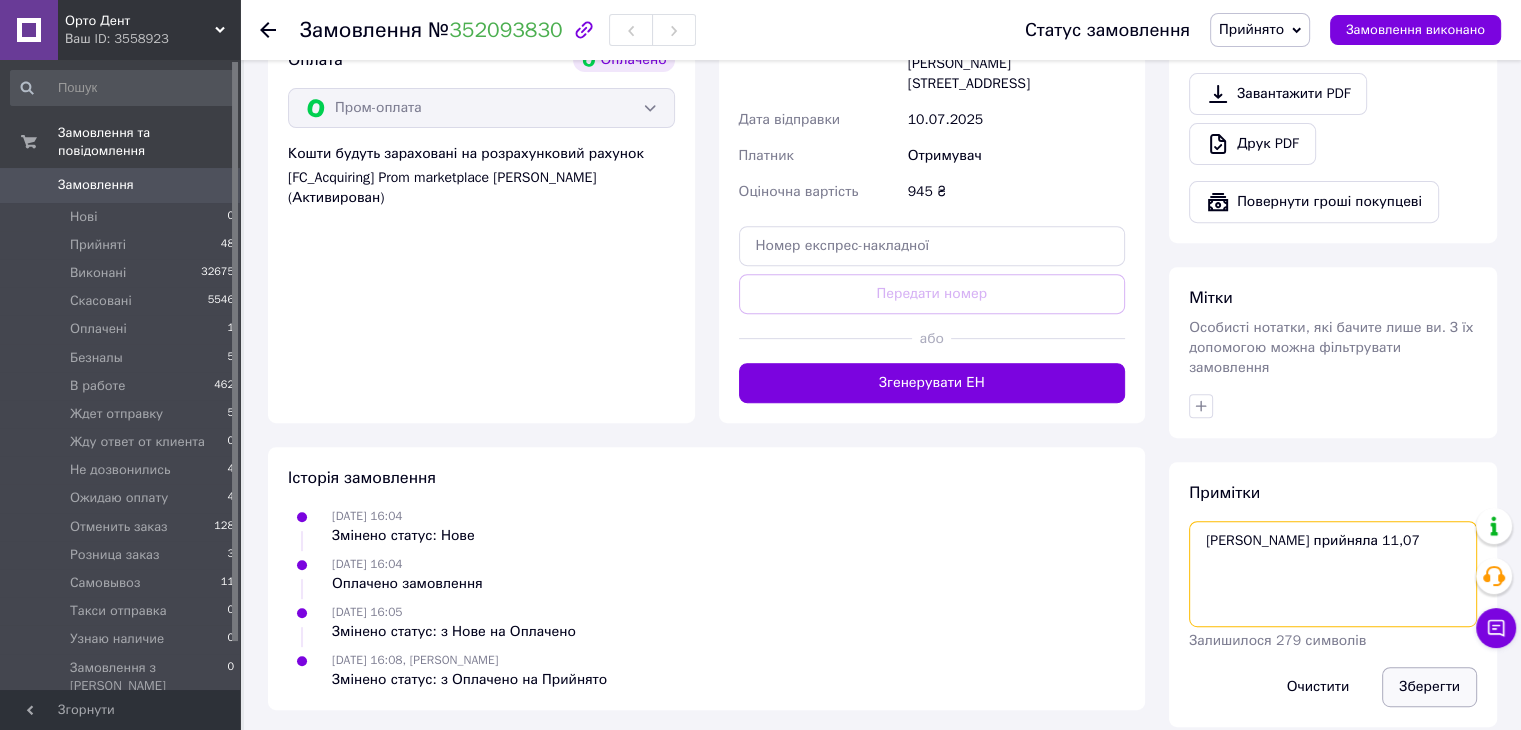 type on "Поліна прийняла 11,07" 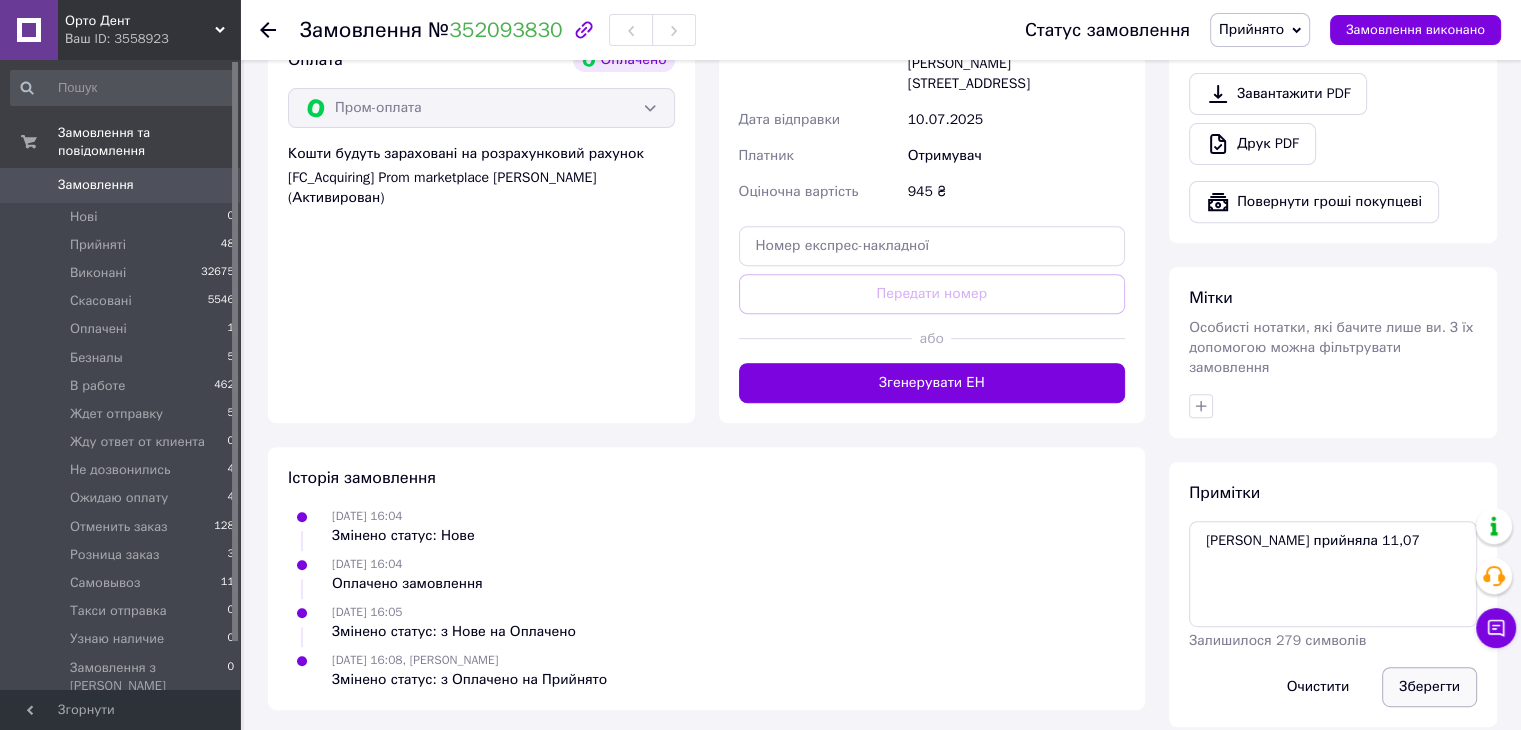 click on "Зберегти" at bounding box center [1429, 687] 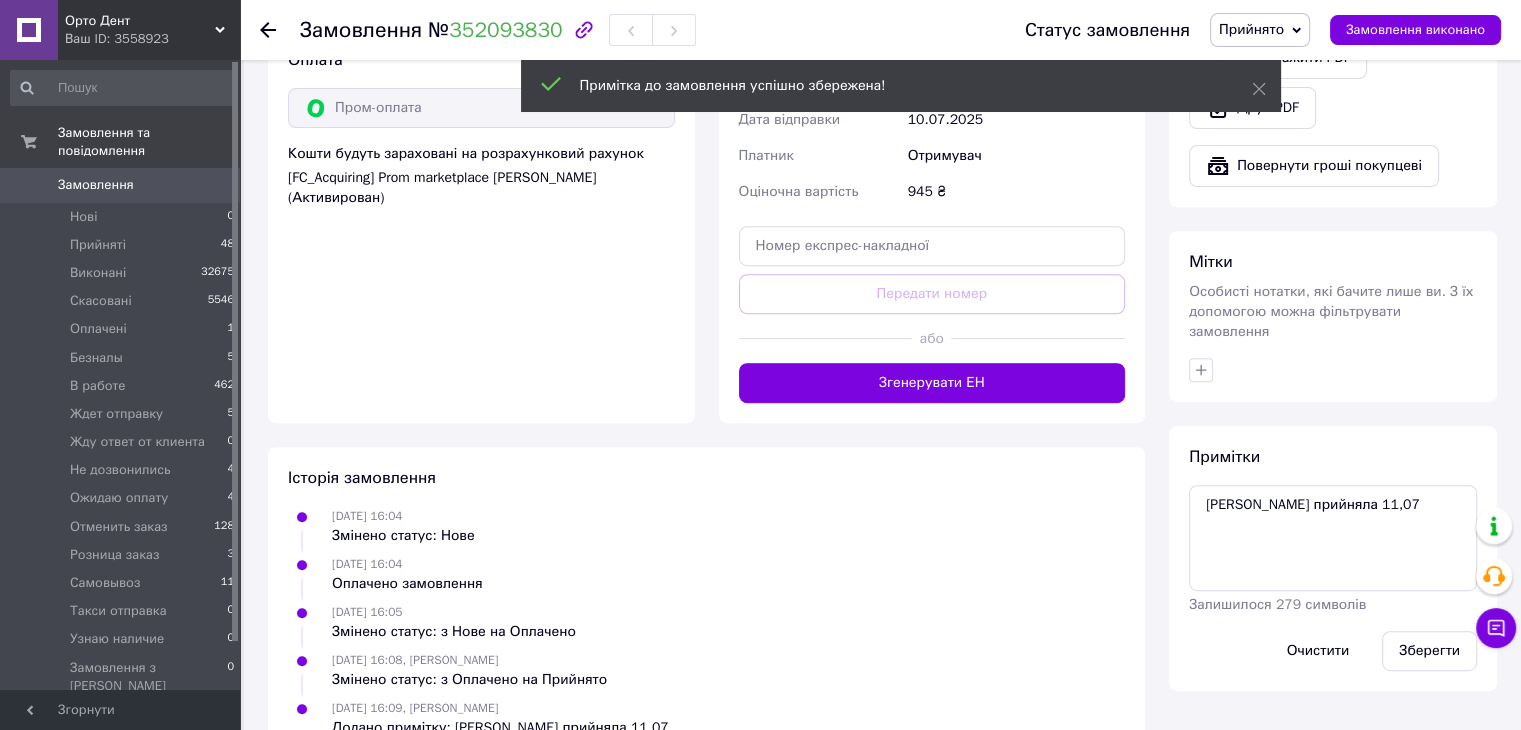 click on "Прийнято" at bounding box center [1251, 29] 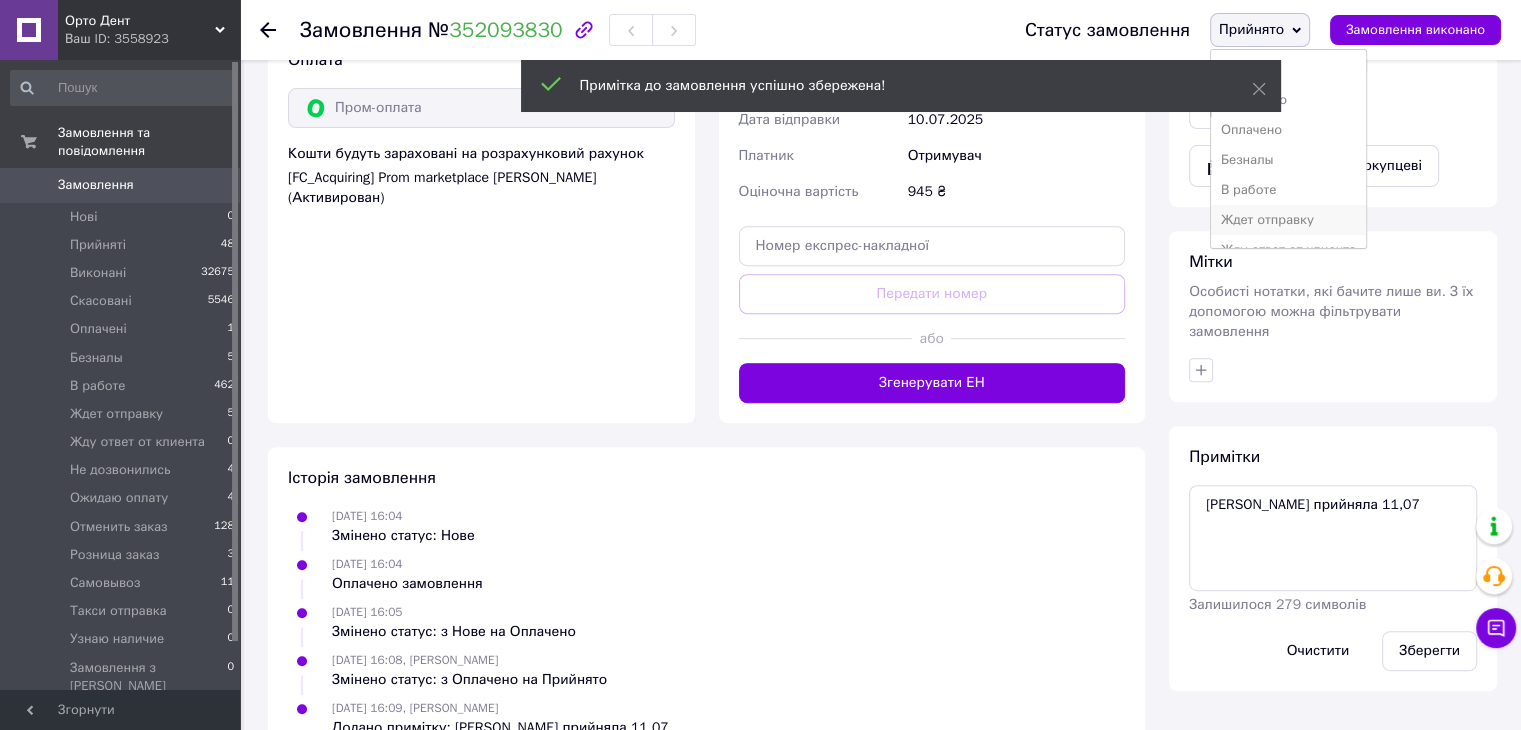 click on "Ждет отправку" at bounding box center [1288, 220] 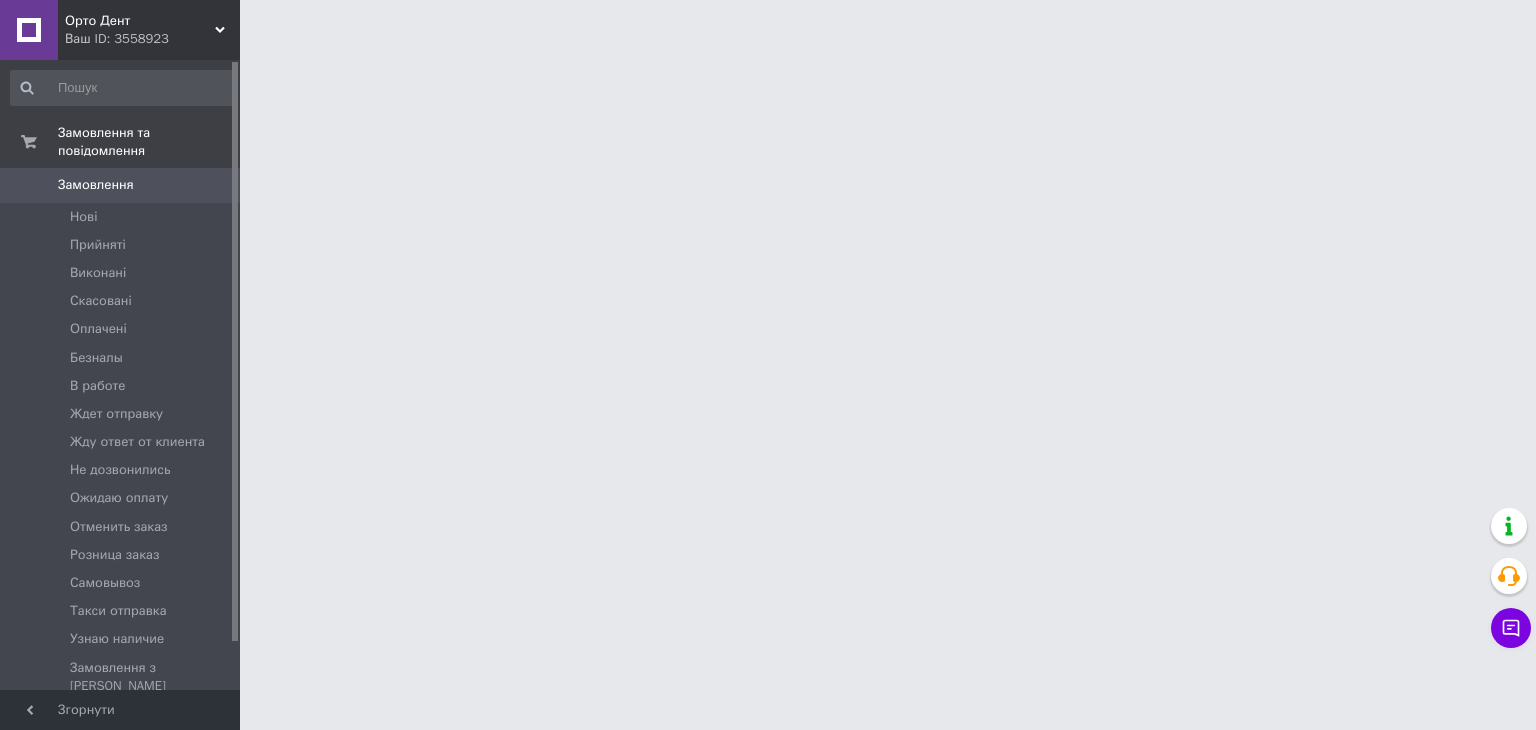 scroll, scrollTop: 0, scrollLeft: 0, axis: both 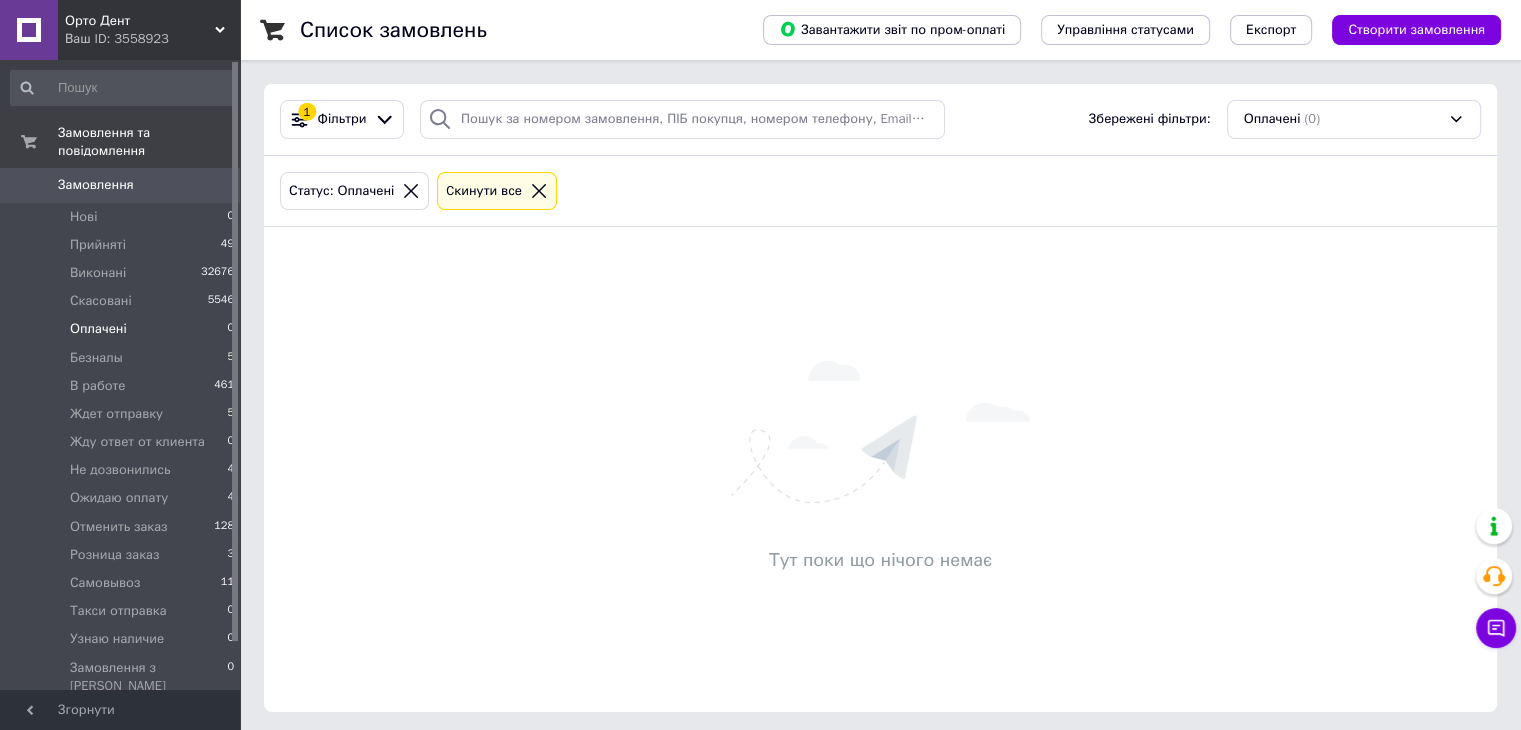 click 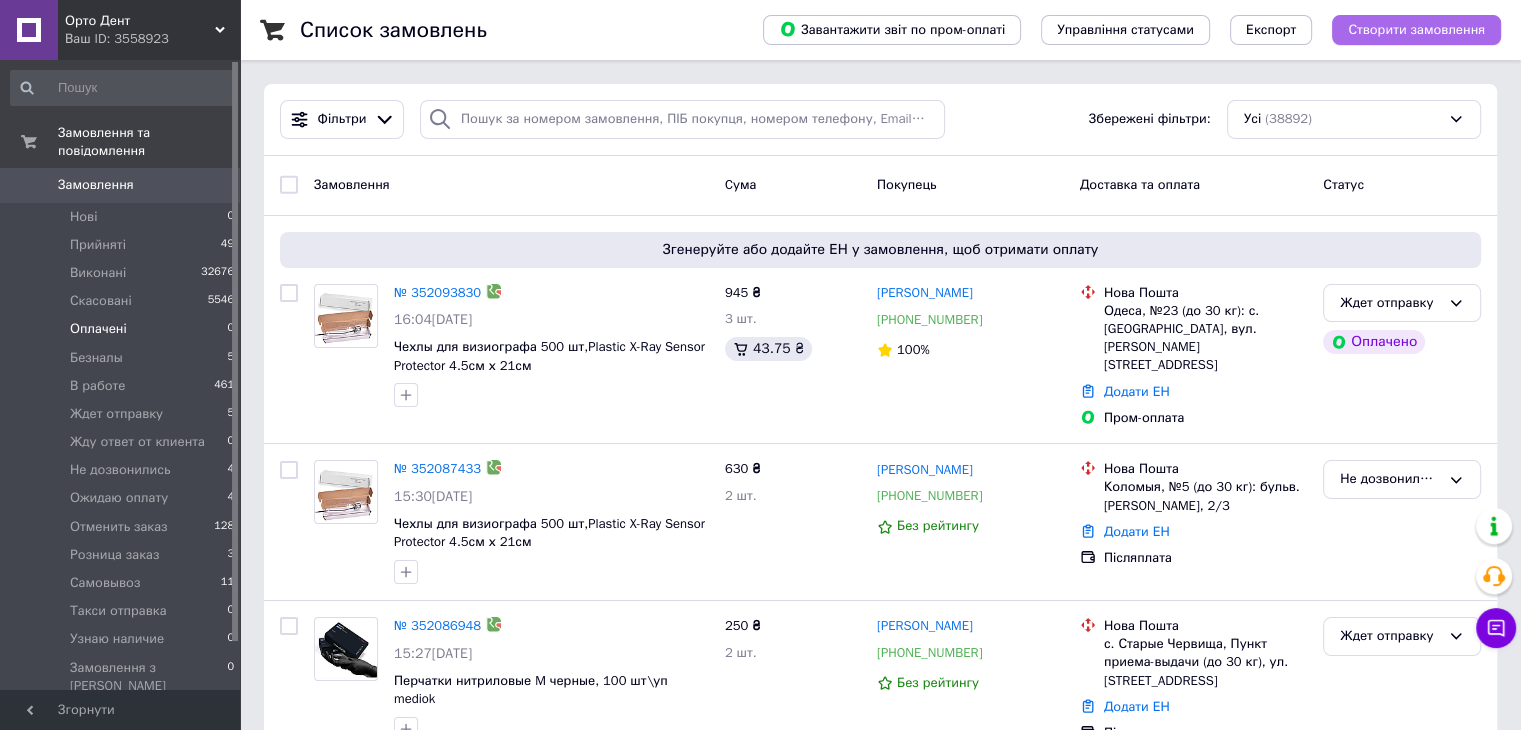 click on "Створити замовлення" at bounding box center [1416, 30] 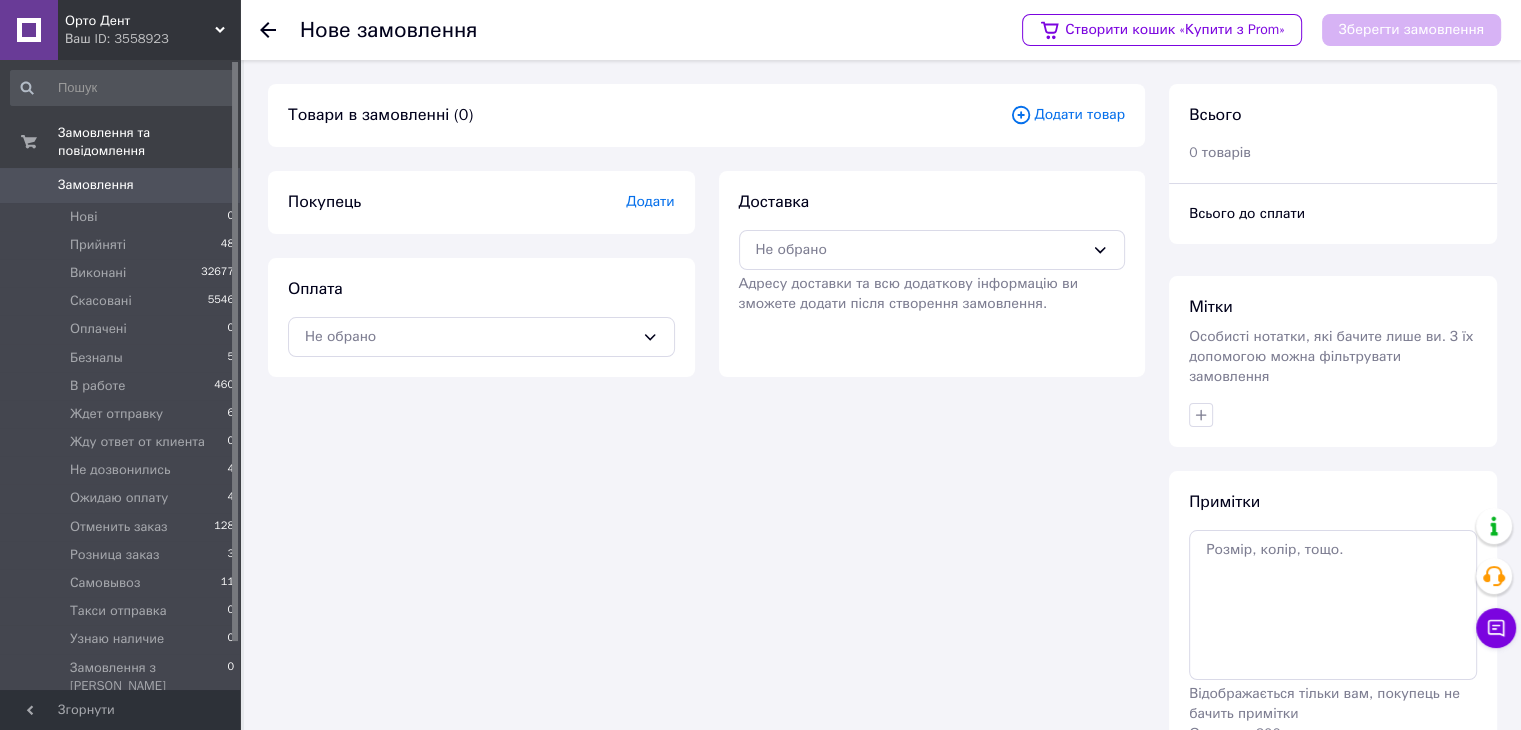 click on "Додати товар" at bounding box center [1067, 115] 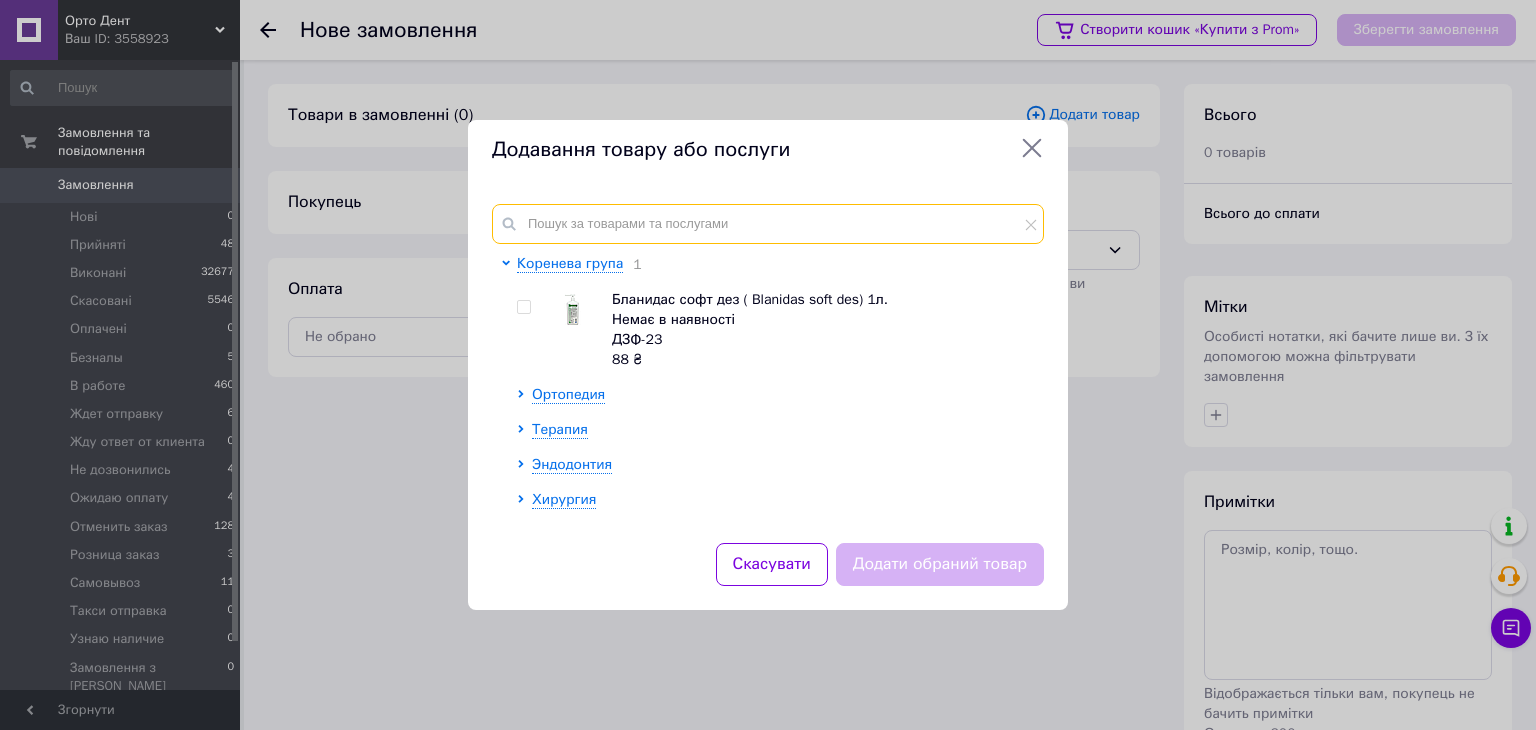 click at bounding box center [768, 224] 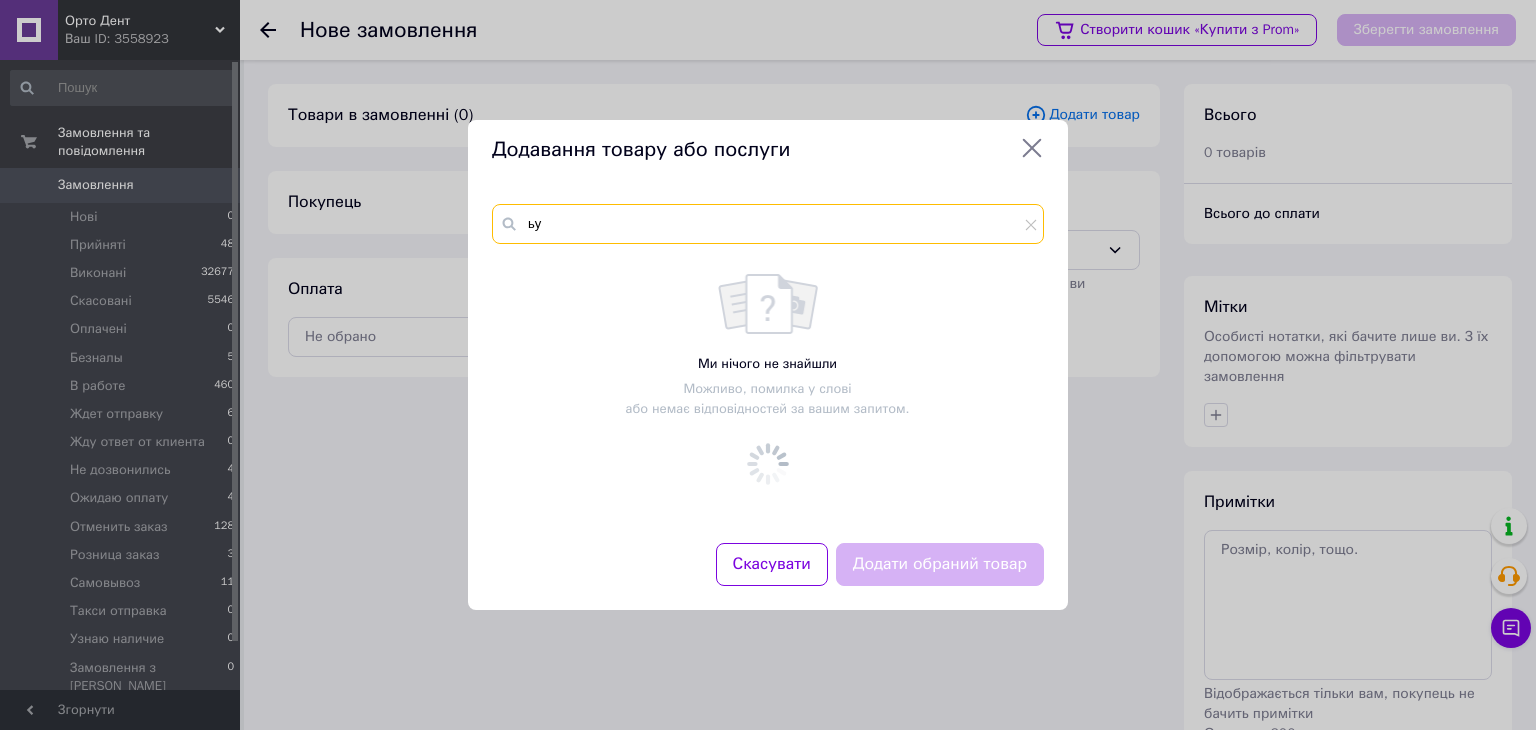 type on "ь" 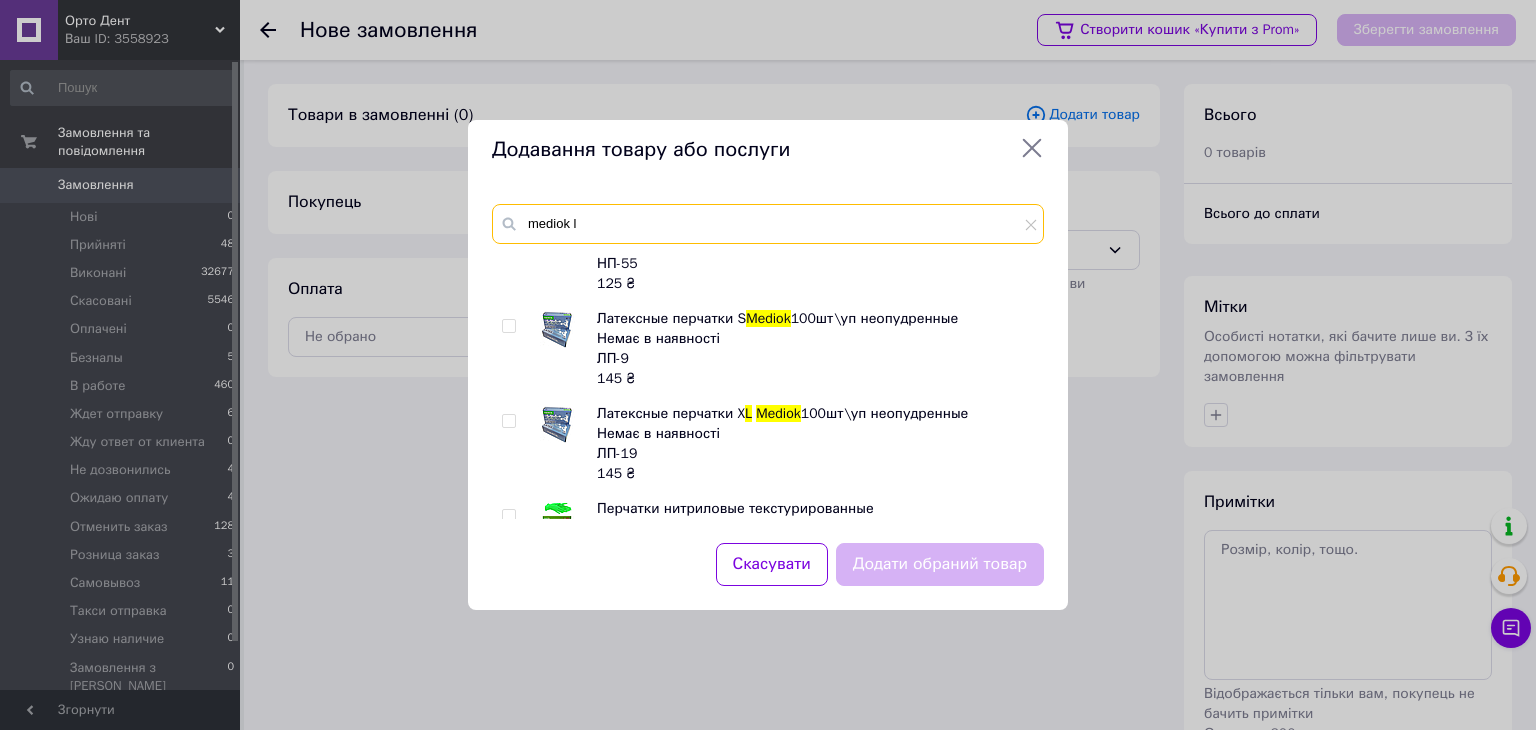 scroll, scrollTop: 0, scrollLeft: 0, axis: both 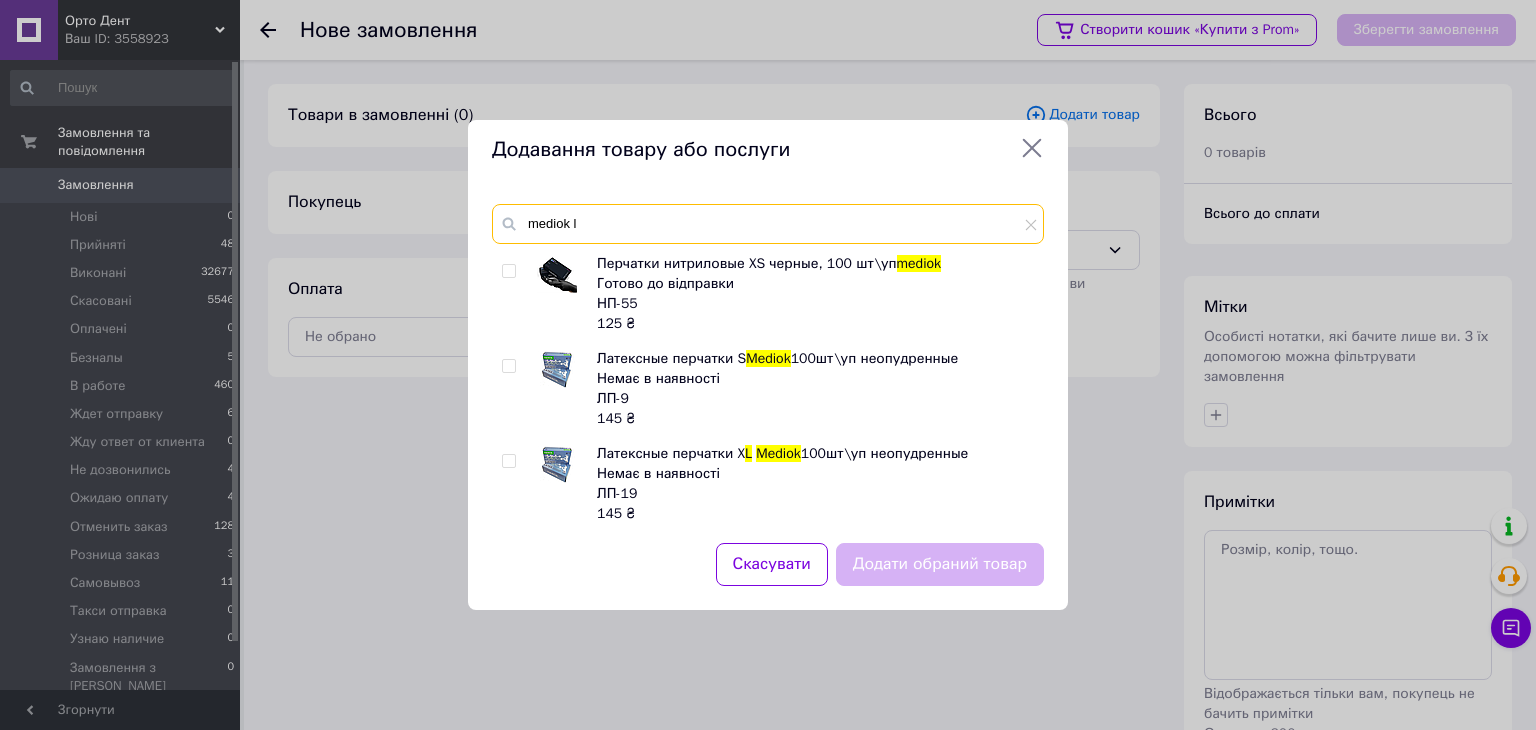 type on "mediok l" 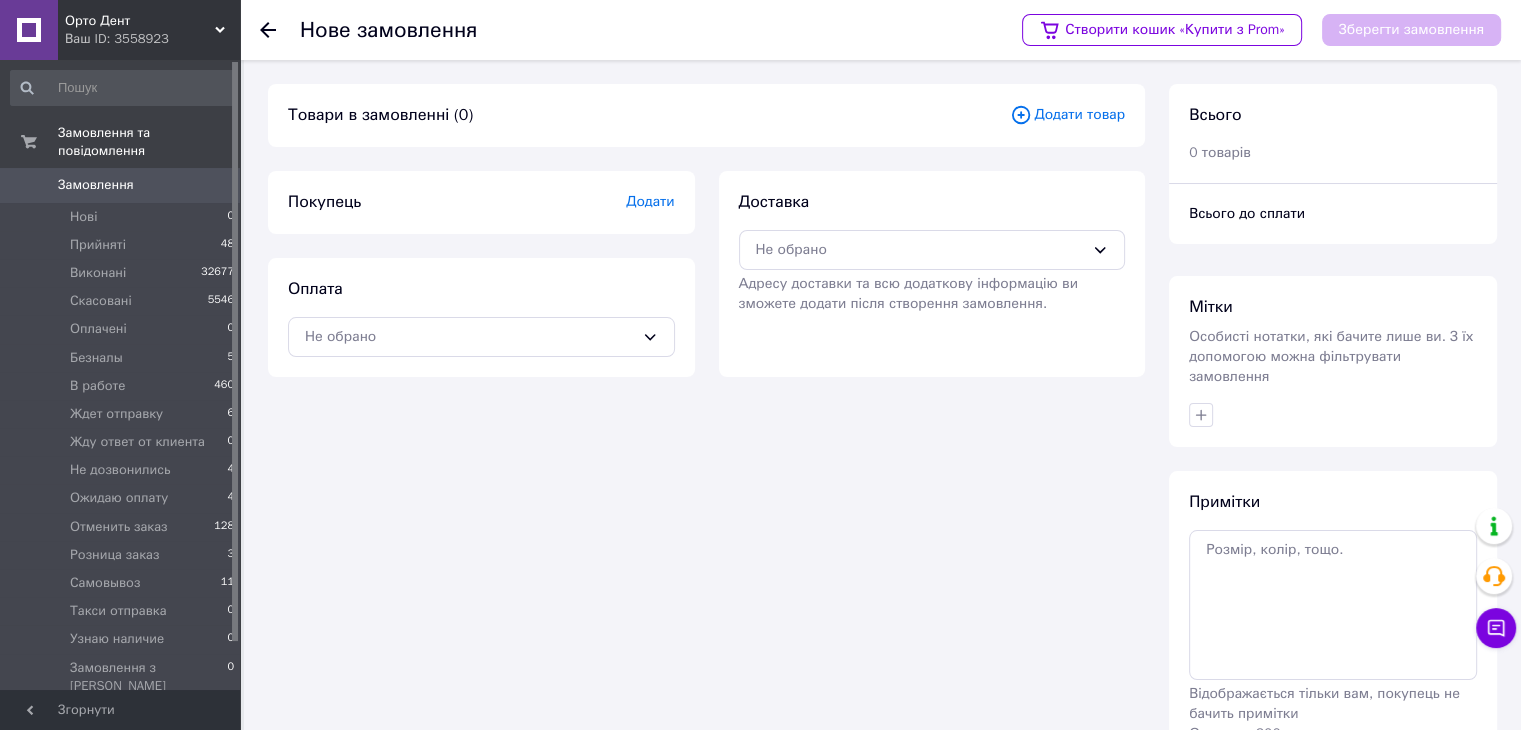 click on "Додати товар" at bounding box center [1067, 115] 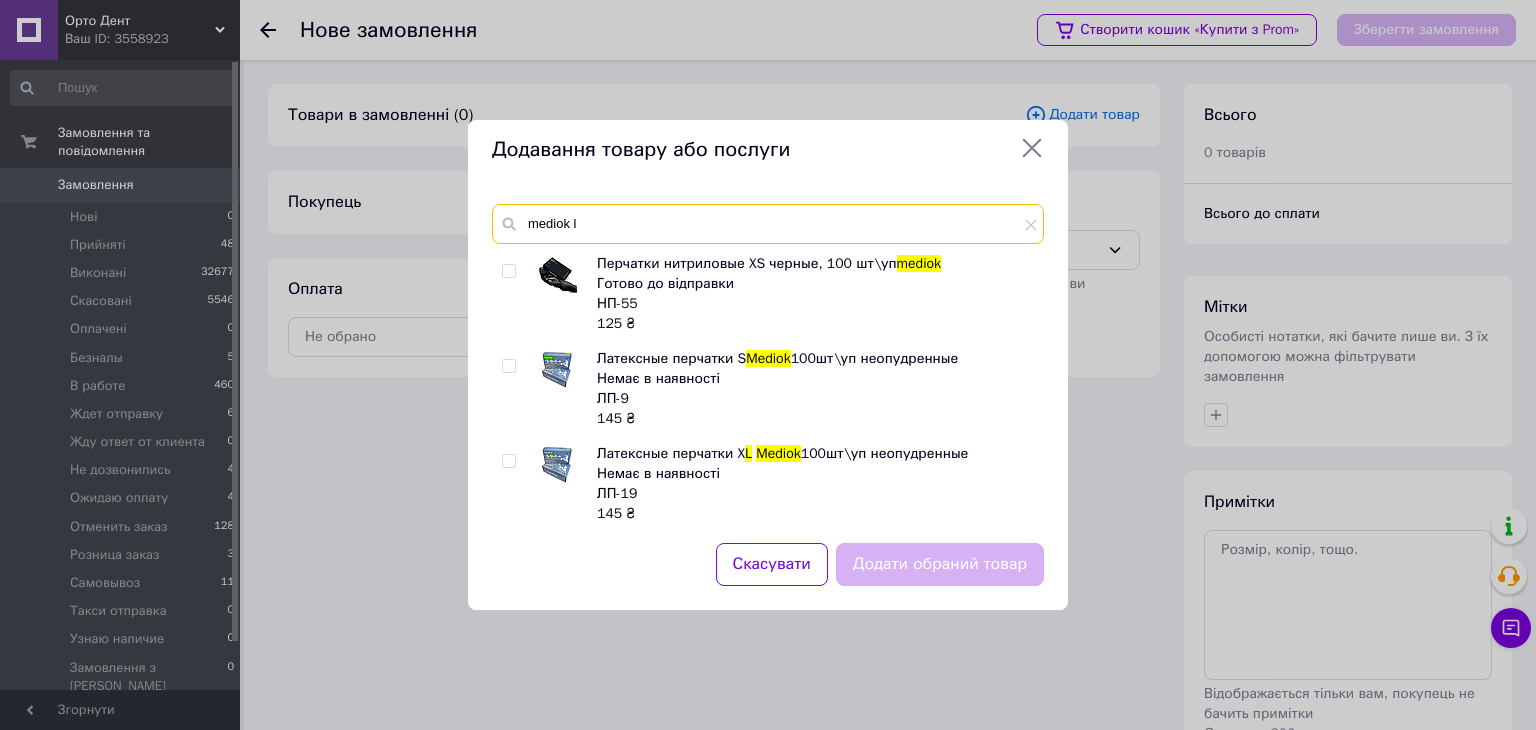 drag, startPoint x: 605, startPoint y: 230, endPoint x: 530, endPoint y: 225, distance: 75.16648 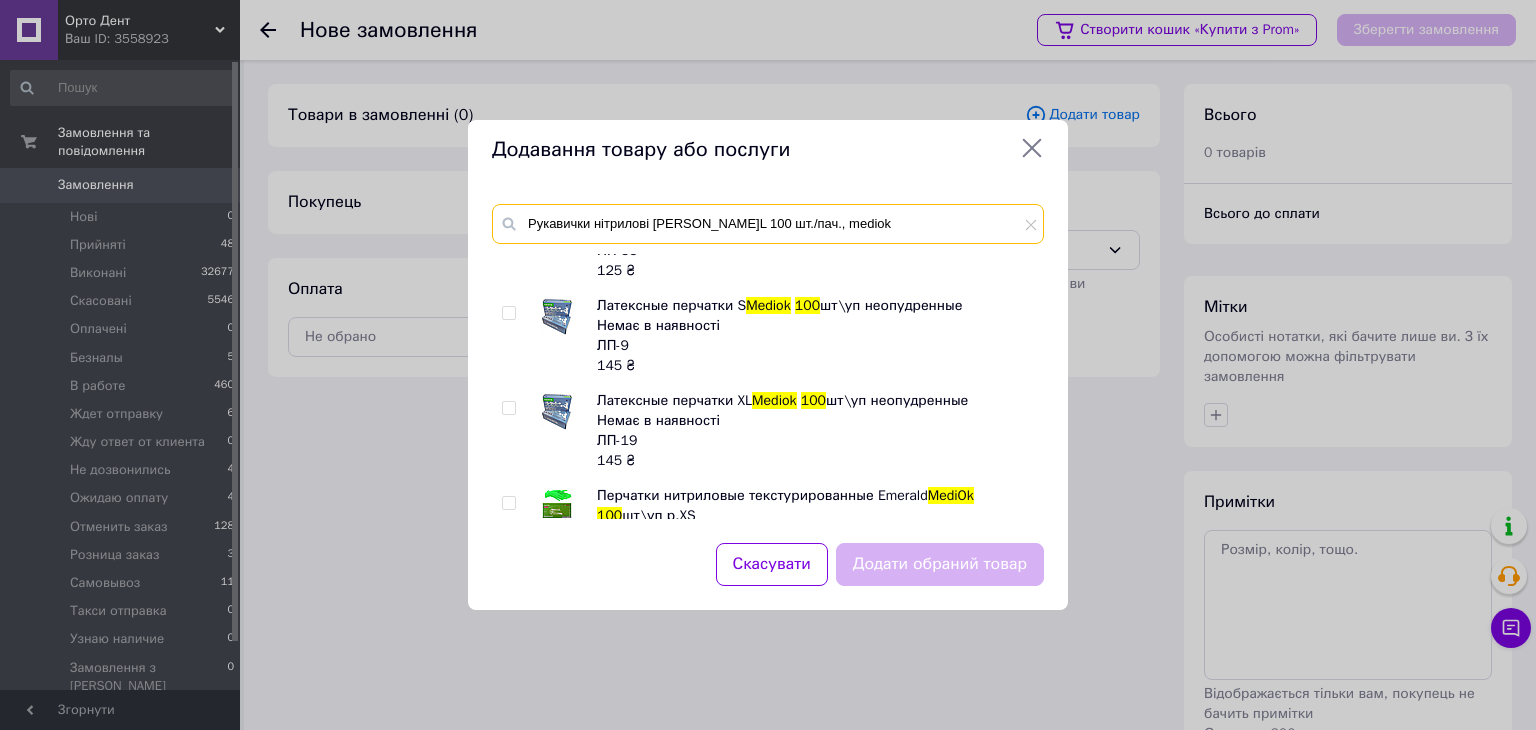 scroll, scrollTop: 0, scrollLeft: 0, axis: both 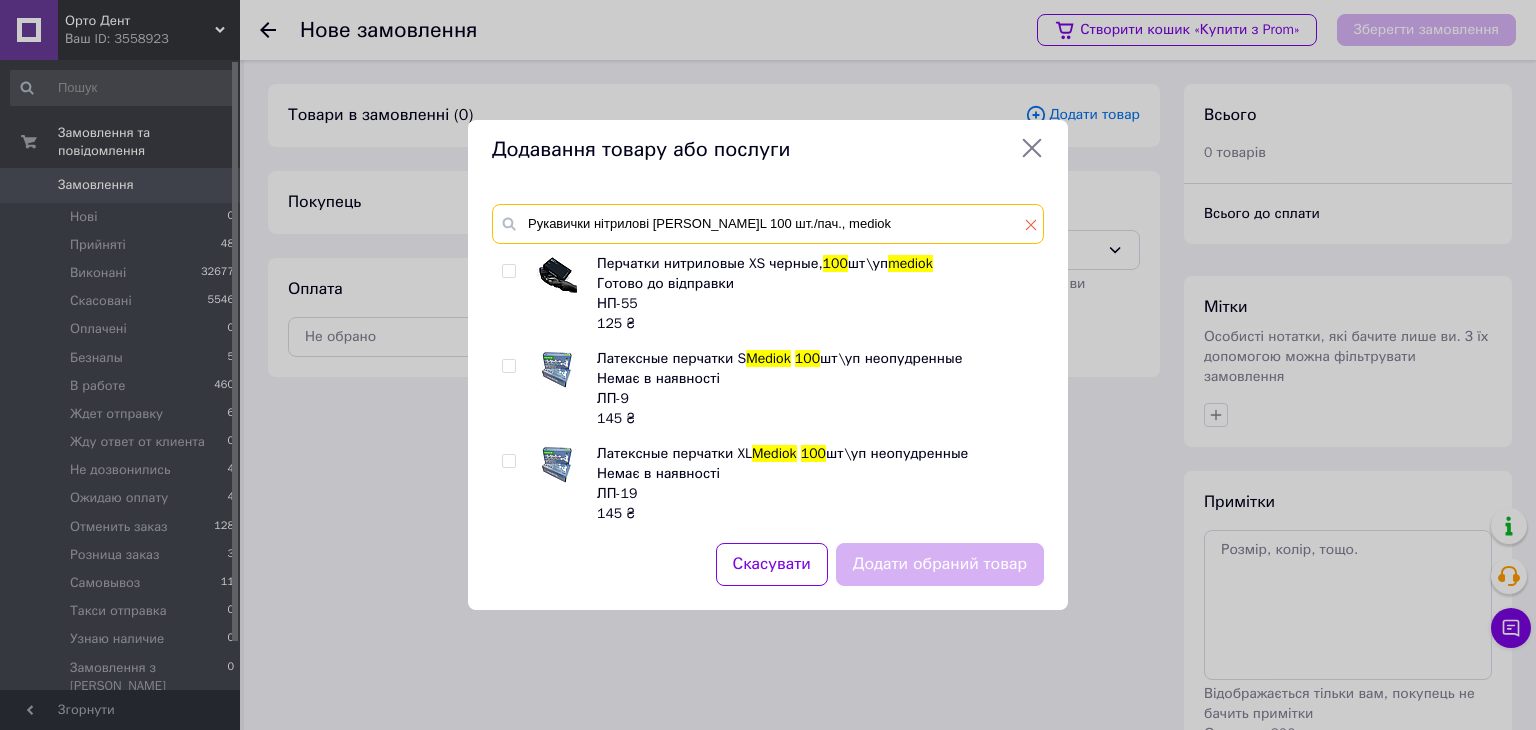 type on "Рукавички нітрилові р.L 100 шт./пач., mediok" 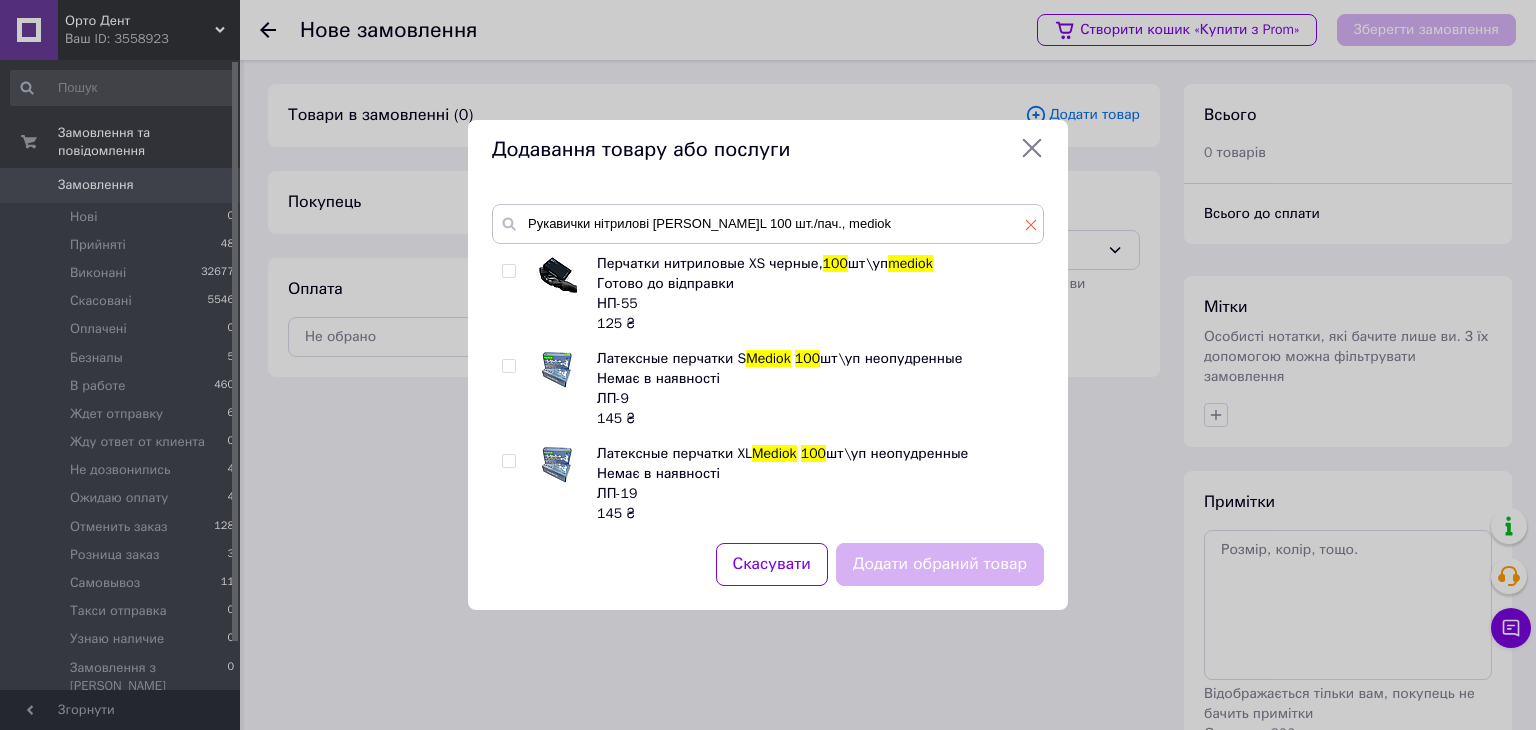 click 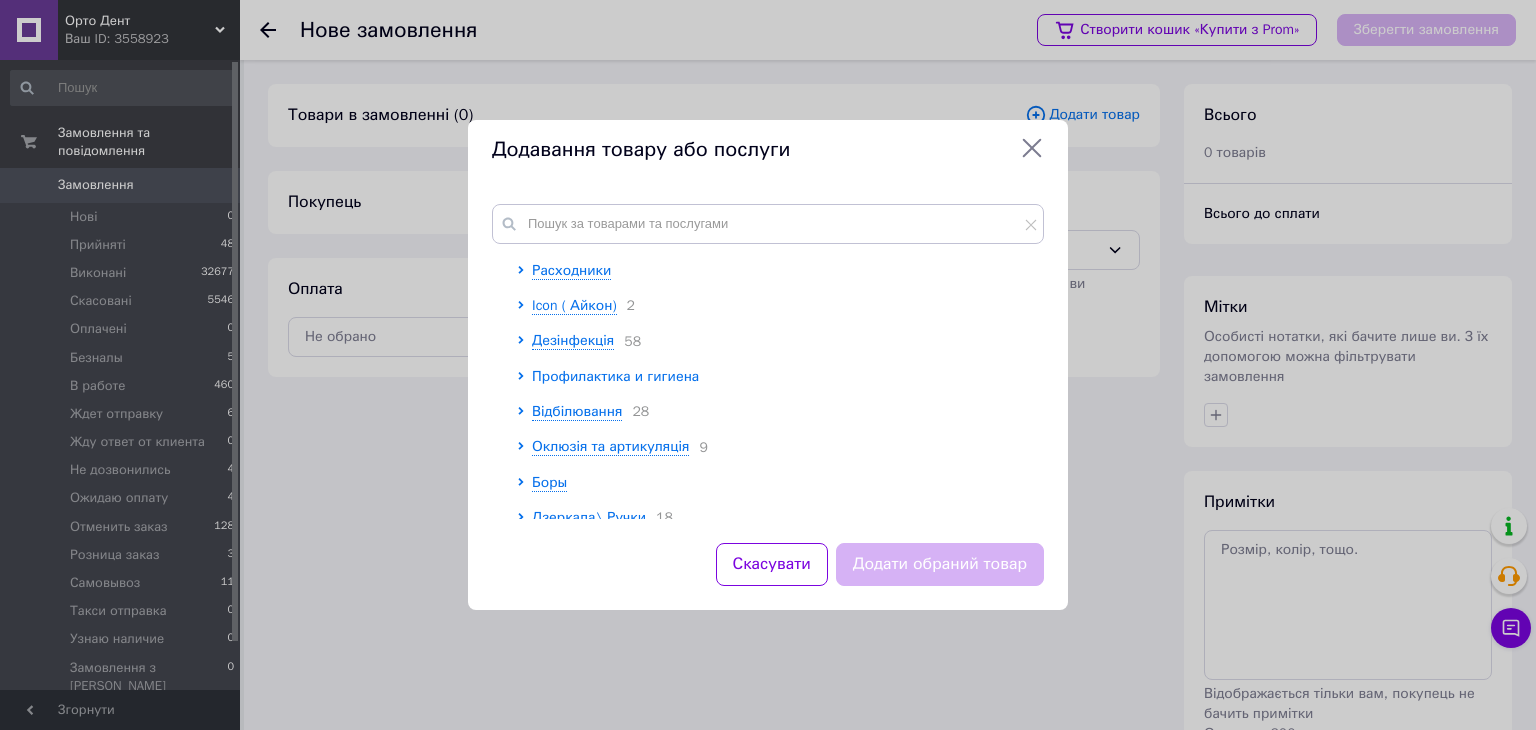 scroll, scrollTop: 164, scrollLeft: 0, axis: vertical 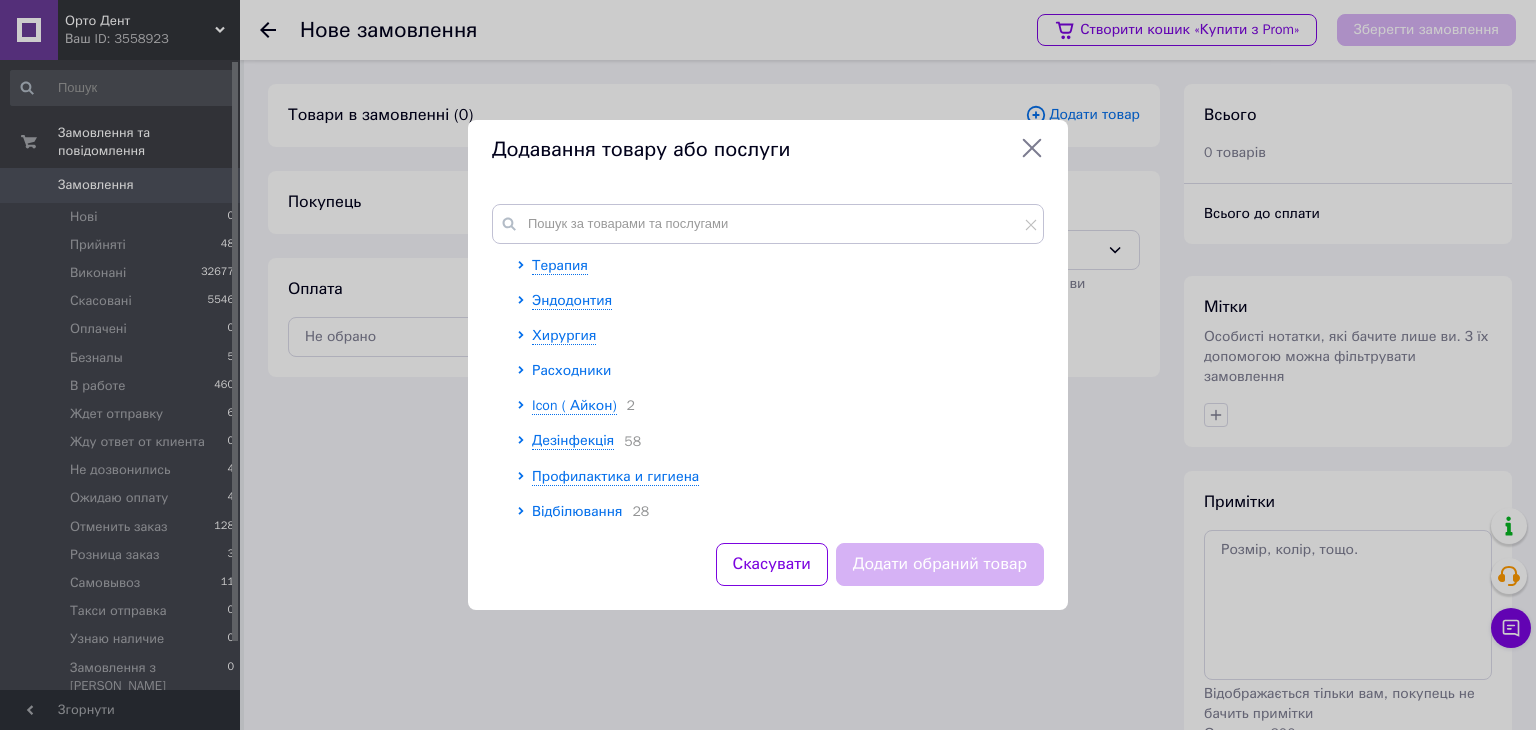 click on "Расходники" at bounding box center [571, 370] 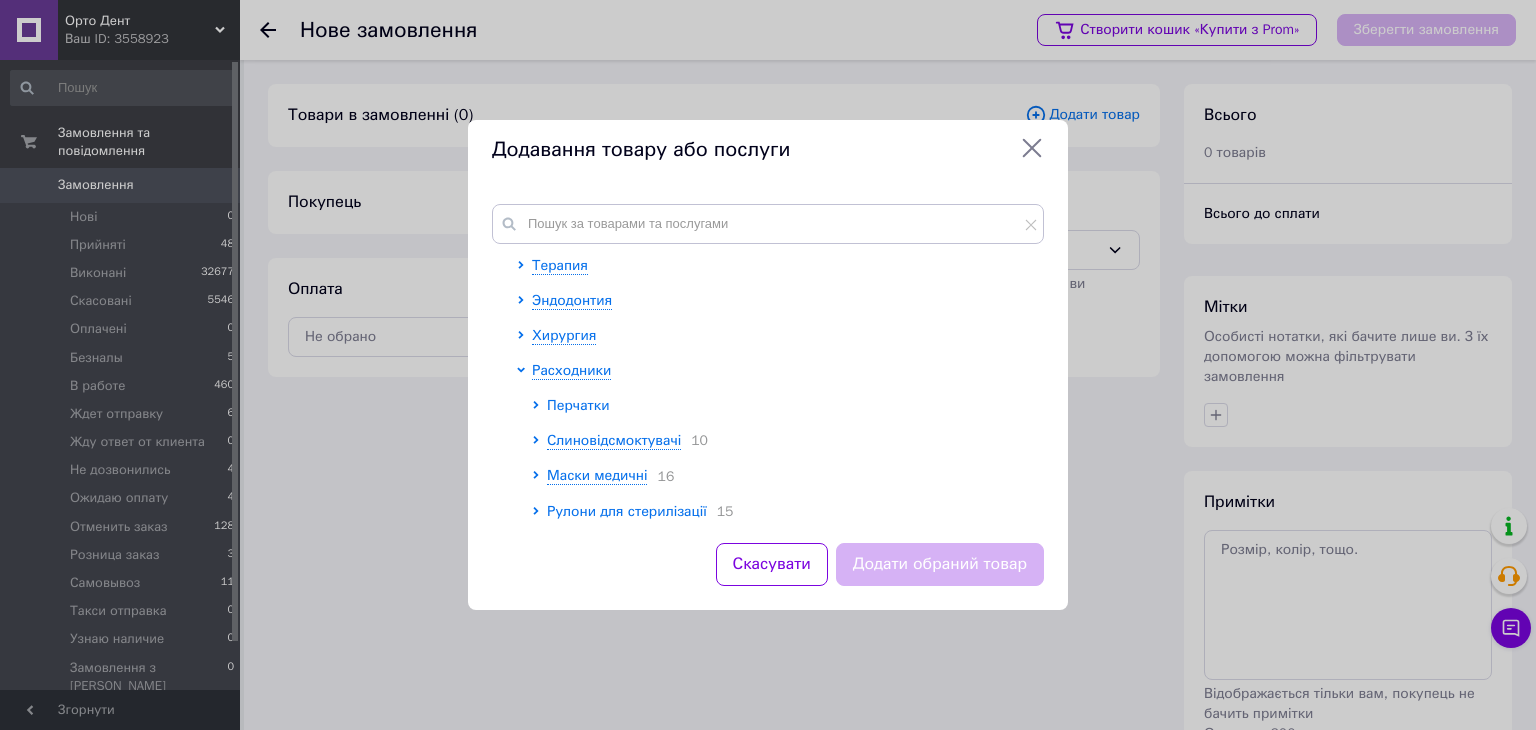 click on "Перчатки" at bounding box center [578, 405] 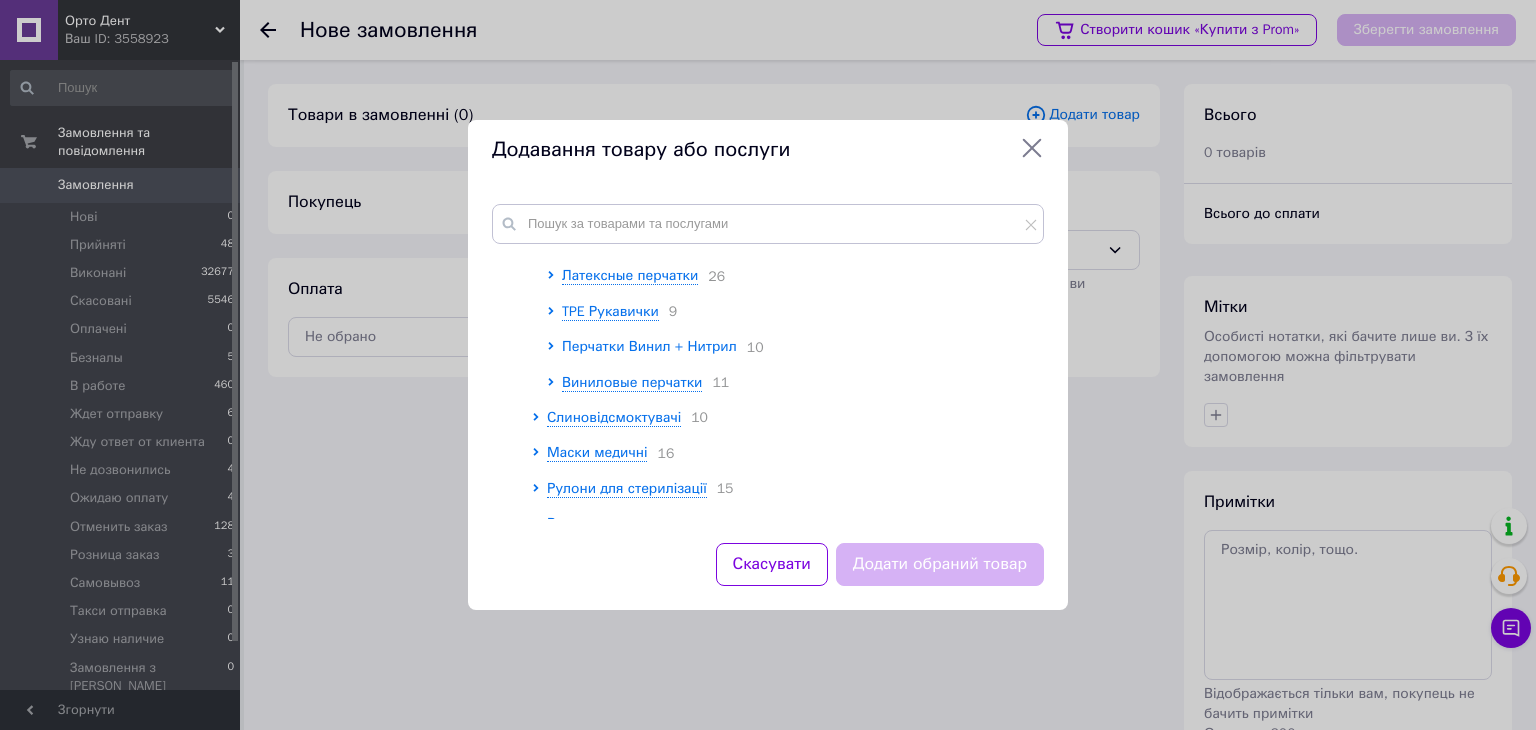 scroll, scrollTop: 264, scrollLeft: 0, axis: vertical 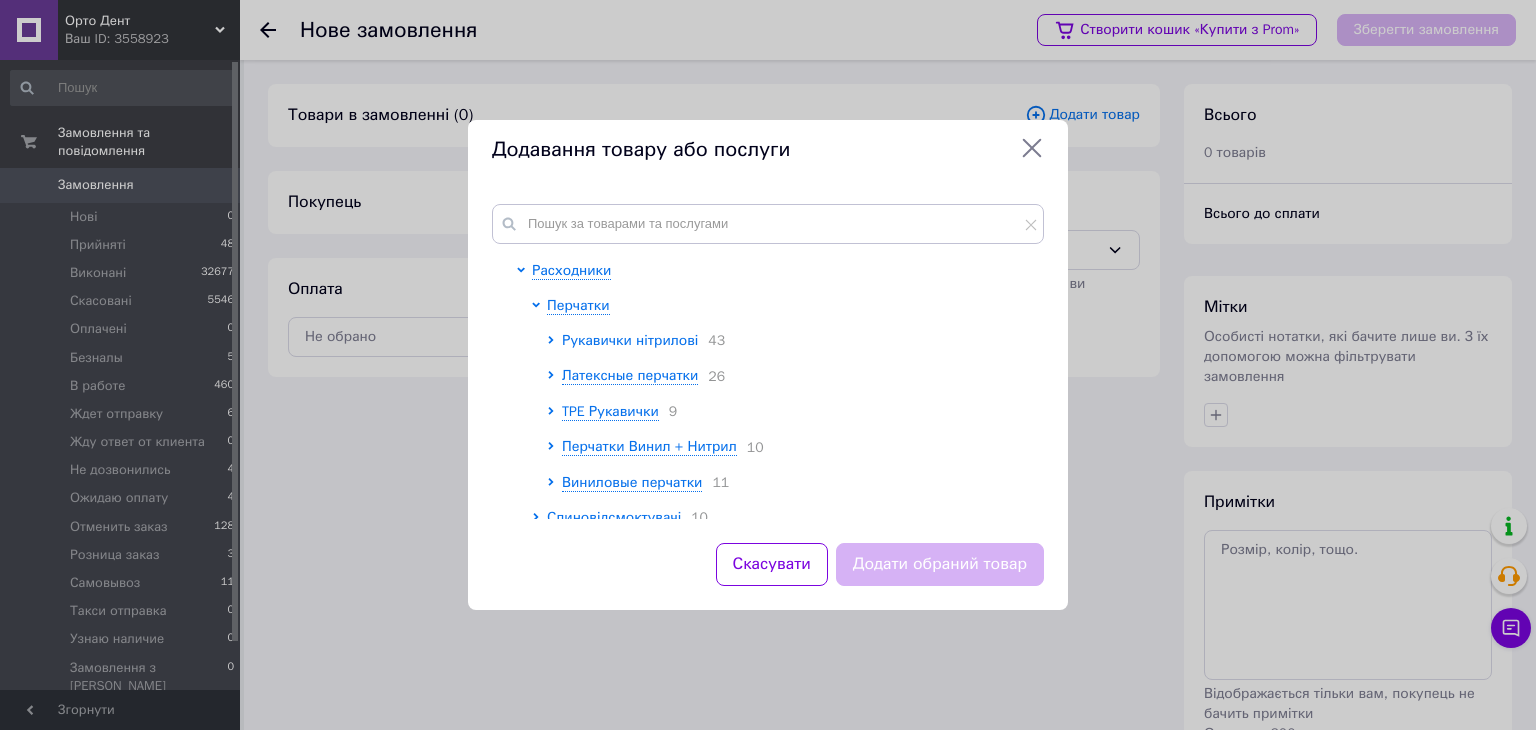 click on "Рукавички нітрилові" at bounding box center [630, 340] 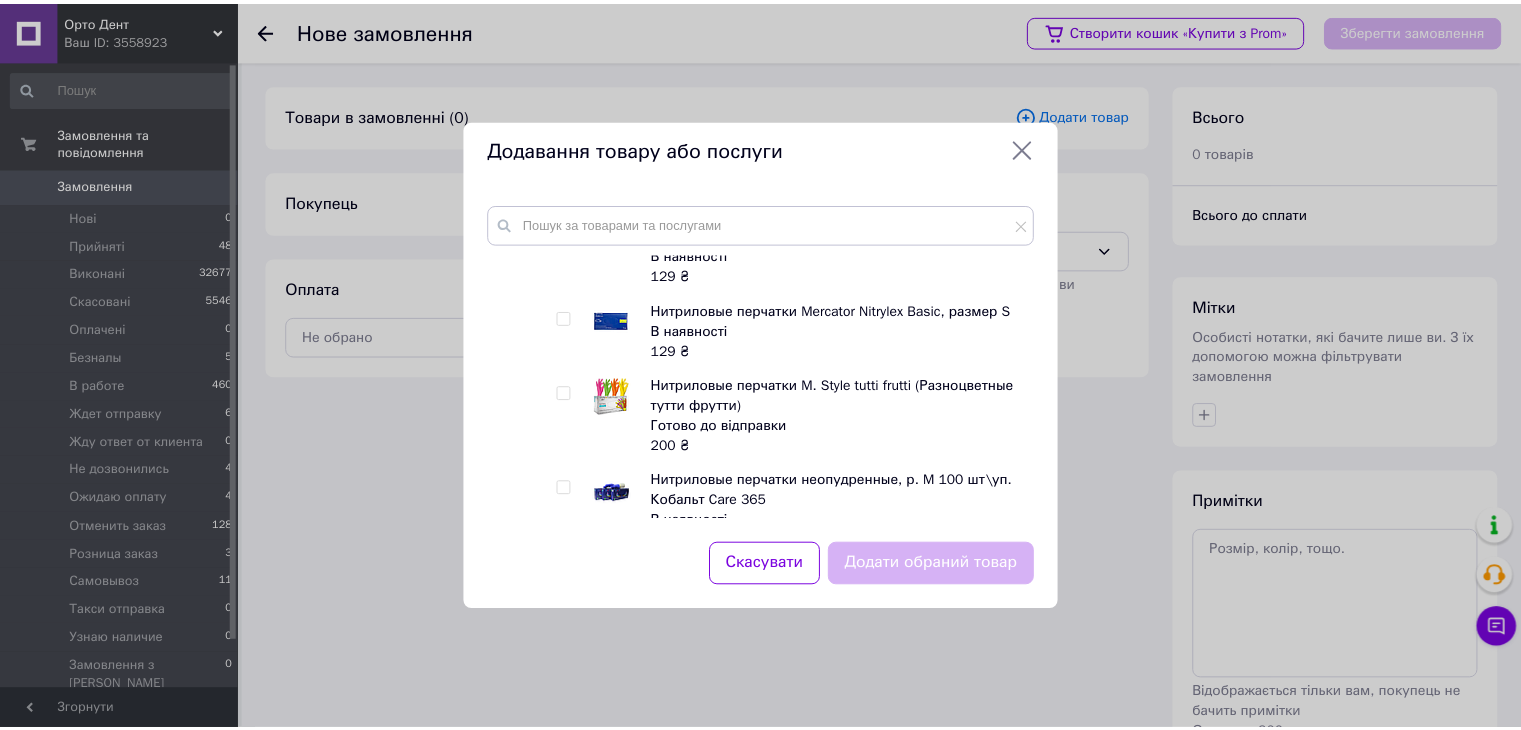 scroll, scrollTop: 6664, scrollLeft: 0, axis: vertical 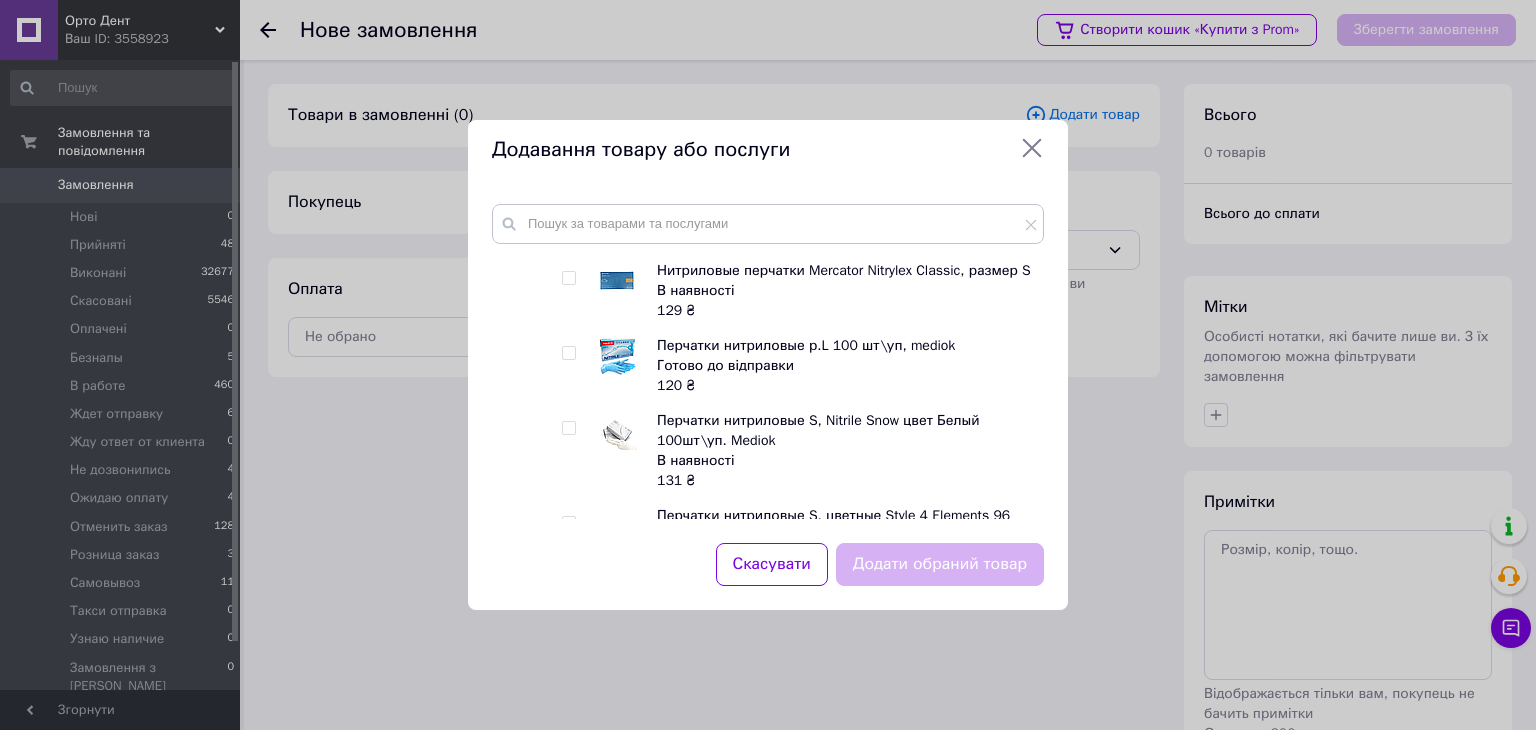 click at bounding box center (568, 353) 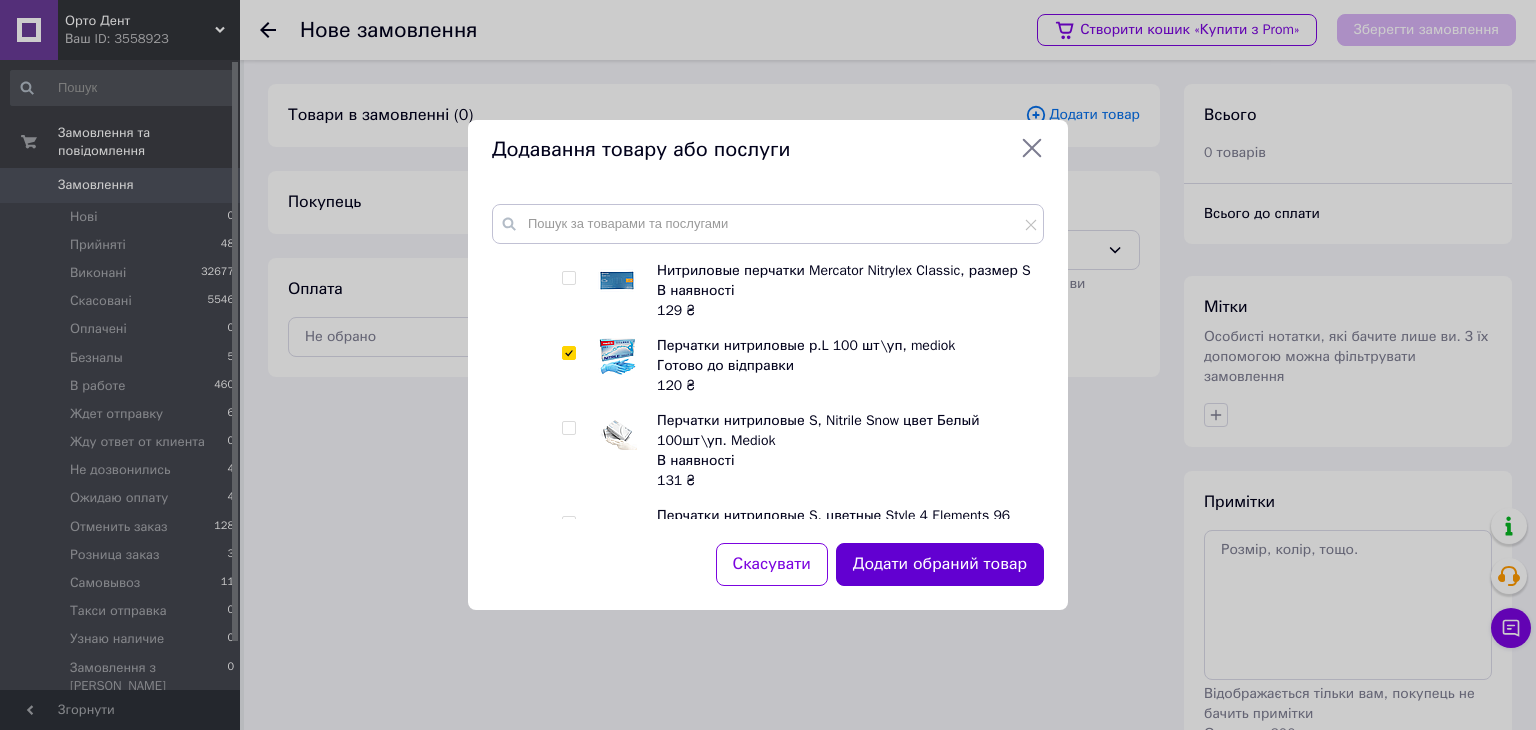 click on "Додати обраний товар" at bounding box center [940, 564] 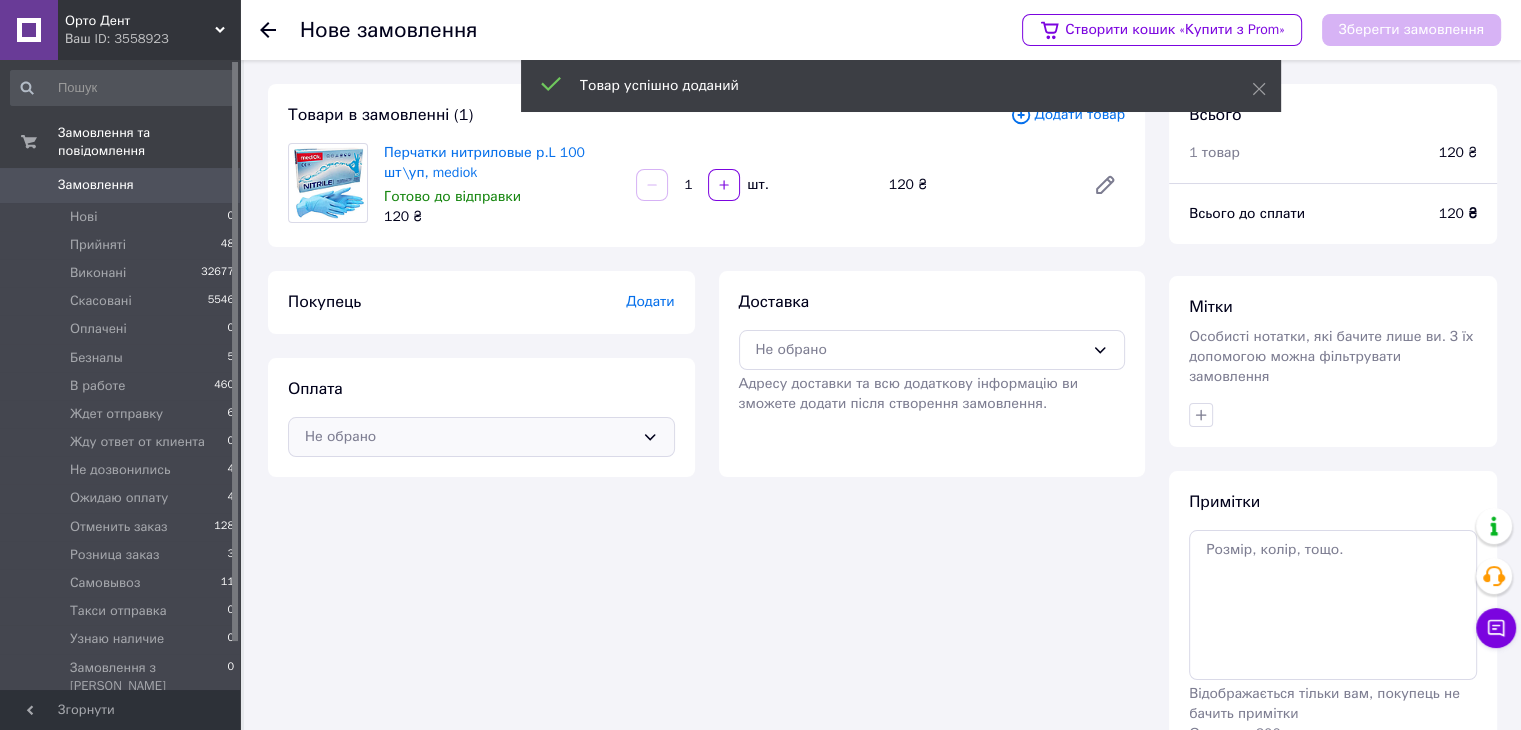 click on "Не обрано" at bounding box center [481, 437] 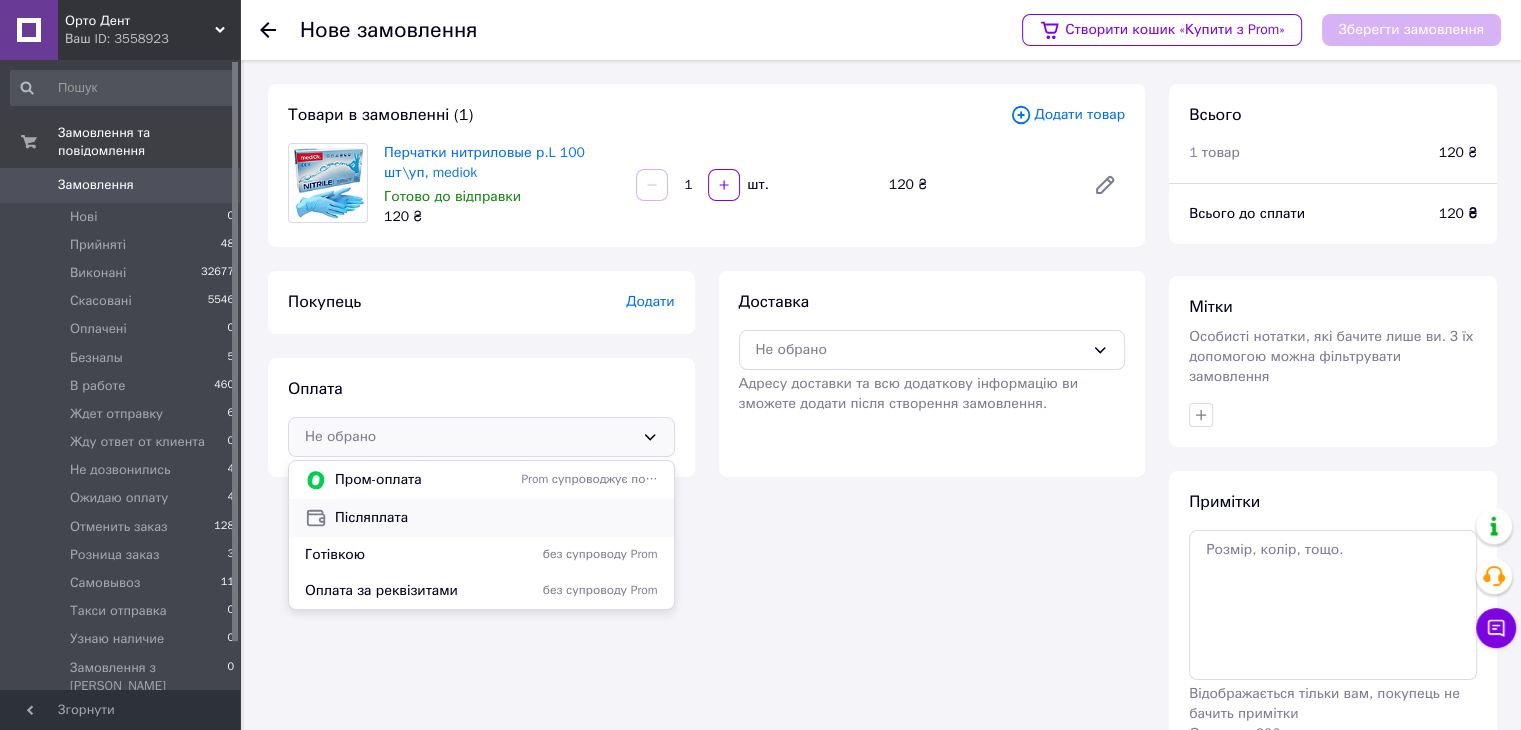 click on "Післяплата" at bounding box center (496, 518) 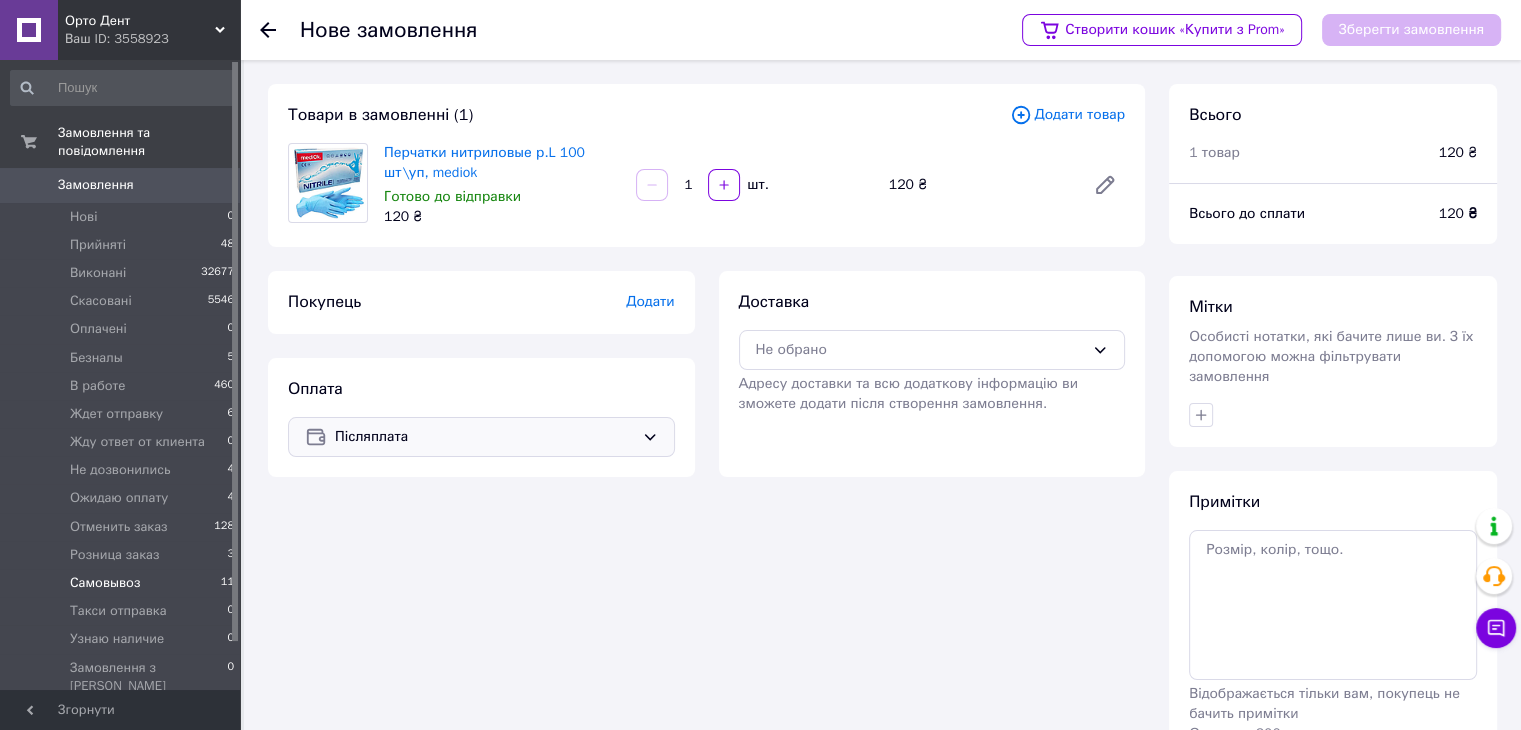 click on "Самовывоз" at bounding box center [105, 583] 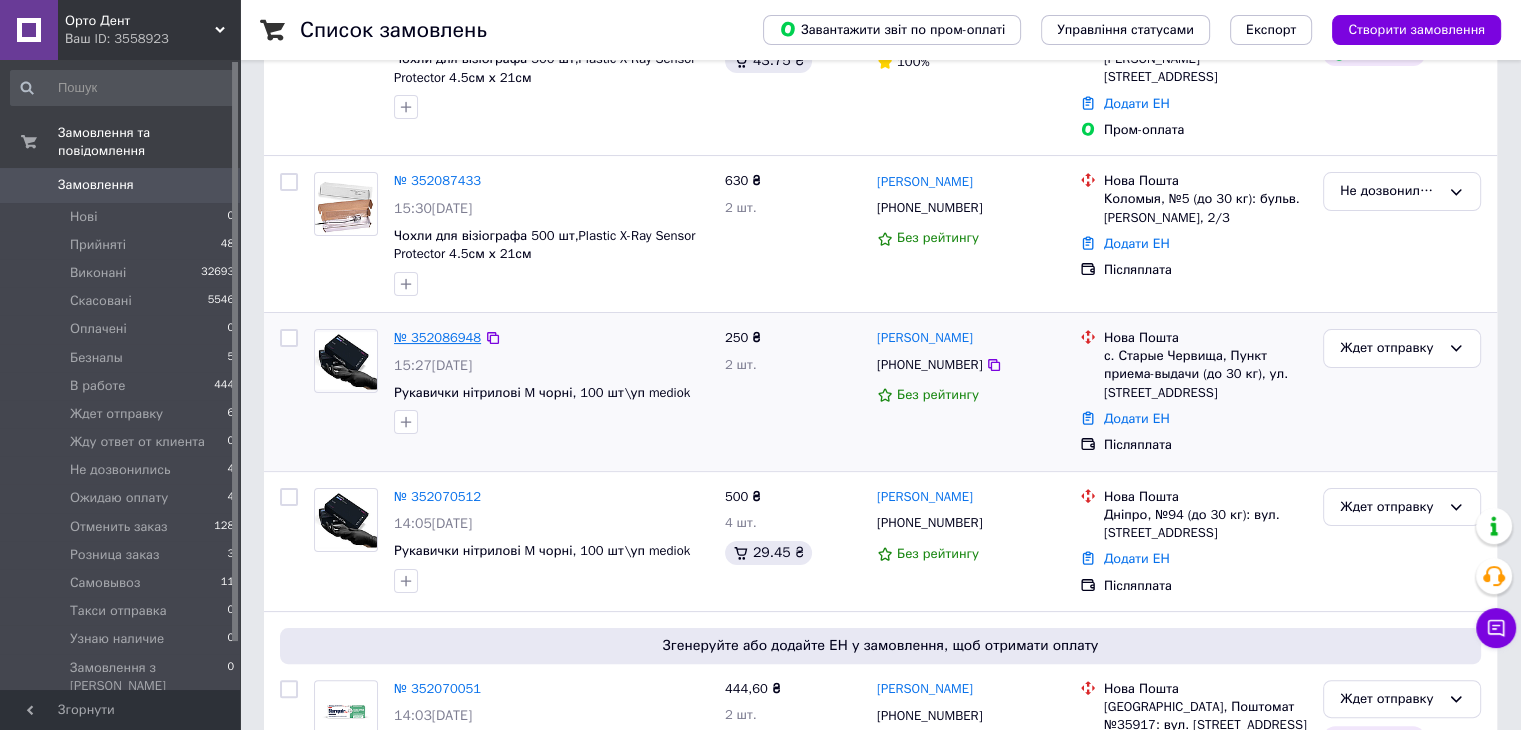 scroll, scrollTop: 300, scrollLeft: 0, axis: vertical 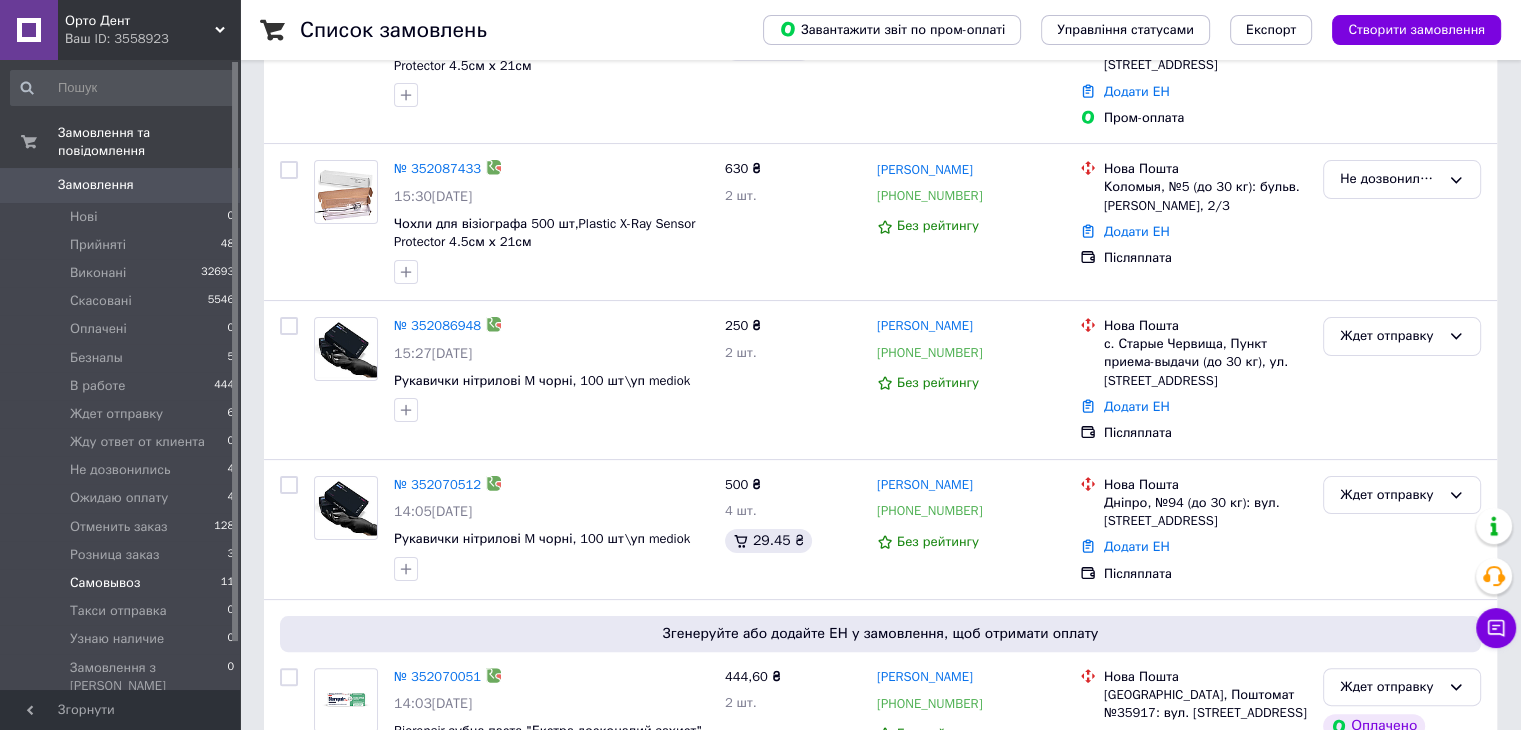 click on "Самовывоз" at bounding box center (105, 583) 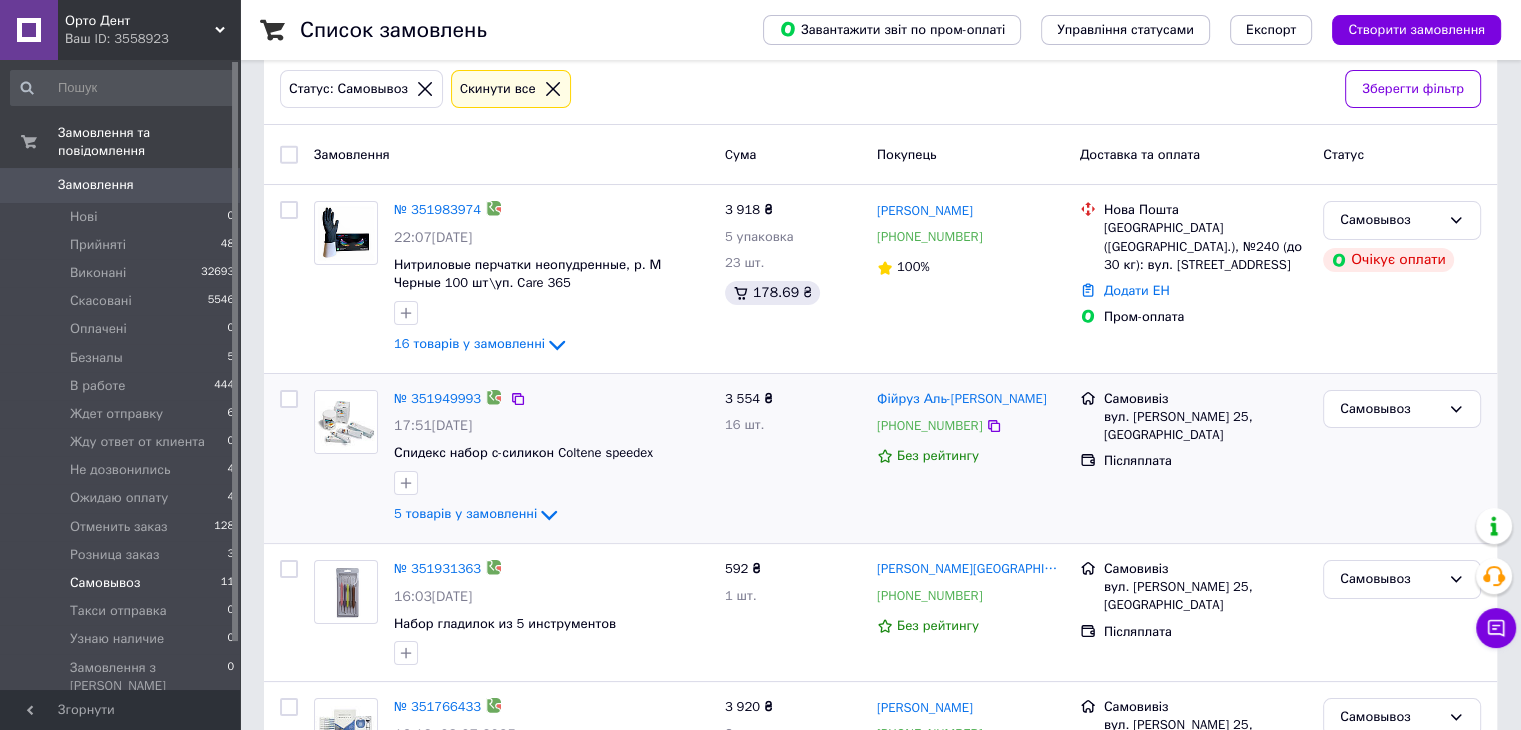 scroll, scrollTop: 200, scrollLeft: 0, axis: vertical 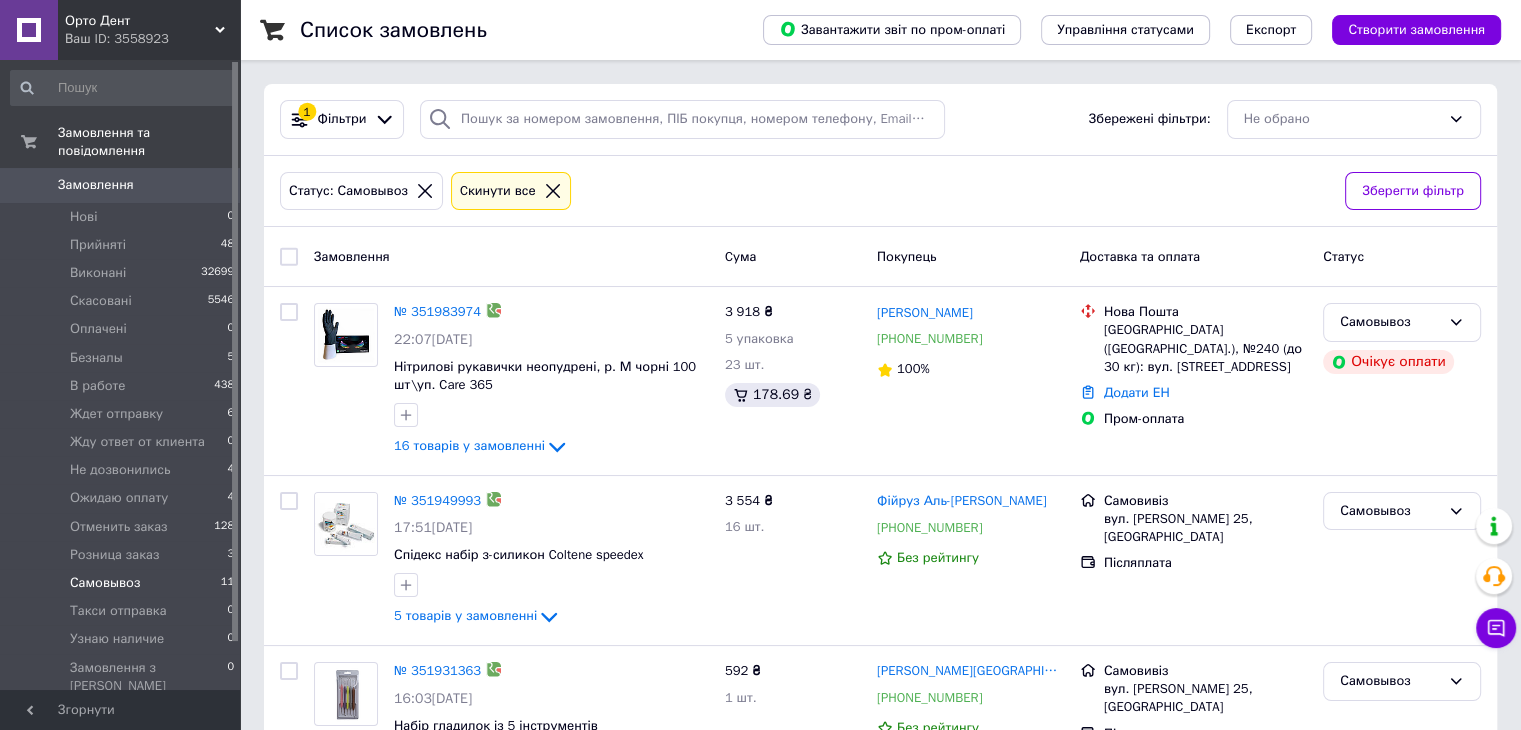 click 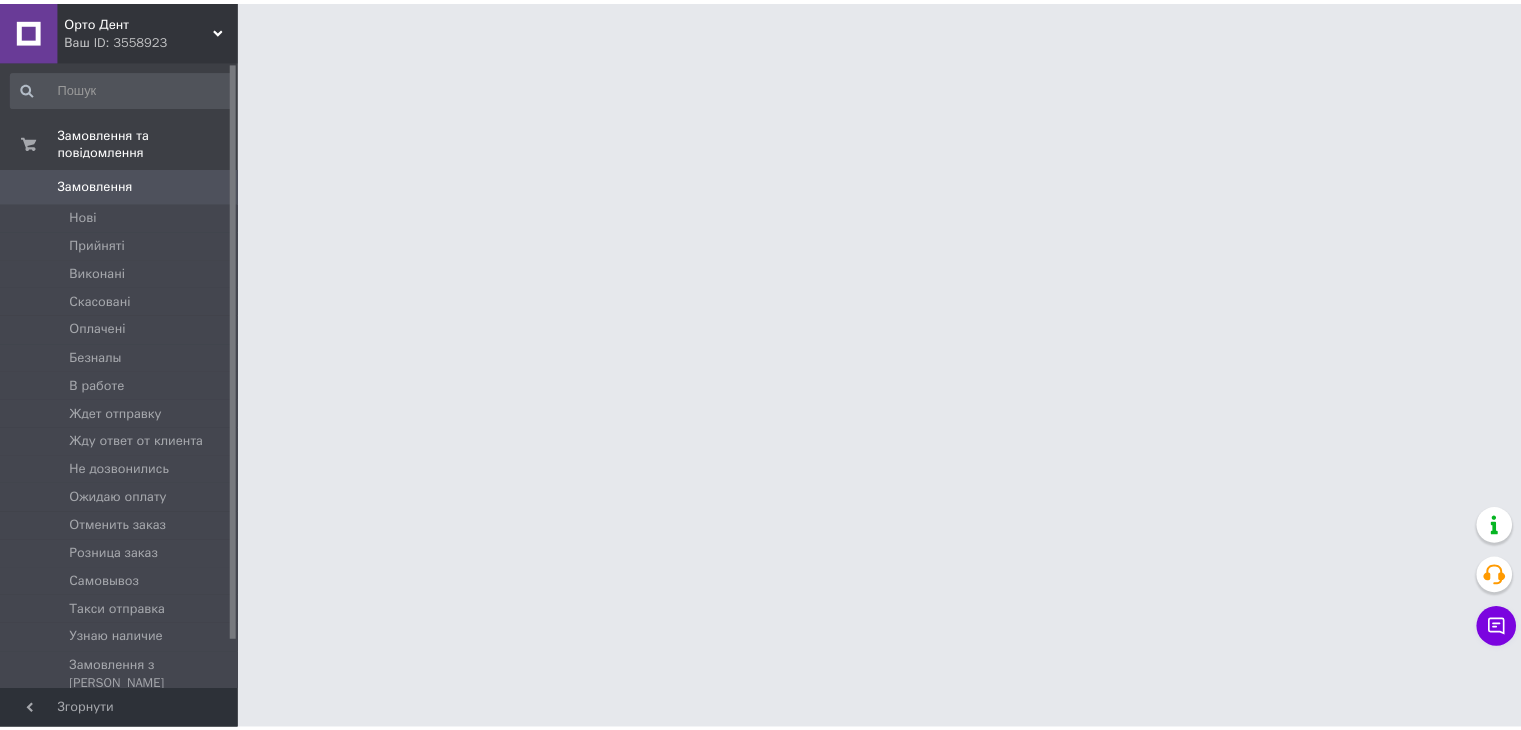 scroll, scrollTop: 0, scrollLeft: 0, axis: both 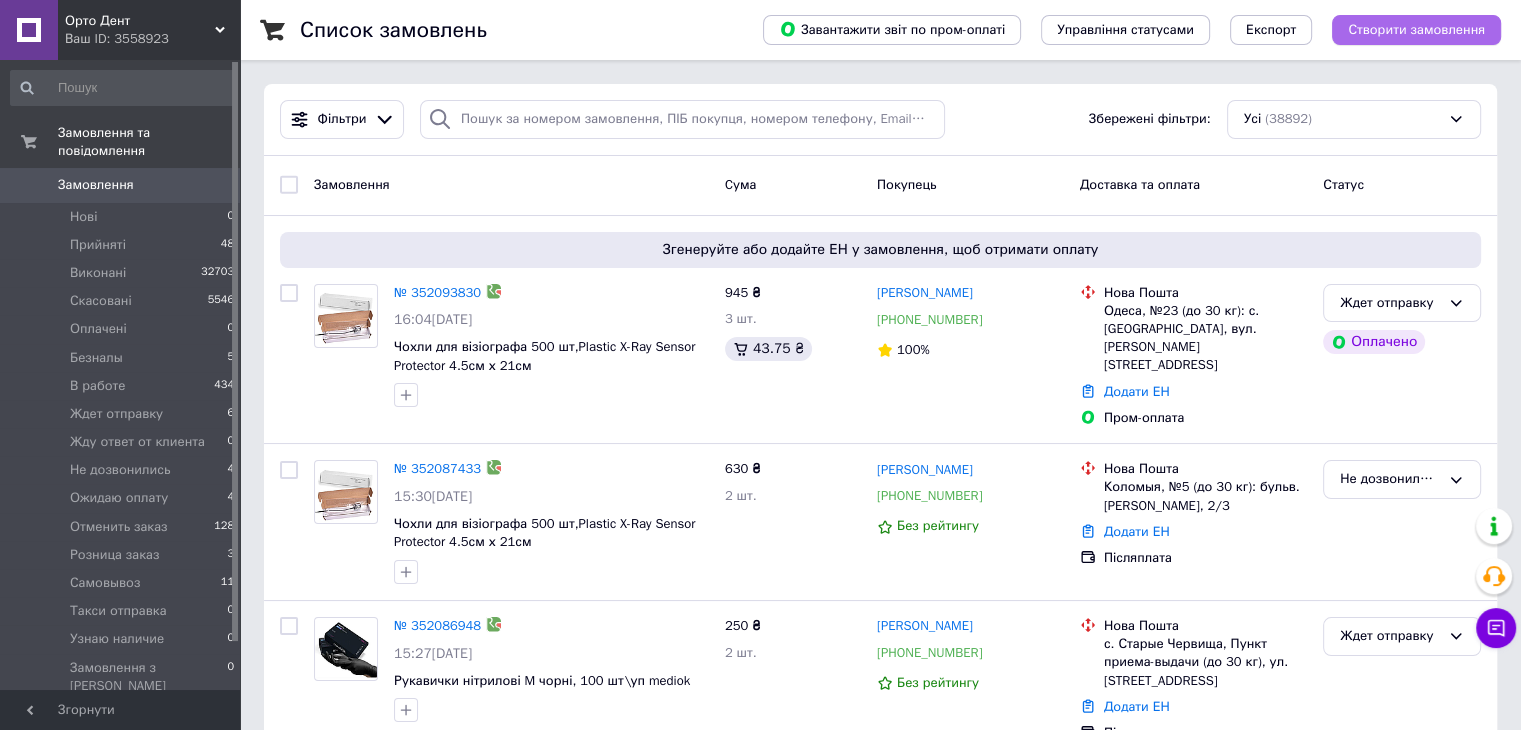 click on "Створити замовлення" at bounding box center (1416, 30) 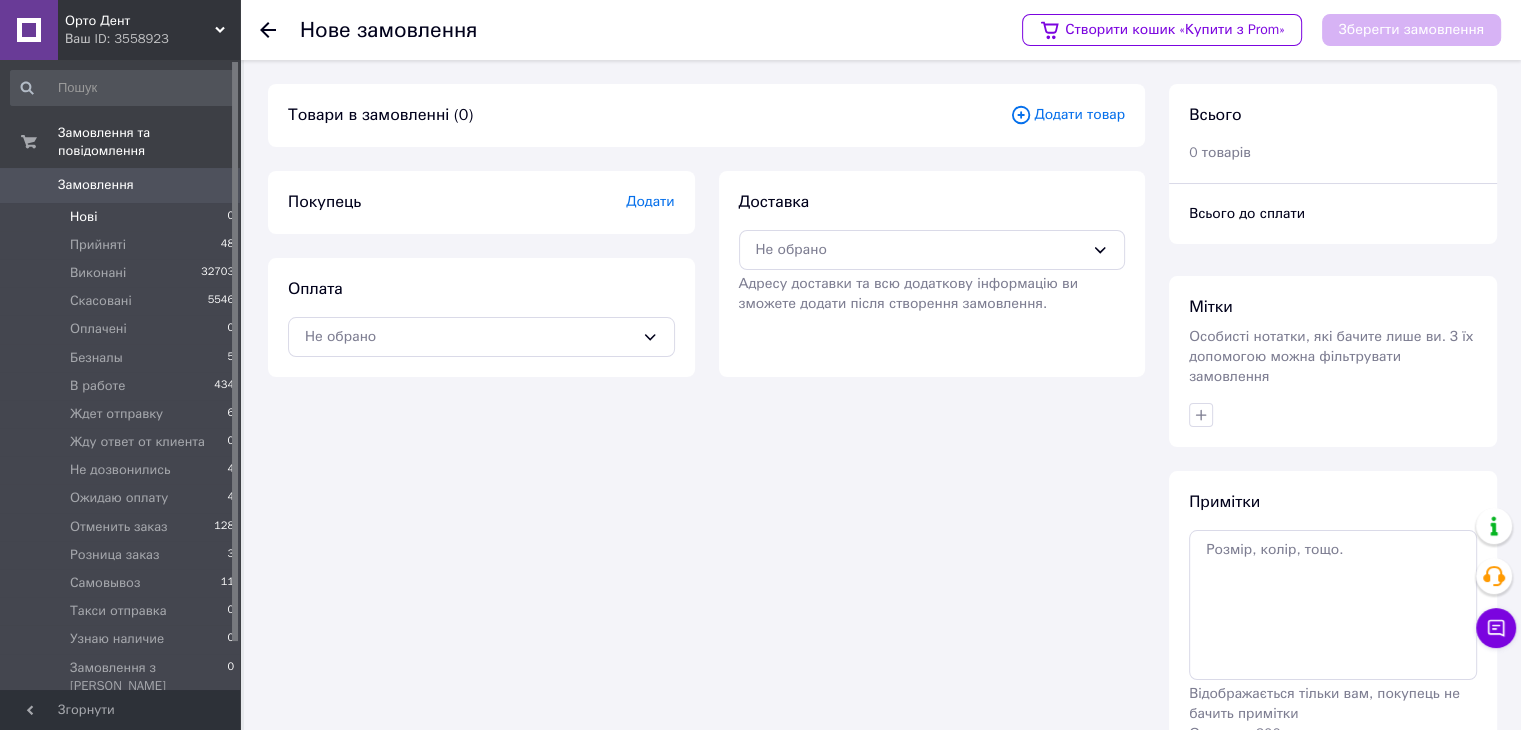 click on "Нові 0" at bounding box center [123, 217] 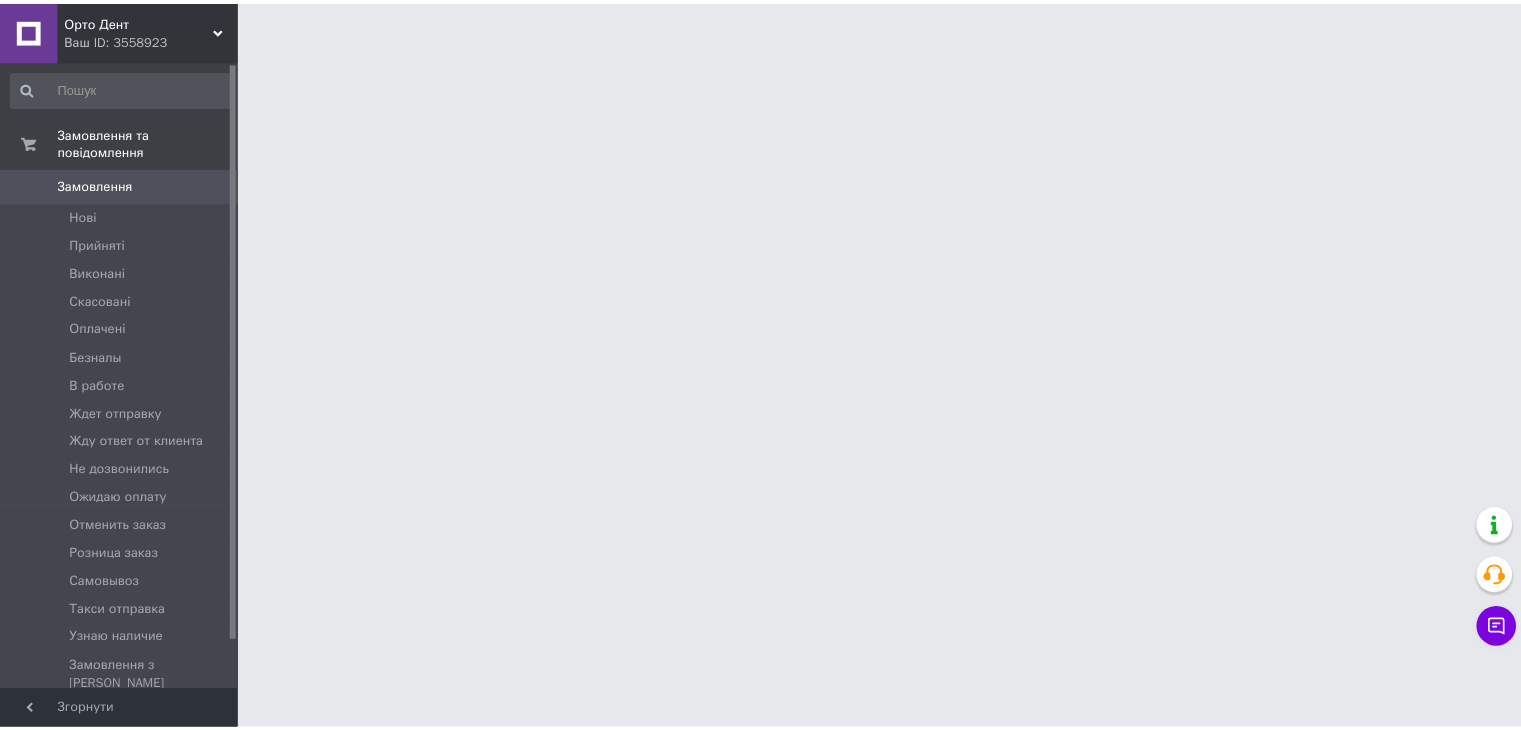 scroll, scrollTop: 0, scrollLeft: 0, axis: both 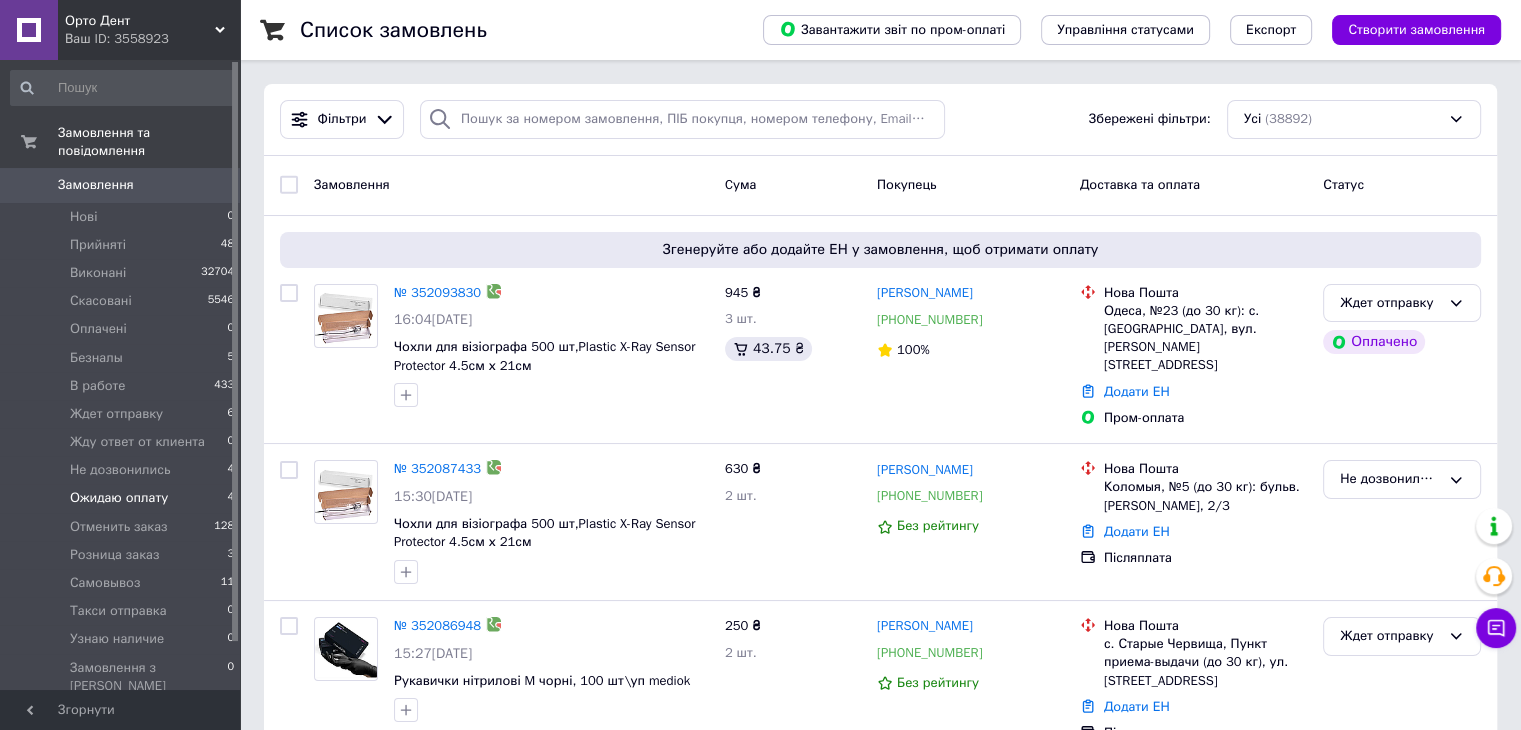 click on "Ожидаю оплату" at bounding box center [119, 498] 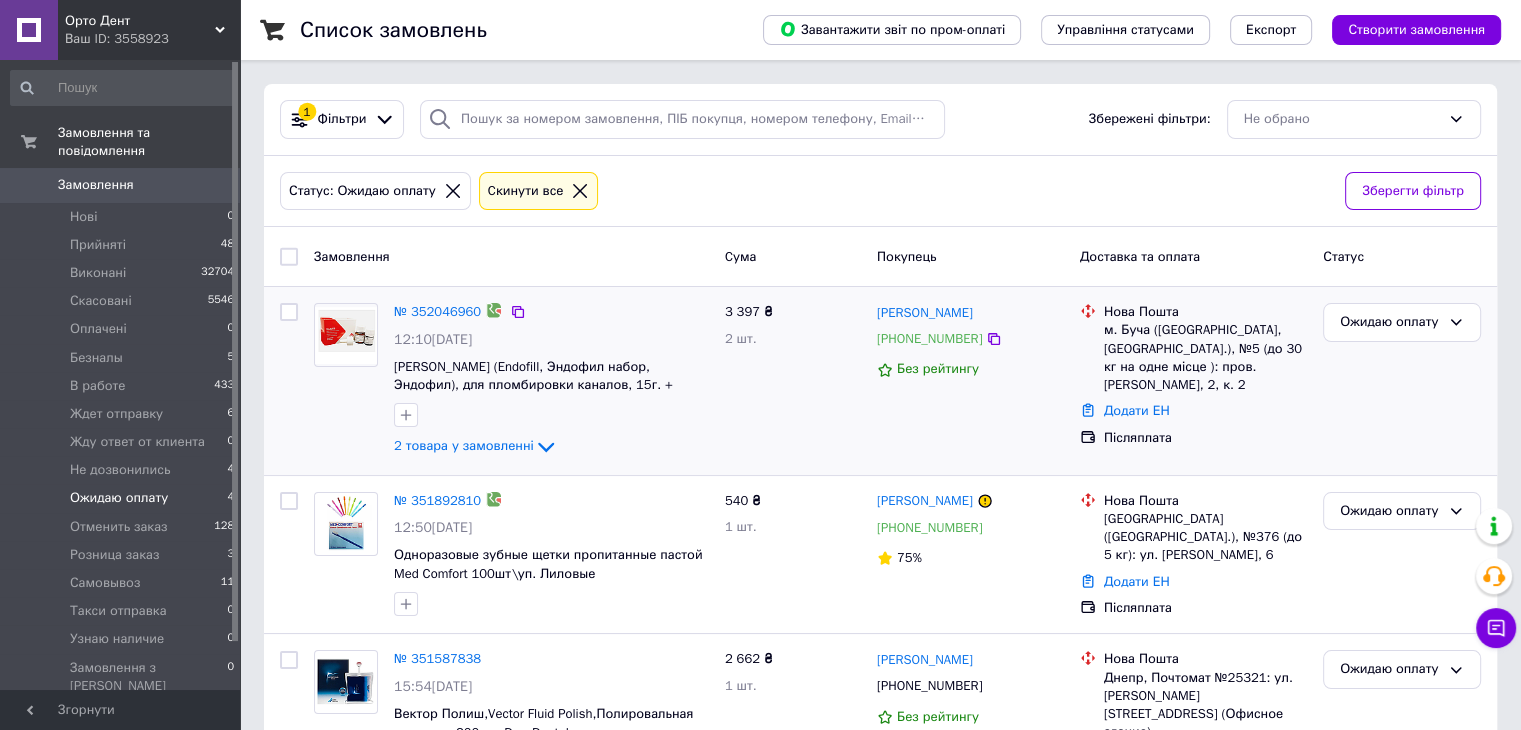 scroll, scrollTop: 223, scrollLeft: 0, axis: vertical 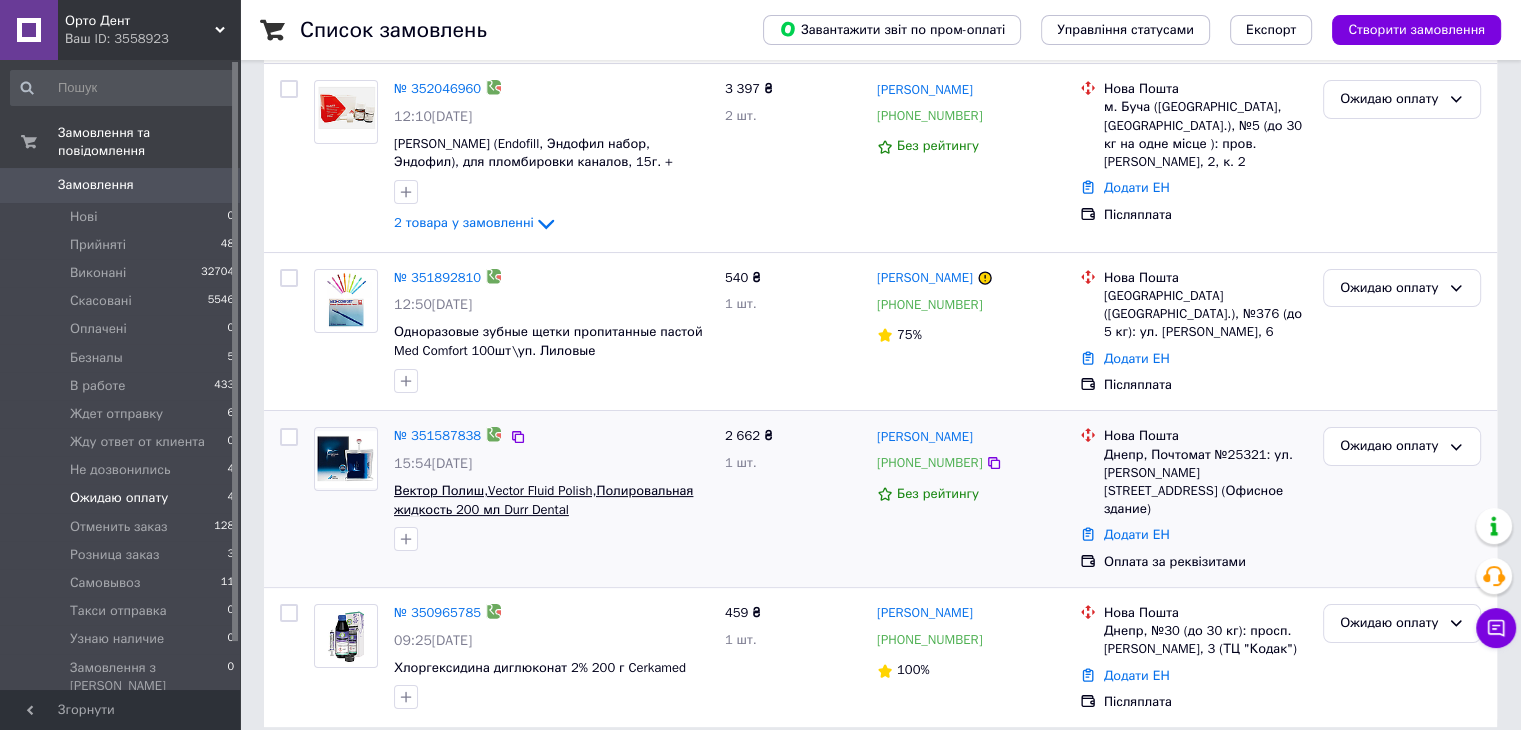 drag, startPoint x: 504, startPoint y: 505, endPoint x: 443, endPoint y: 498, distance: 61.400326 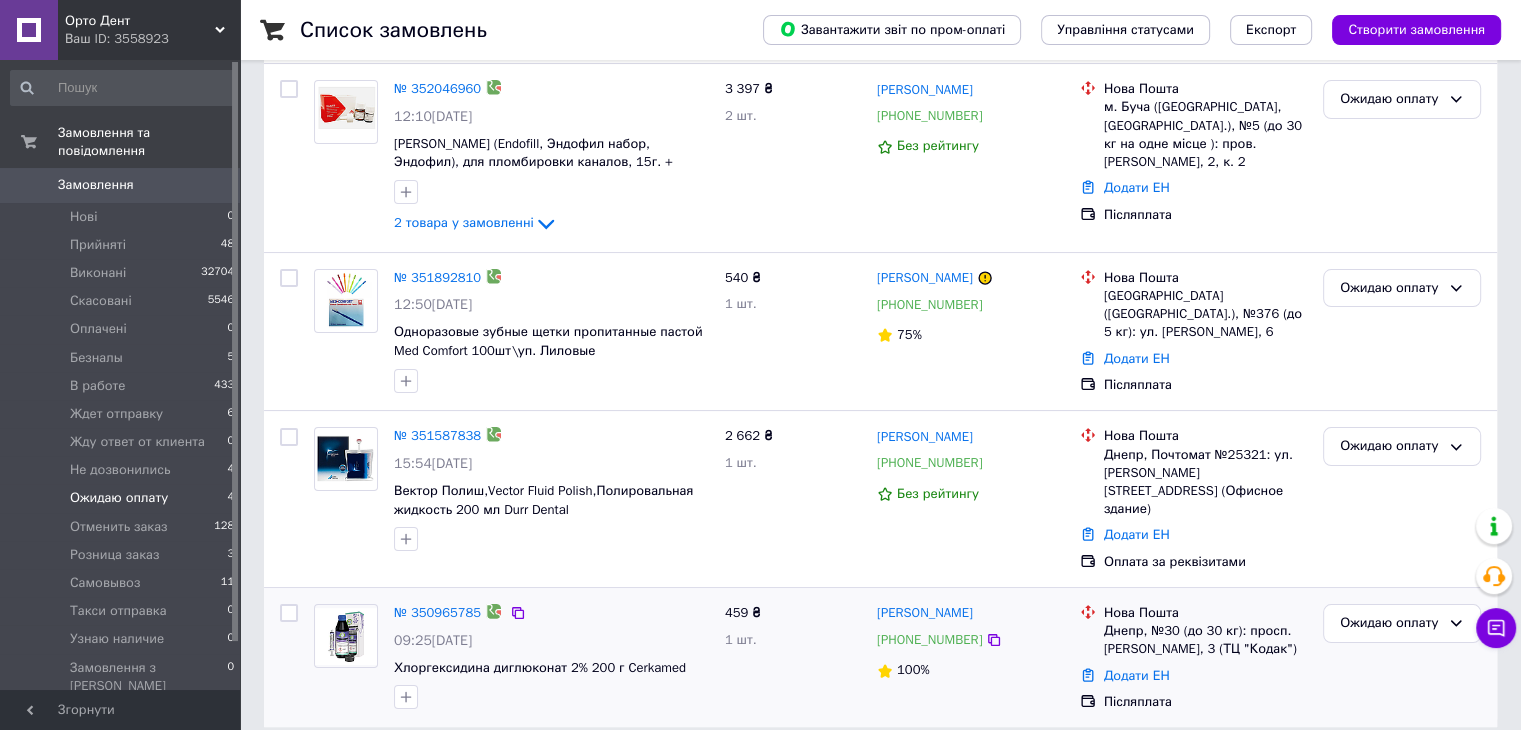 scroll, scrollTop: 0, scrollLeft: 0, axis: both 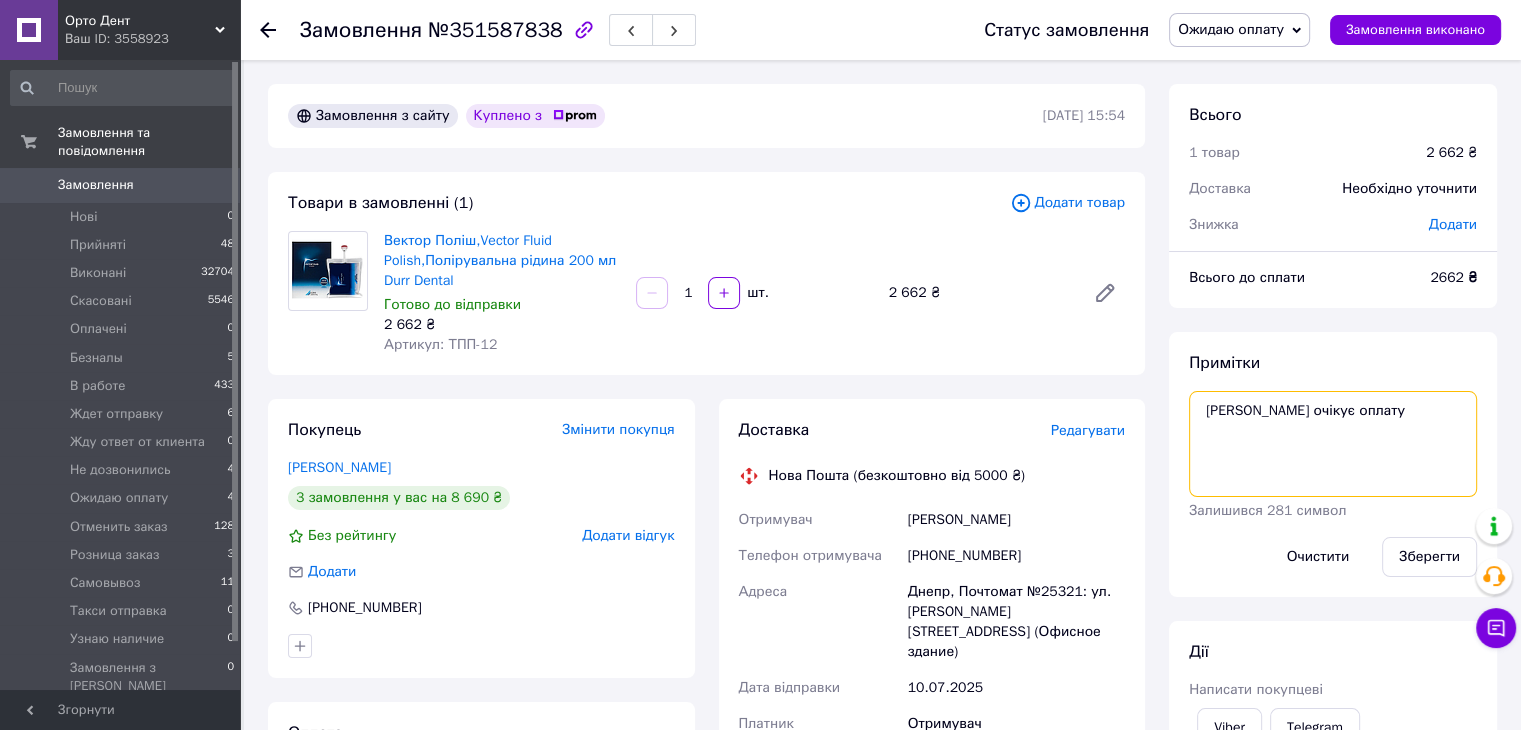 click on "[PERSON_NAME] очікує оплату" at bounding box center (1333, 444) 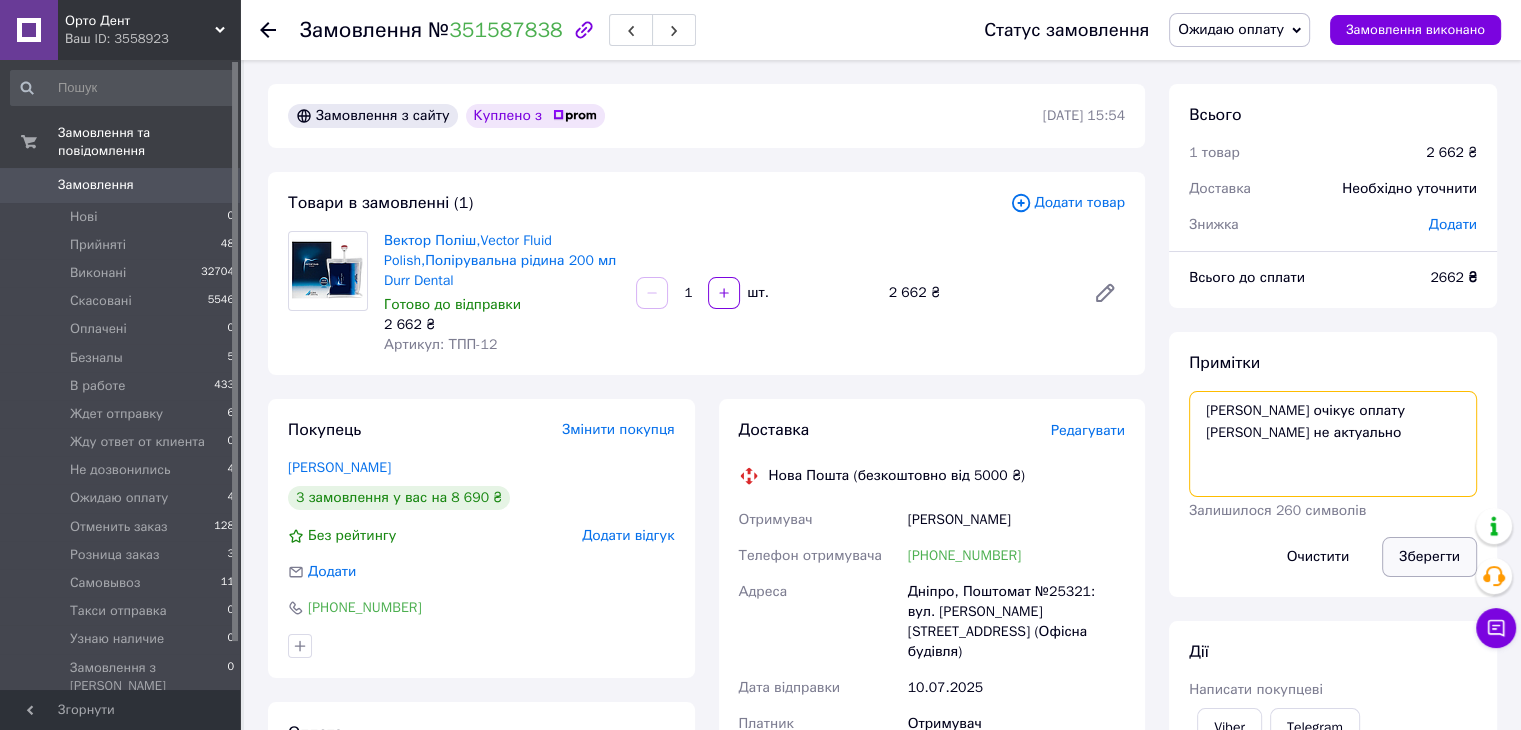 type on "Настя очікує оплату
Поліна не актуально" 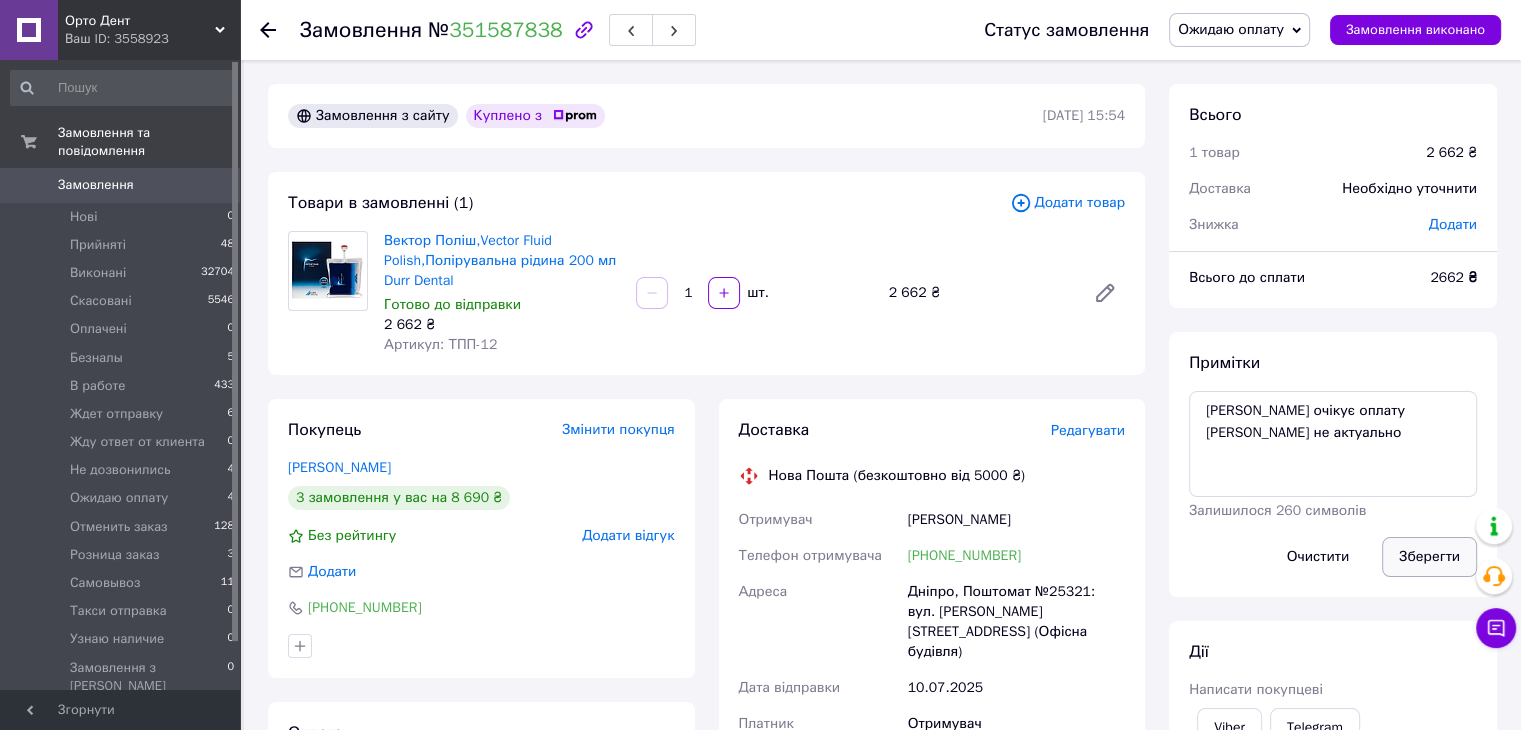 click on "Зберегти" at bounding box center [1429, 557] 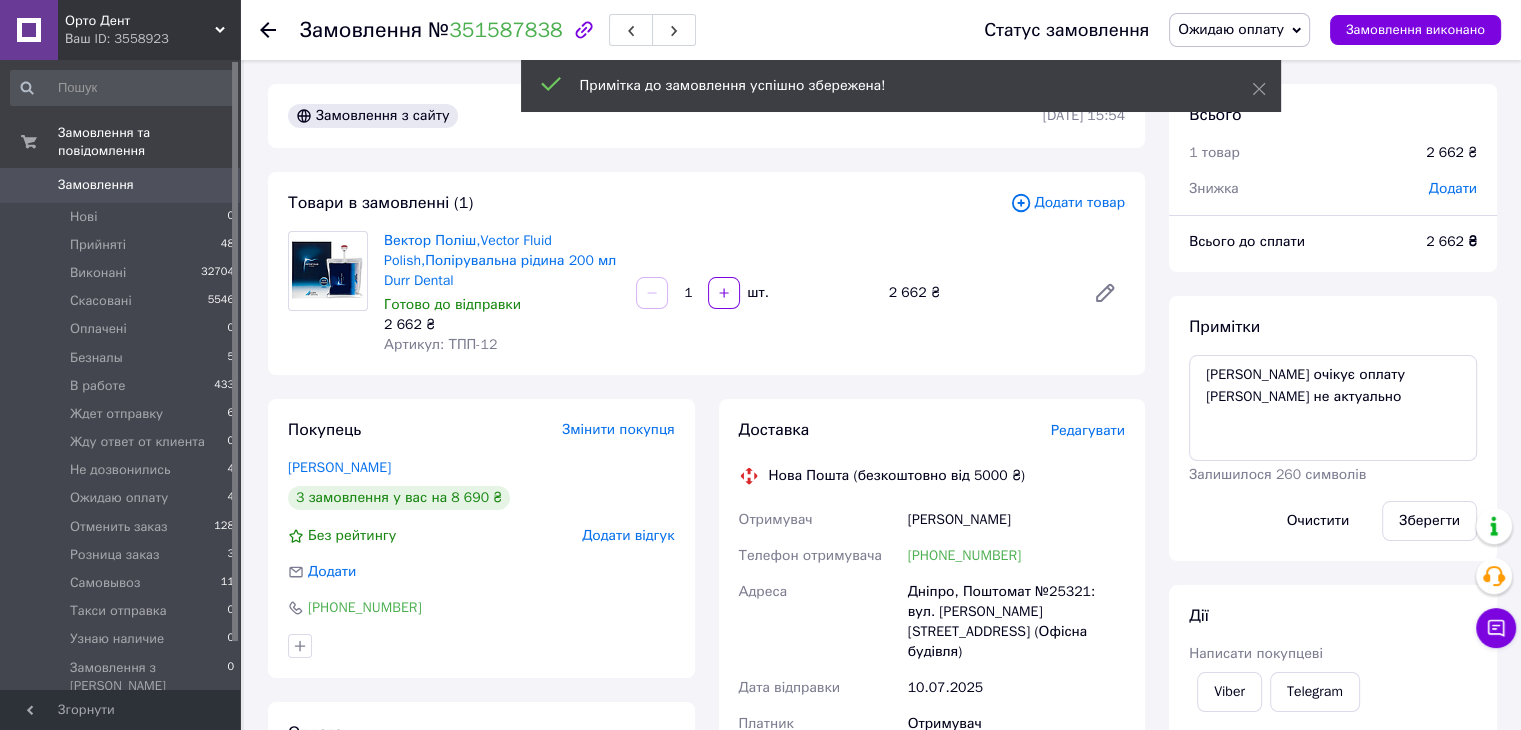 click on "Ожидаю оплату" at bounding box center [1231, 29] 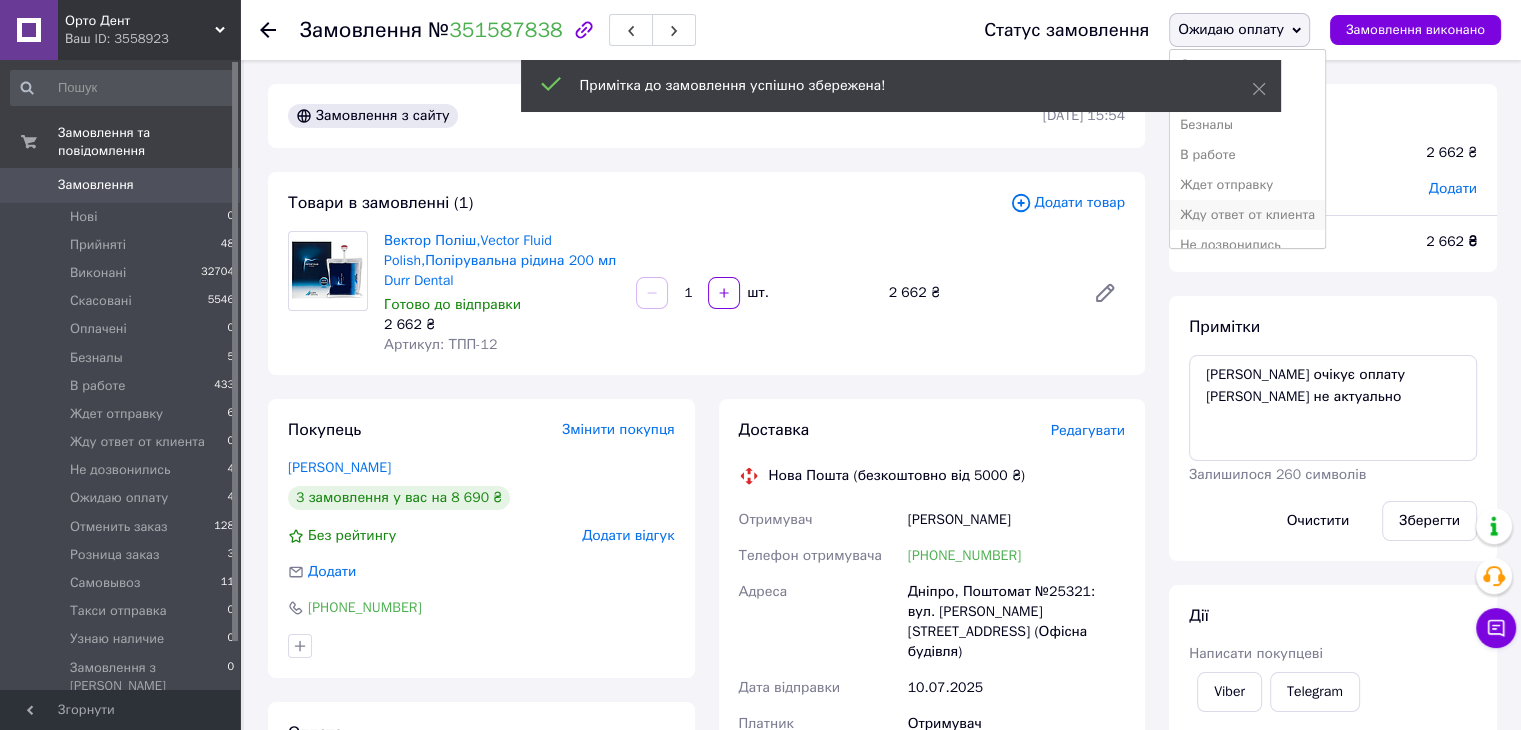 scroll, scrollTop: 100, scrollLeft: 0, axis: vertical 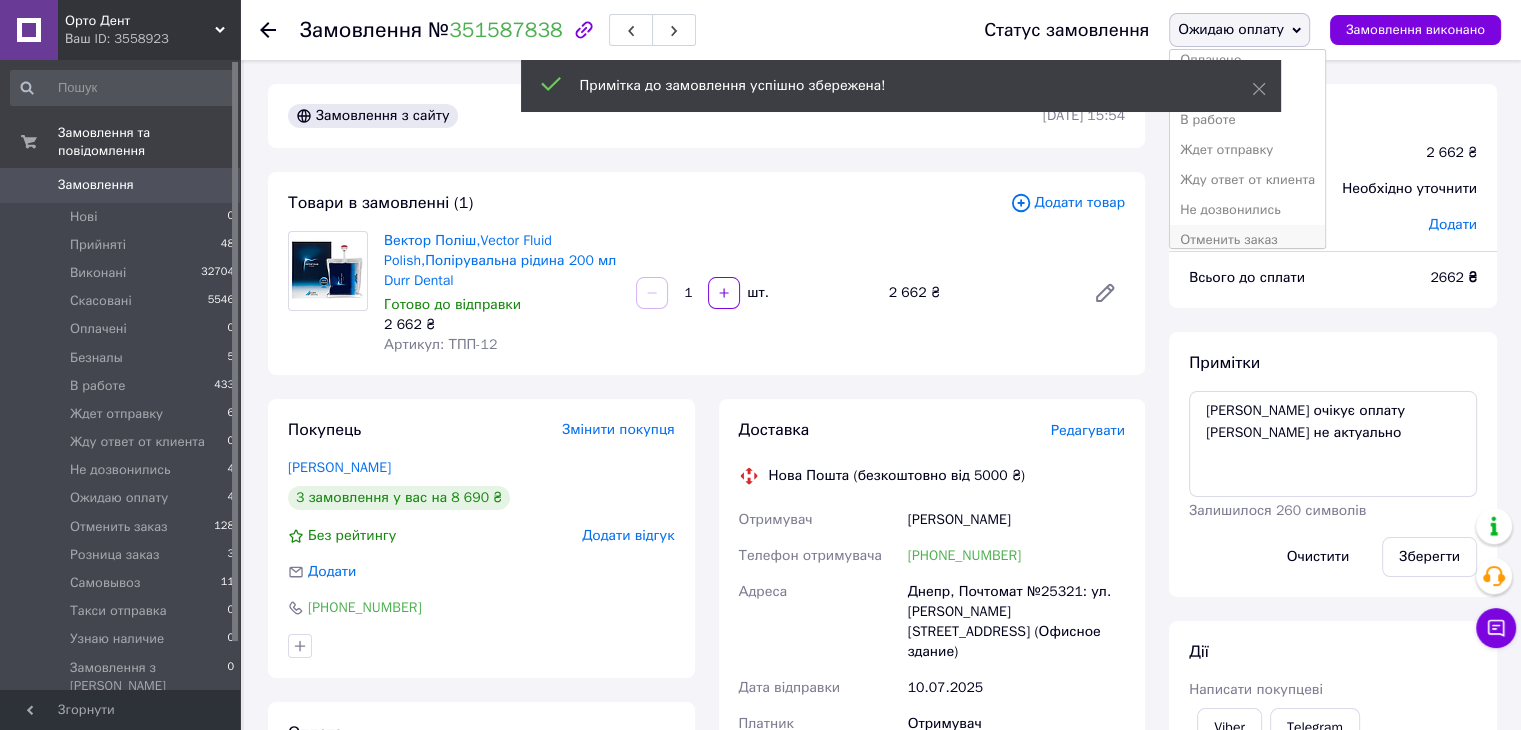 click on "Отменить заказ" at bounding box center (1247, 240) 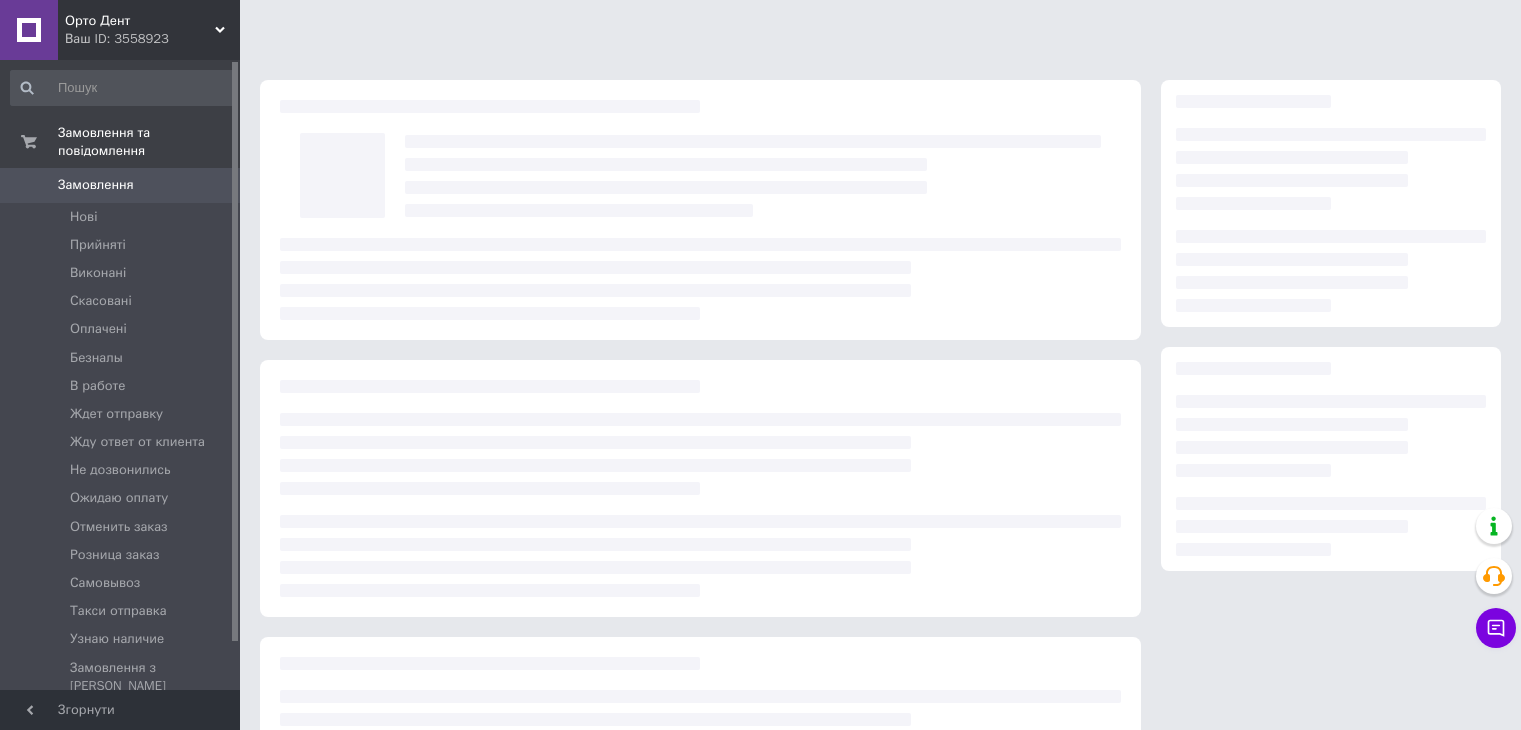scroll, scrollTop: 0, scrollLeft: 0, axis: both 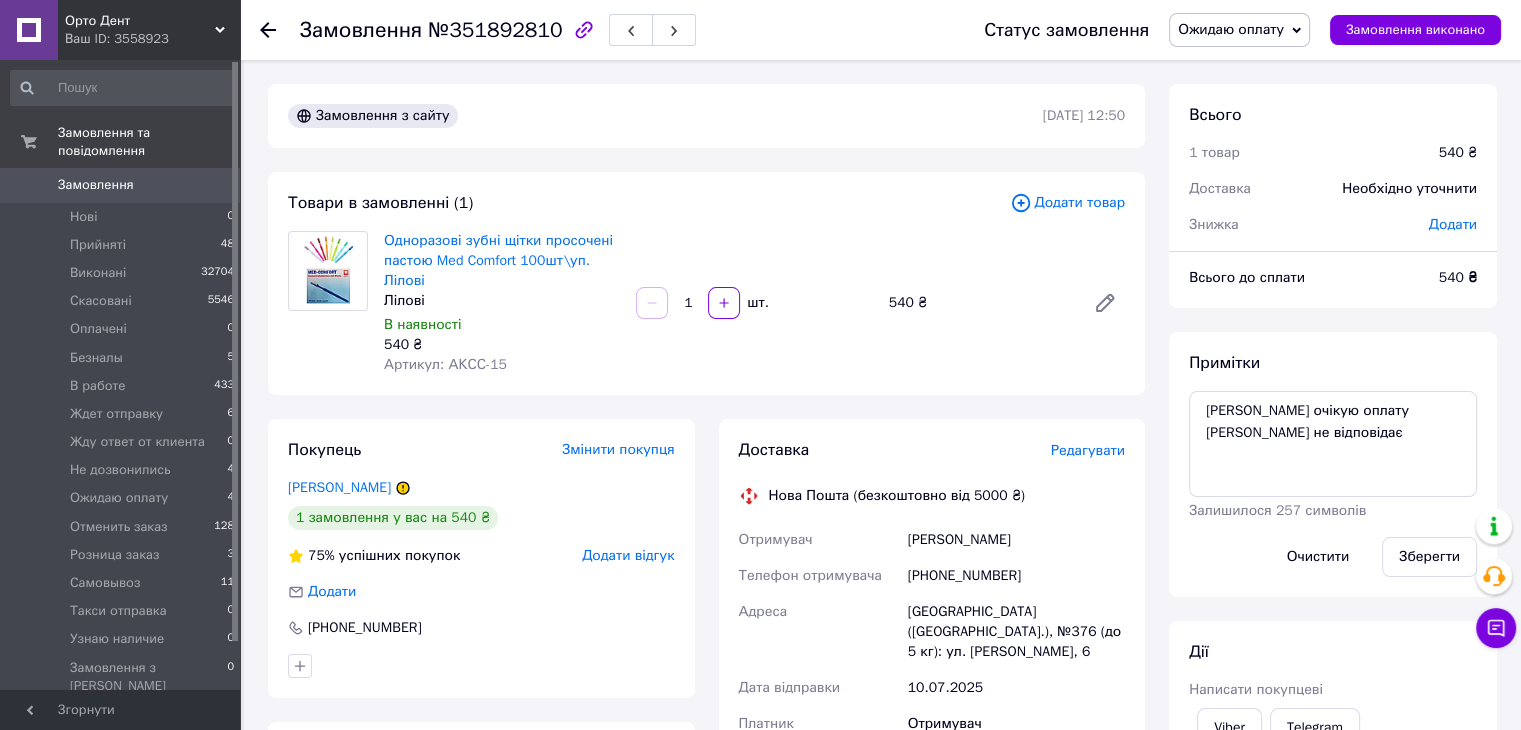 click on "Ожидаю оплату" at bounding box center (1231, 29) 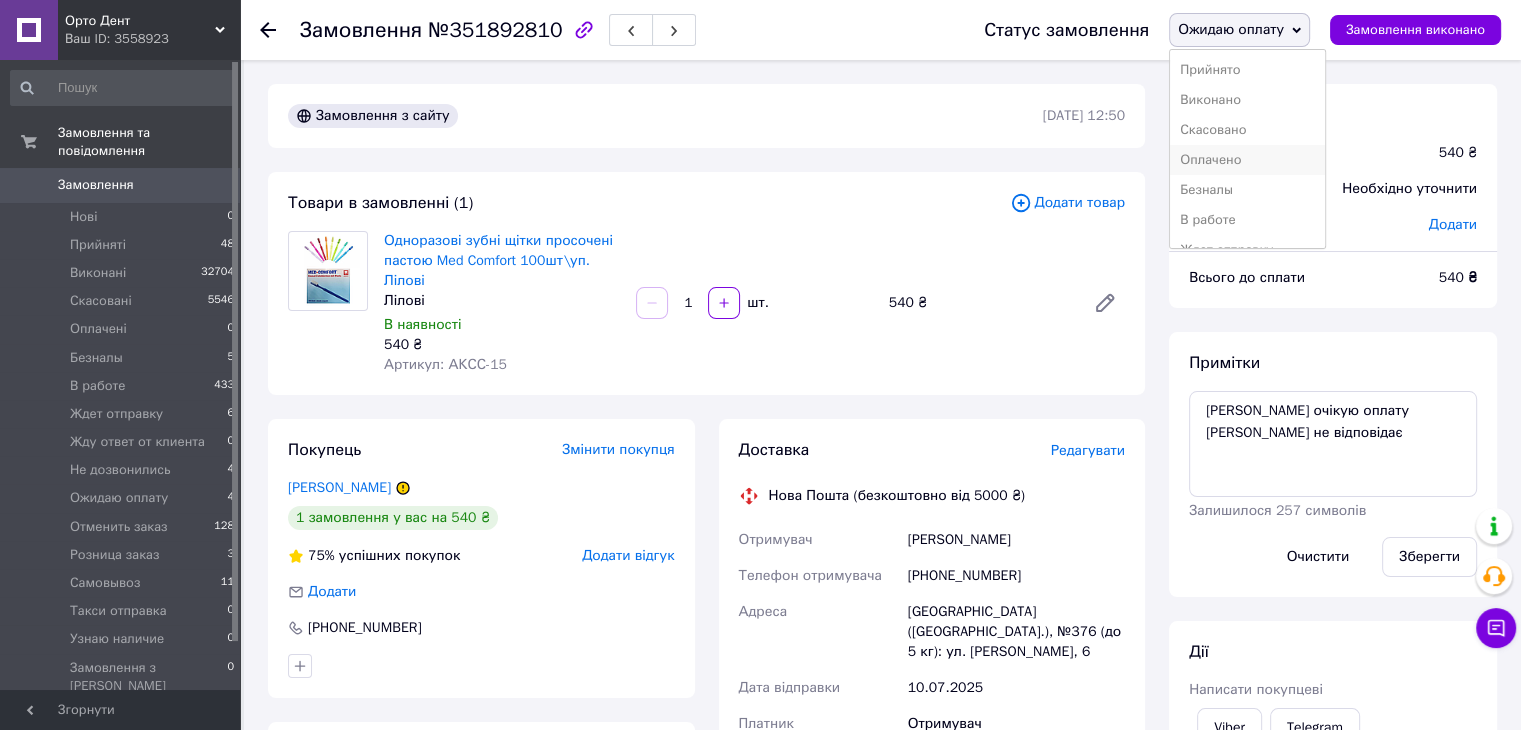 scroll, scrollTop: 100, scrollLeft: 0, axis: vertical 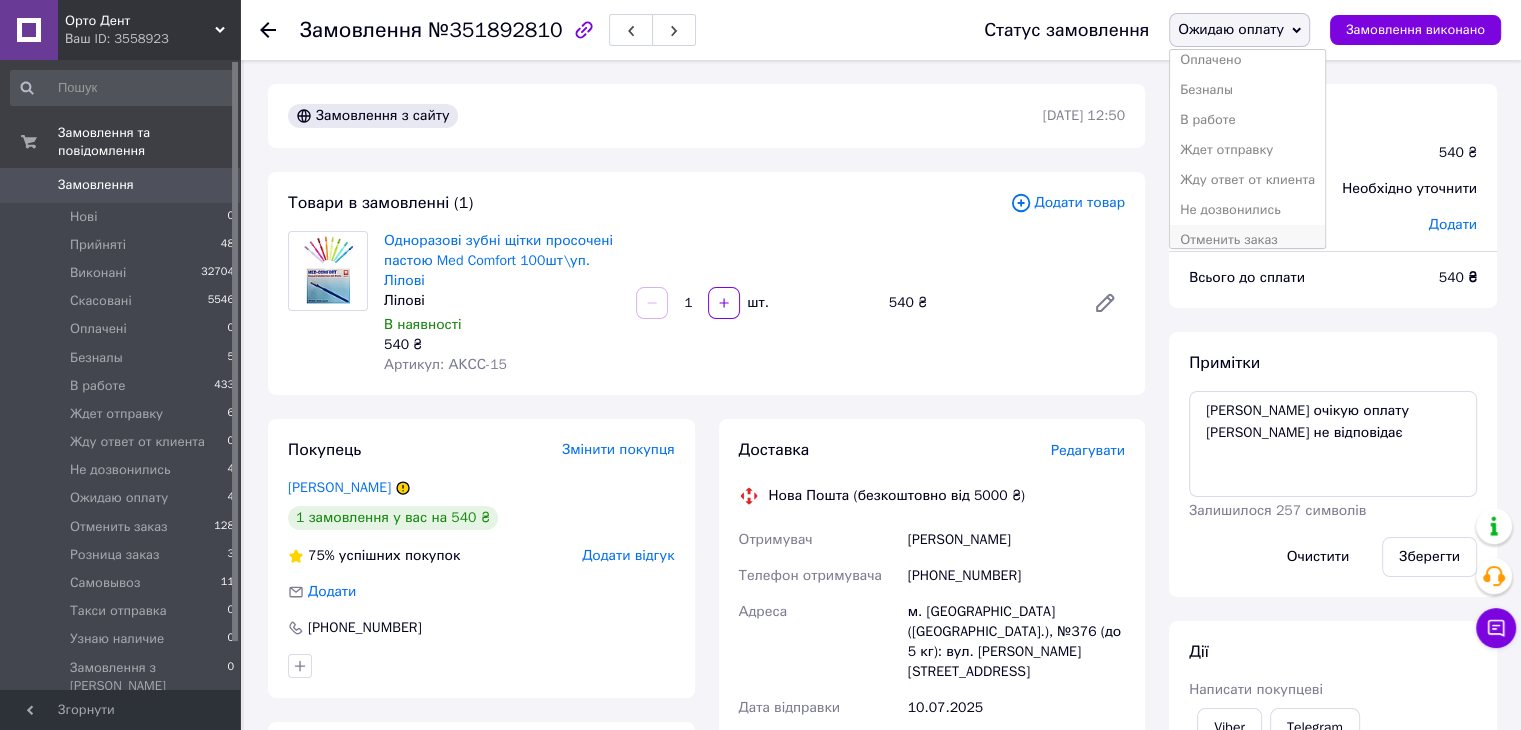 click on "Отменить заказ" at bounding box center (1247, 240) 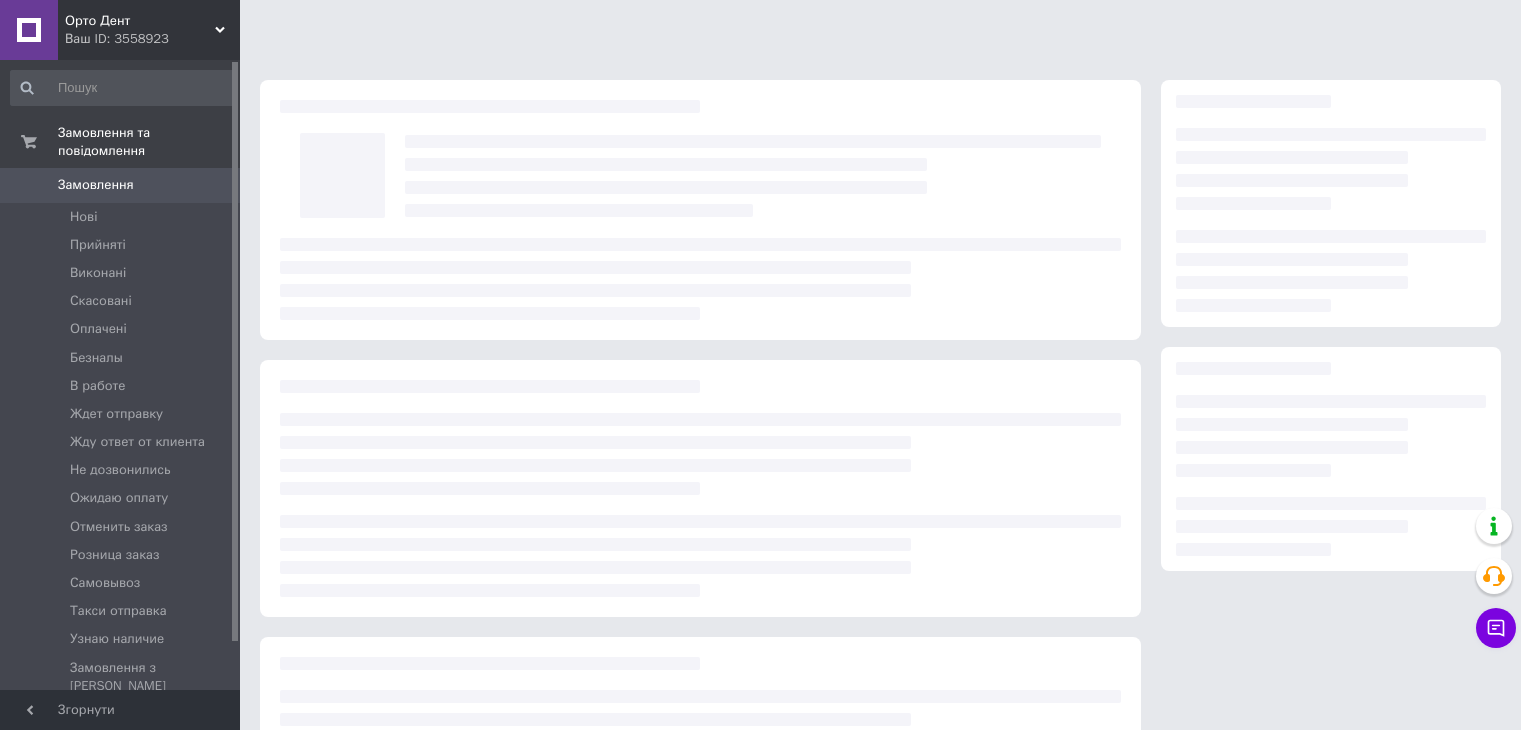 scroll, scrollTop: 0, scrollLeft: 0, axis: both 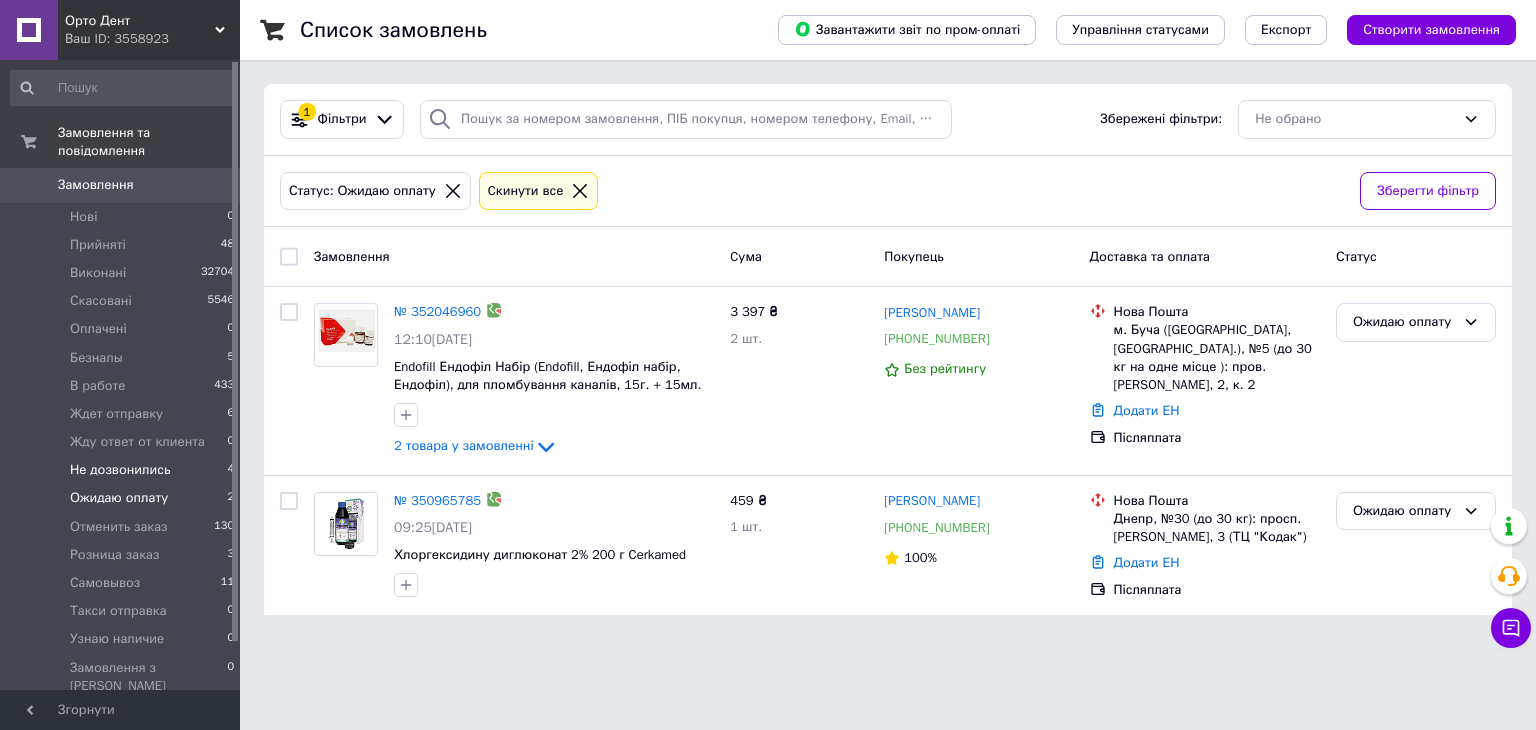 click on "Не дозвонились" at bounding box center [120, 470] 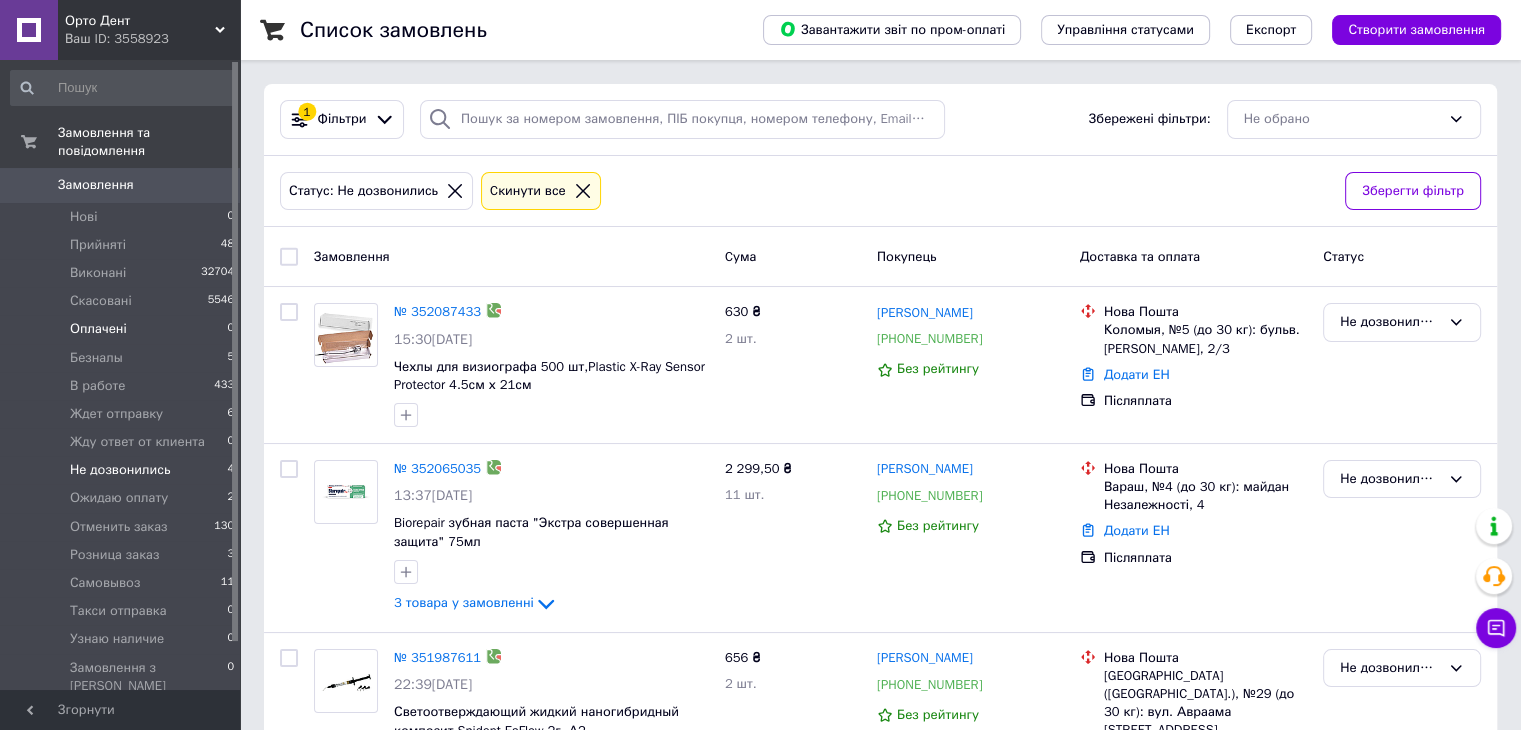 click on "Оплачені 0" at bounding box center [123, 329] 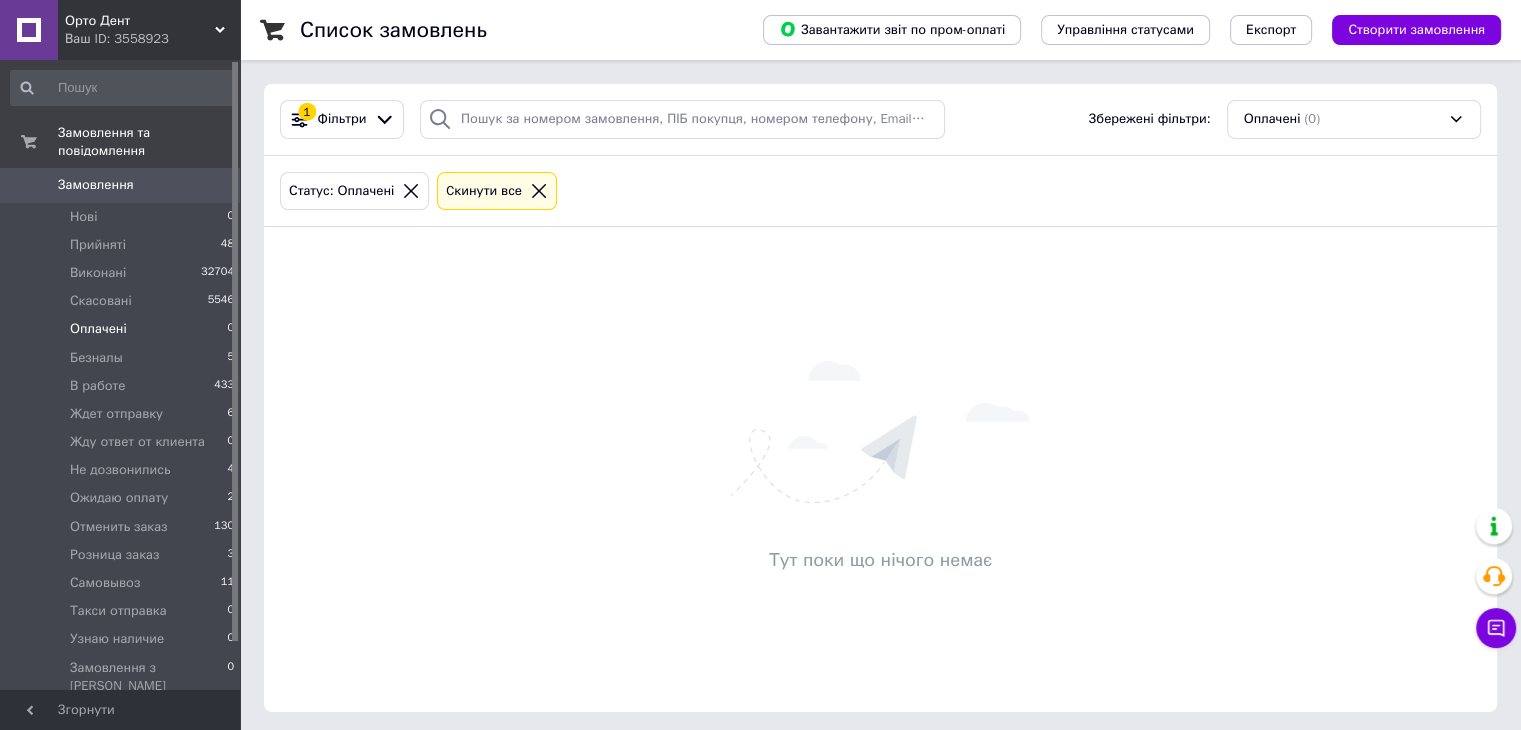 click 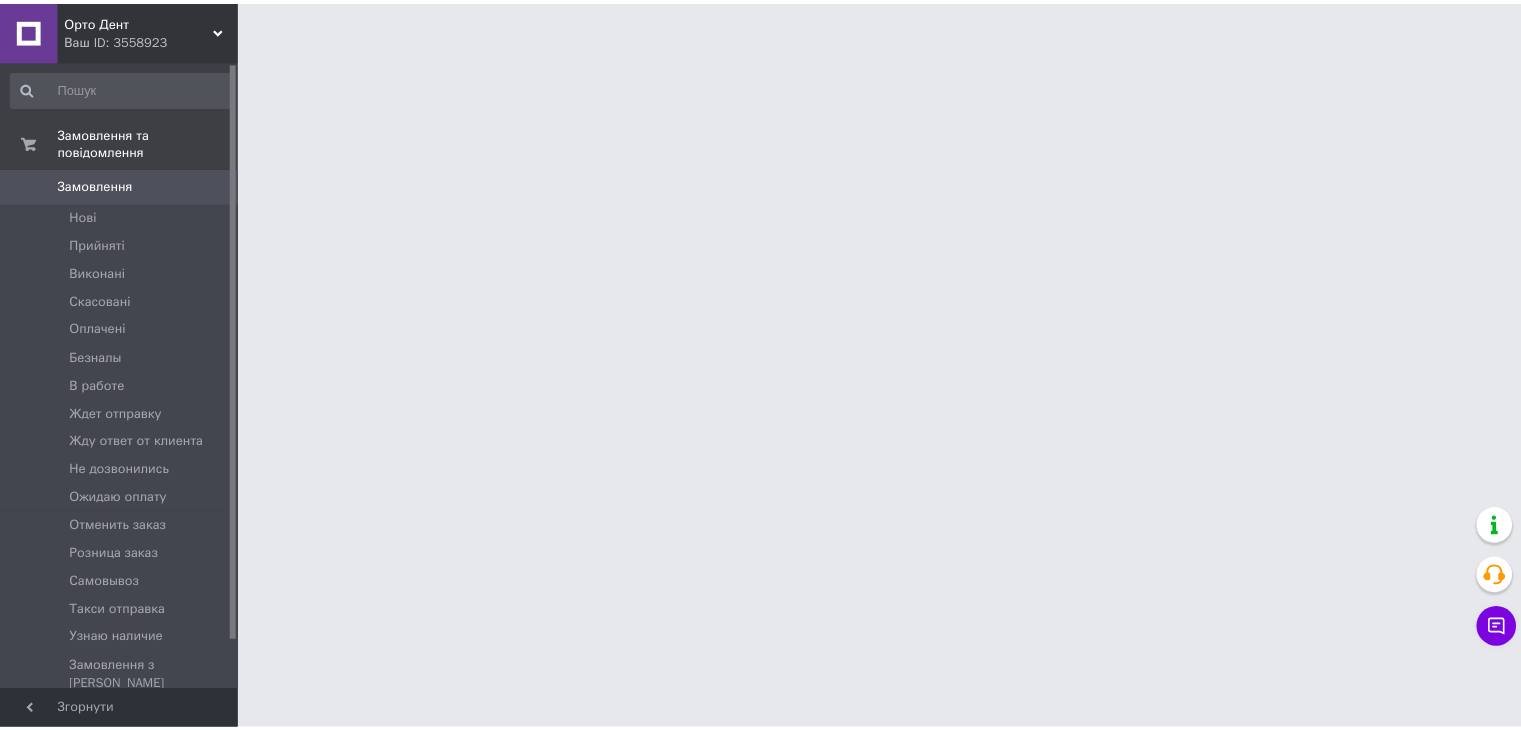 scroll, scrollTop: 0, scrollLeft: 0, axis: both 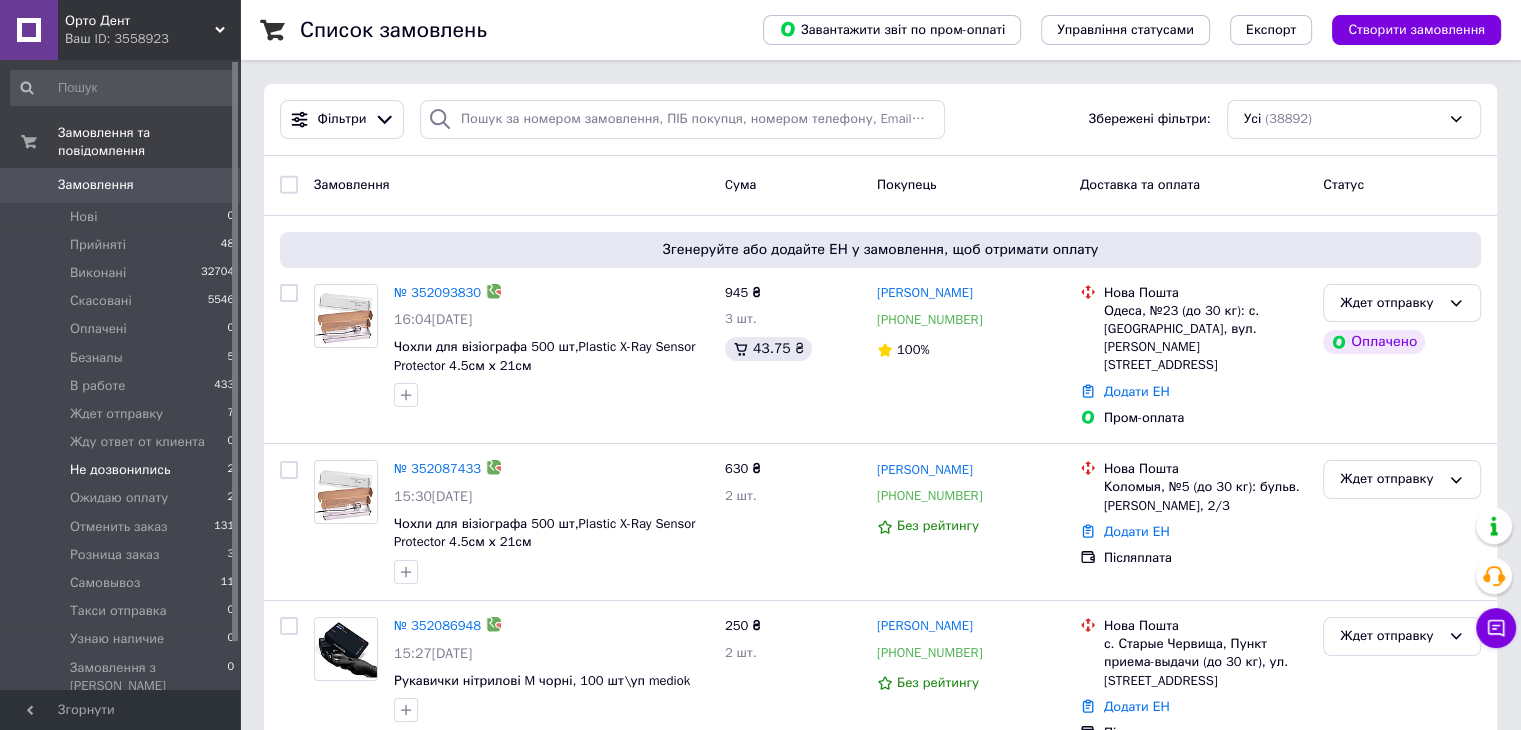 click on "Не дозвонились" at bounding box center (120, 470) 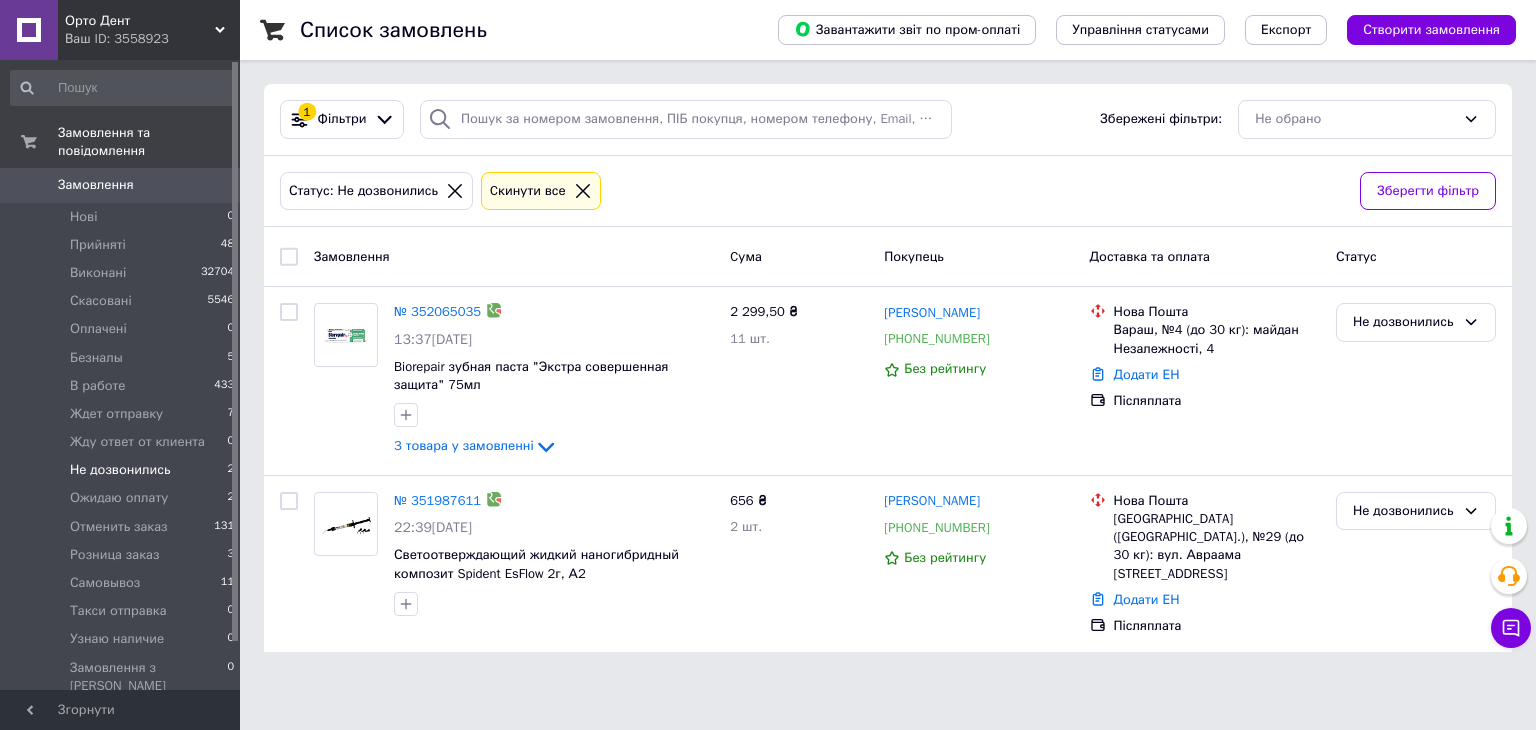 click 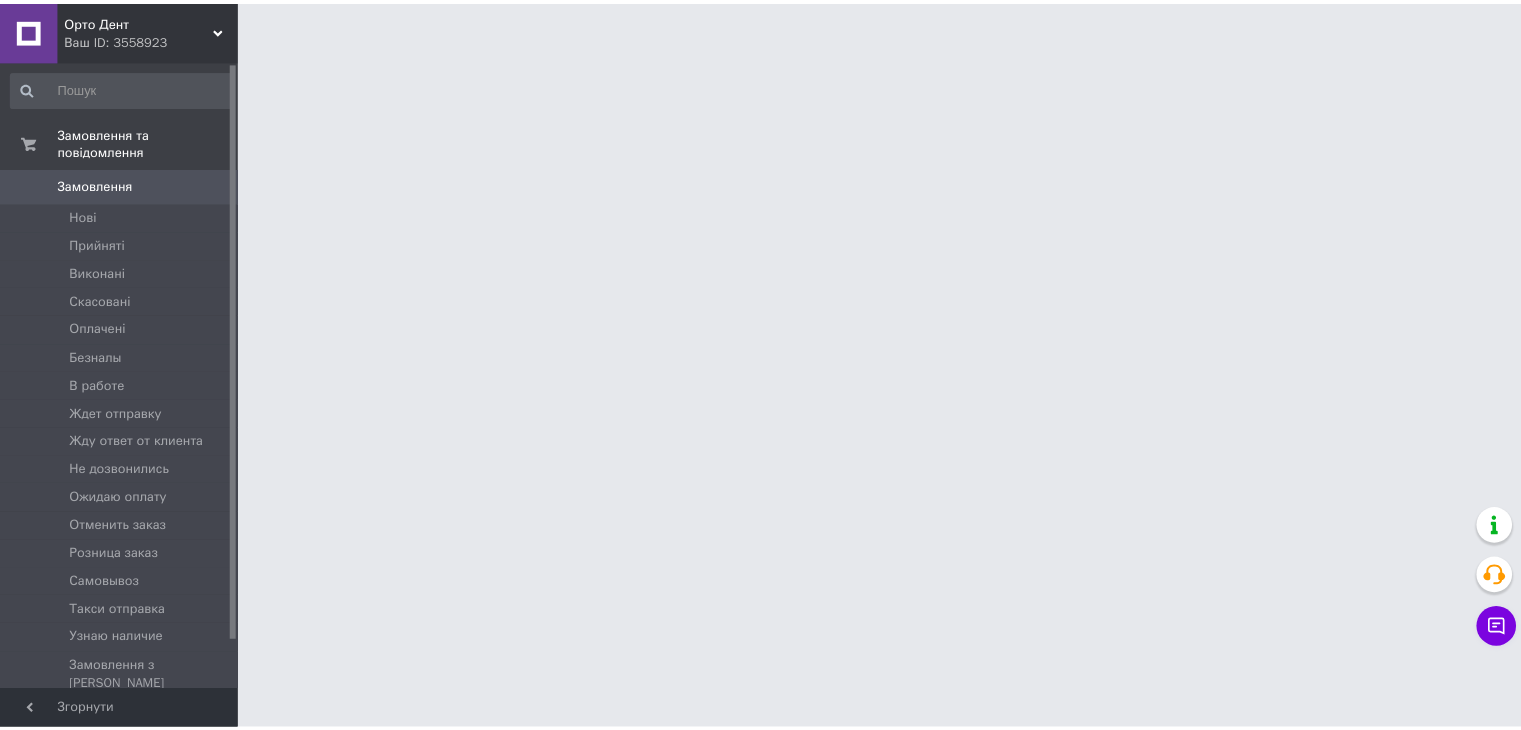 scroll, scrollTop: 0, scrollLeft: 0, axis: both 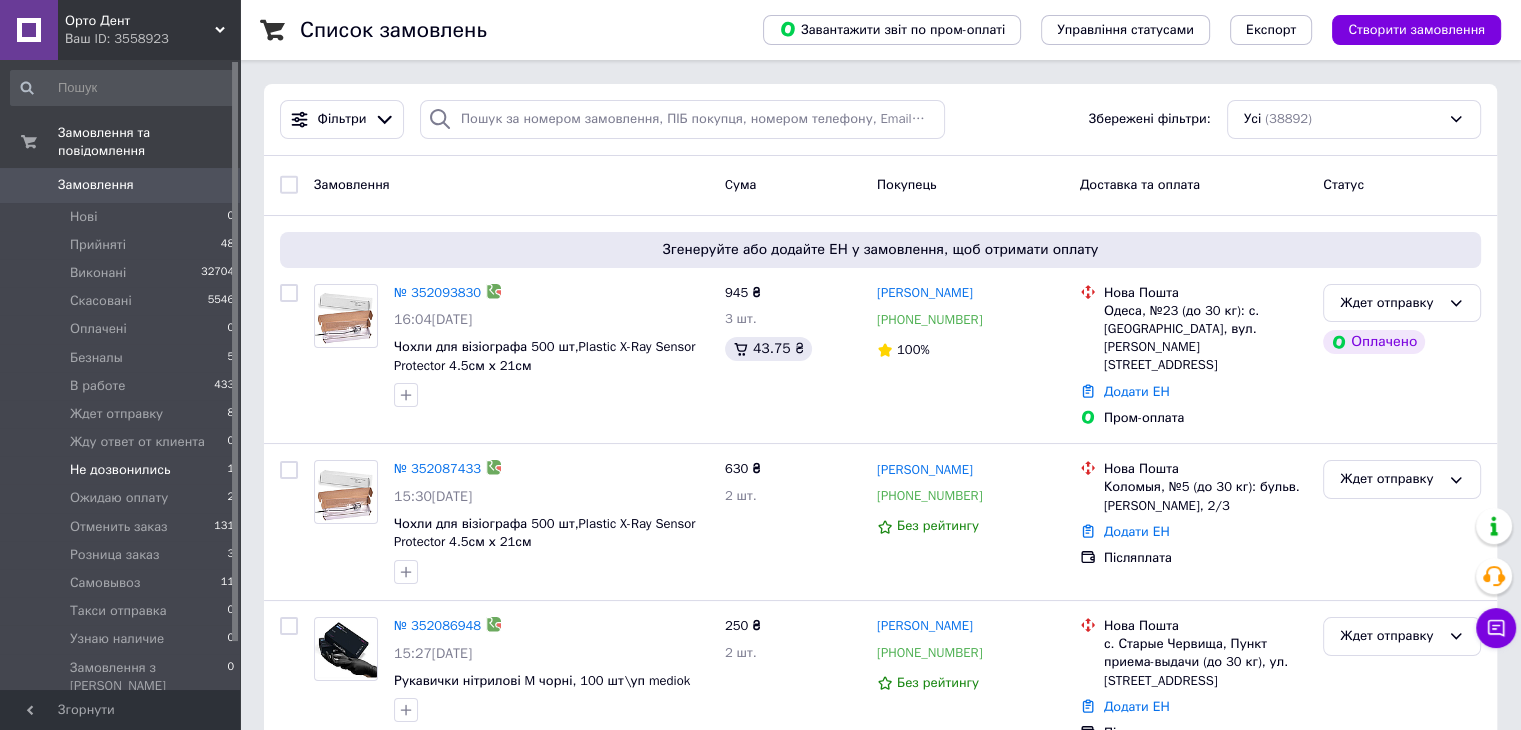 click on "Не дозвонились" at bounding box center (120, 470) 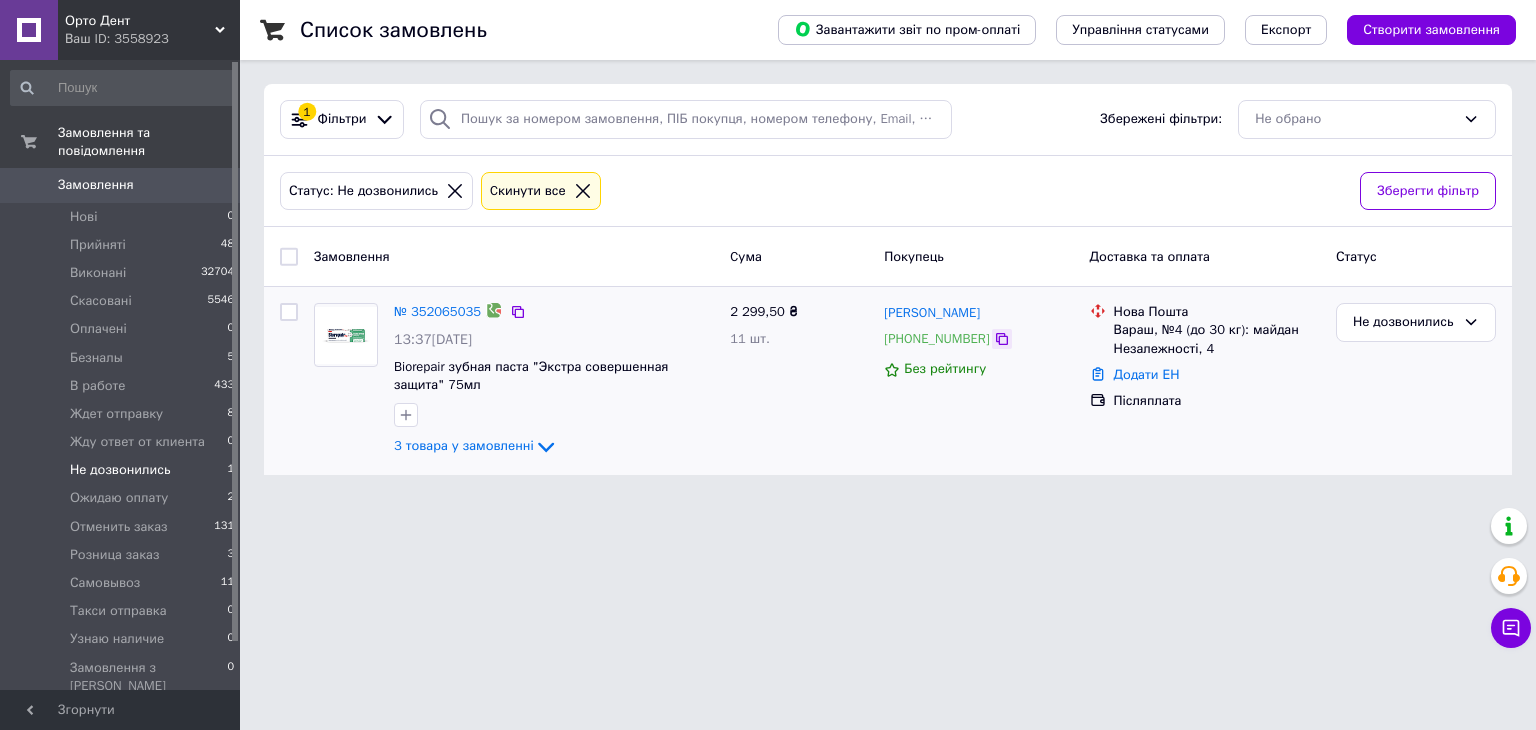 click 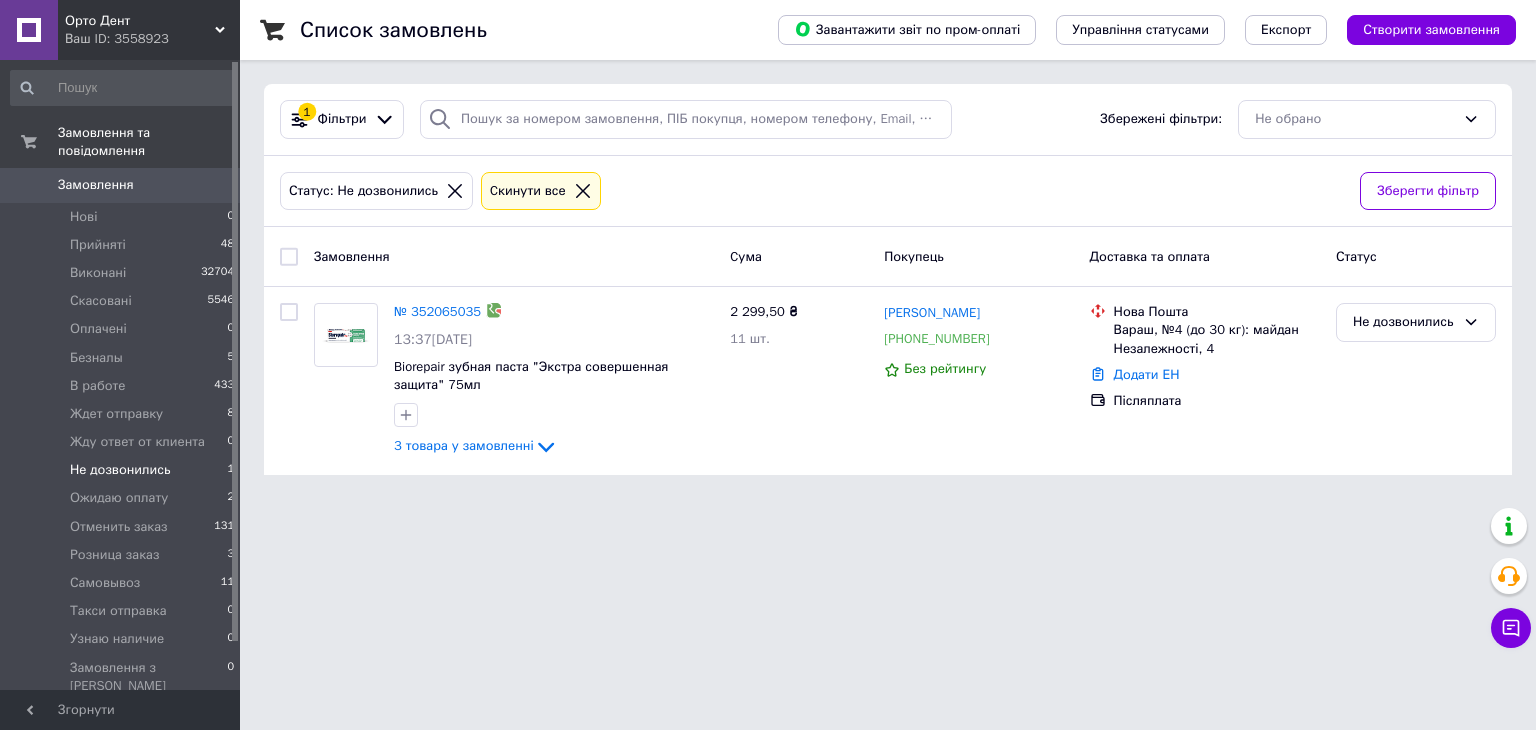 click 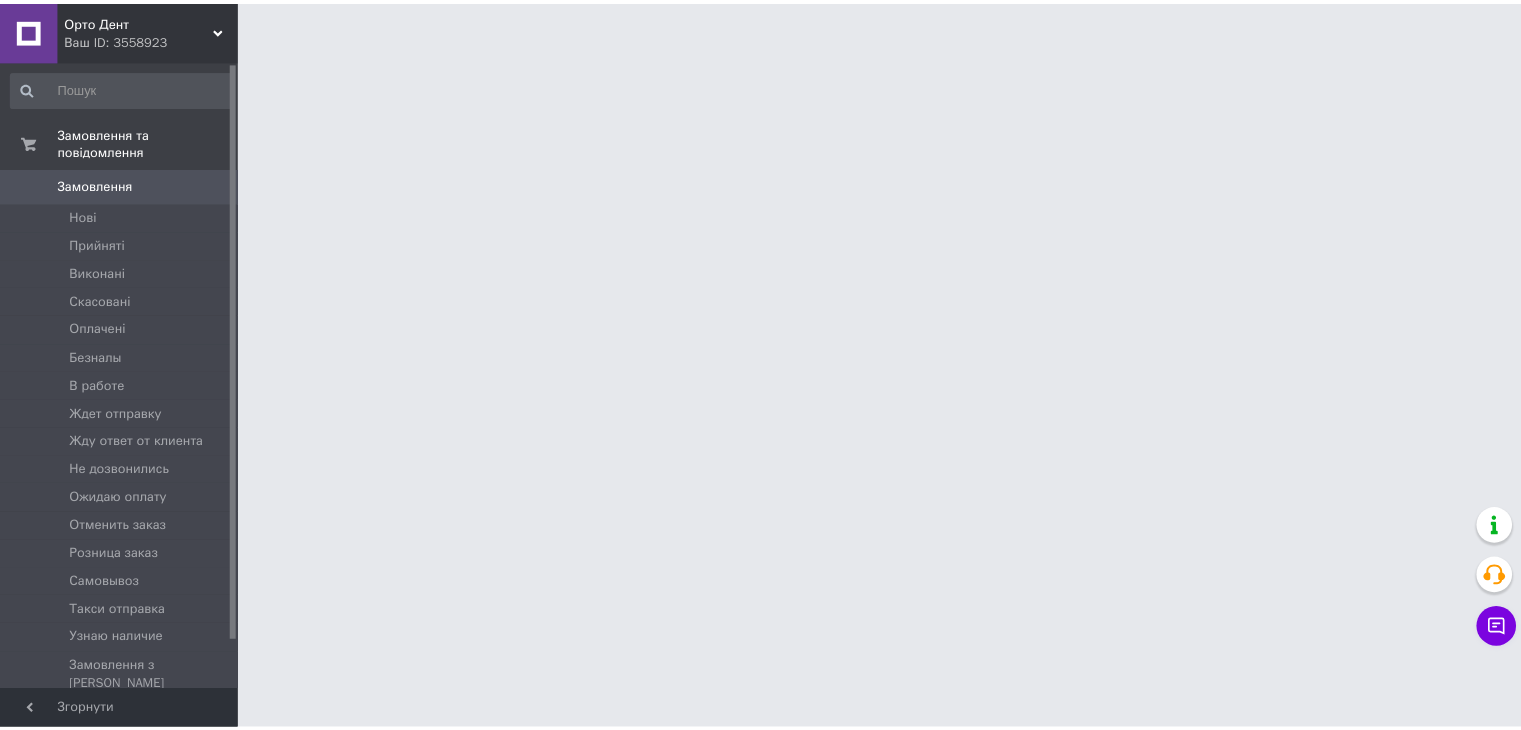 scroll, scrollTop: 0, scrollLeft: 0, axis: both 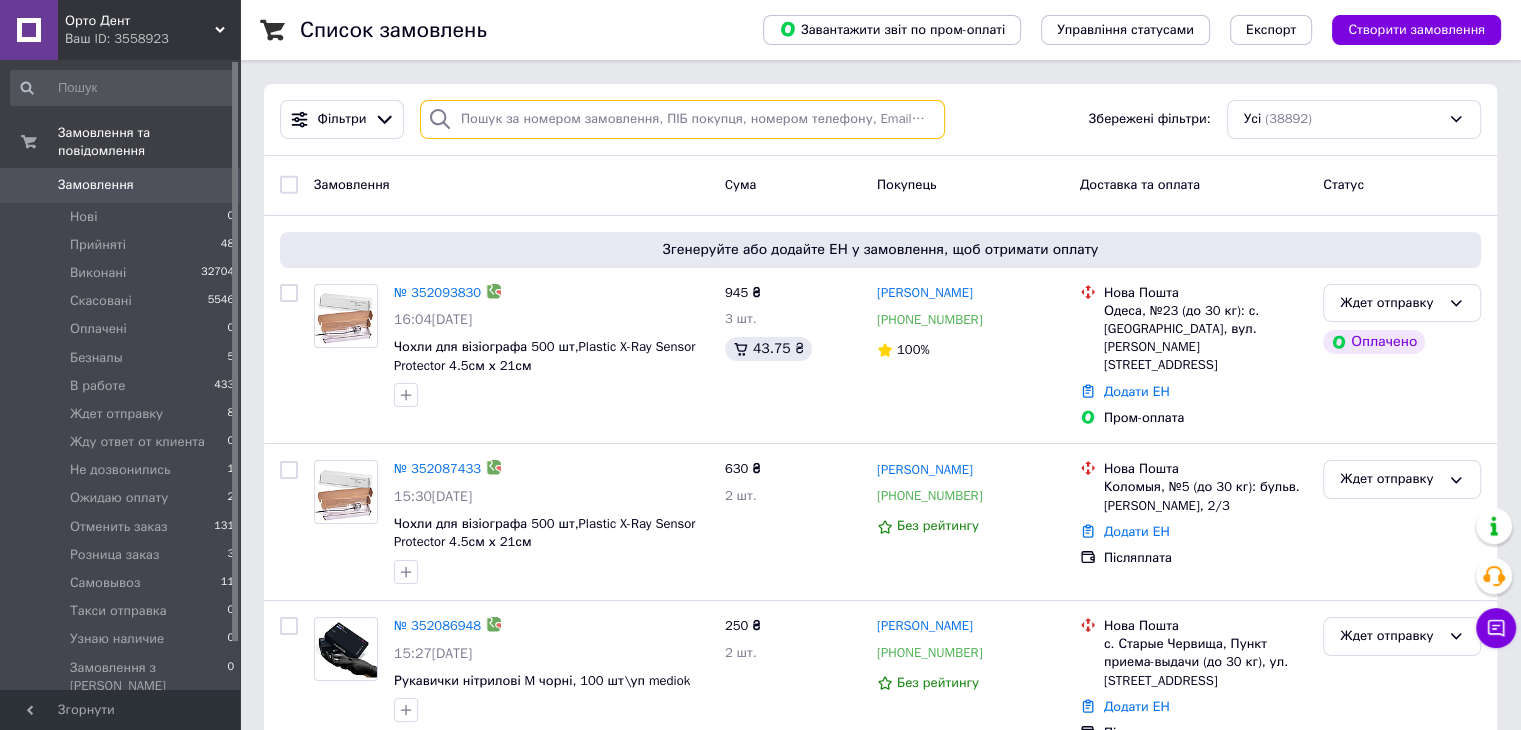 click at bounding box center (682, 119) 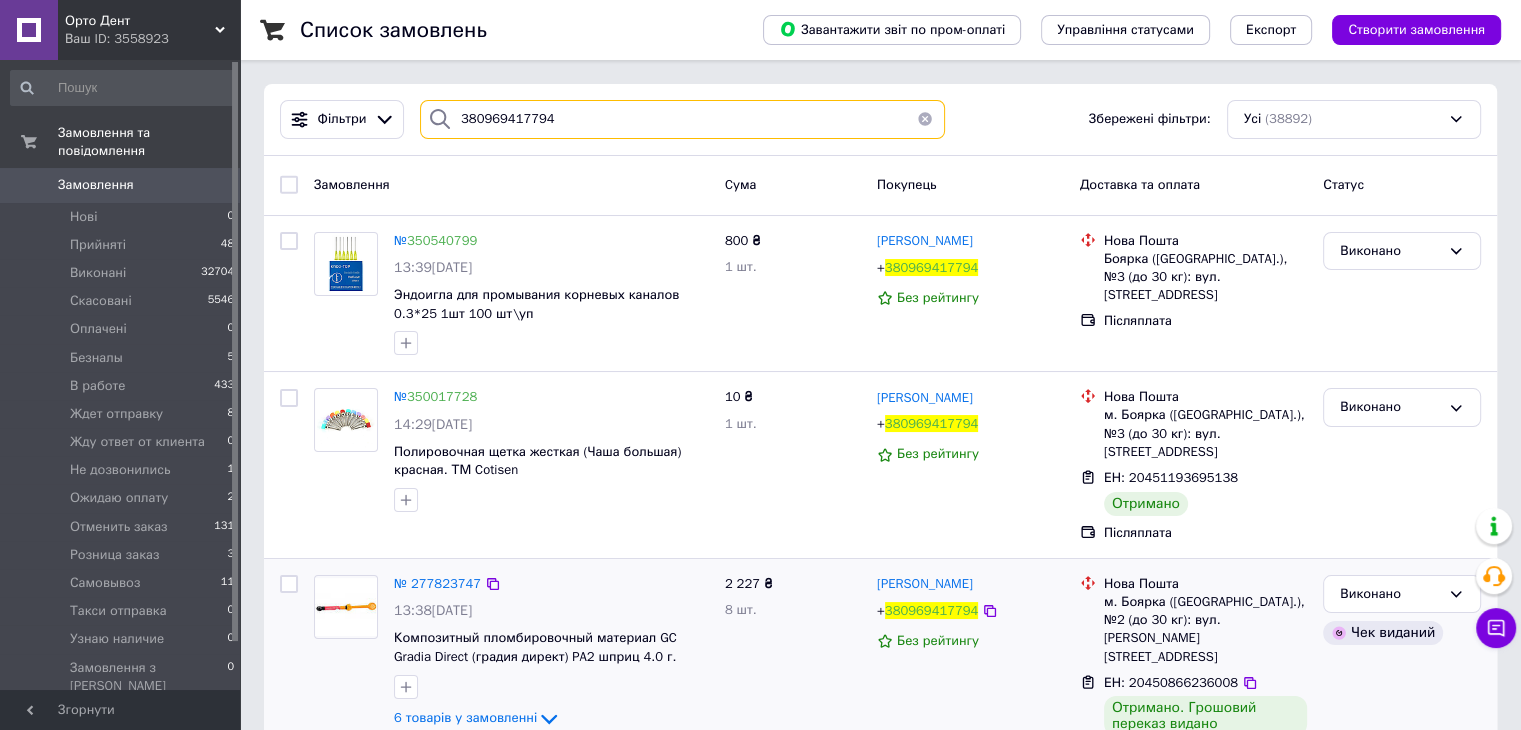 type on "380969417794" 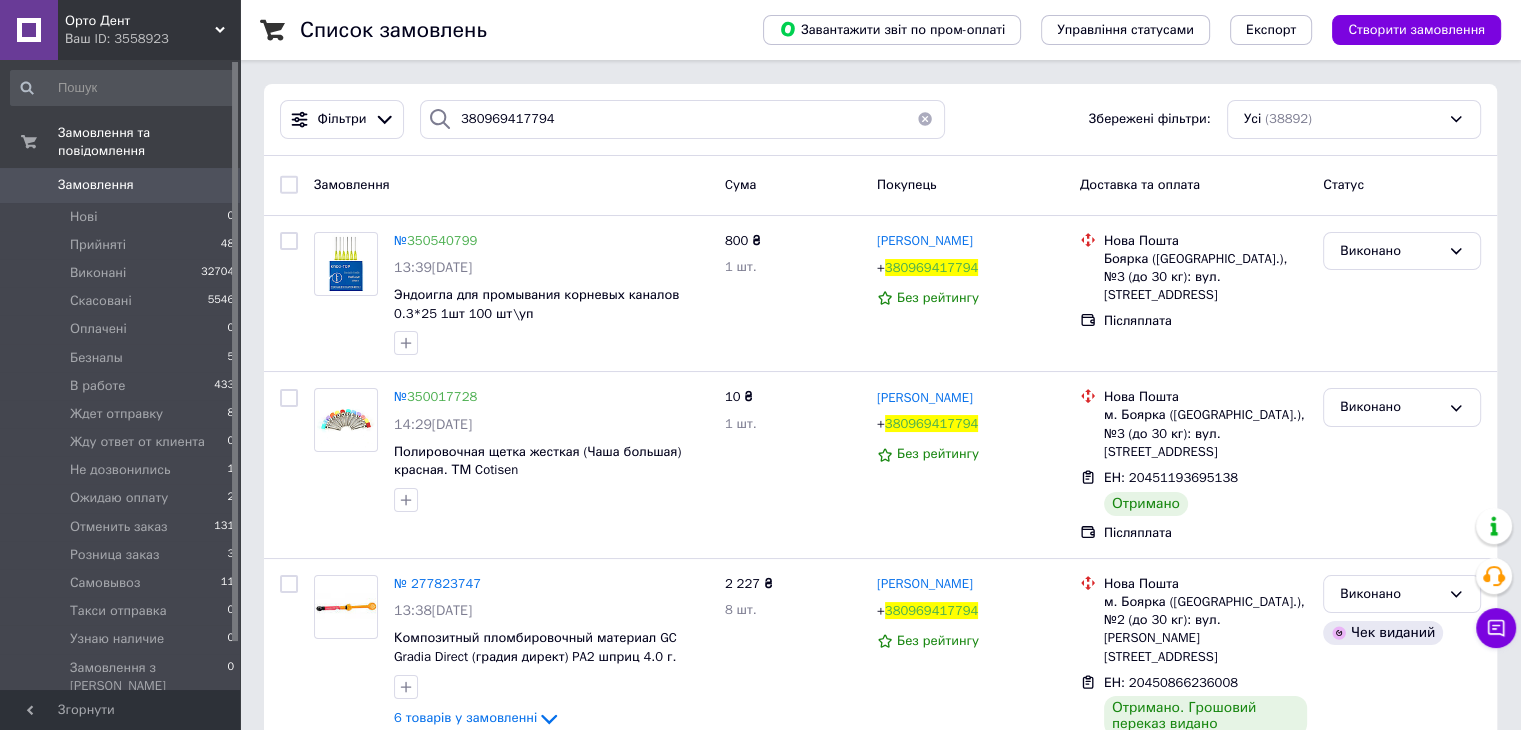 click at bounding box center [925, 119] 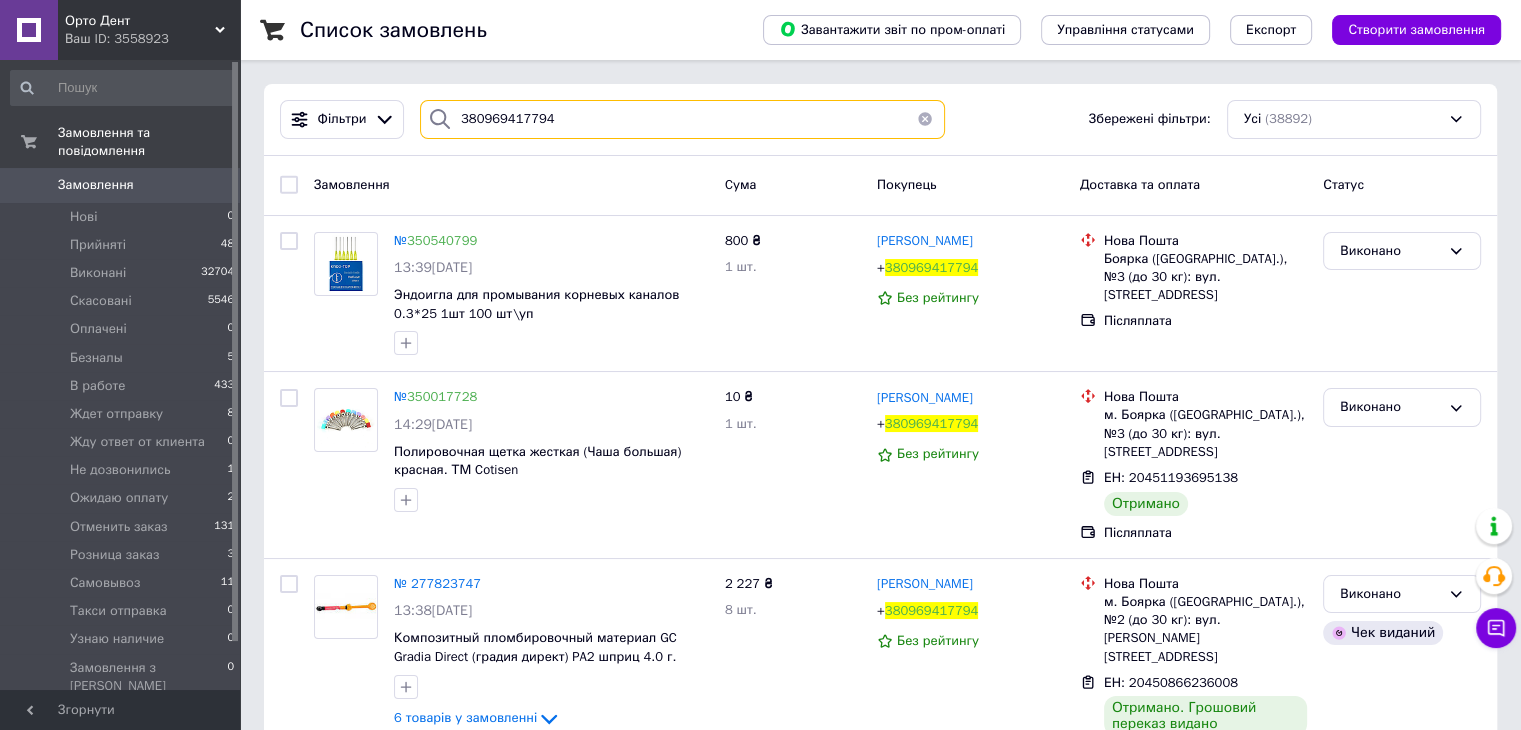 type 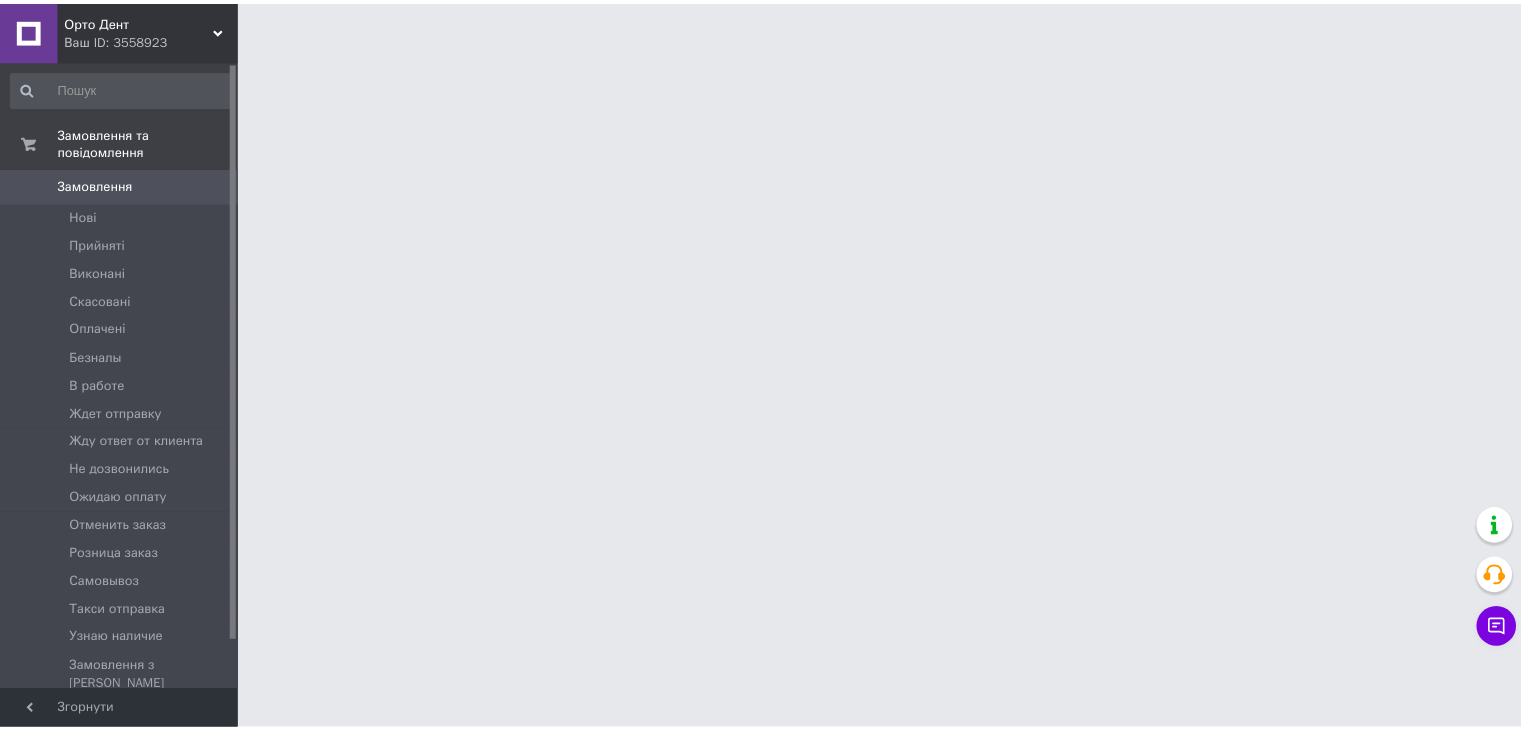 scroll, scrollTop: 0, scrollLeft: 0, axis: both 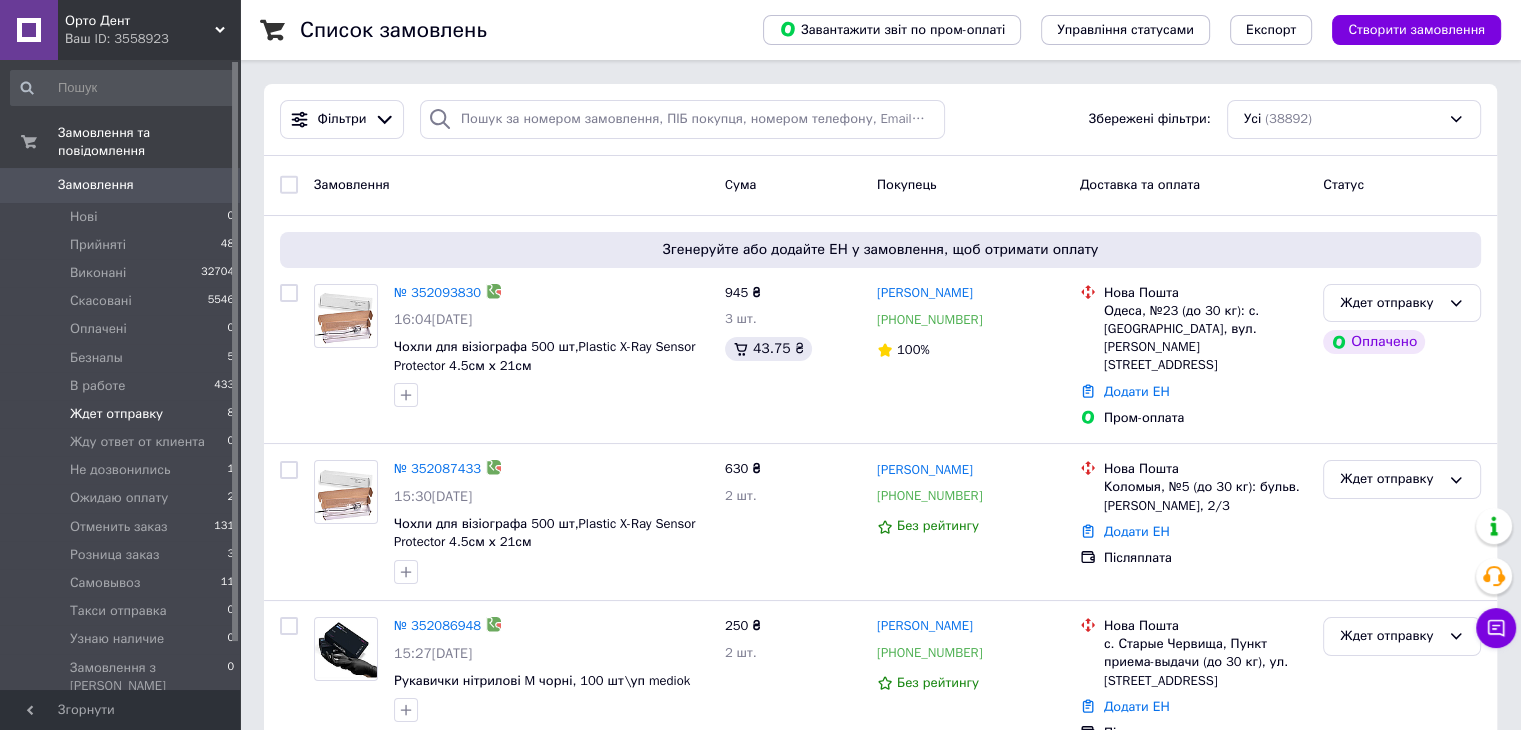 click on "Ждет отправку" at bounding box center [116, 414] 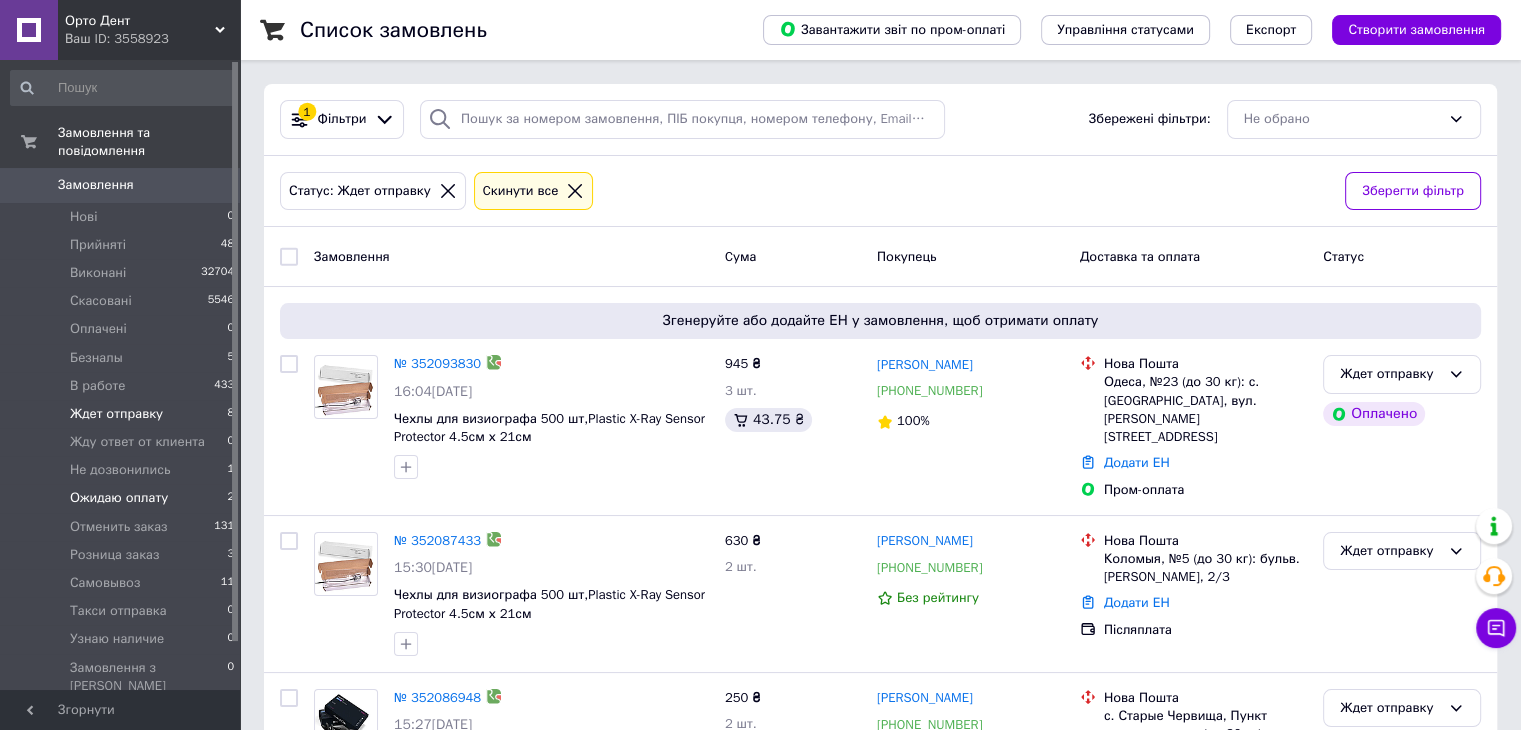 click on "Ожидаю оплату" at bounding box center [119, 498] 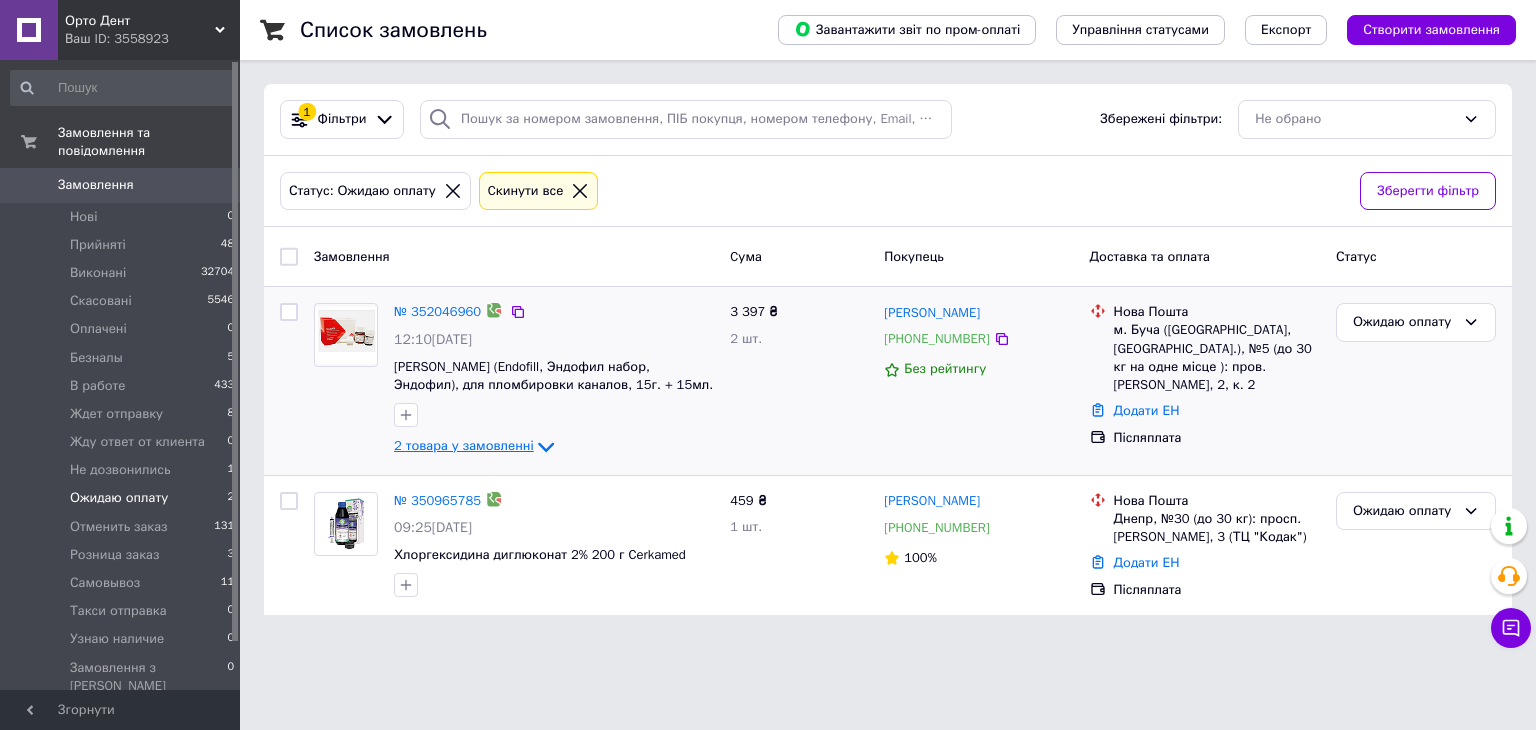 click on "2 товара у замовленні" at bounding box center (464, 446) 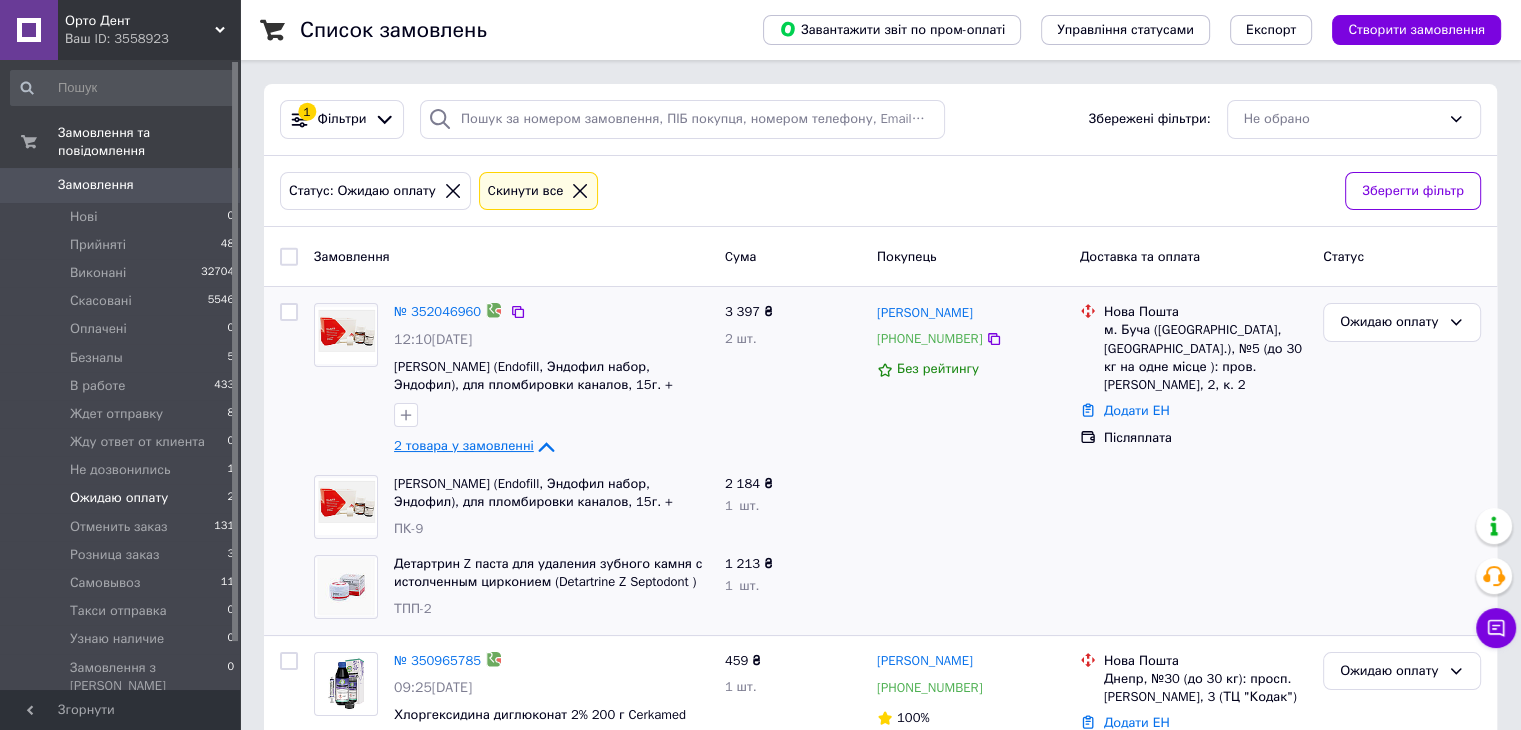 click on "2 товара у замовленні" at bounding box center (464, 446) 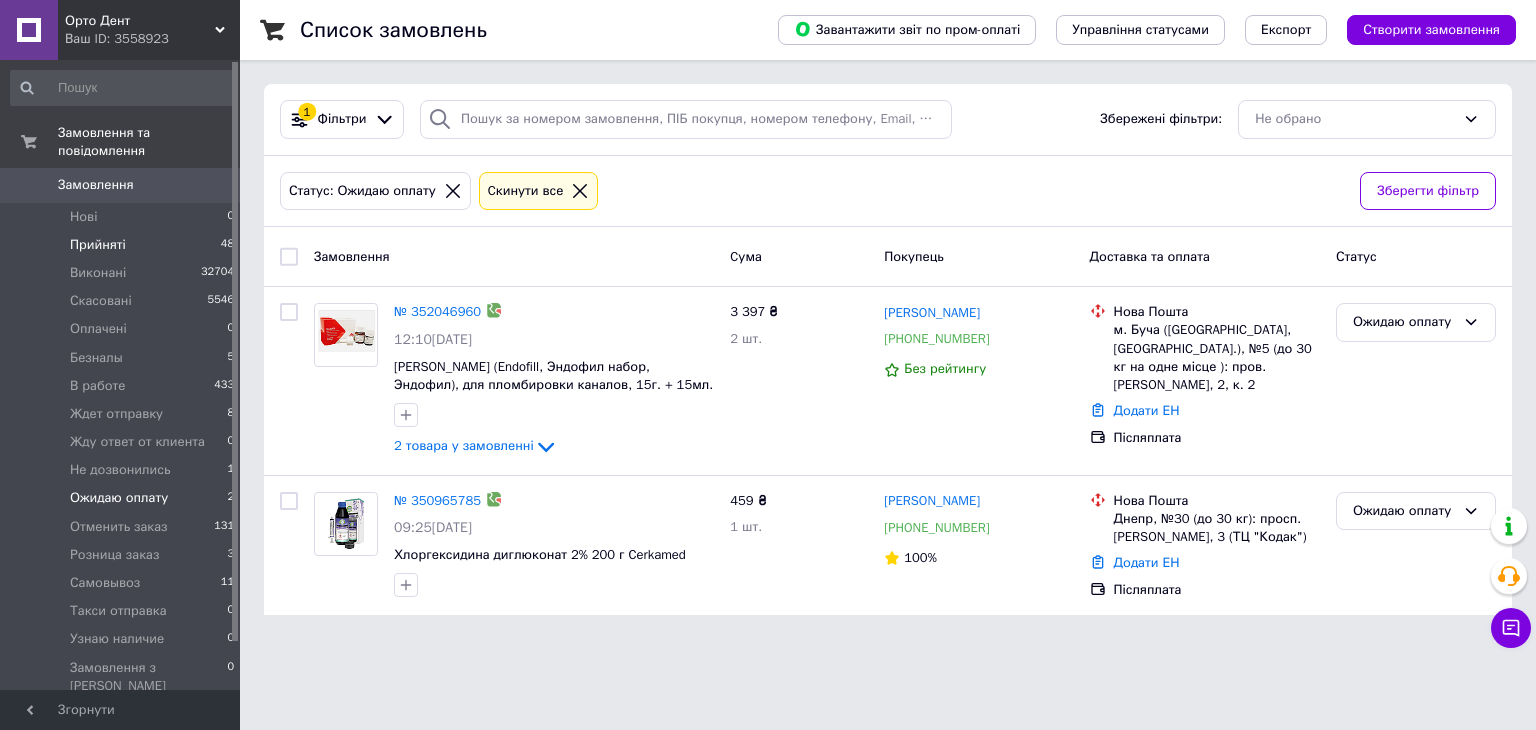 click on "Прийняті 48" at bounding box center (123, 245) 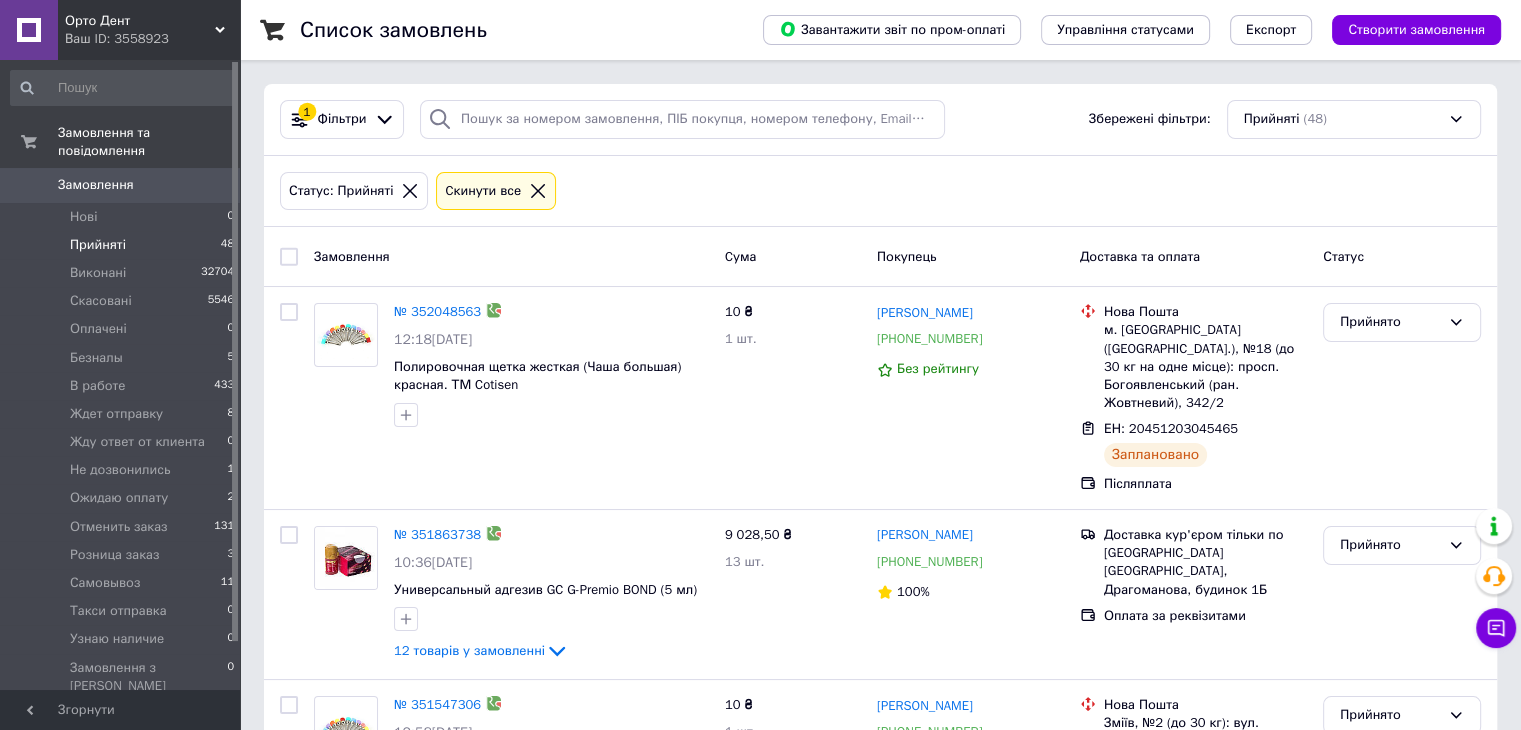 click on "Ваш ID: 3558923" at bounding box center [152, 39] 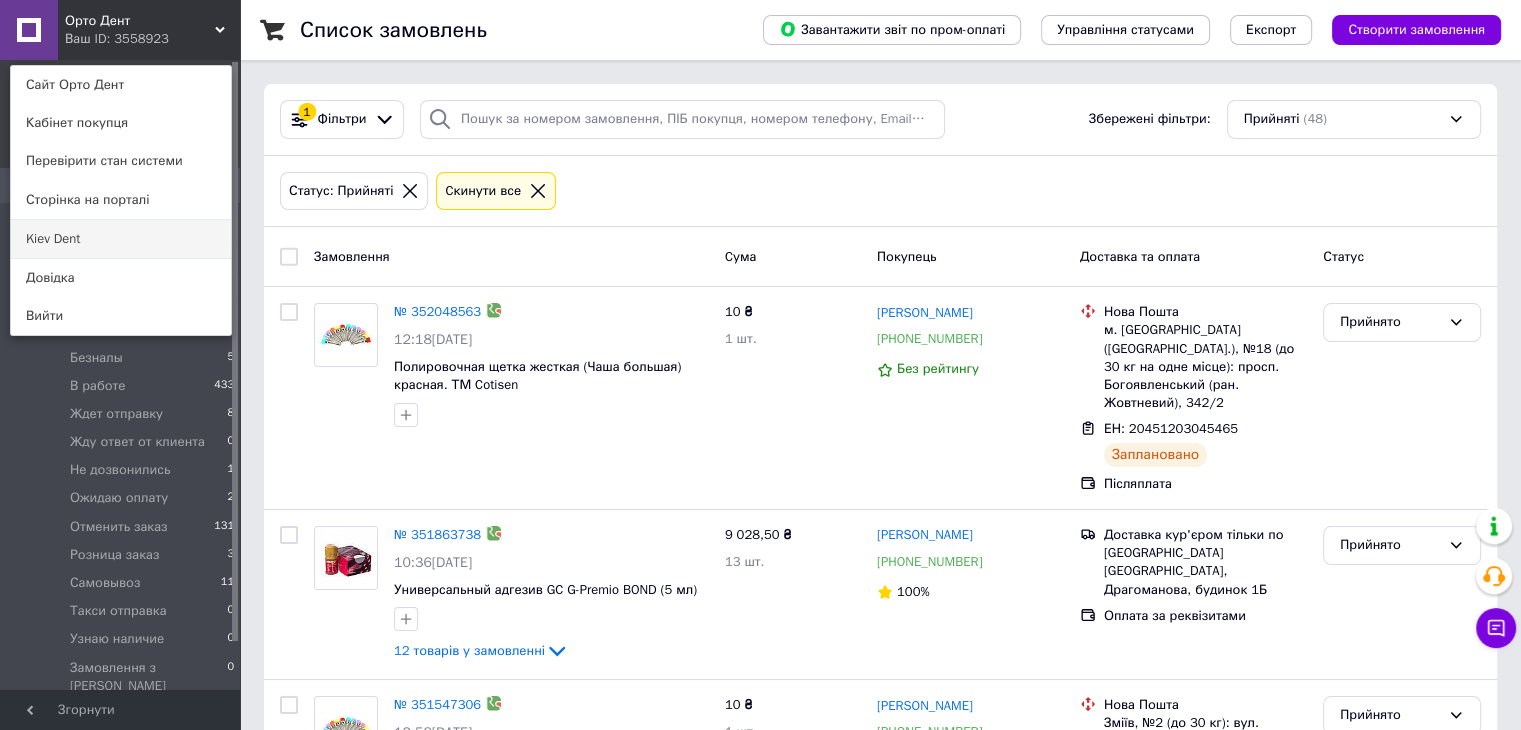 click on "Kiev Dent" at bounding box center (121, 239) 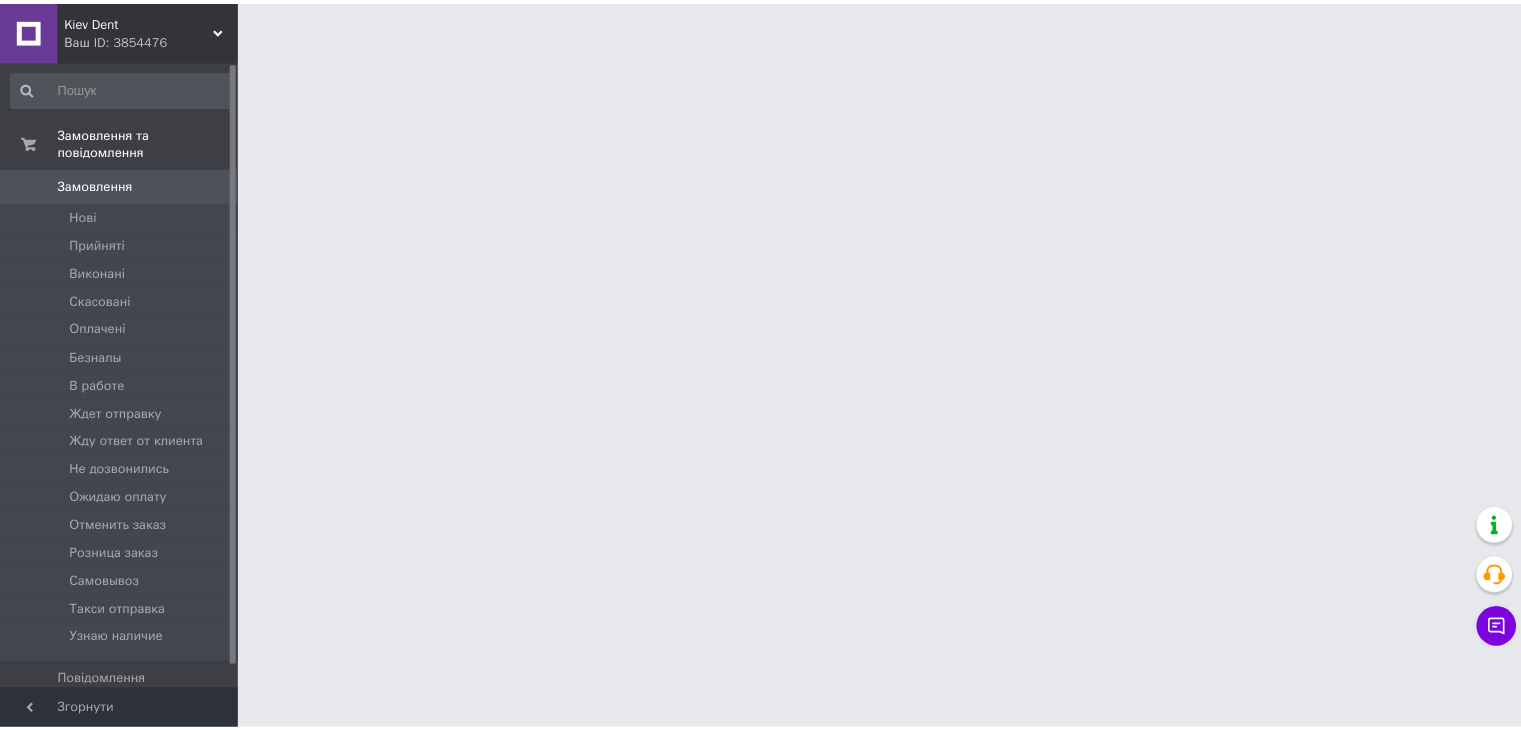 scroll, scrollTop: 0, scrollLeft: 0, axis: both 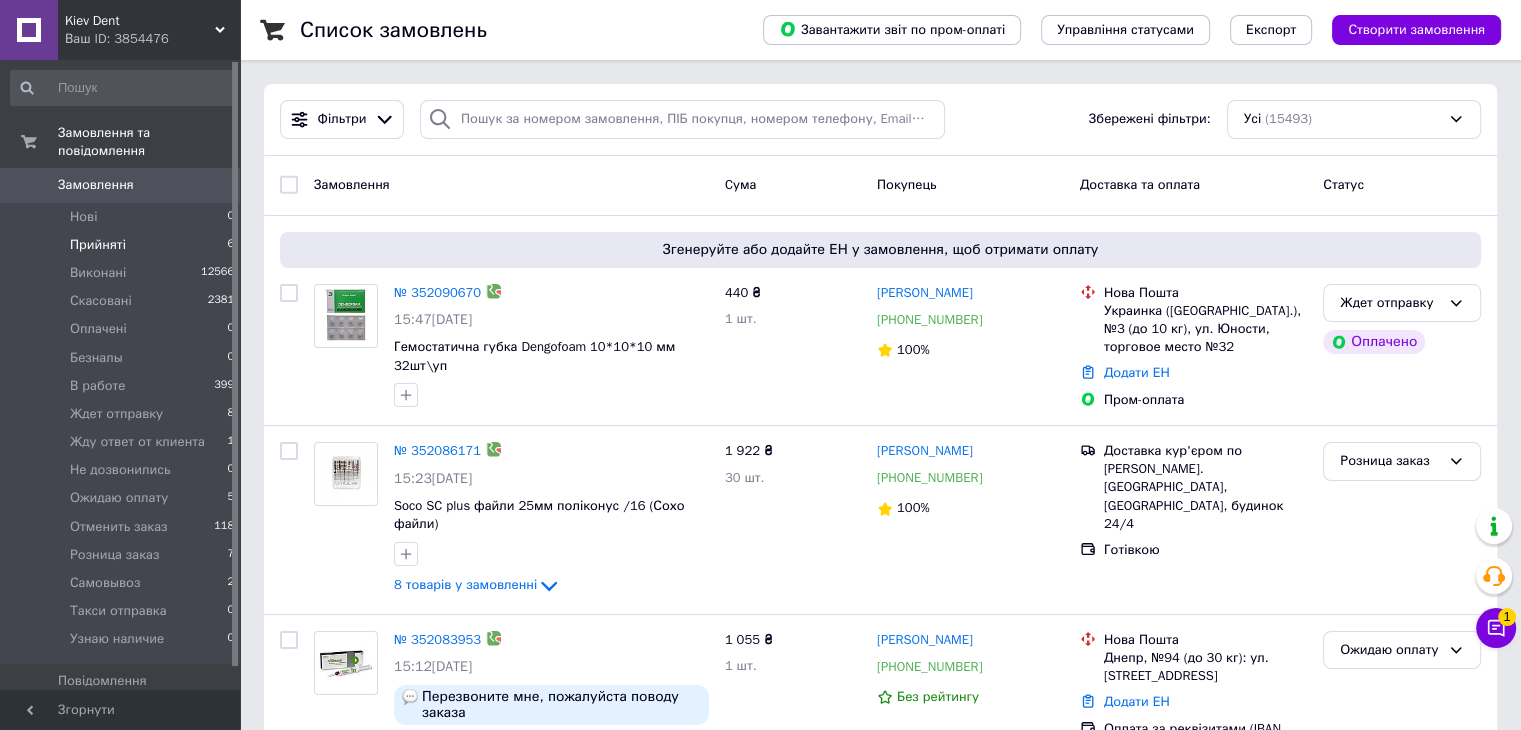 click on "Прийняті 6" at bounding box center [123, 245] 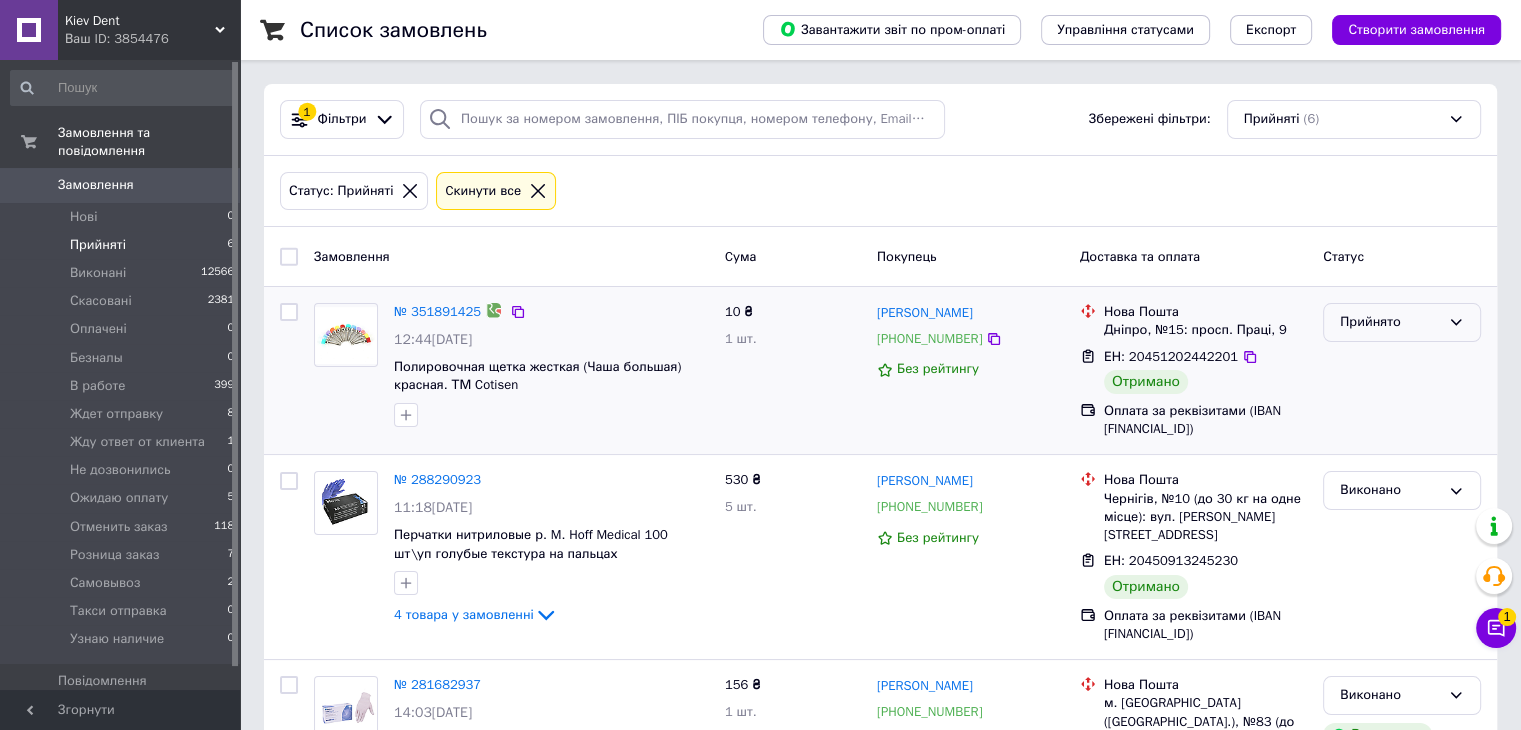 click 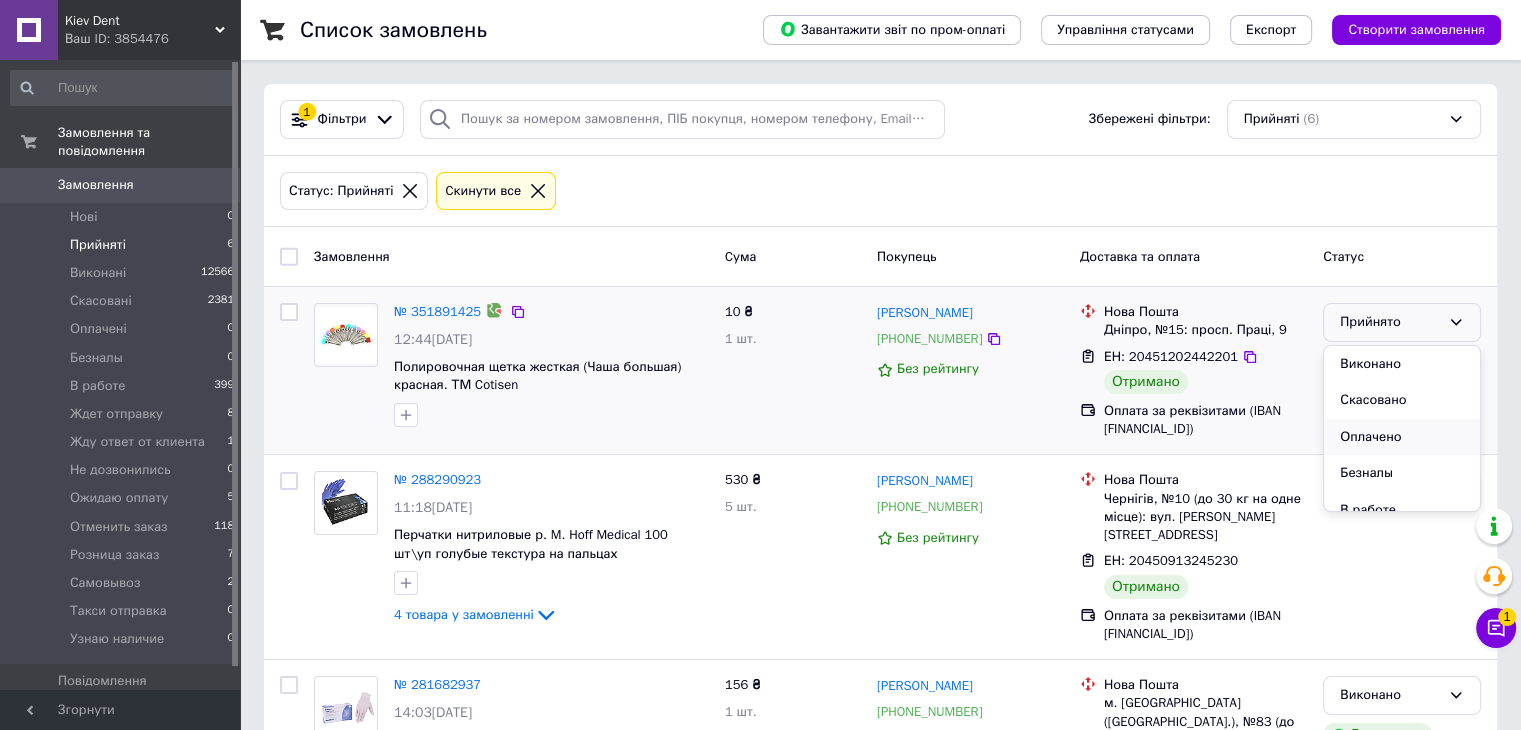 scroll, scrollTop: 100, scrollLeft: 0, axis: vertical 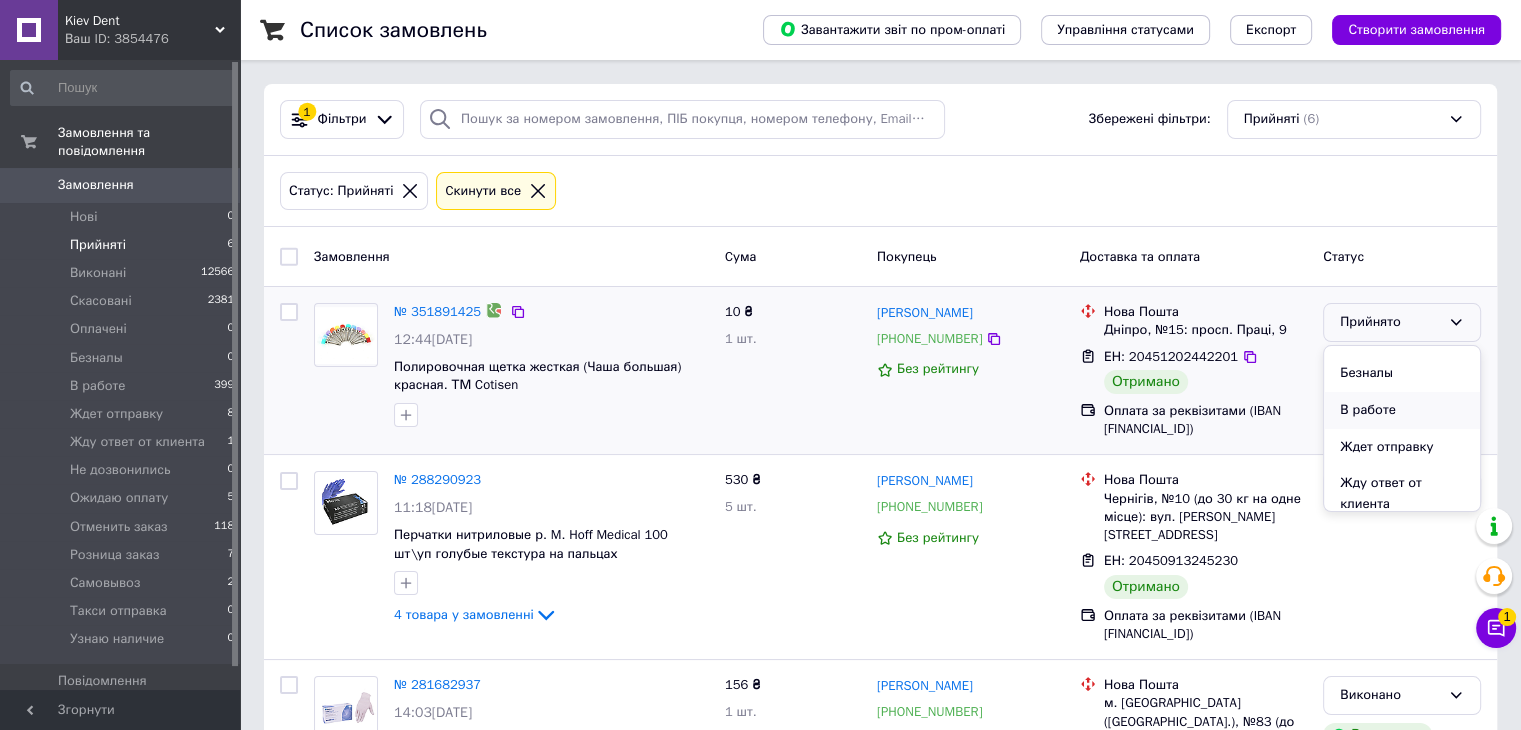 click on "В работе" at bounding box center [1402, 410] 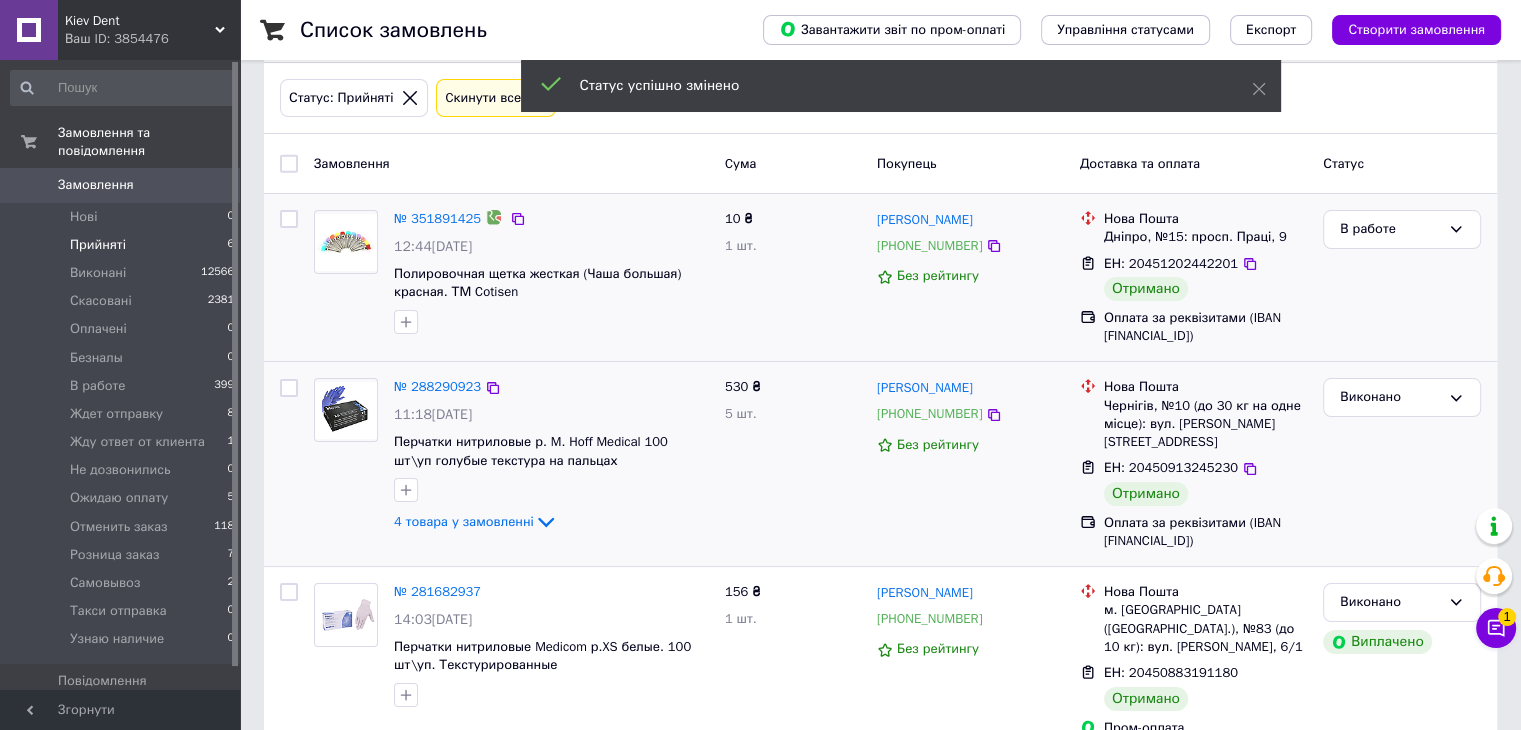 scroll, scrollTop: 200, scrollLeft: 0, axis: vertical 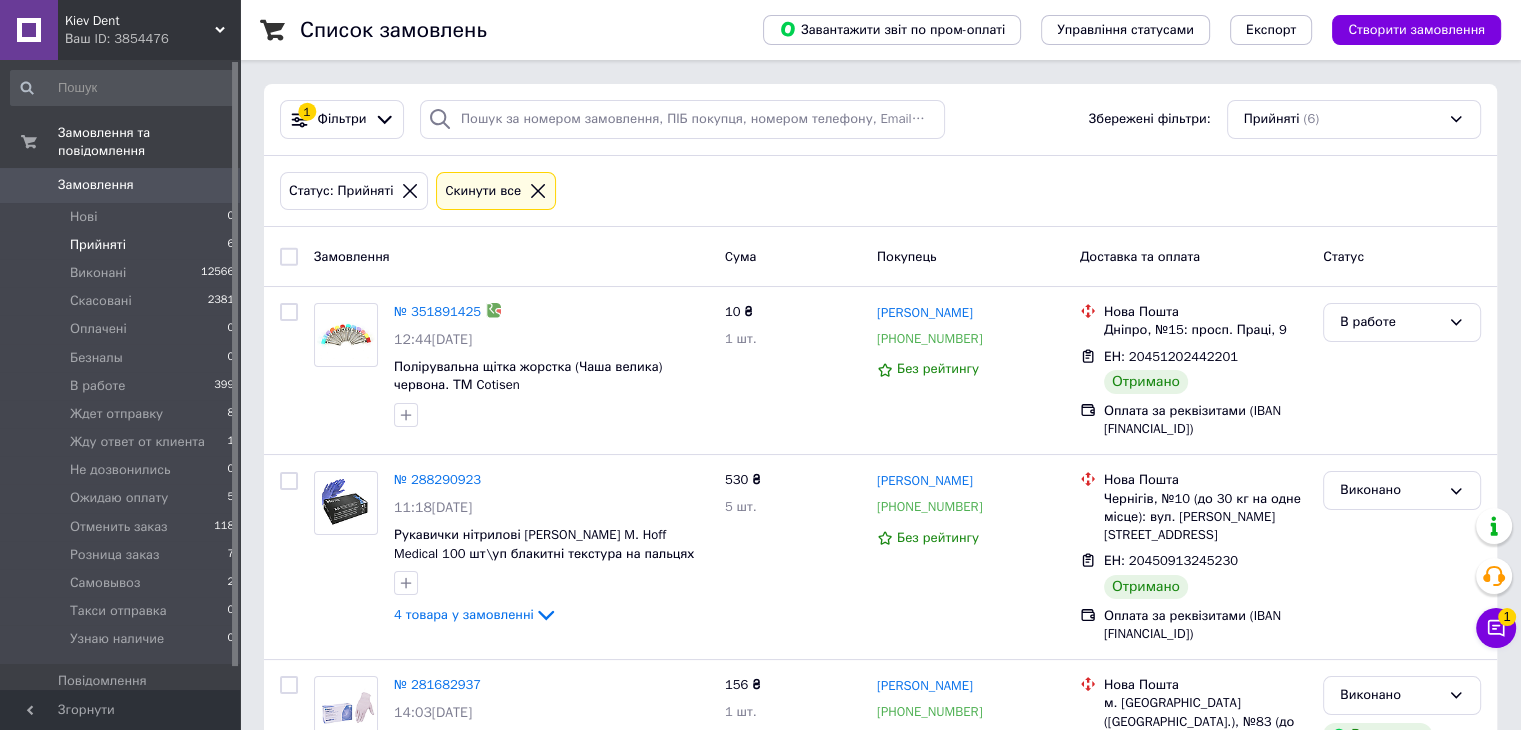 click 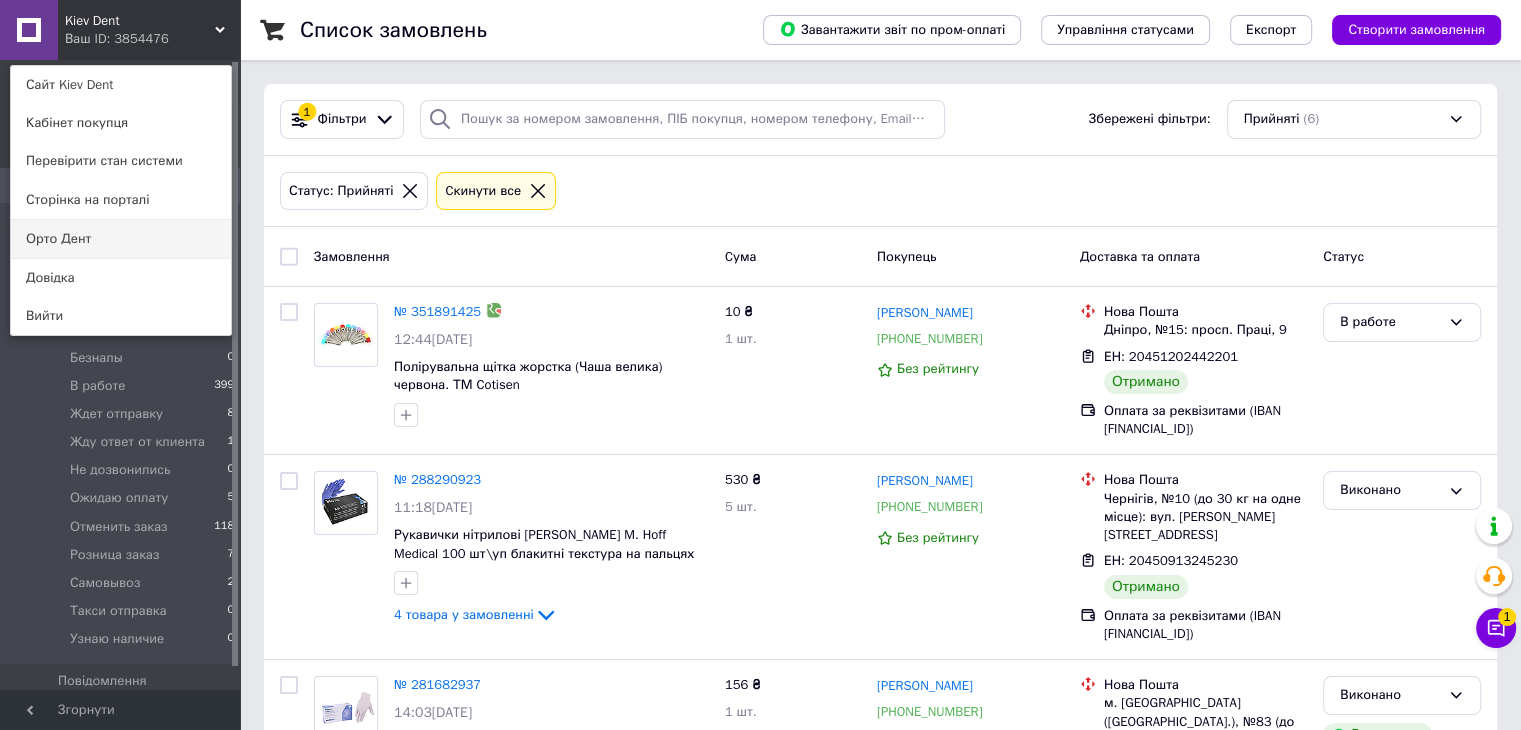 click on "Орто Дент" at bounding box center (121, 239) 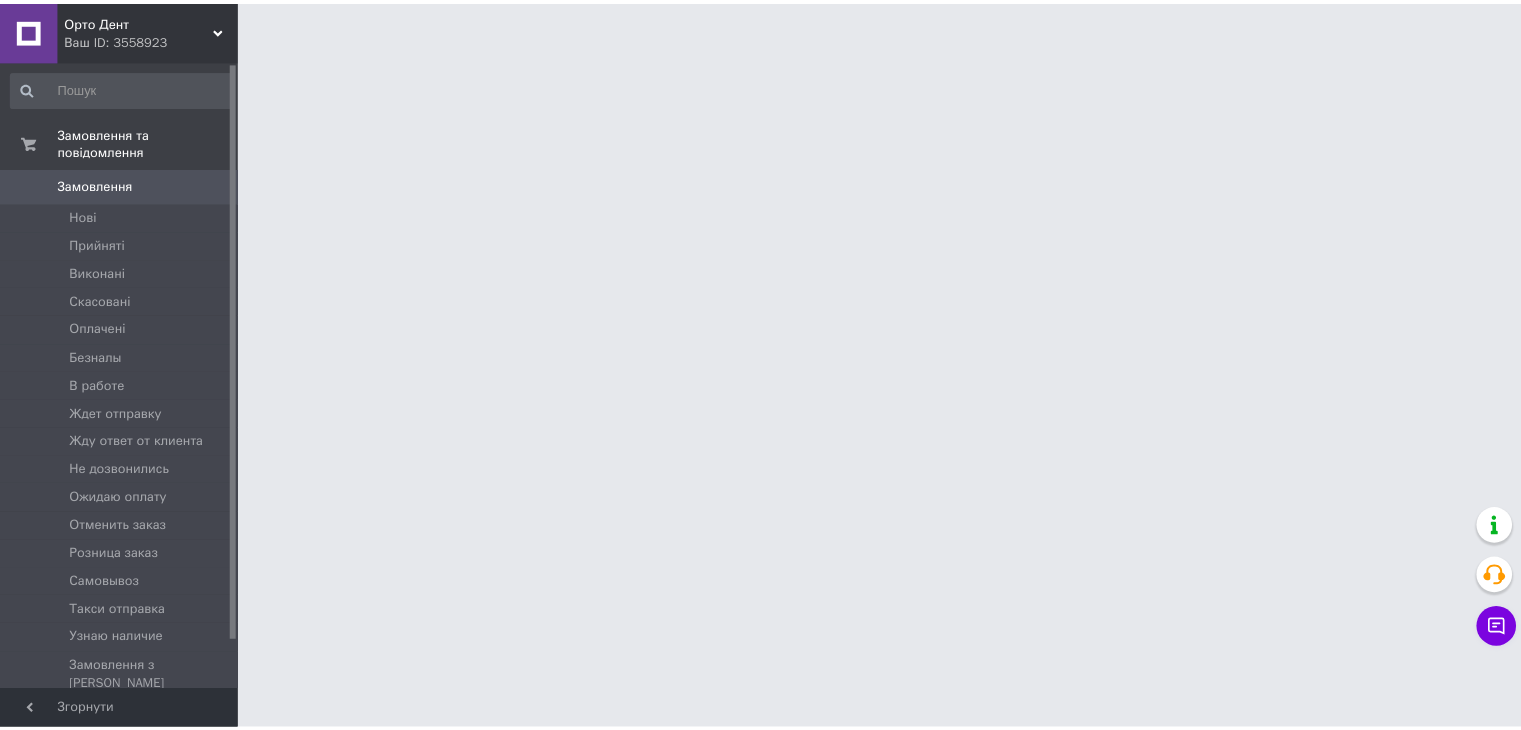 scroll, scrollTop: 0, scrollLeft: 0, axis: both 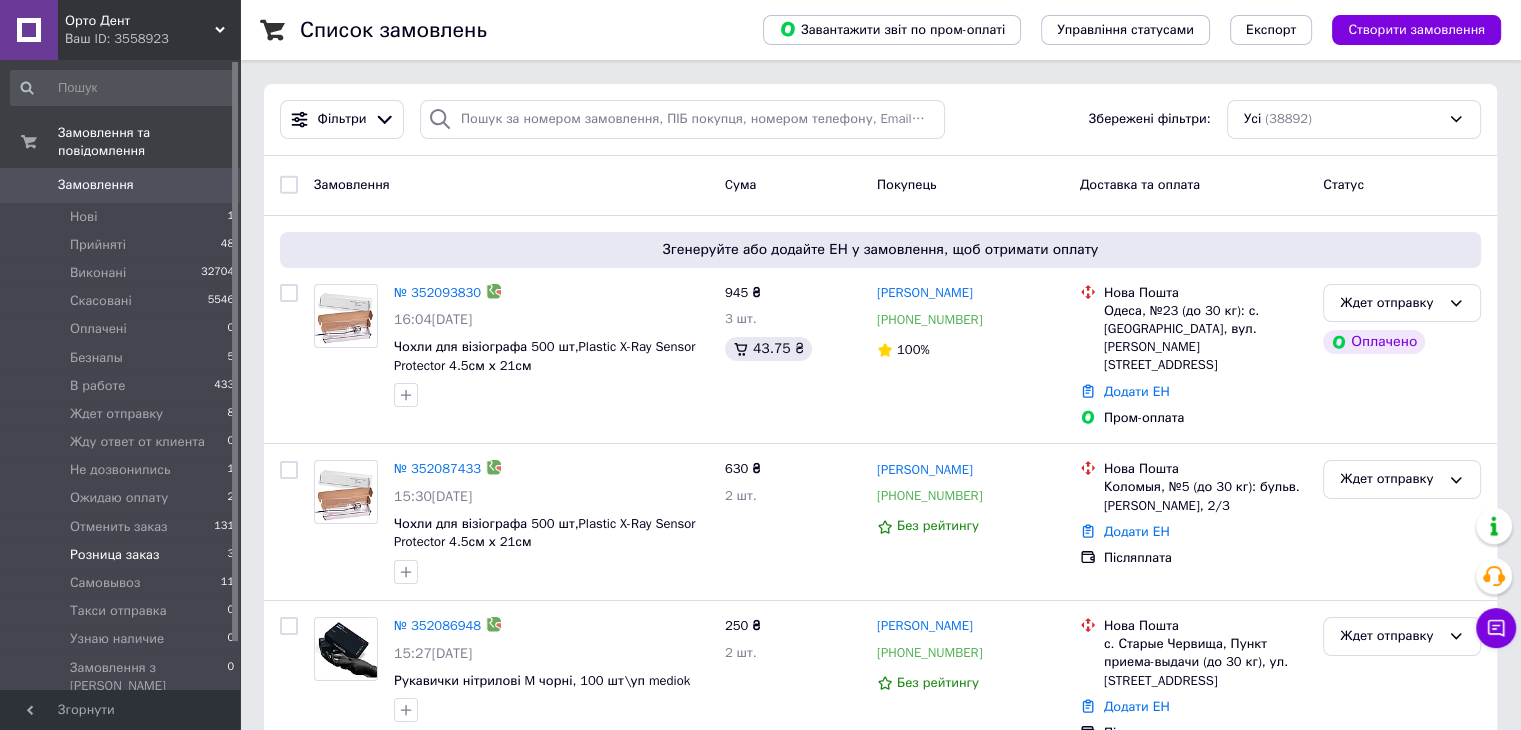 click on "Розница заказ" at bounding box center (114, 555) 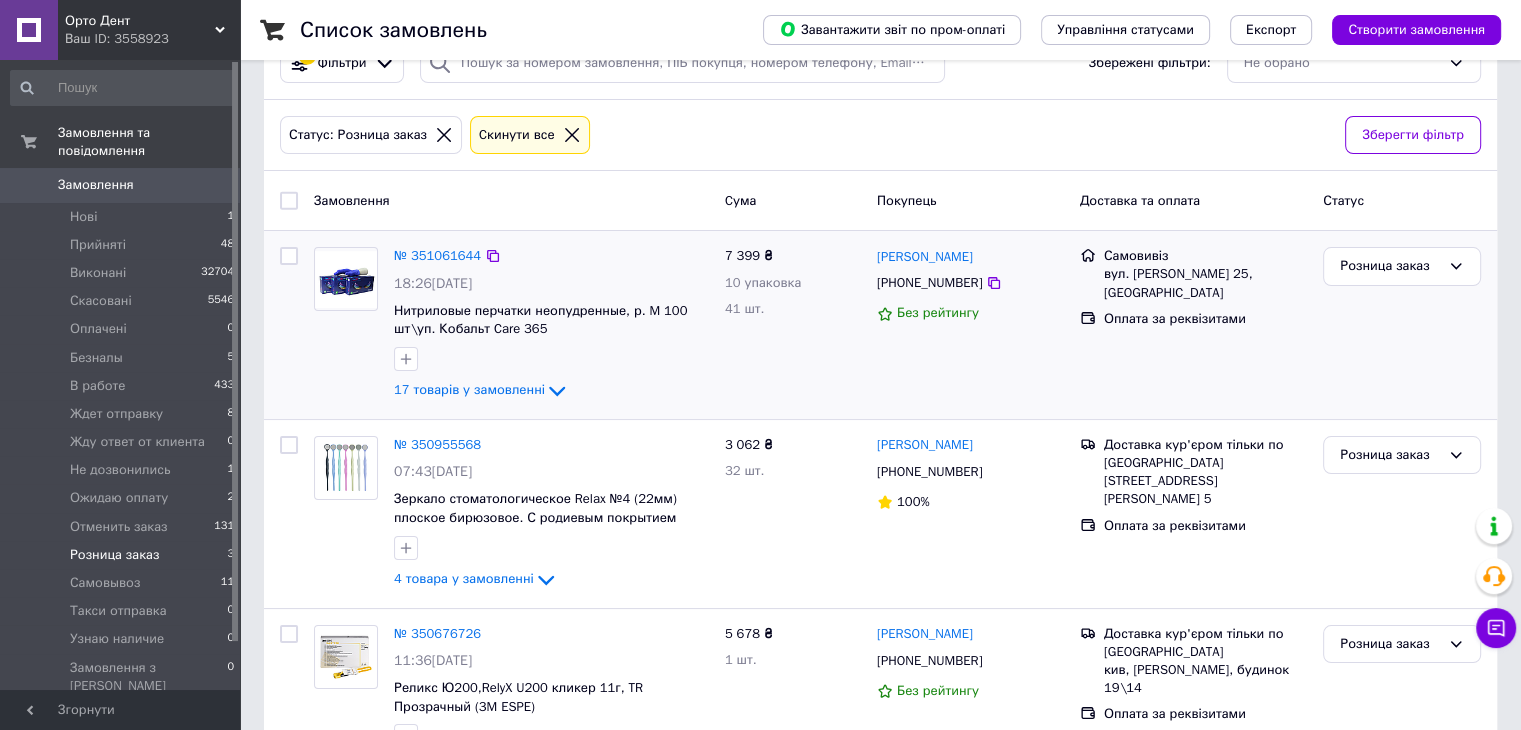 scroll, scrollTop: 112, scrollLeft: 0, axis: vertical 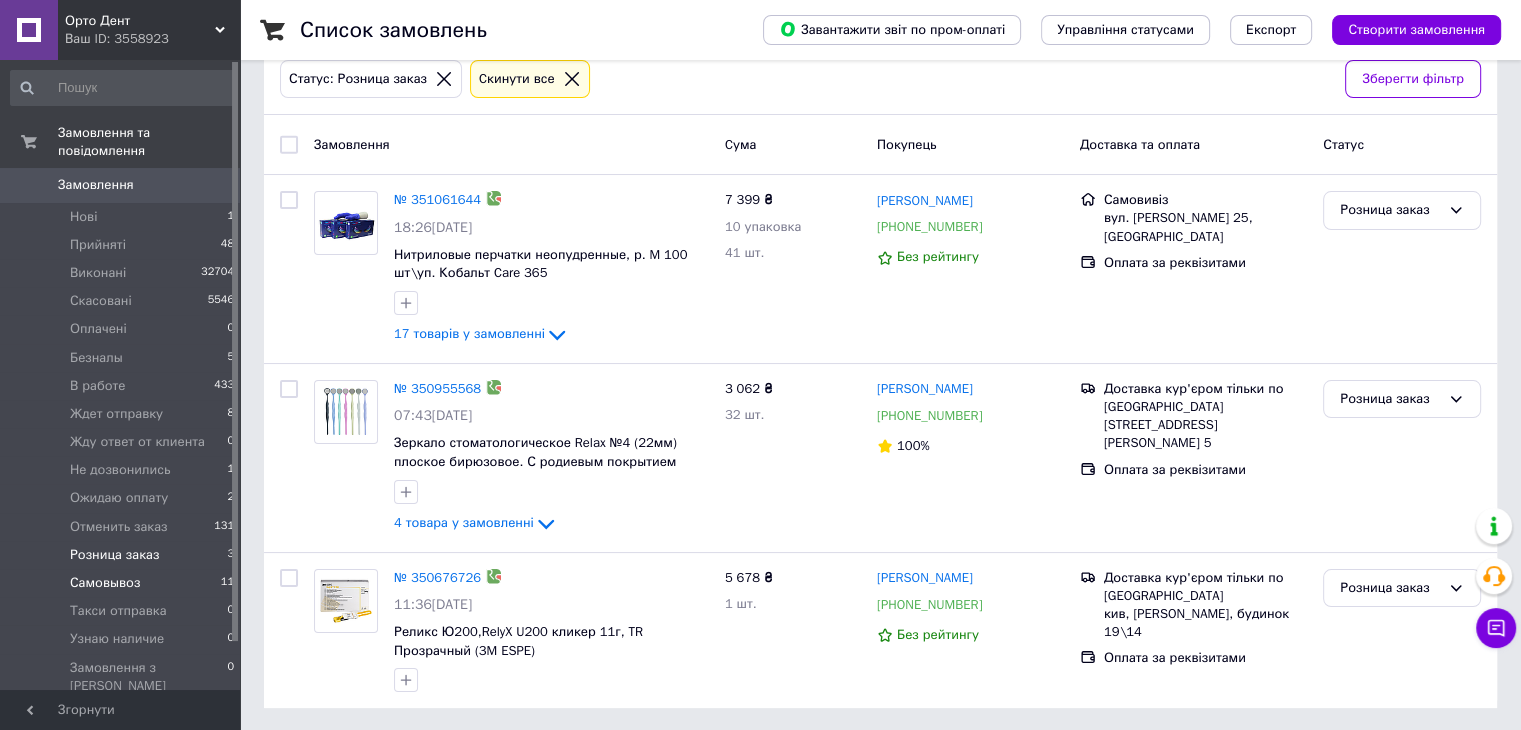click on "Самовывоз" at bounding box center [105, 583] 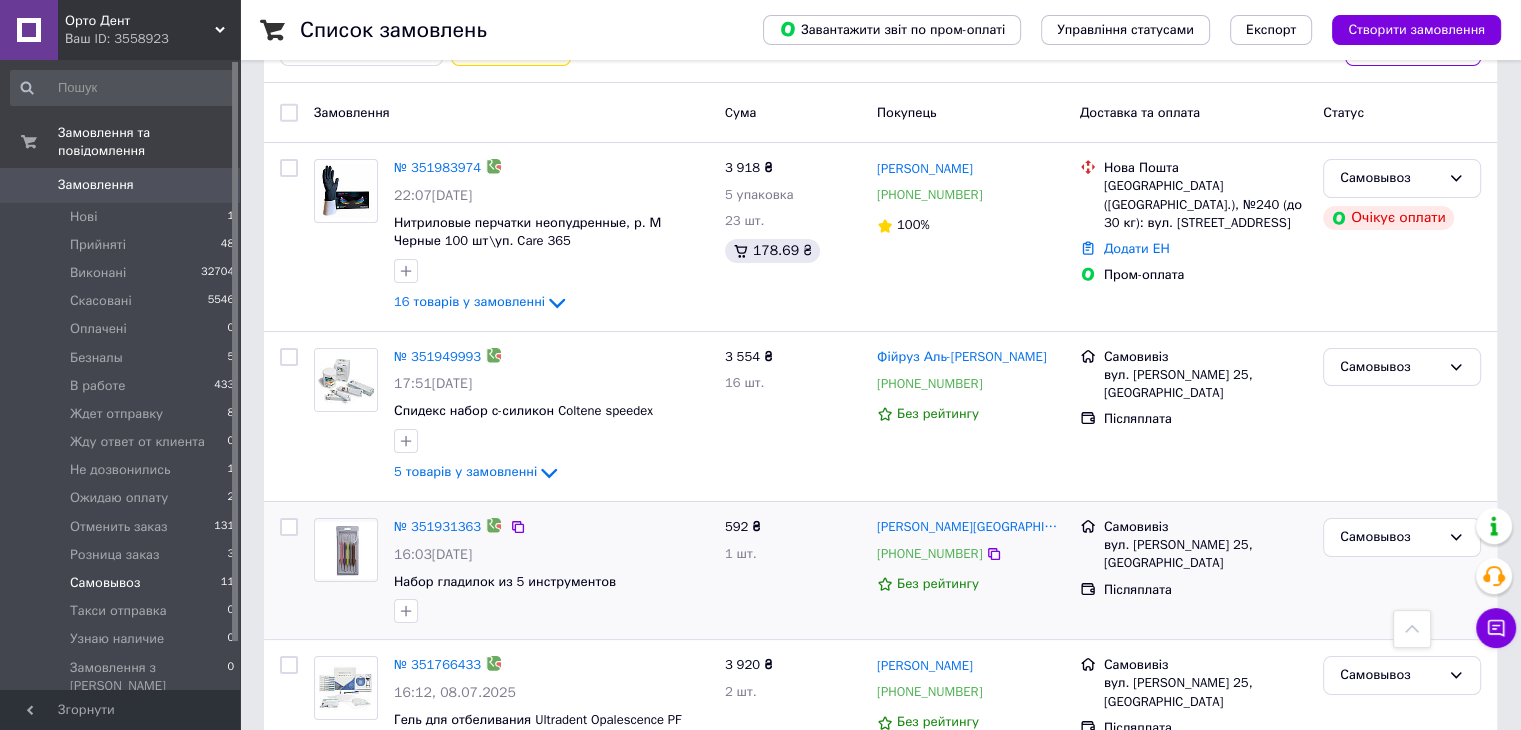 scroll, scrollTop: 0, scrollLeft: 0, axis: both 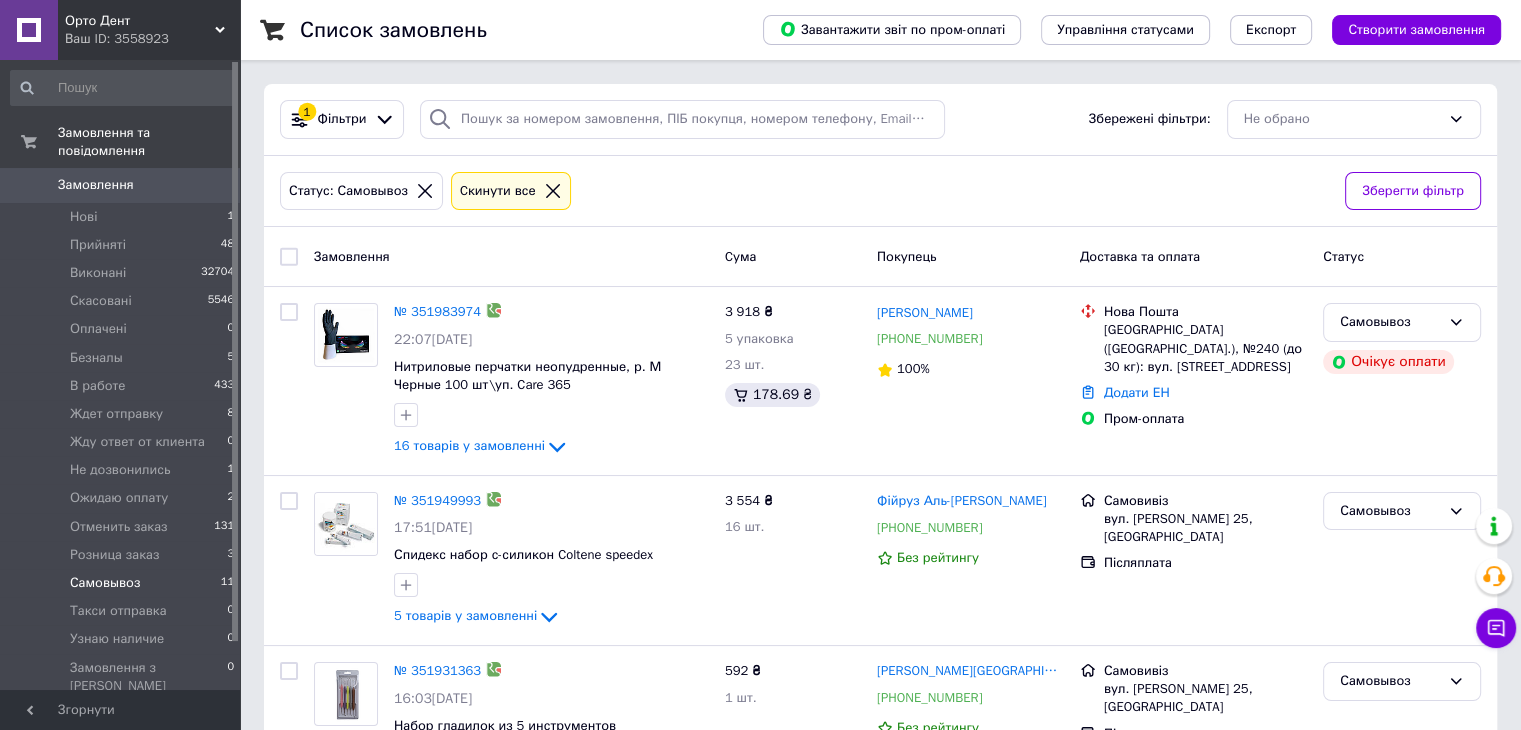 click 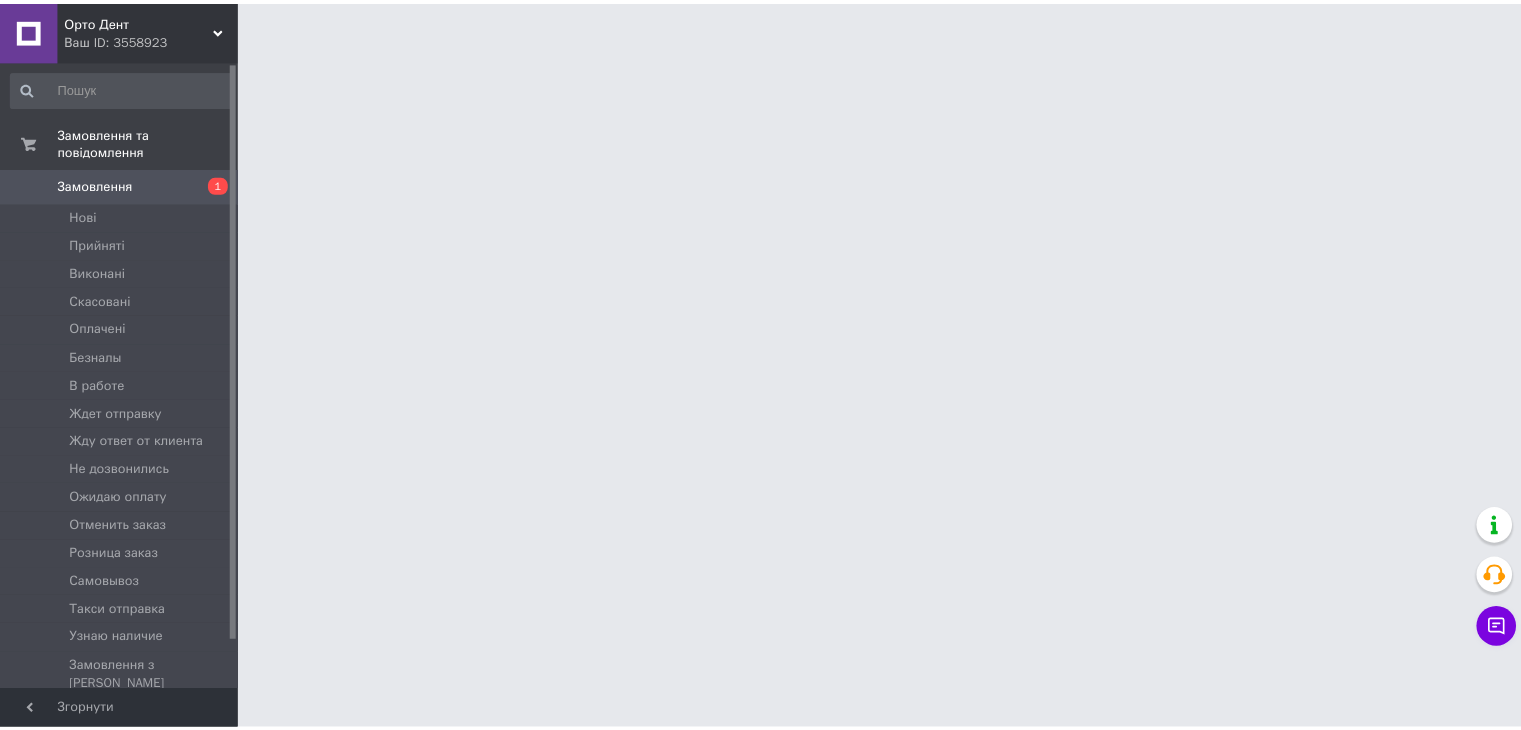 scroll, scrollTop: 0, scrollLeft: 0, axis: both 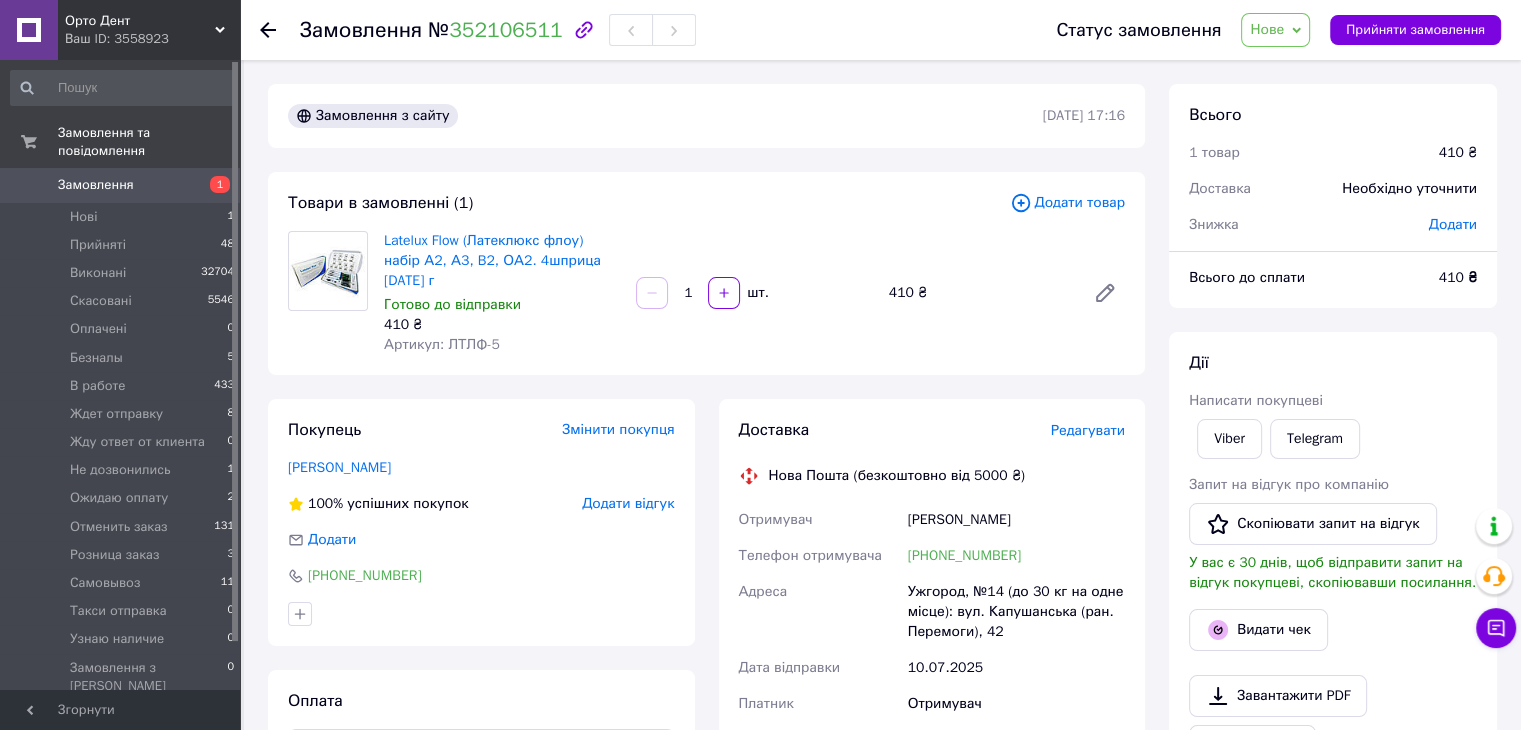 click on "Товари в замовленні (1) Додати товар Latelux Flow (Латеклюкс флоу) набір А2, А3, B2, ОА2. 4шприца [DATE] г Готово до відправки 410 ₴ Артикул: ЛТЛФ-5 1   шт. 410 ₴" at bounding box center [706, 273] 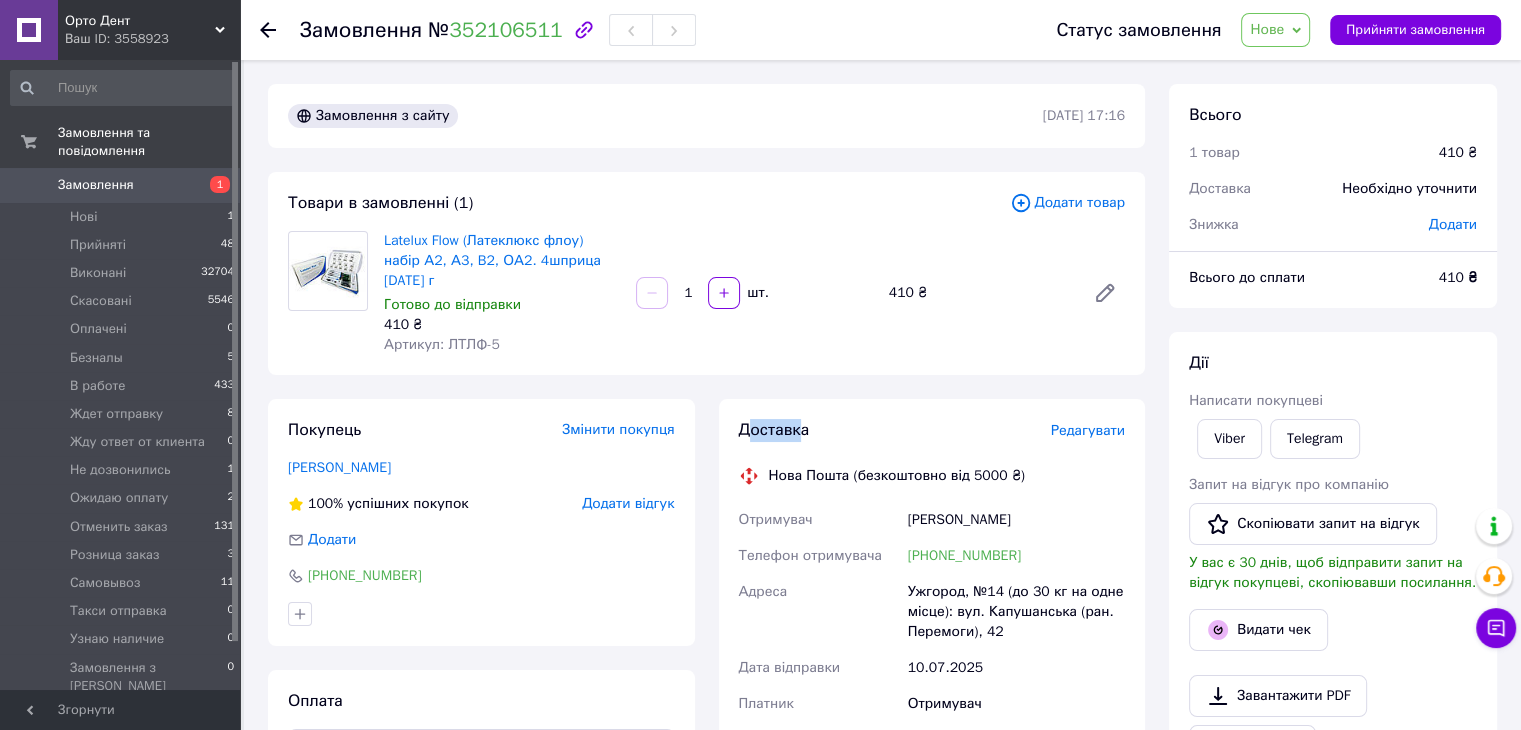 drag, startPoint x: 800, startPoint y: 413, endPoint x: 745, endPoint y: 412, distance: 55.00909 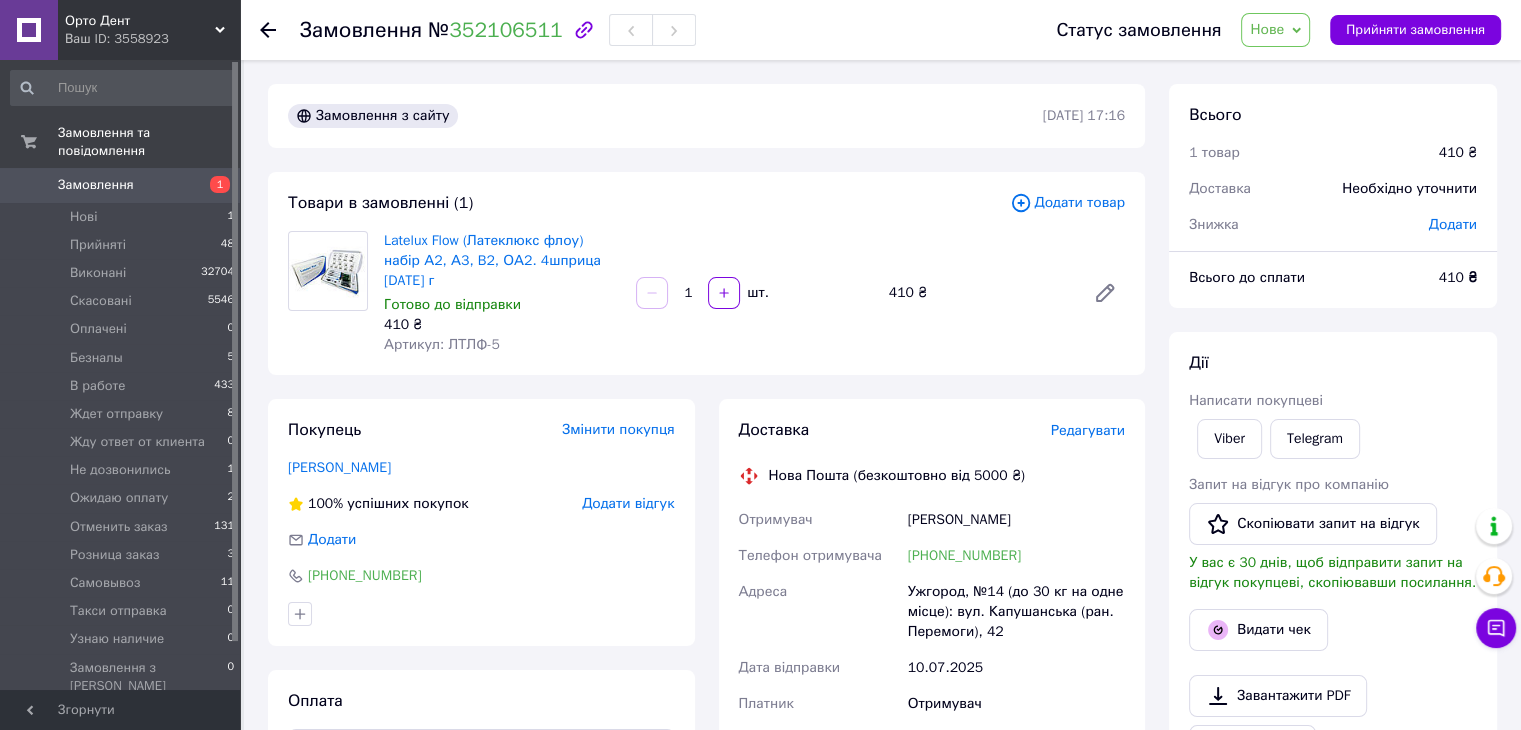 click on "Доставка" at bounding box center (895, 430) 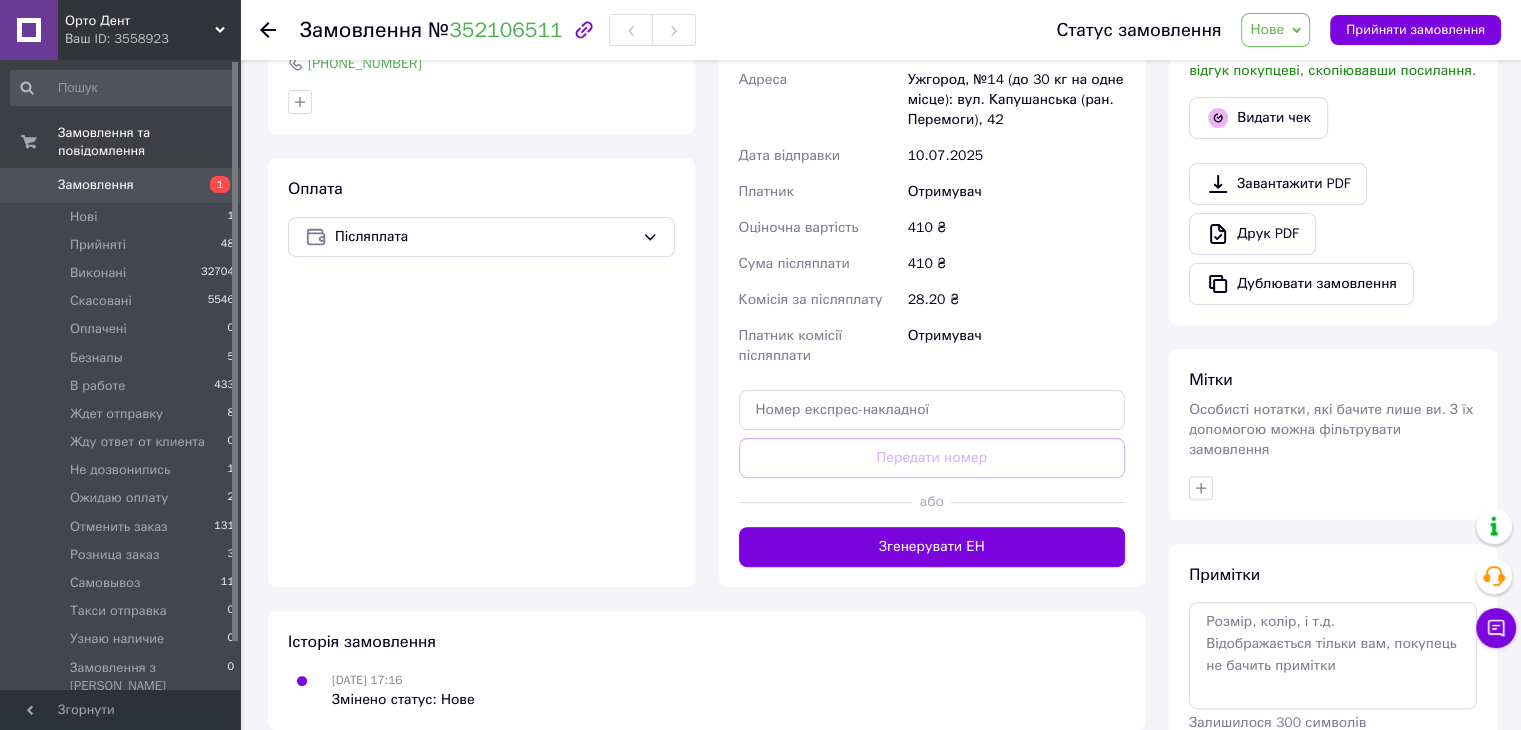 scroll, scrollTop: 592, scrollLeft: 0, axis: vertical 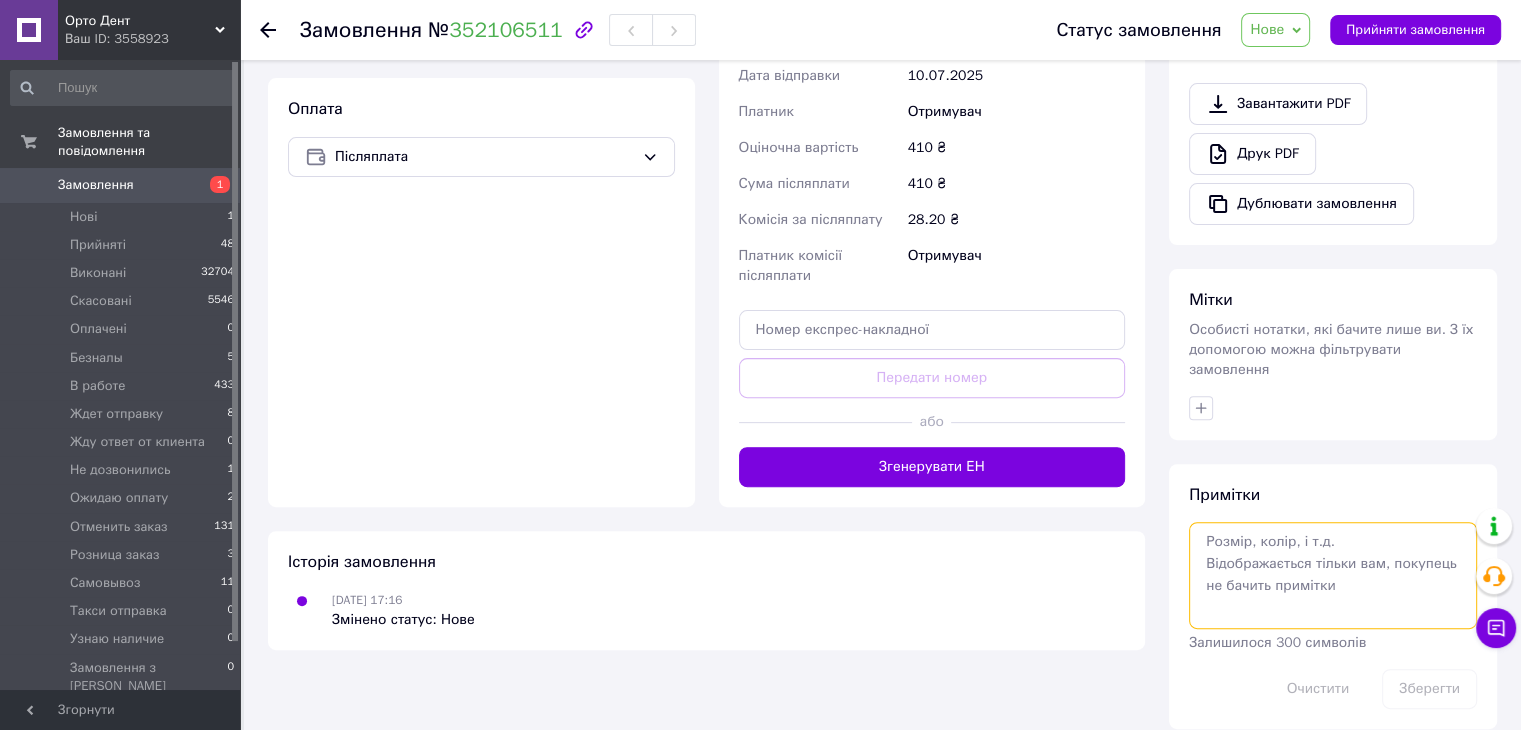 click at bounding box center (1333, 575) 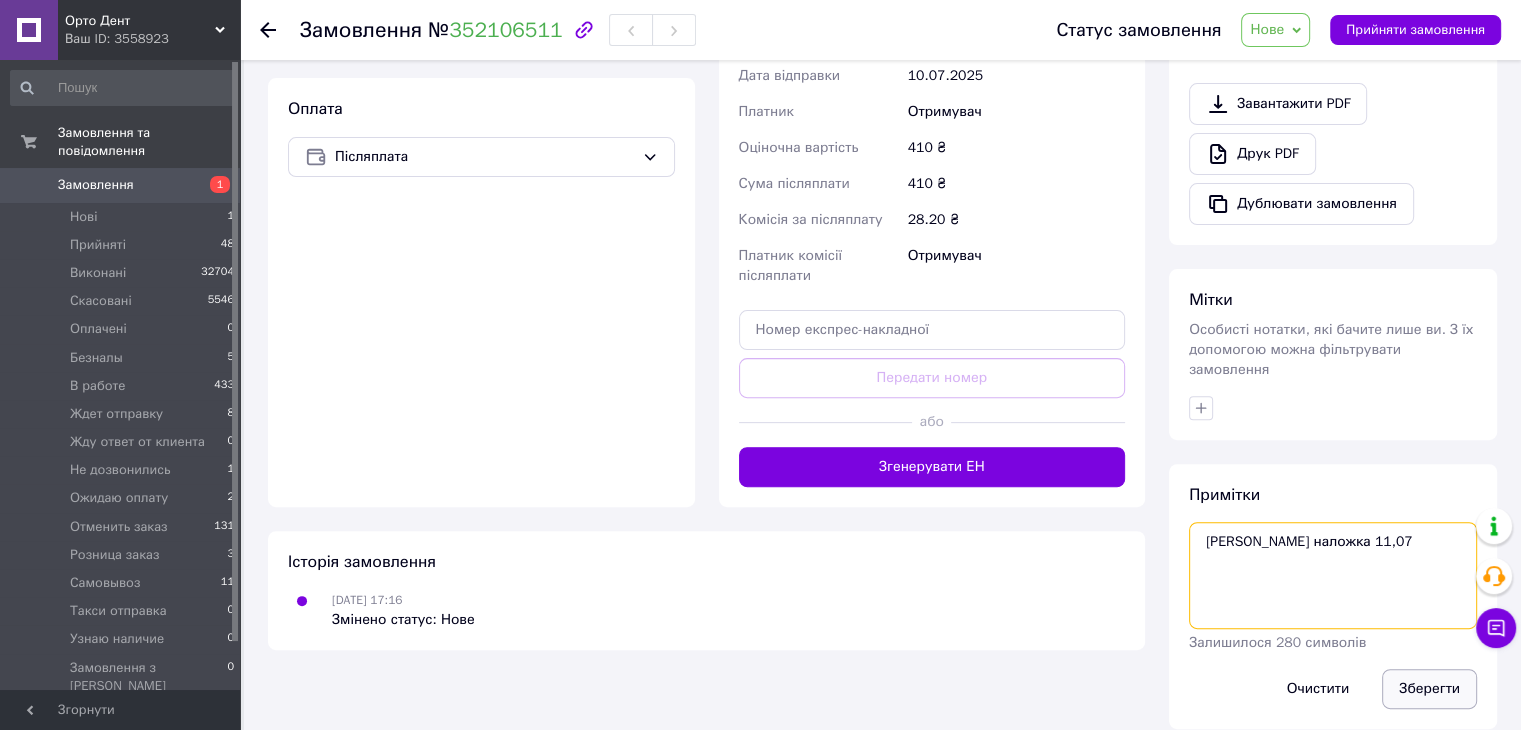 type on "Поліна наложка 11,07" 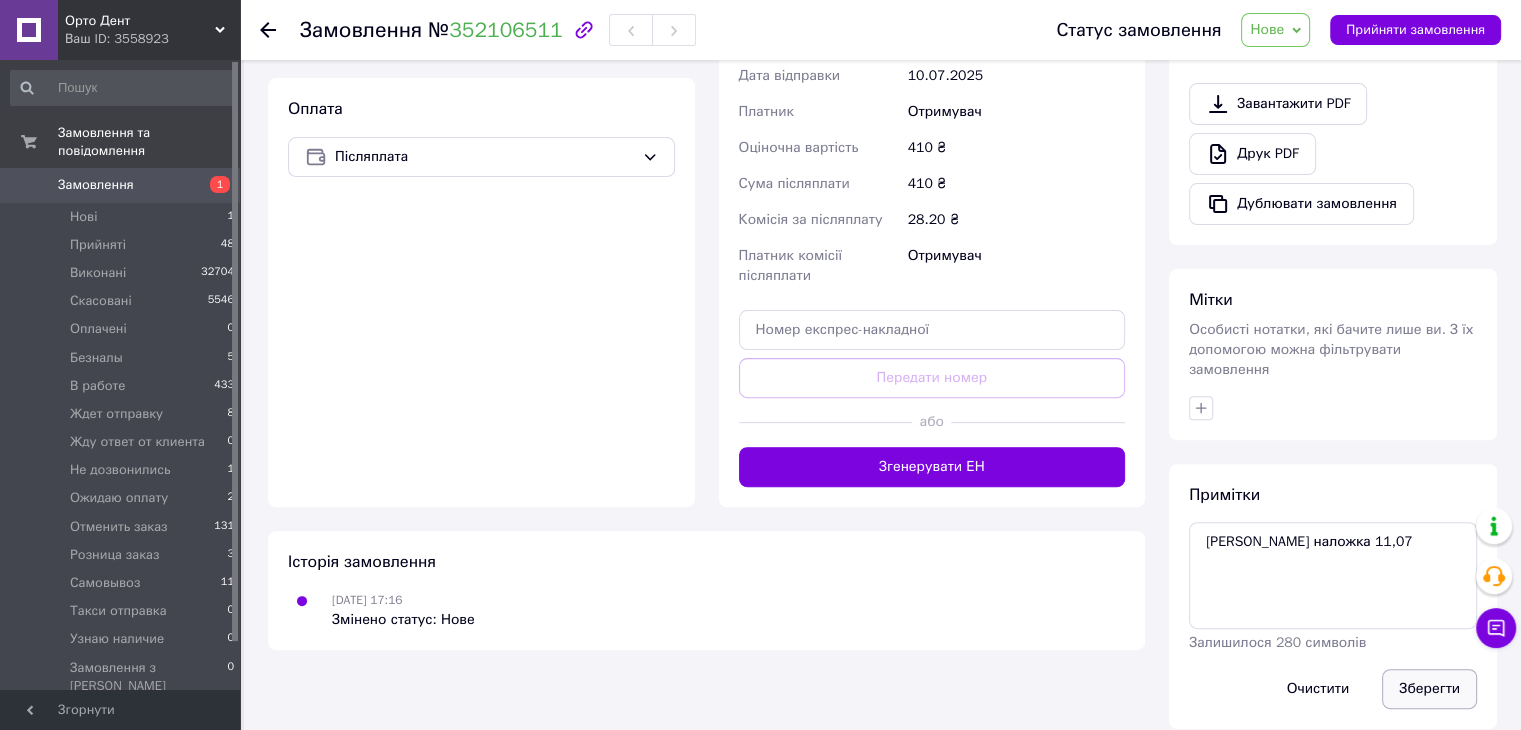 click on "Зберегти" at bounding box center (1429, 689) 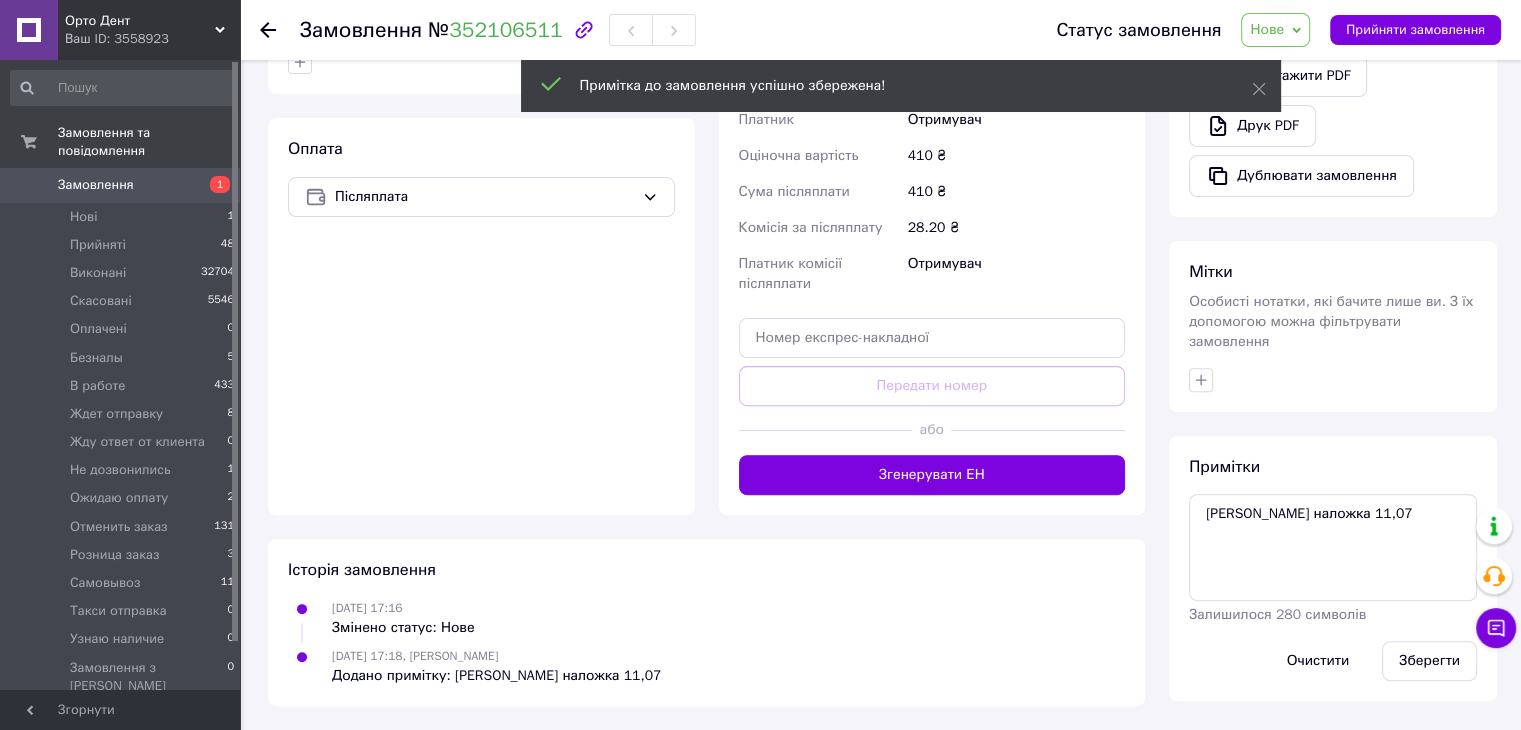 scroll, scrollTop: 564, scrollLeft: 0, axis: vertical 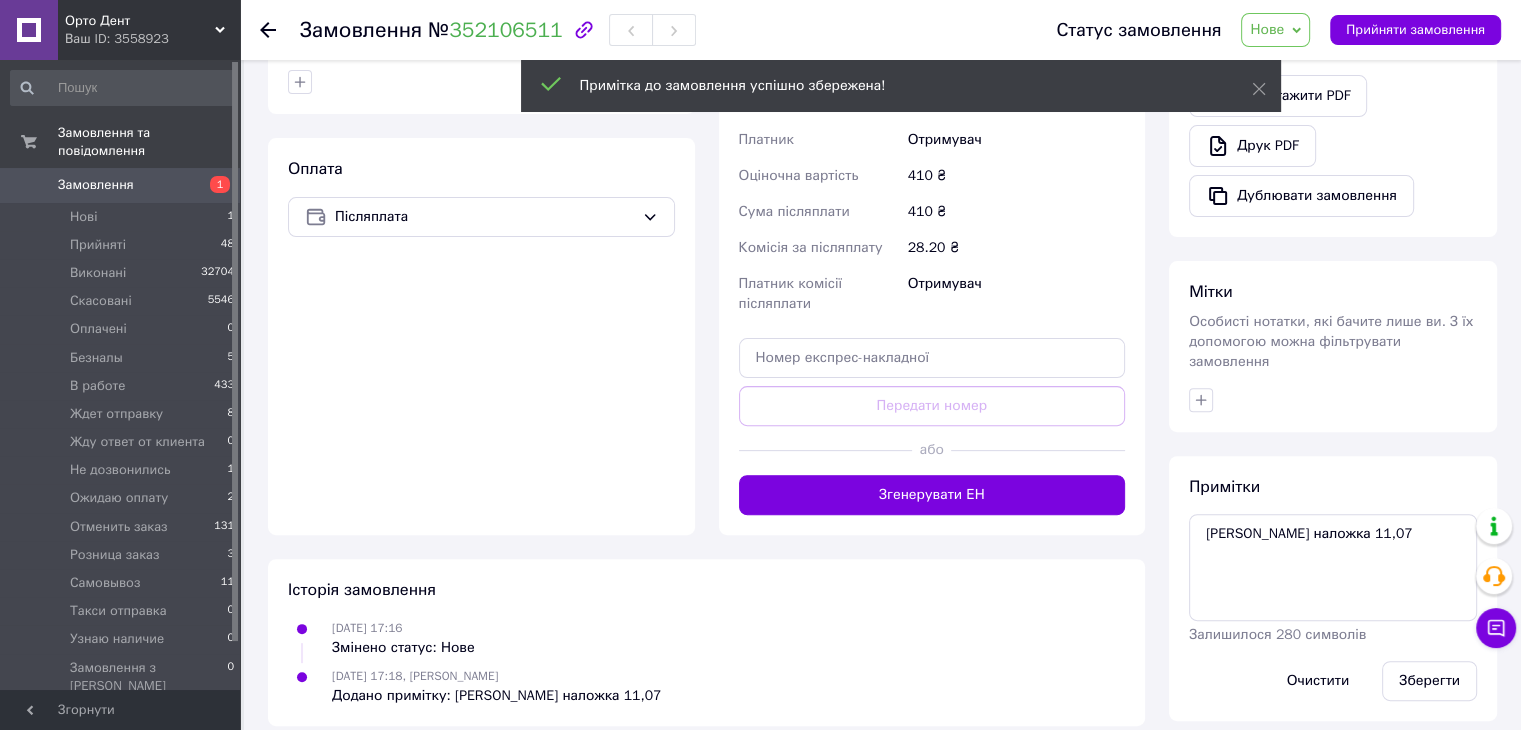 click on "Нове" at bounding box center (1267, 29) 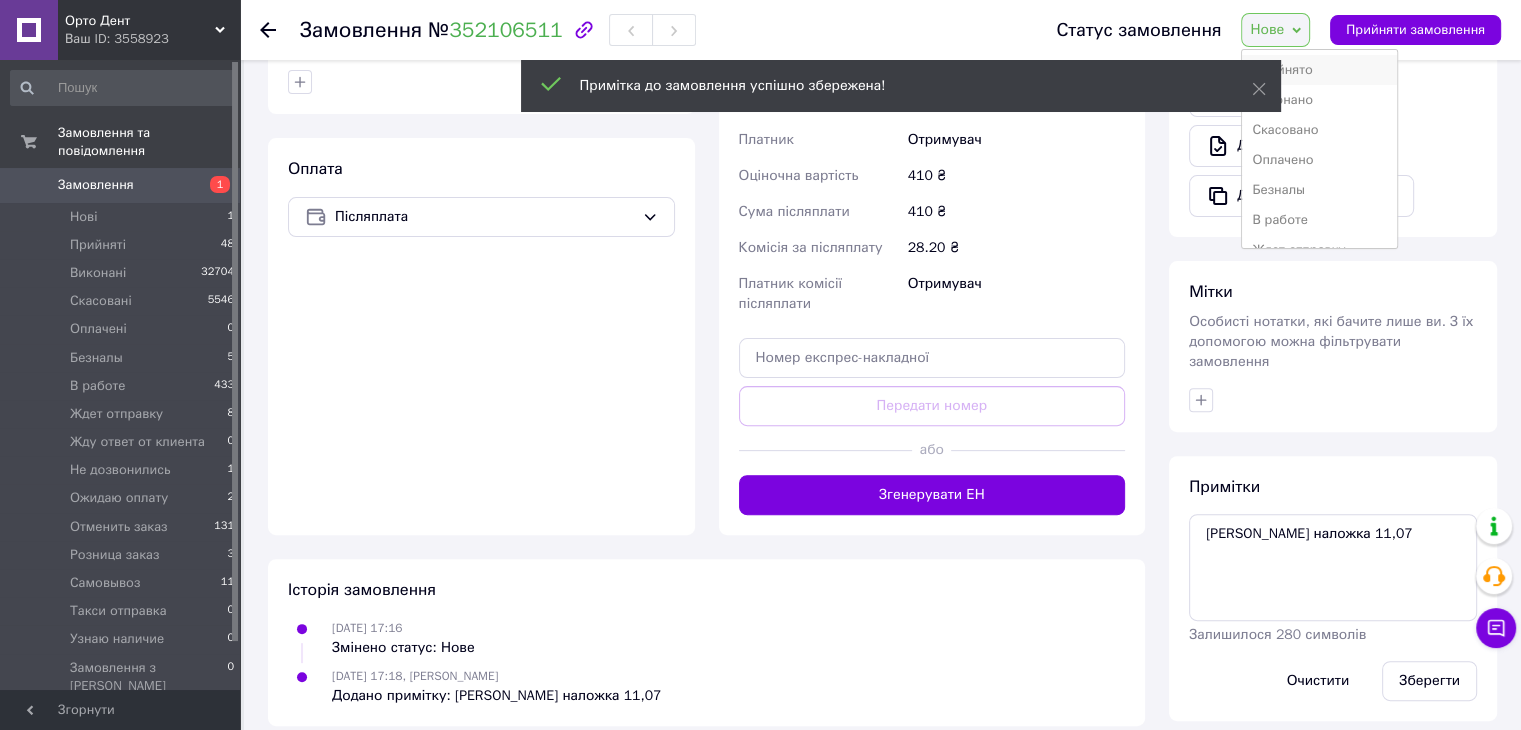 click on "Прийнято" at bounding box center (1319, 70) 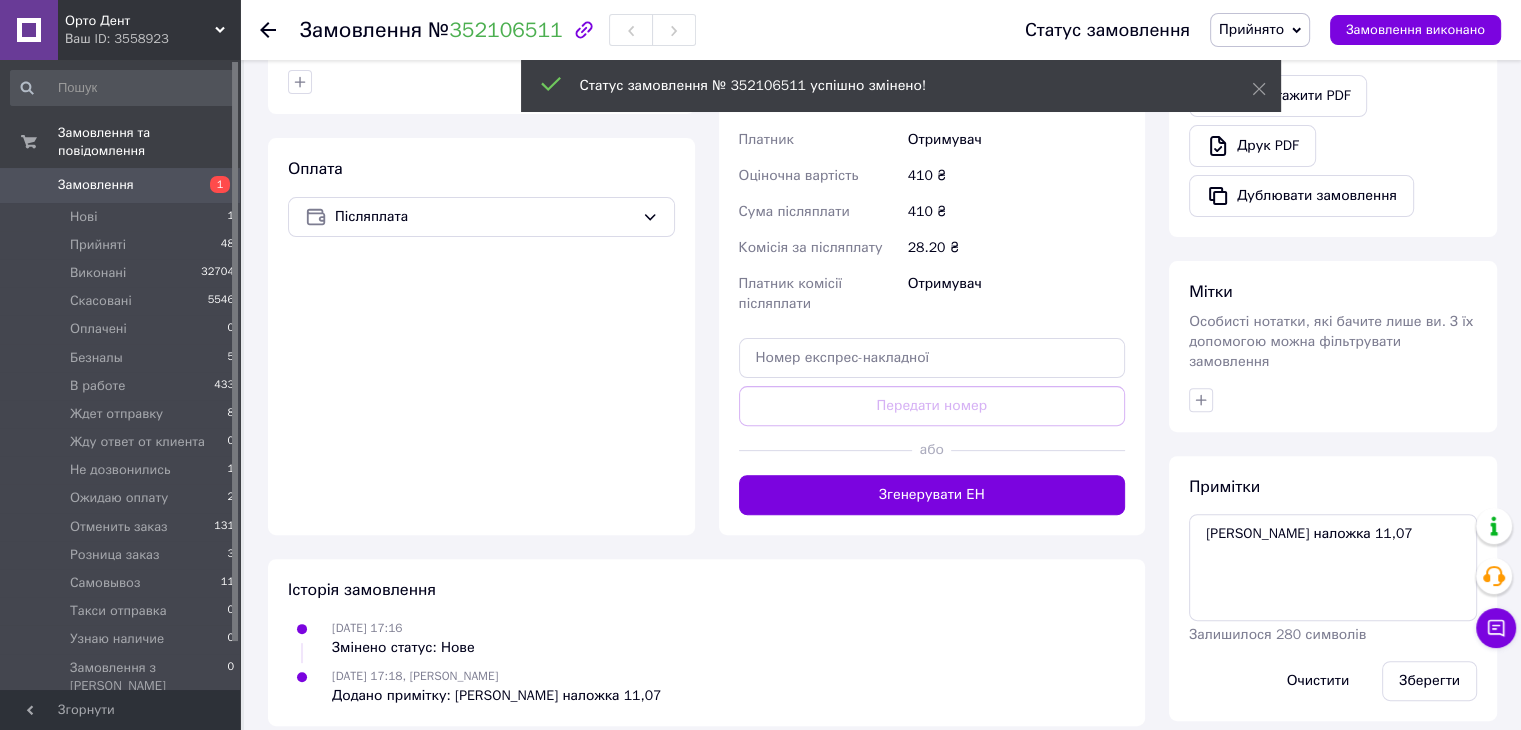 click on "Прийнято" at bounding box center [1251, 29] 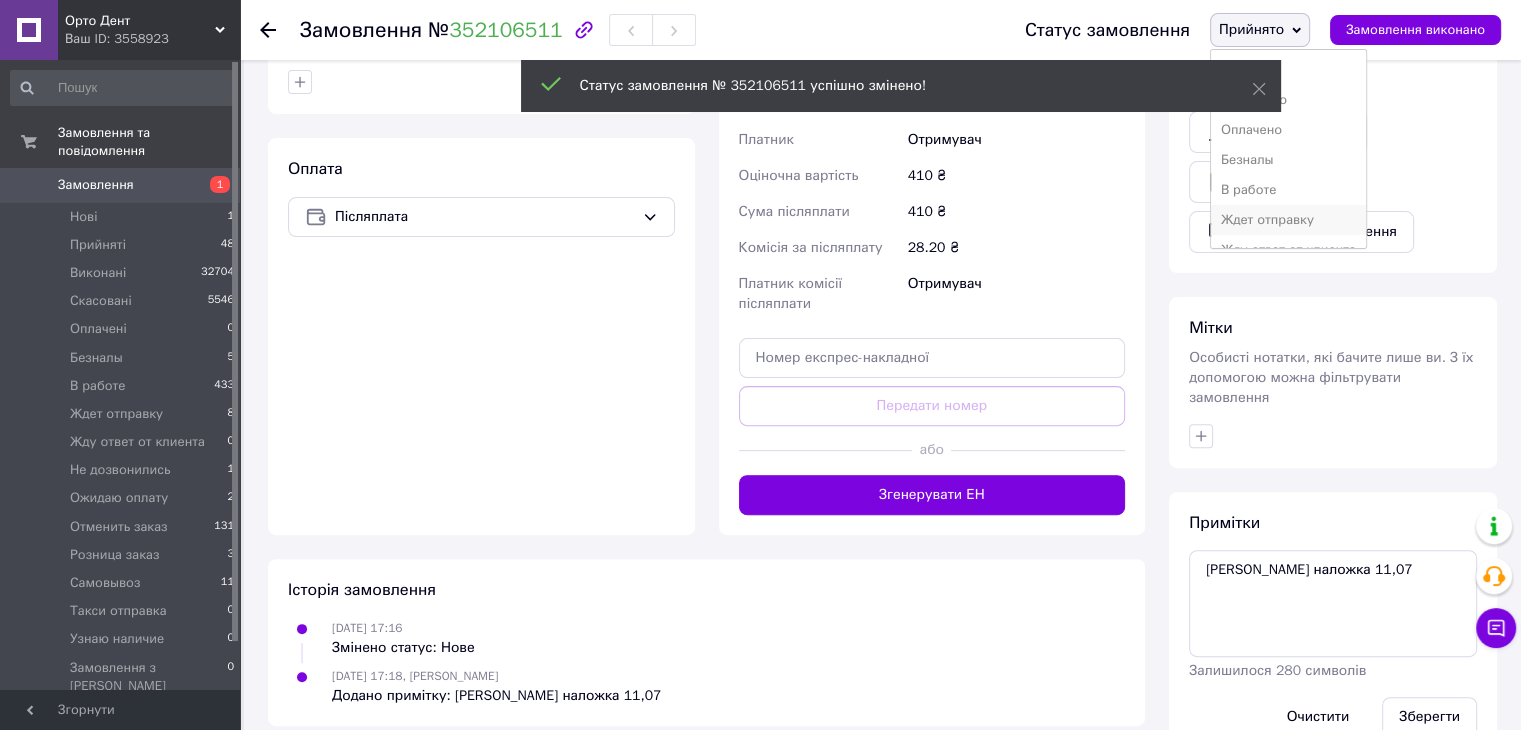 click on "Ждет отправку" at bounding box center [1288, 220] 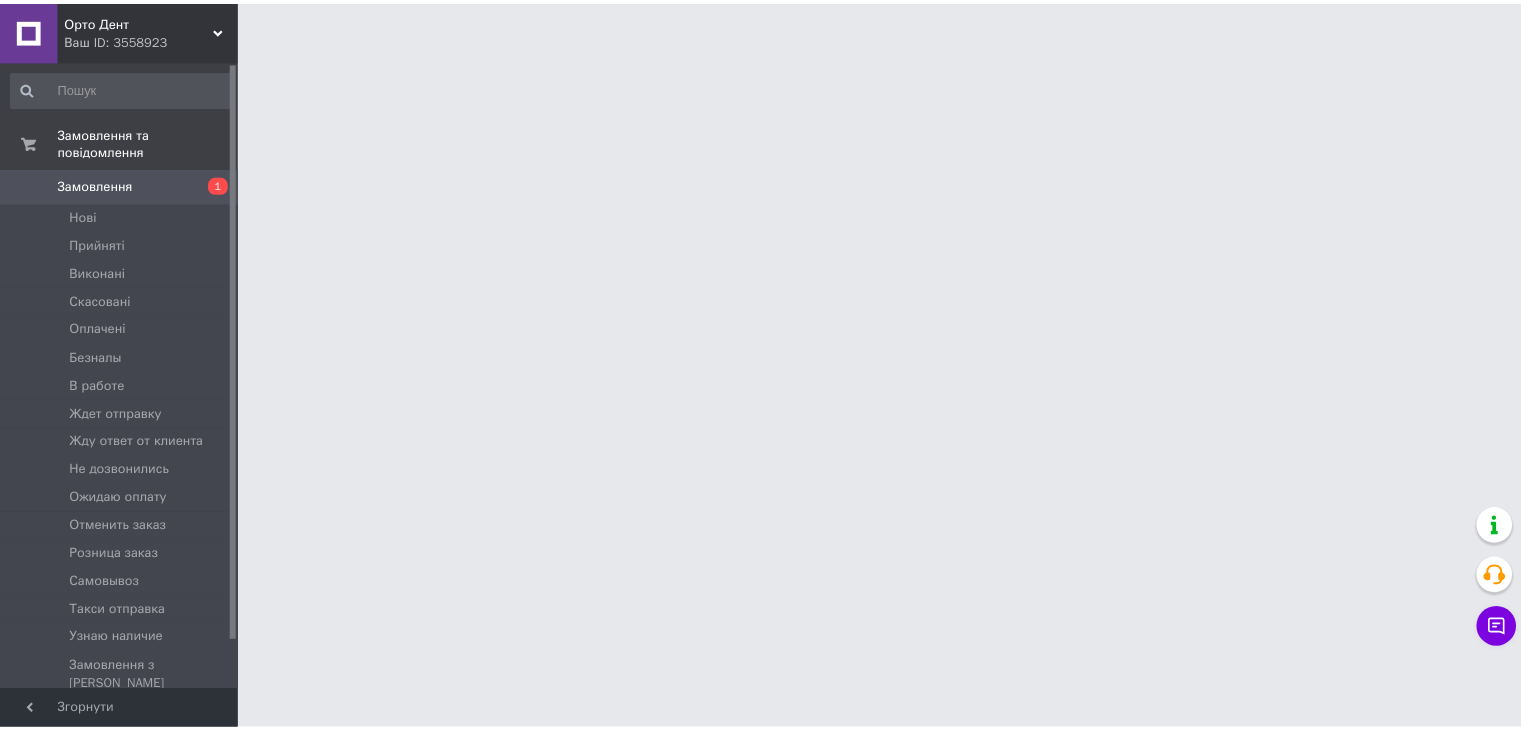 scroll, scrollTop: 0, scrollLeft: 0, axis: both 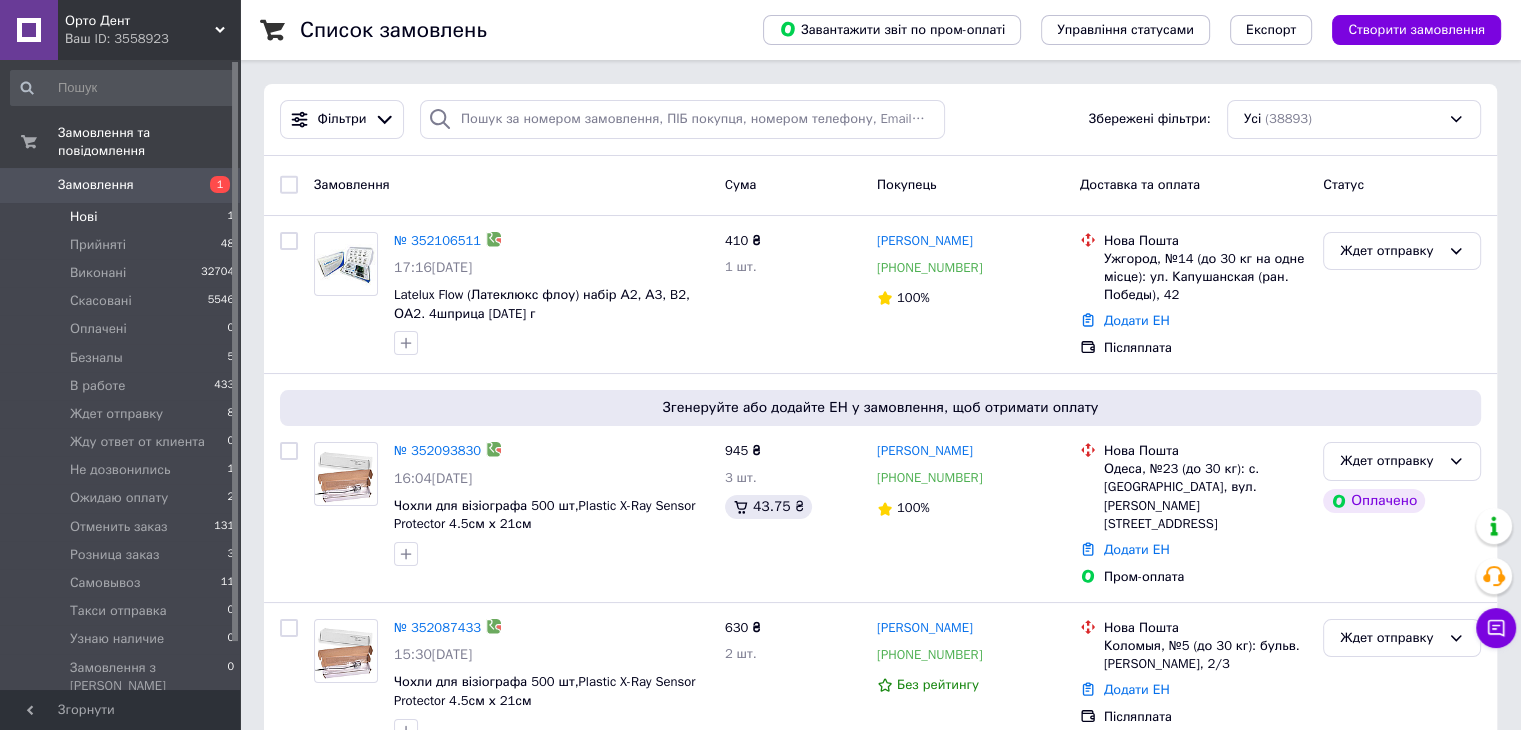 click on "Нові" at bounding box center (83, 217) 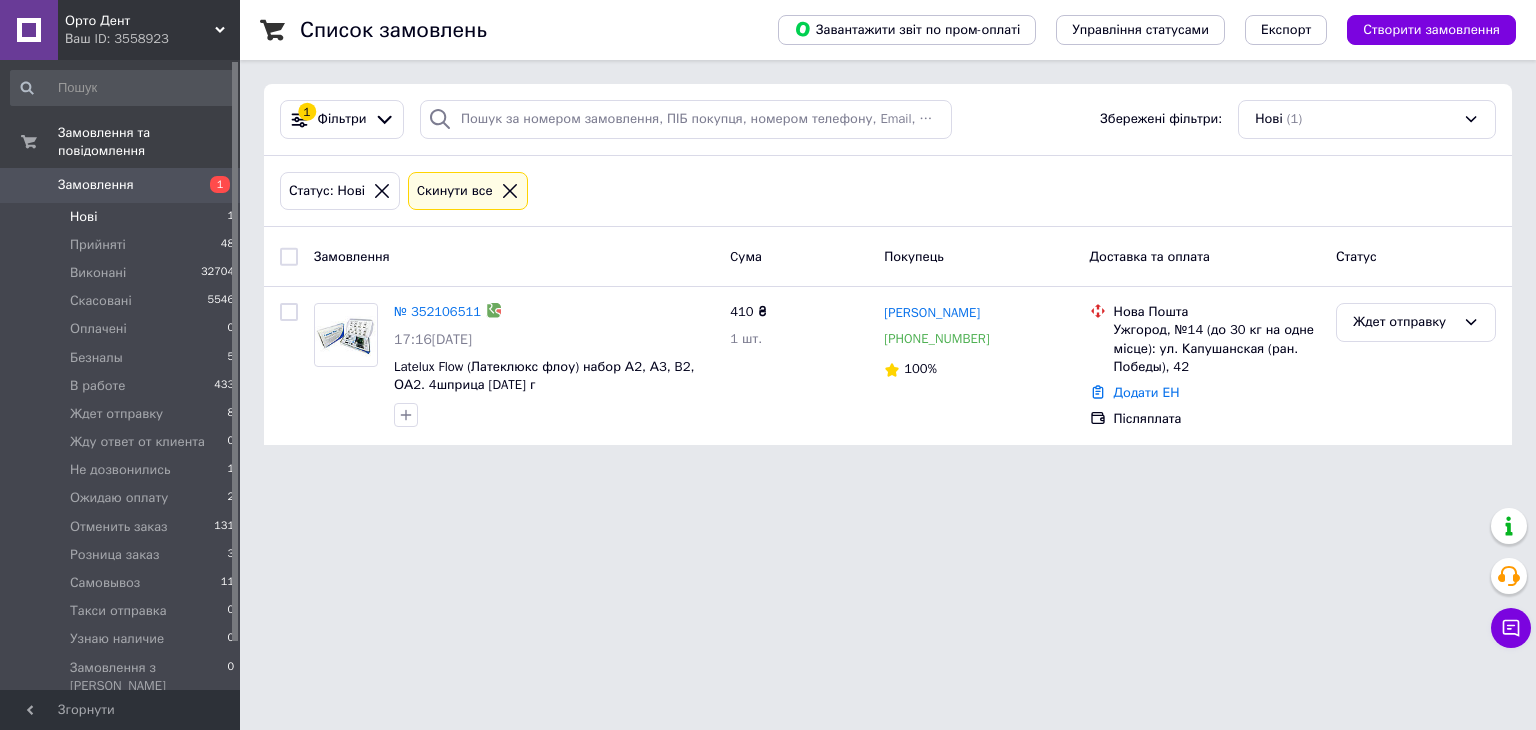 click on "Нові" at bounding box center [83, 217] 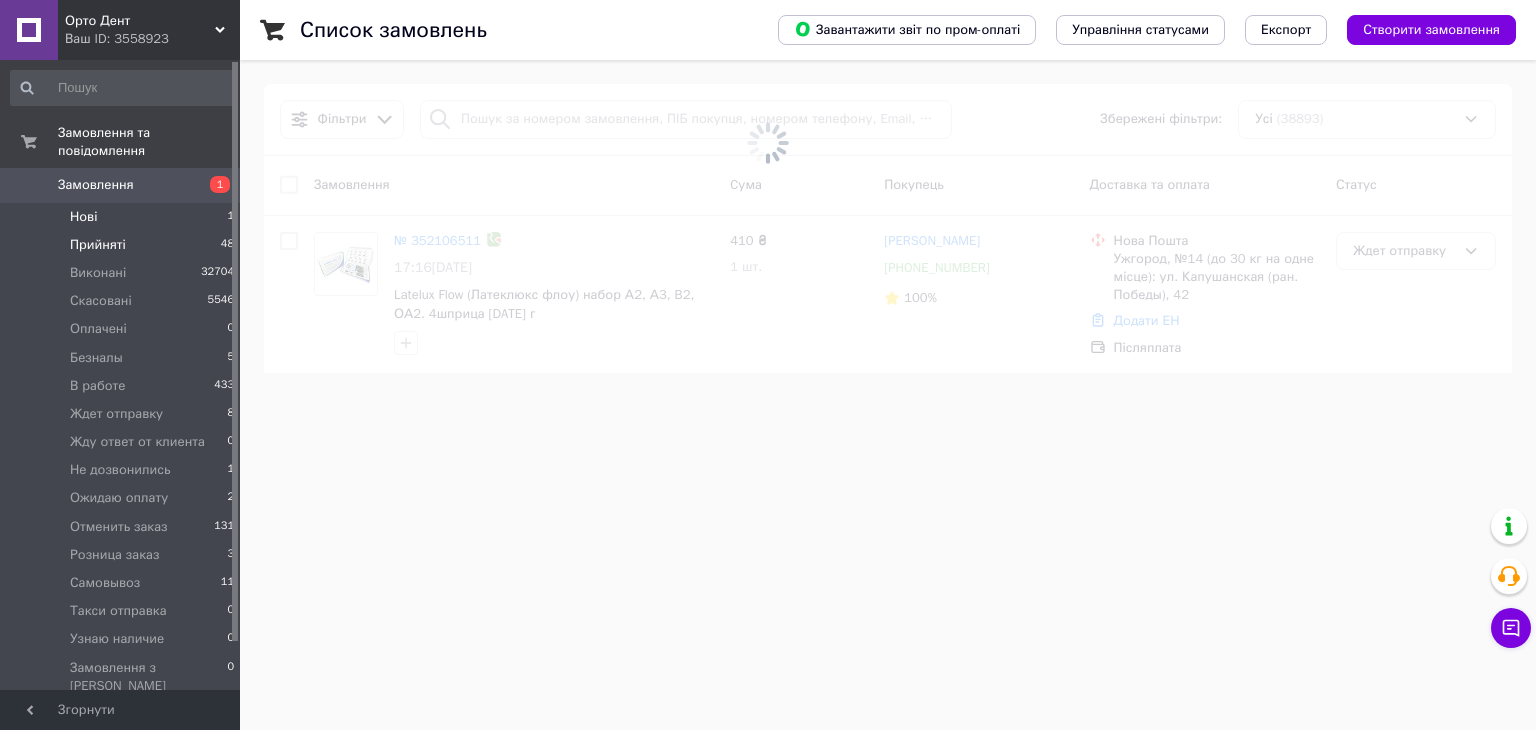 click on "Прийняті" at bounding box center [98, 245] 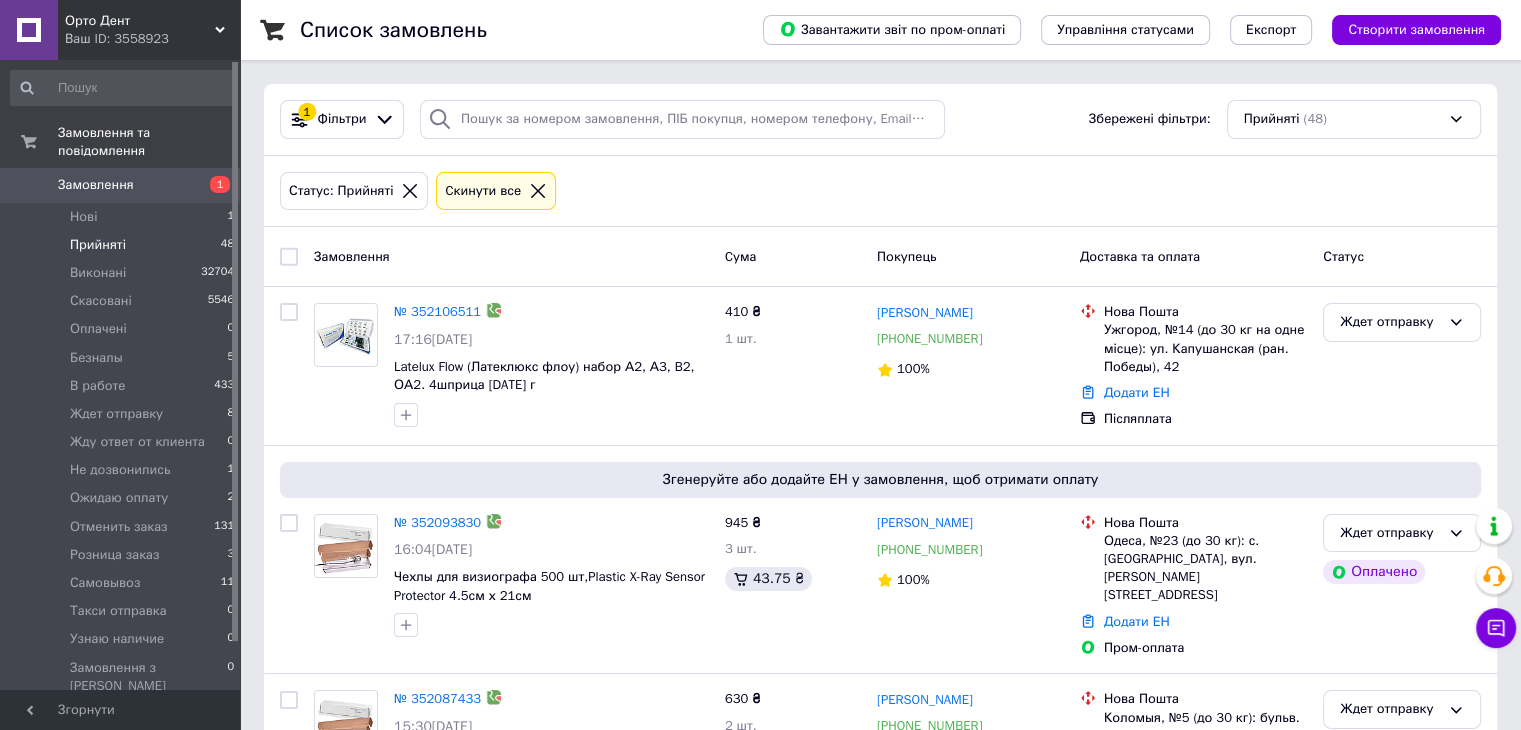 click on "Прийняті" at bounding box center [98, 245] 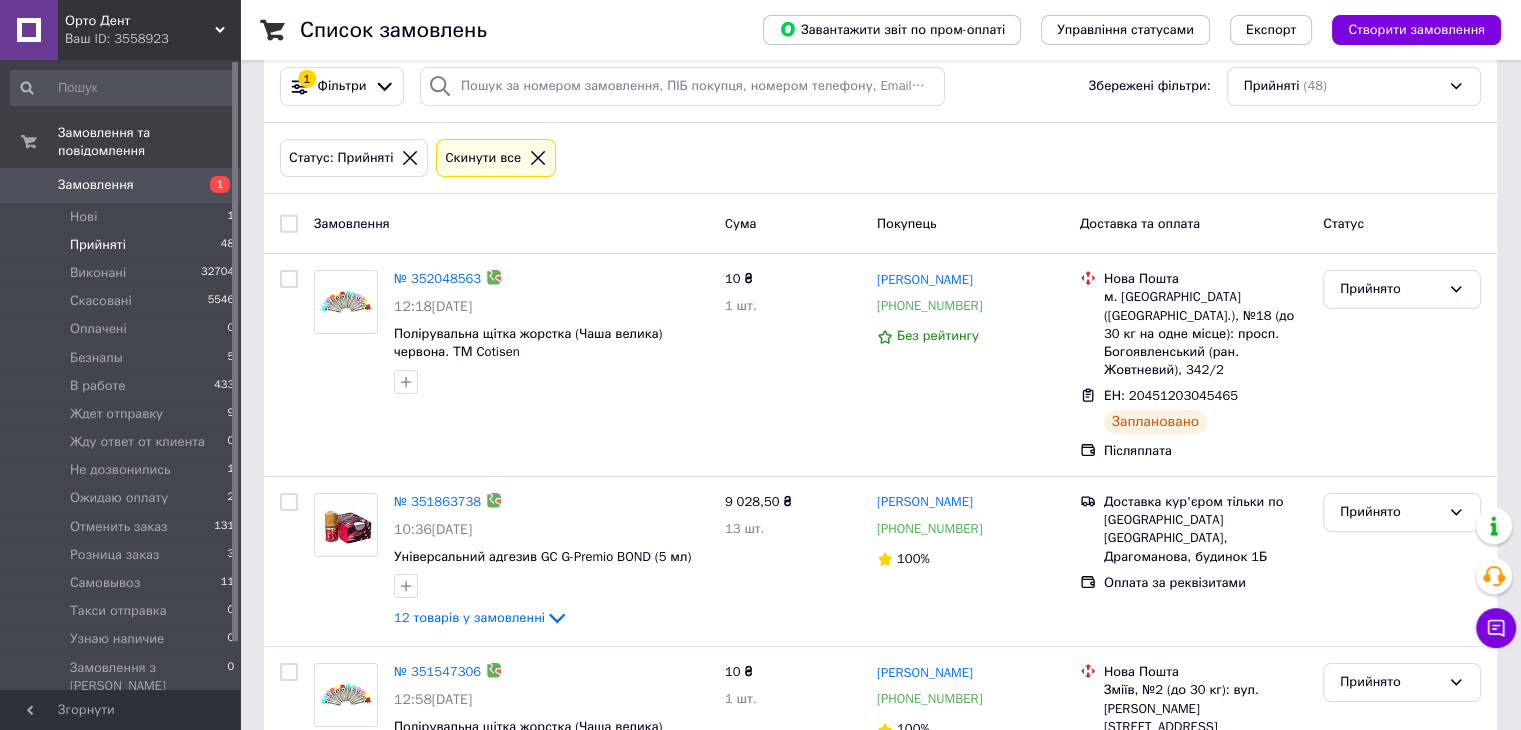 scroll, scrollTop: 0, scrollLeft: 0, axis: both 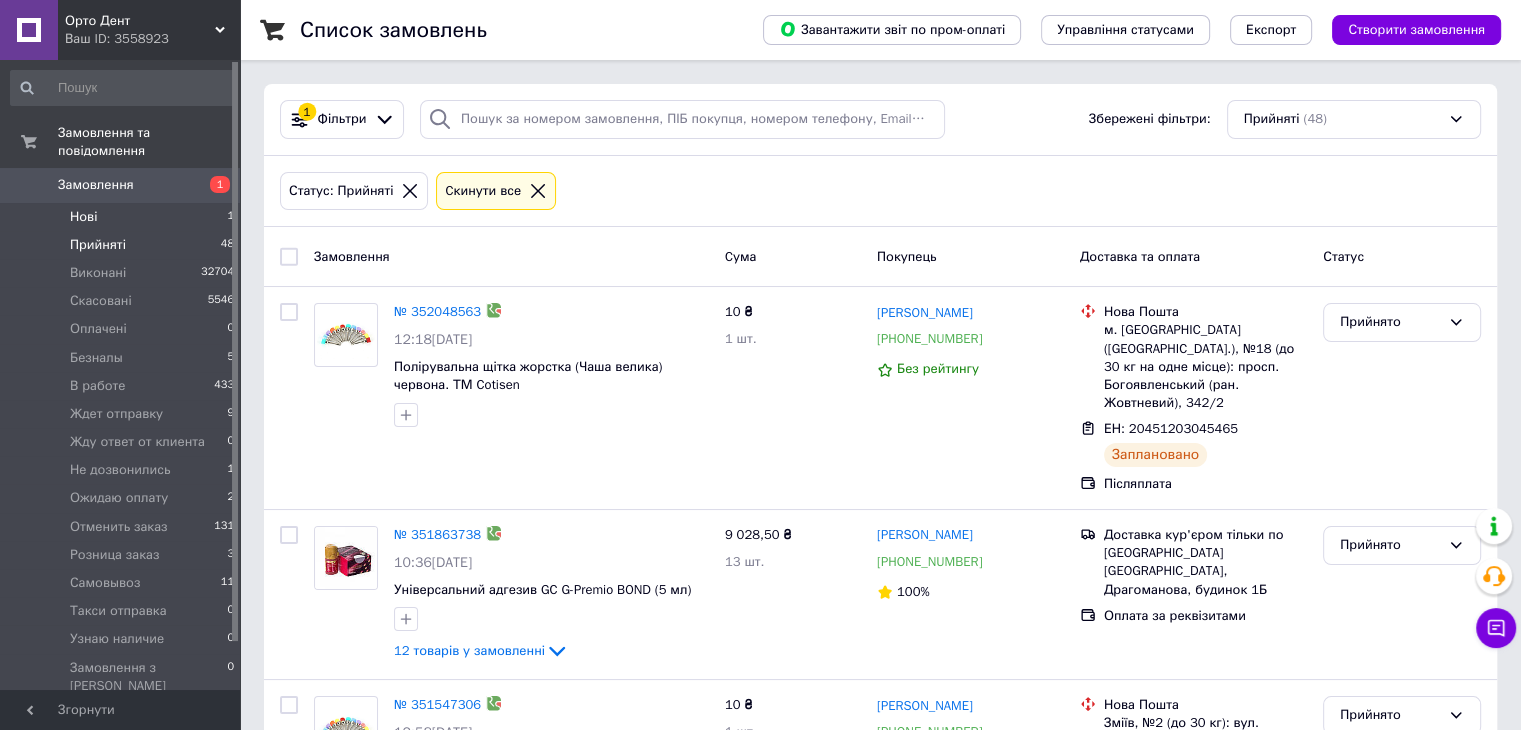 click on "Нові" at bounding box center (83, 217) 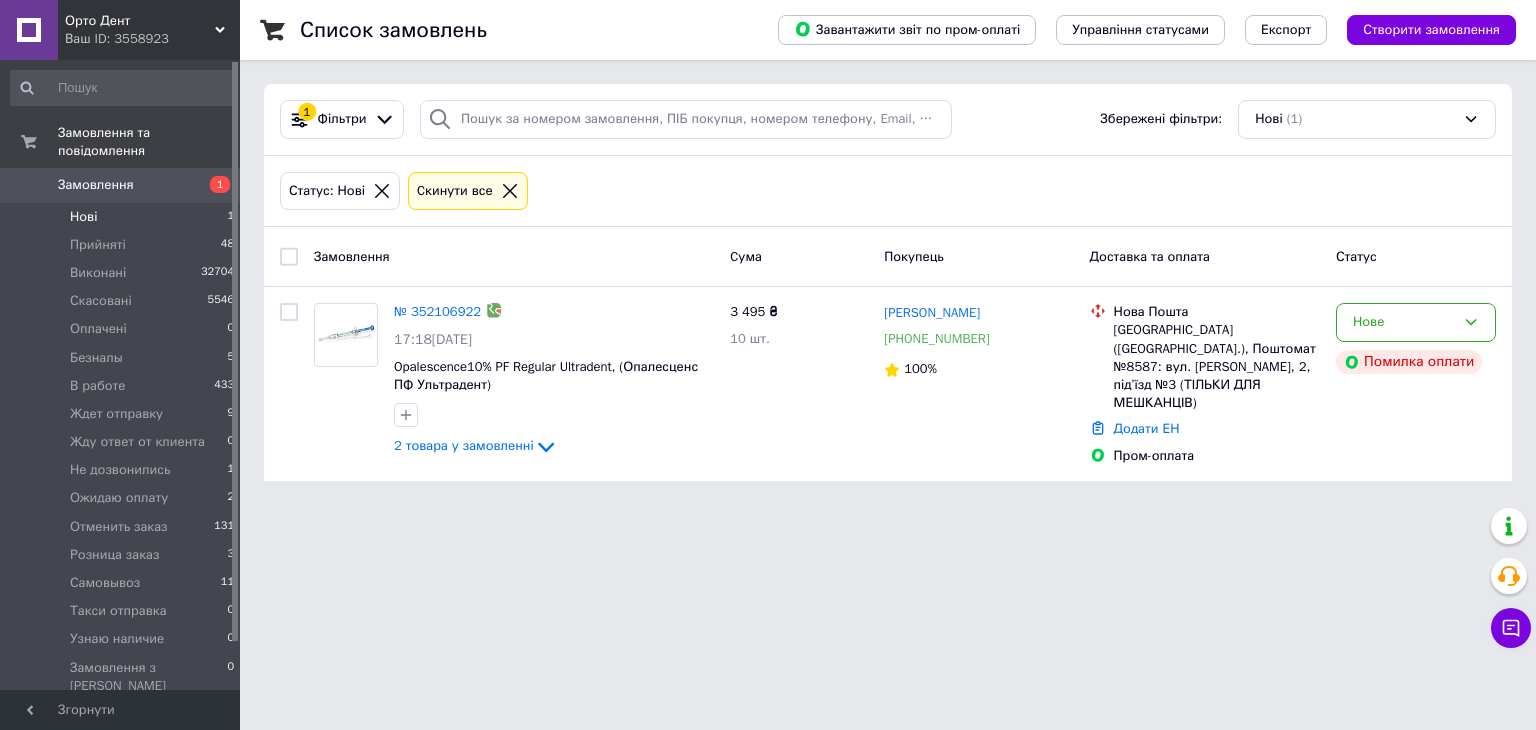 click on "Орто Дент" at bounding box center [140, 21] 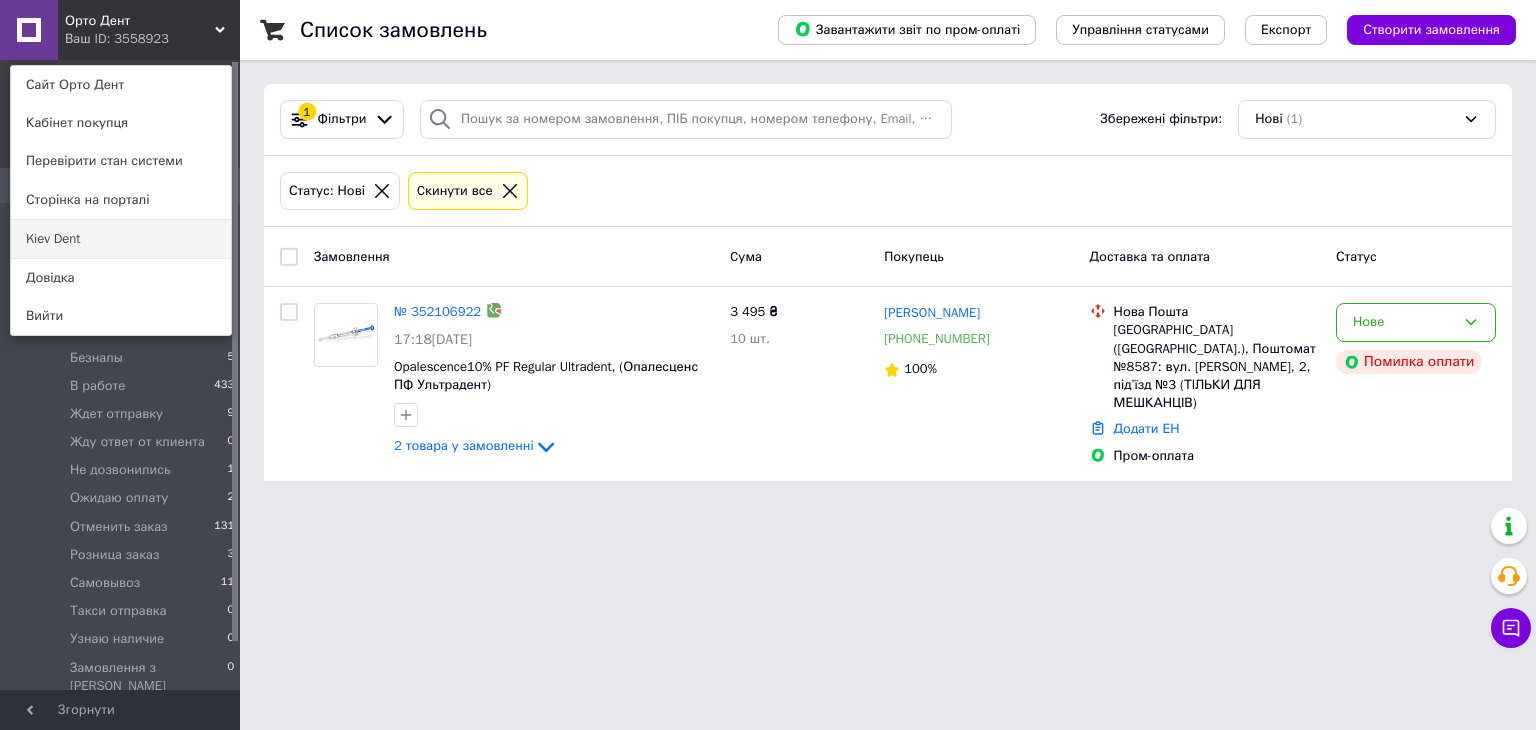 click on "Kiev Dent" at bounding box center (121, 239) 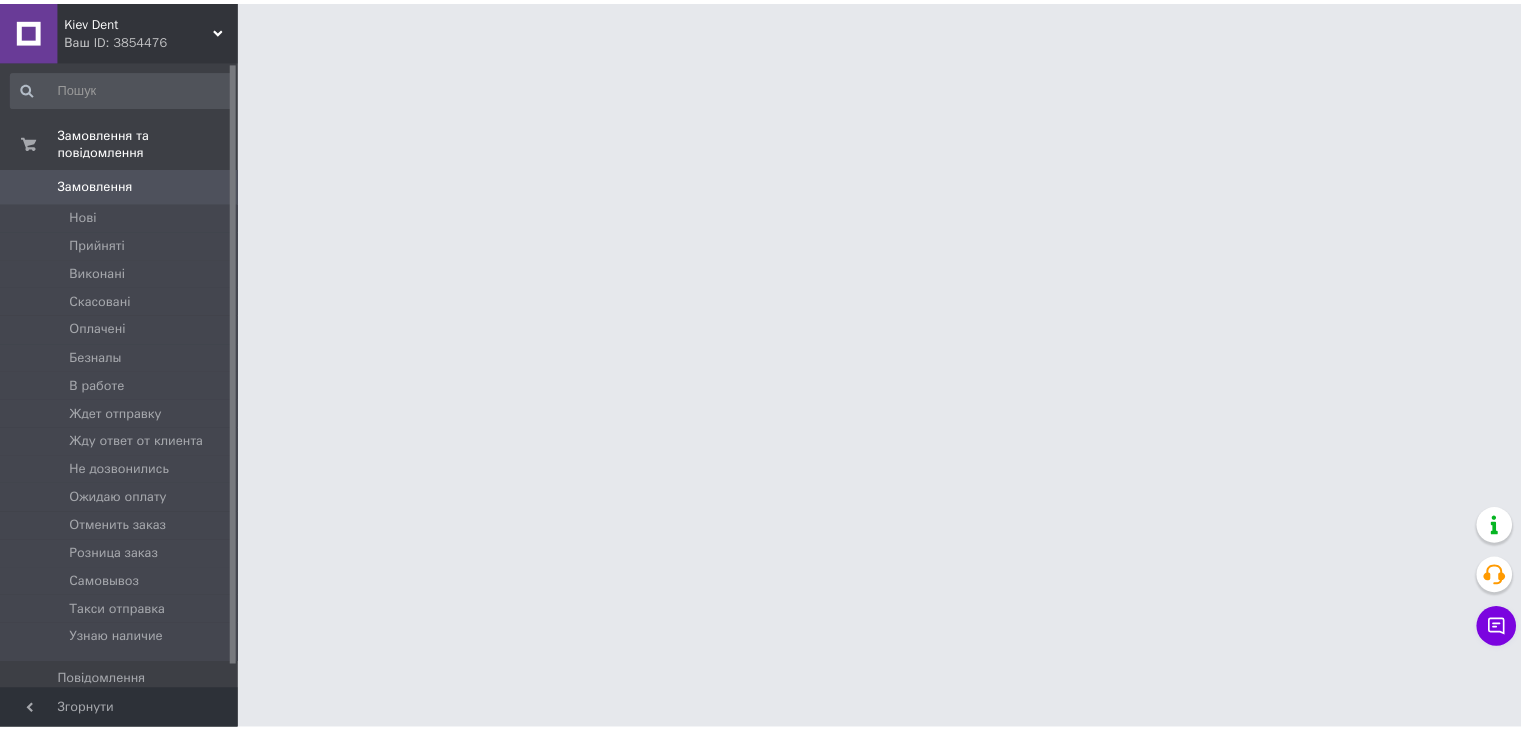 scroll, scrollTop: 0, scrollLeft: 0, axis: both 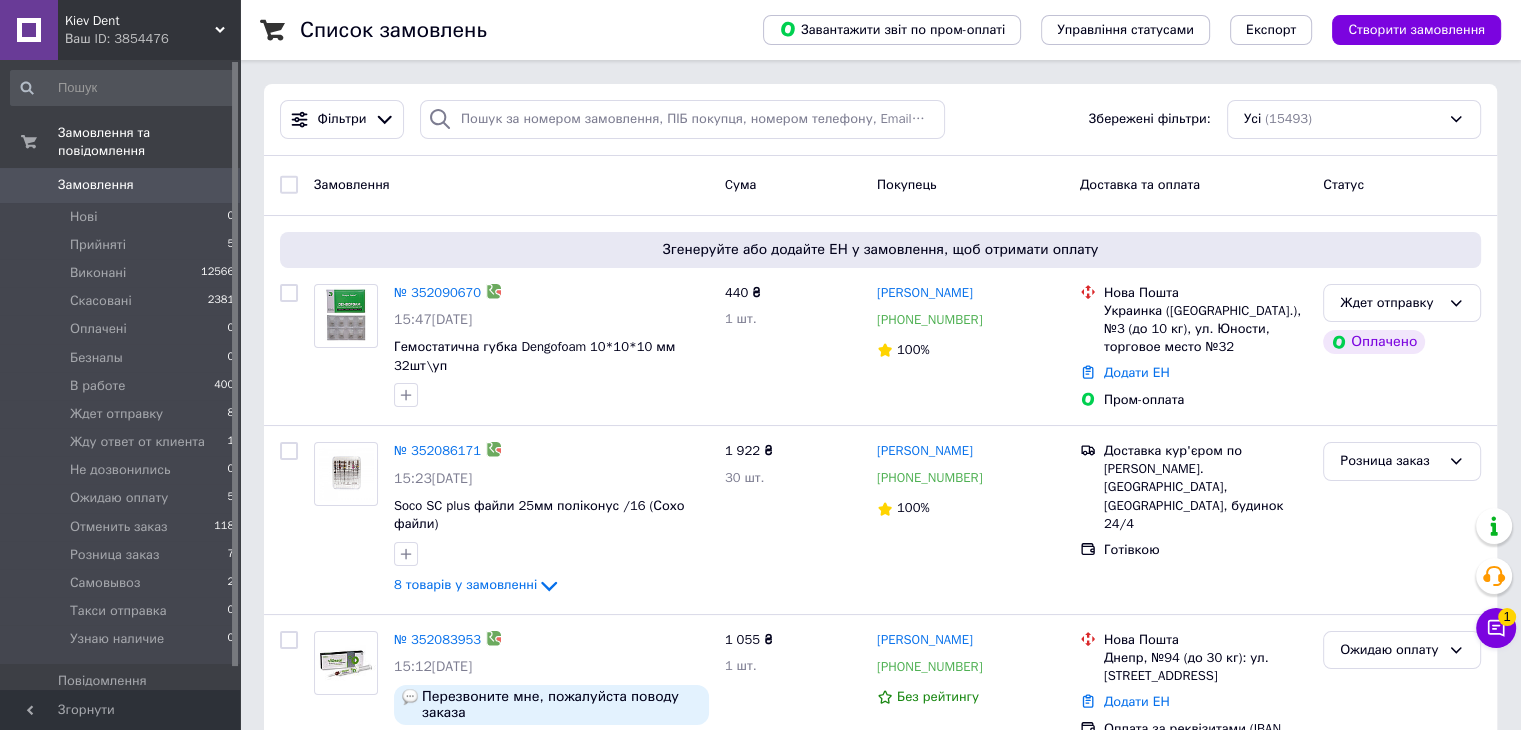 click on "Фільтри Збережені фільтри: Усі (15493)" at bounding box center [880, 120] 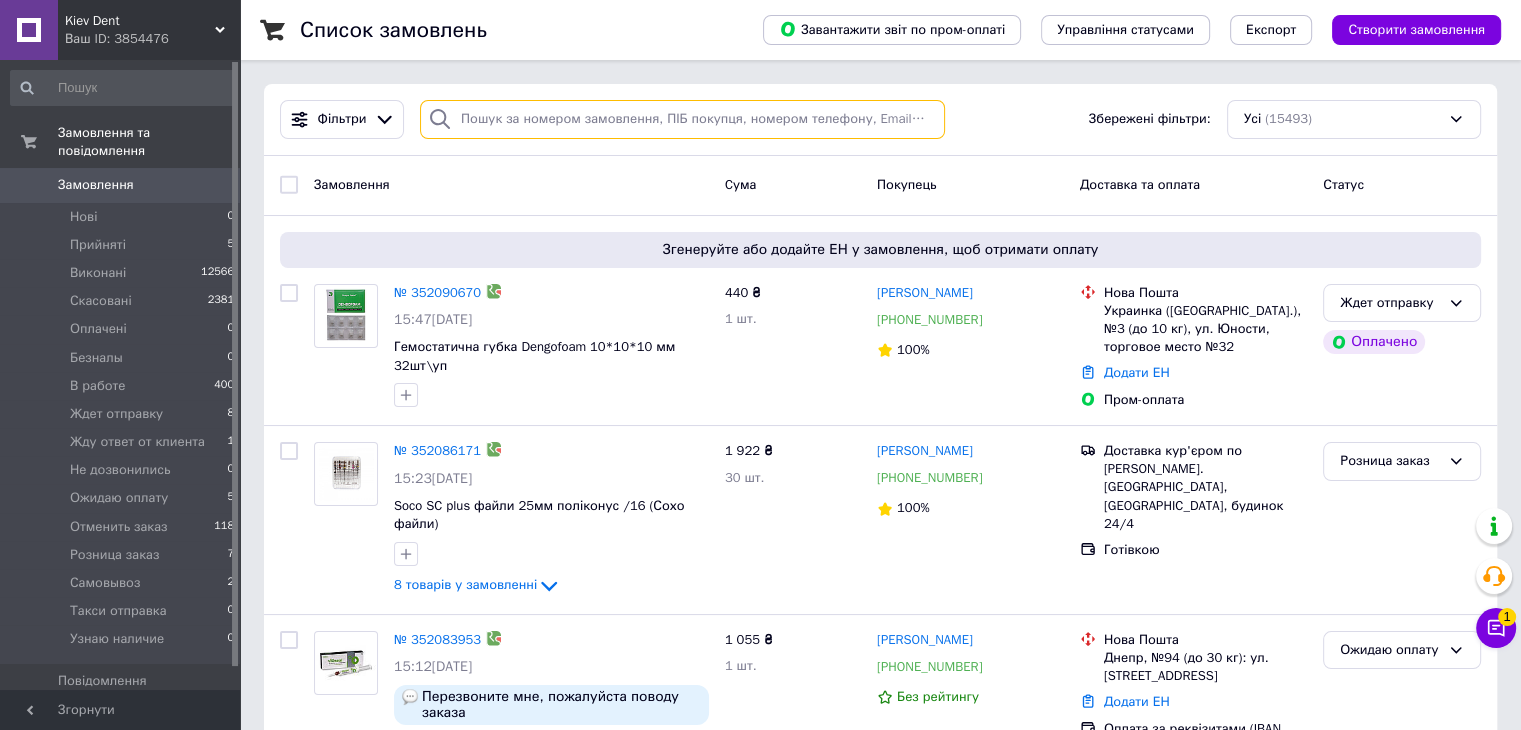 click at bounding box center (682, 119) 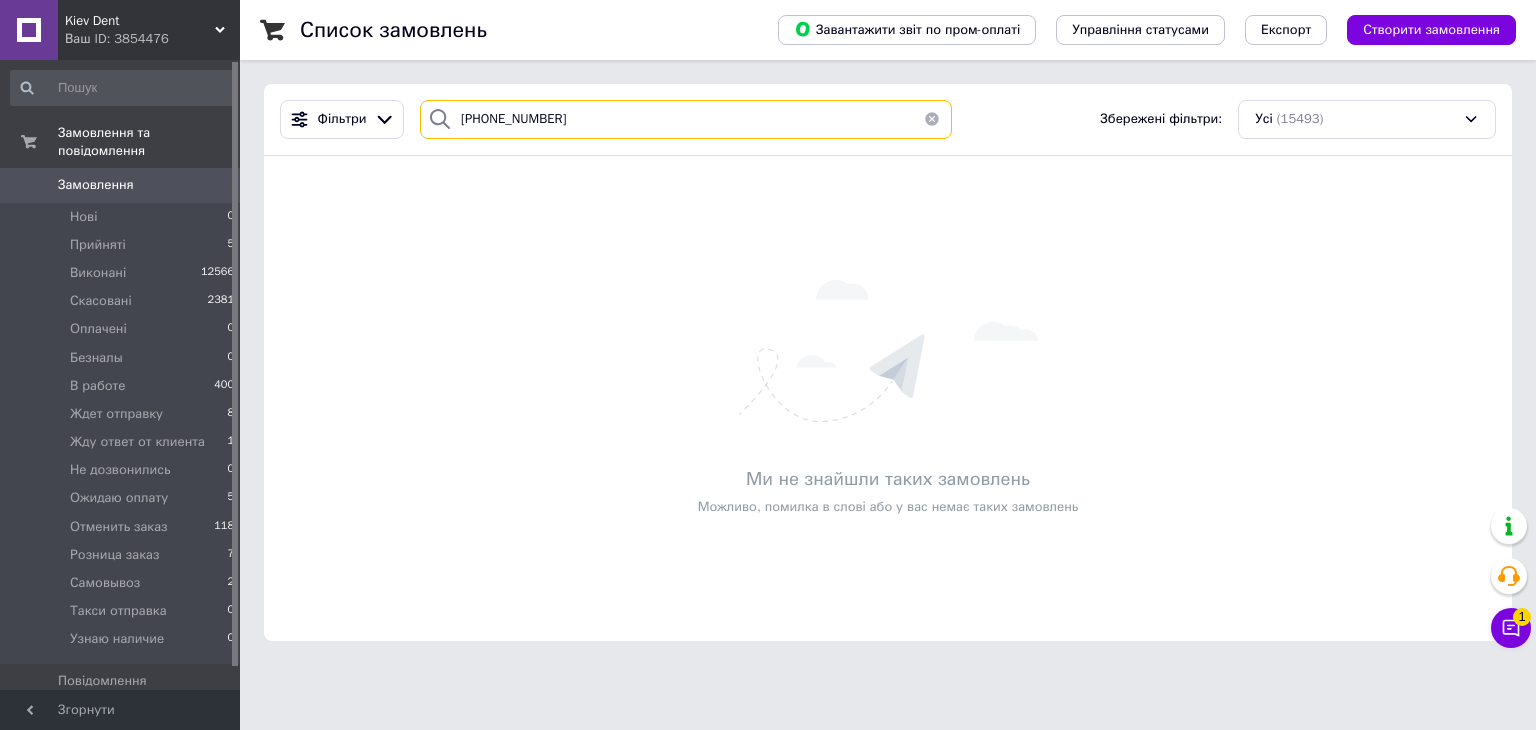 type on "+380679153948" 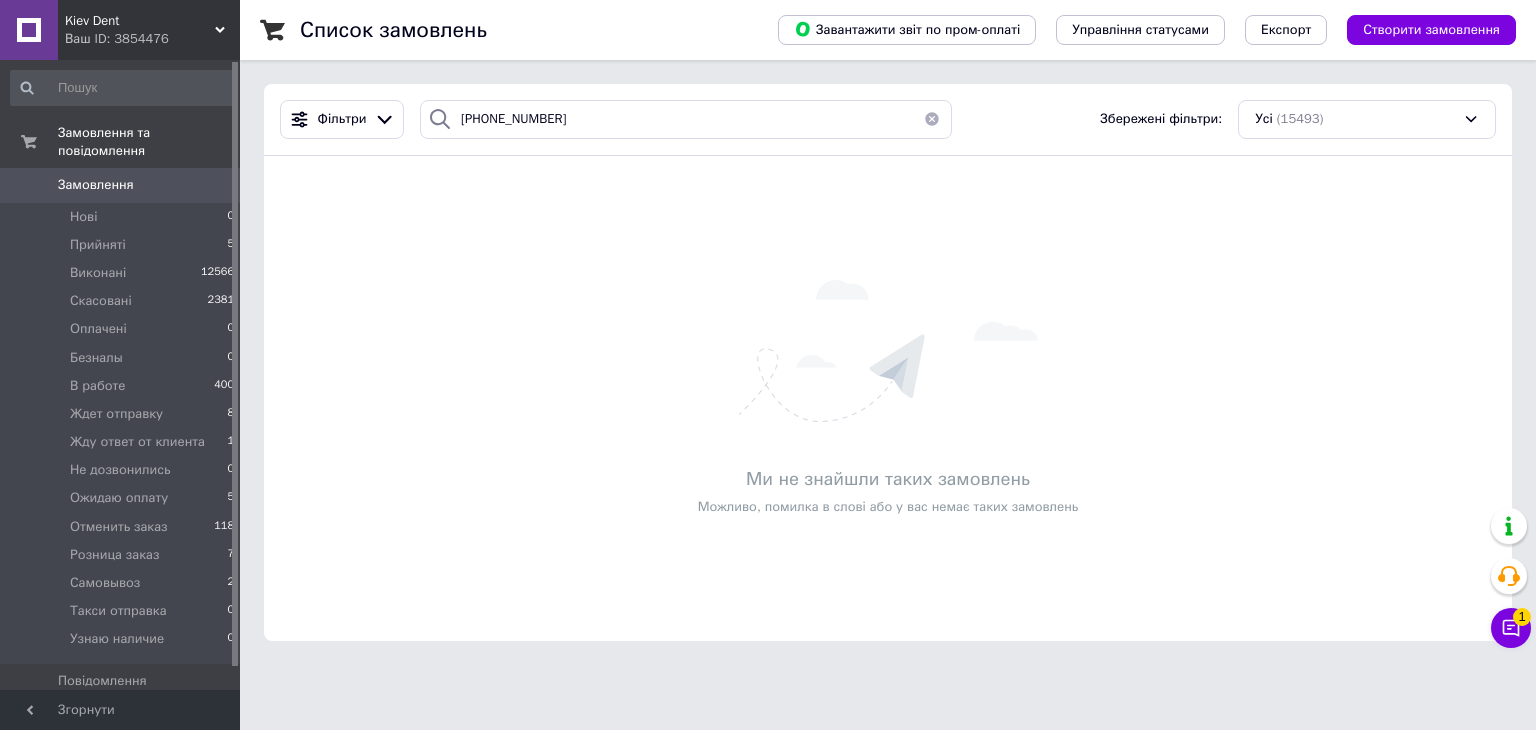 click at bounding box center [932, 119] 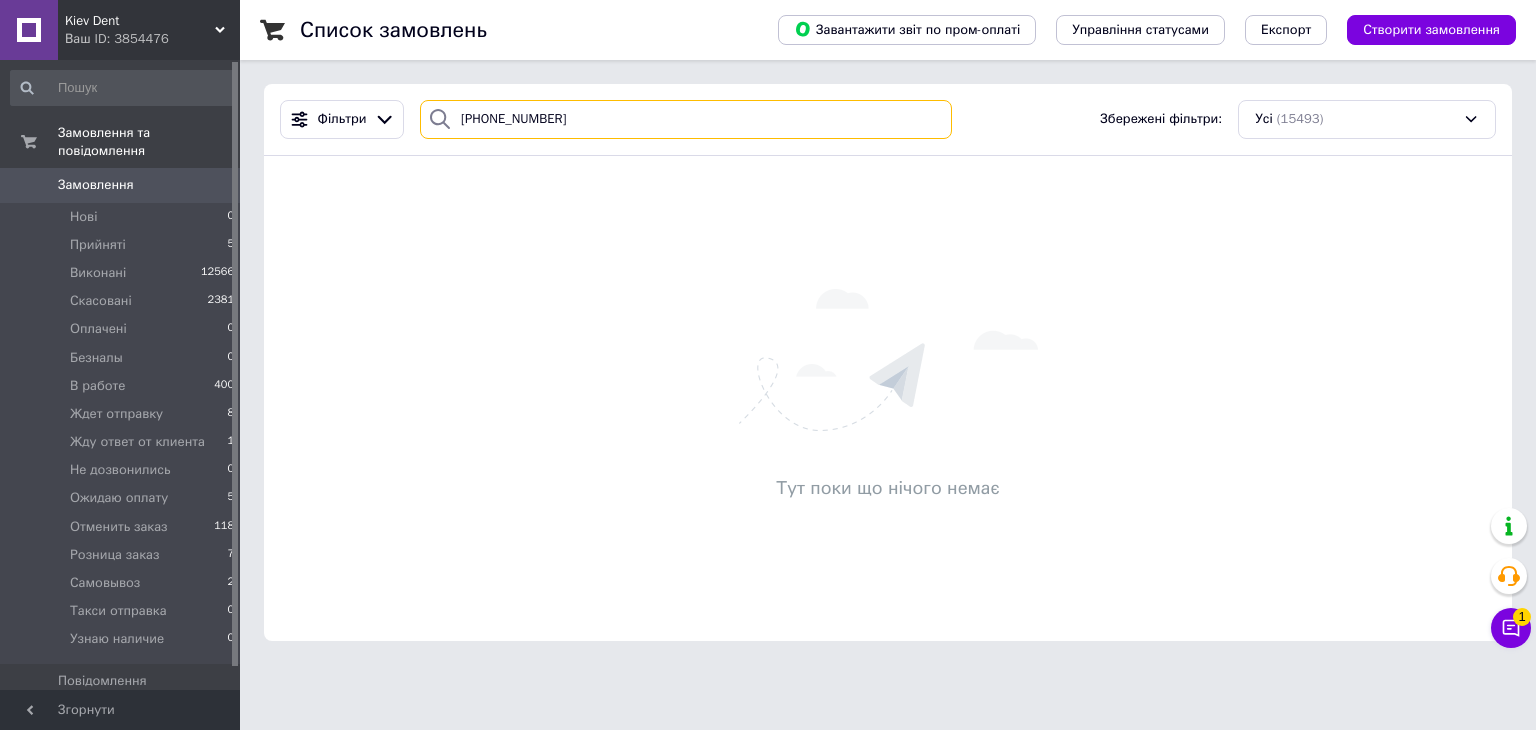 type 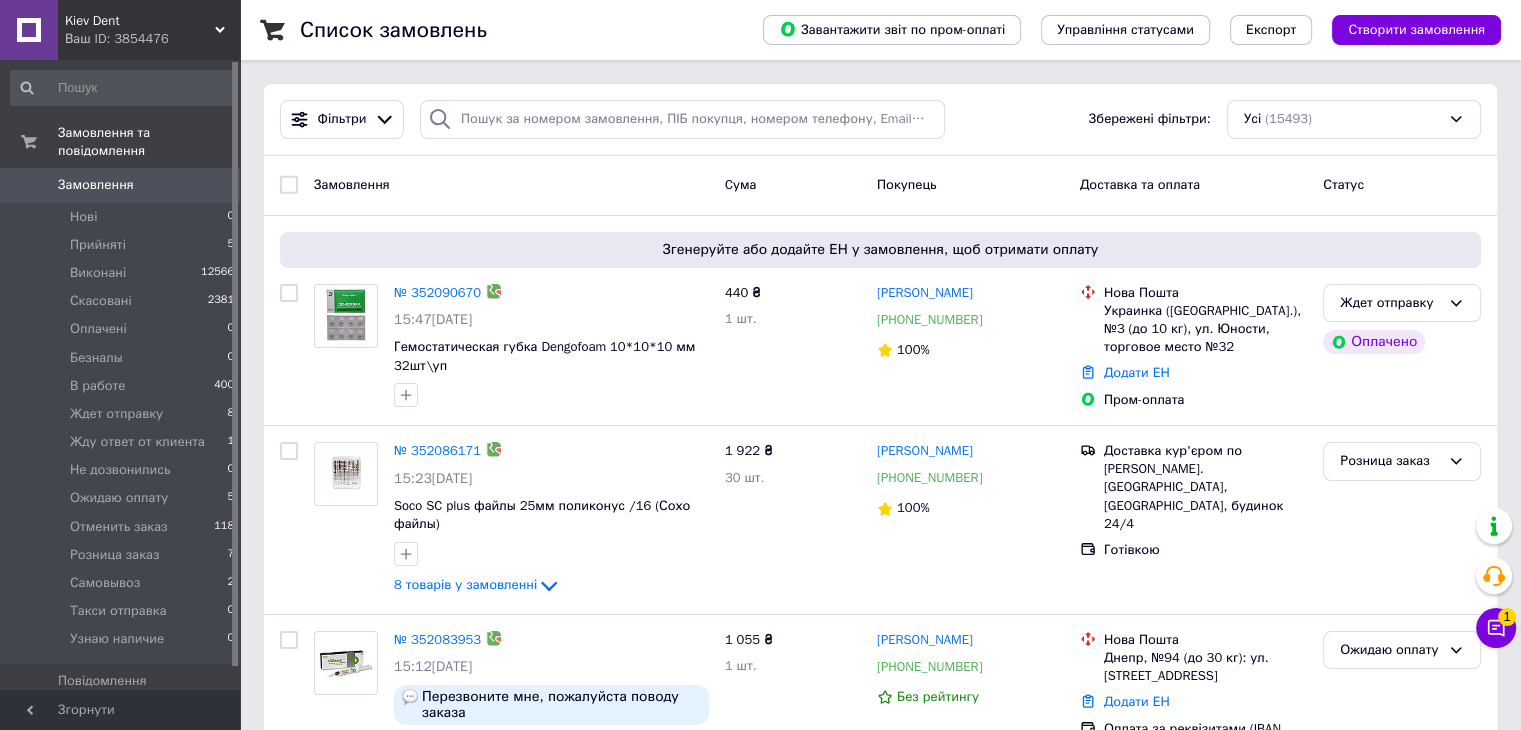 click on "Ваш ID: 3854476" at bounding box center (152, 39) 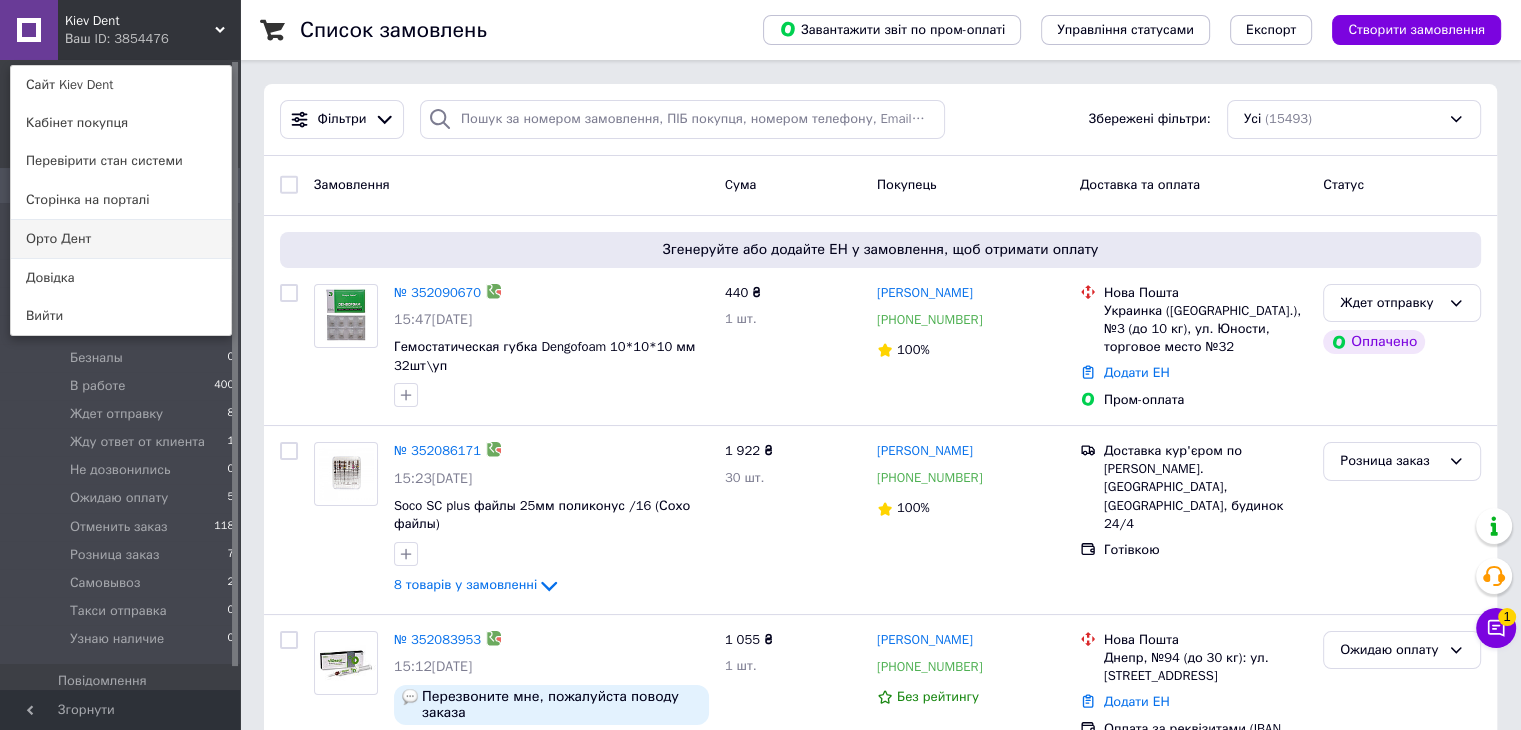 click on "Орто Дент" at bounding box center (121, 239) 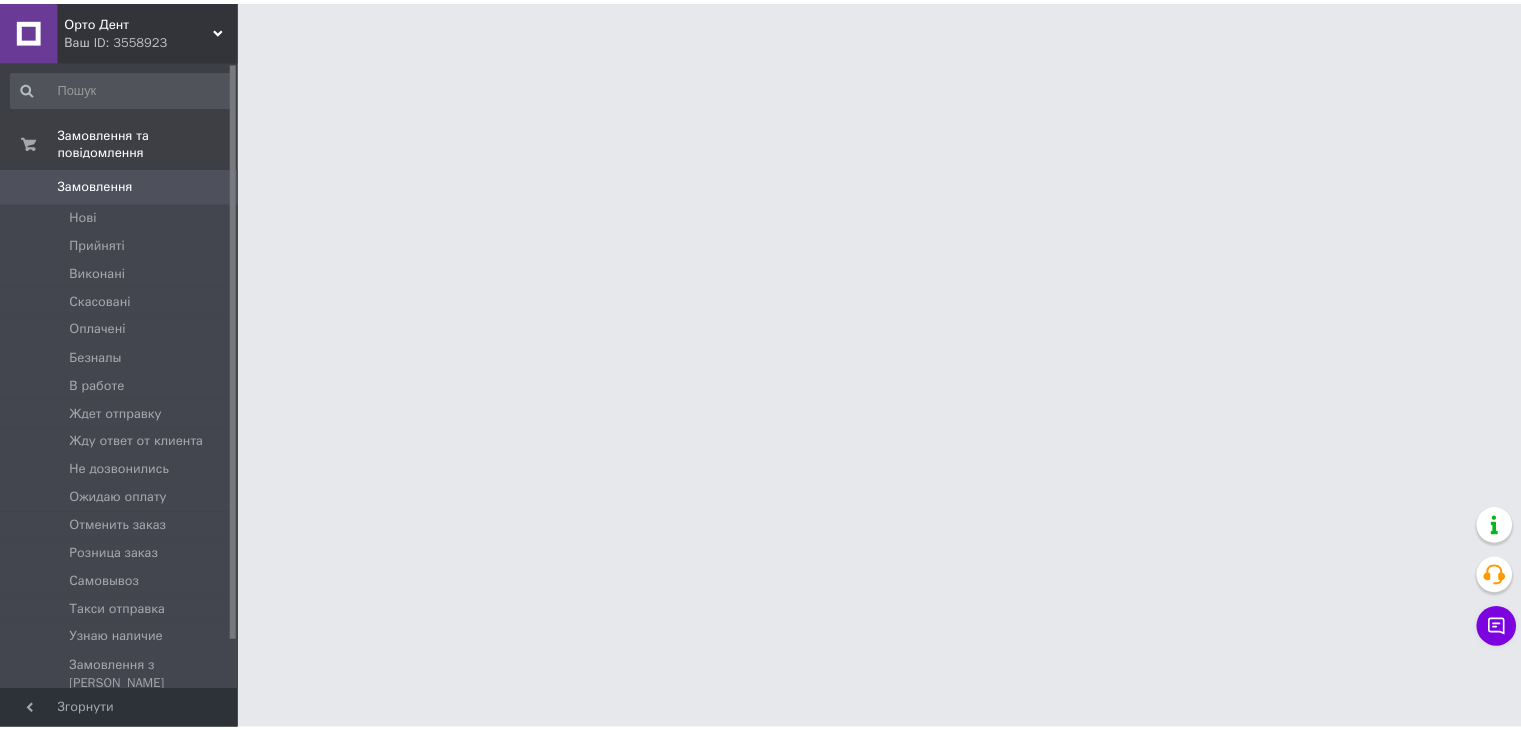 scroll, scrollTop: 0, scrollLeft: 0, axis: both 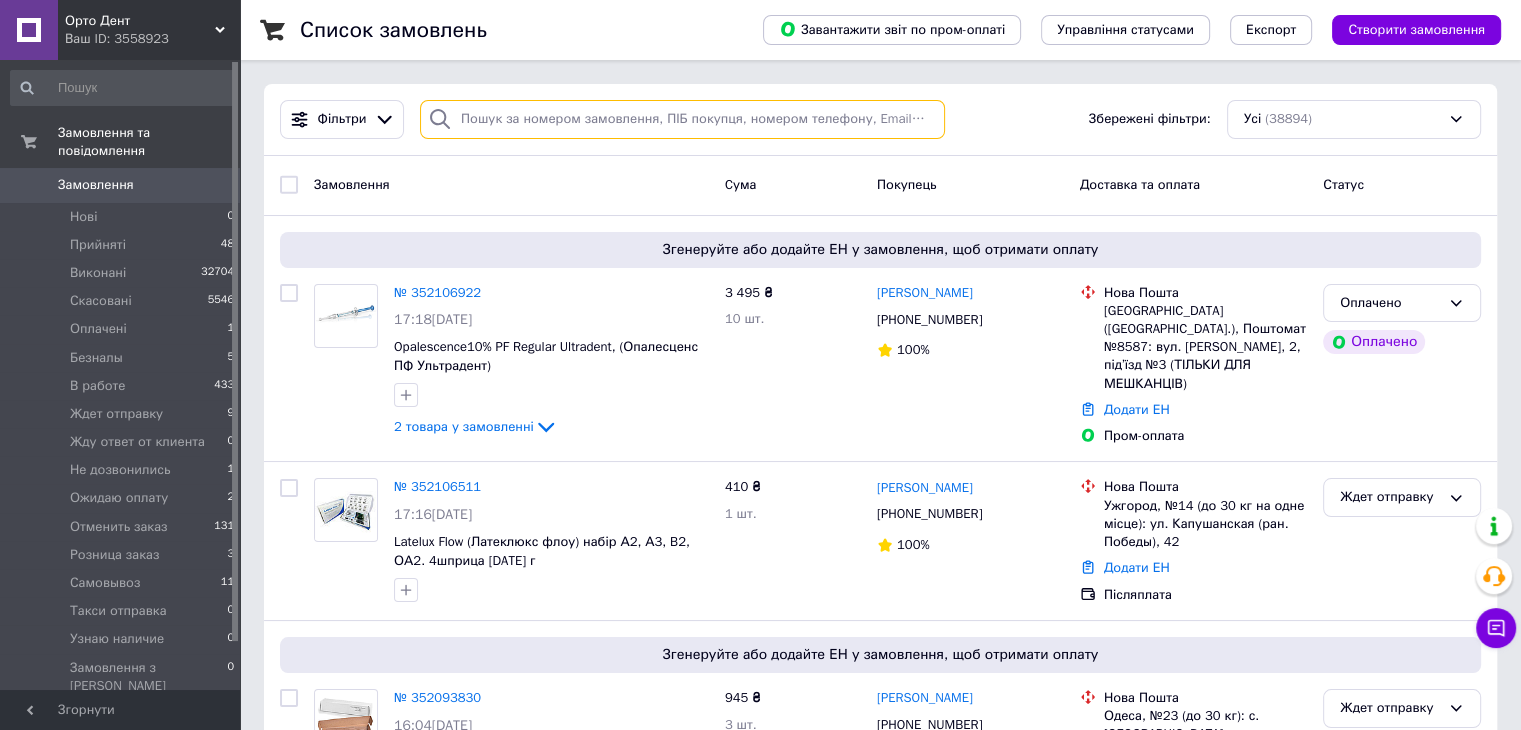 click at bounding box center (682, 119) 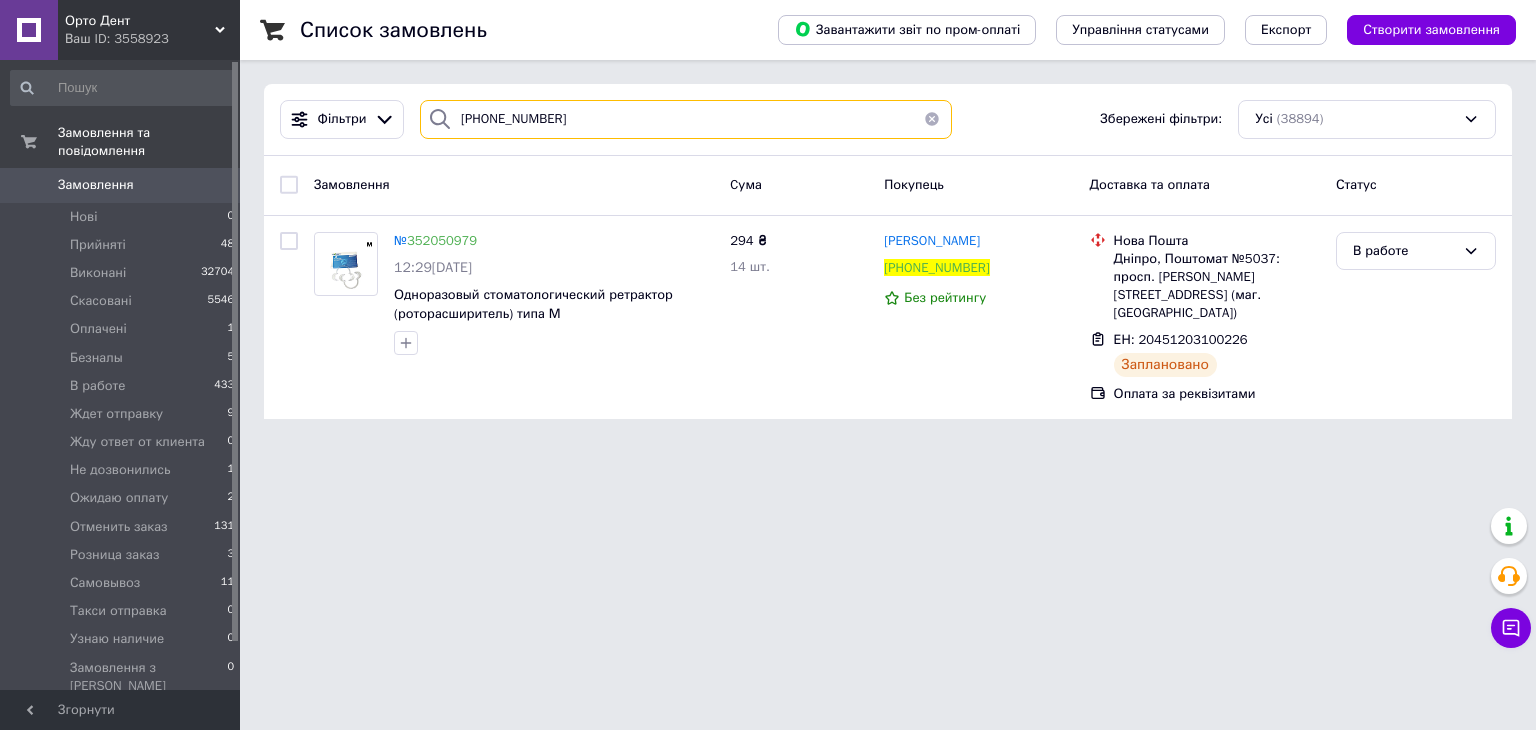 type on "[PHONE_NUMBER]" 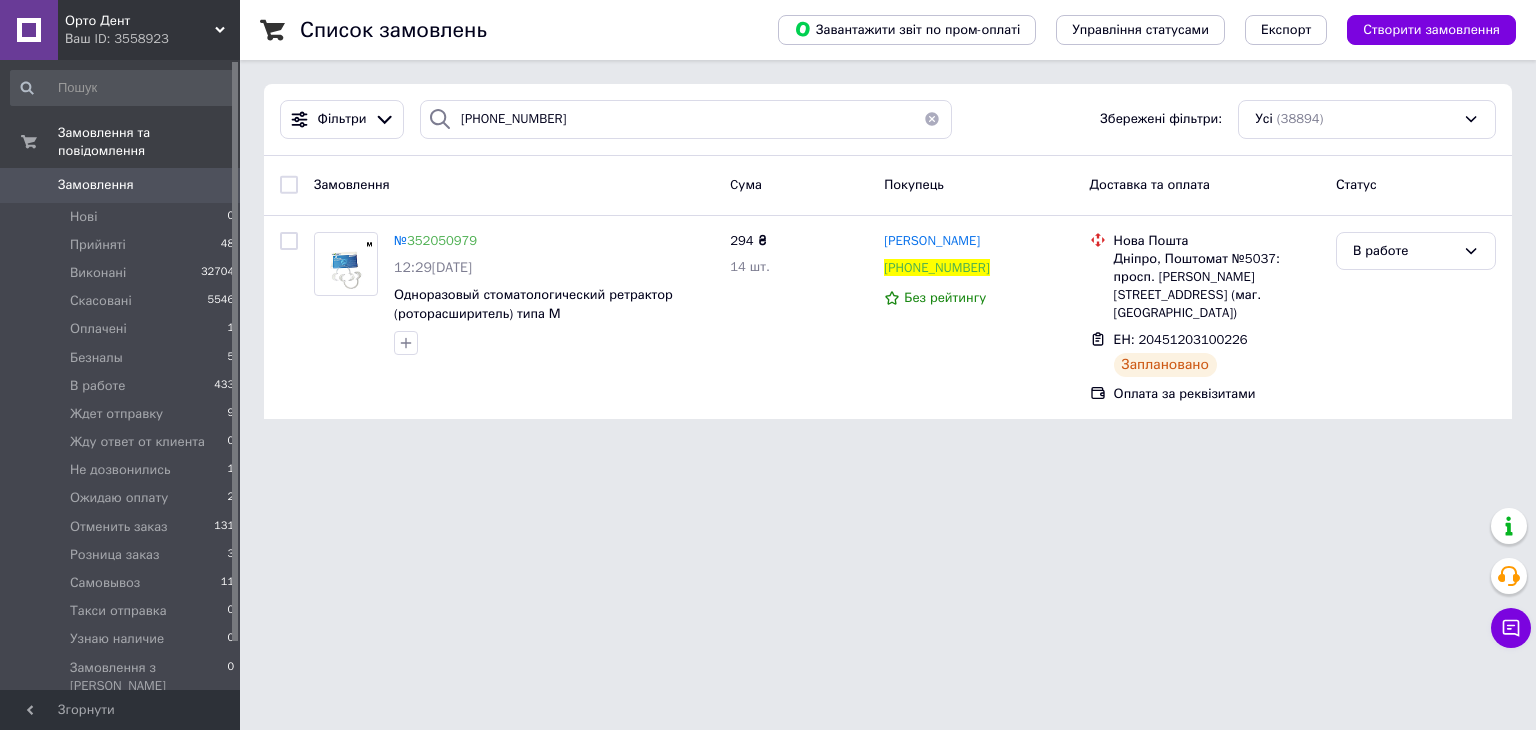 click 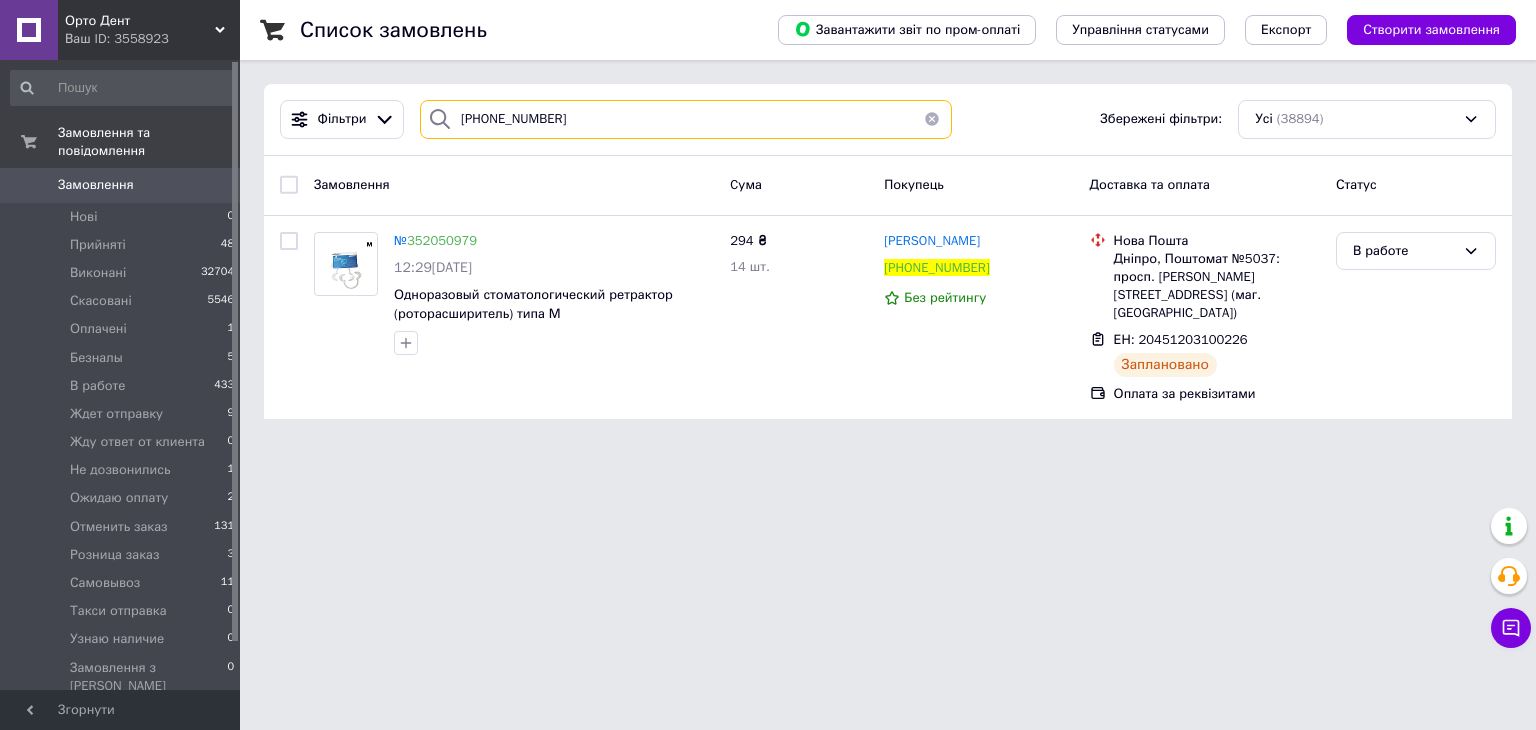 type 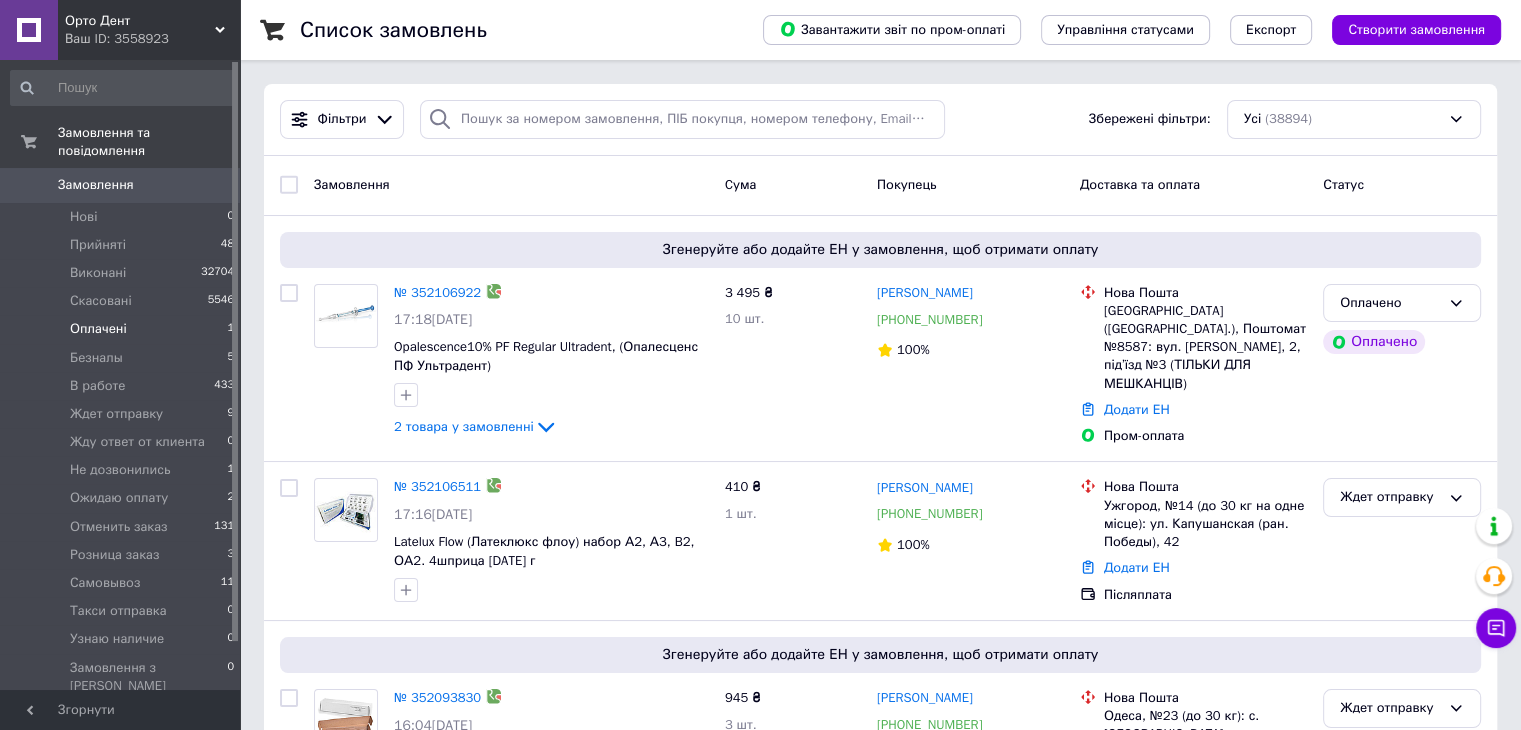 click on "Оплачені 1" 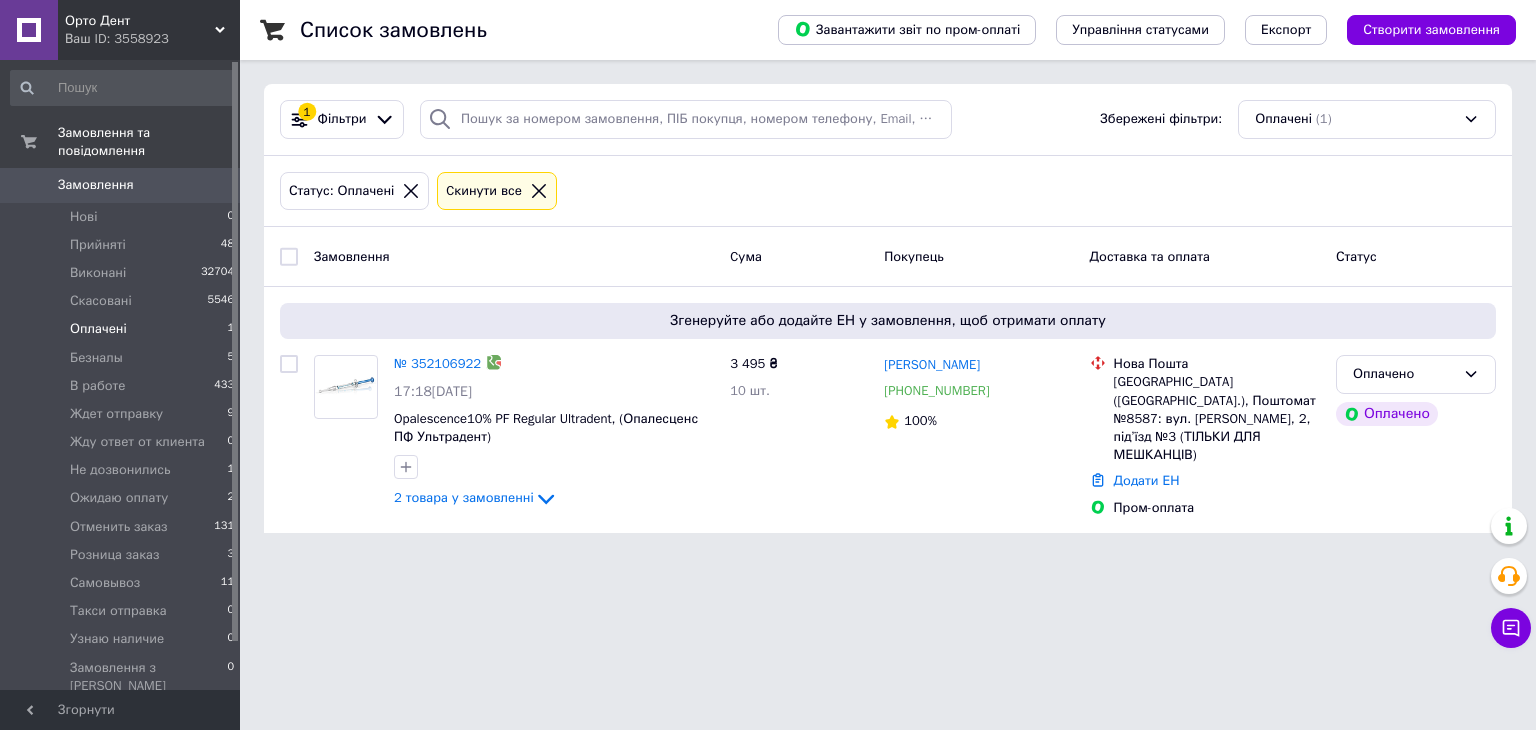 click 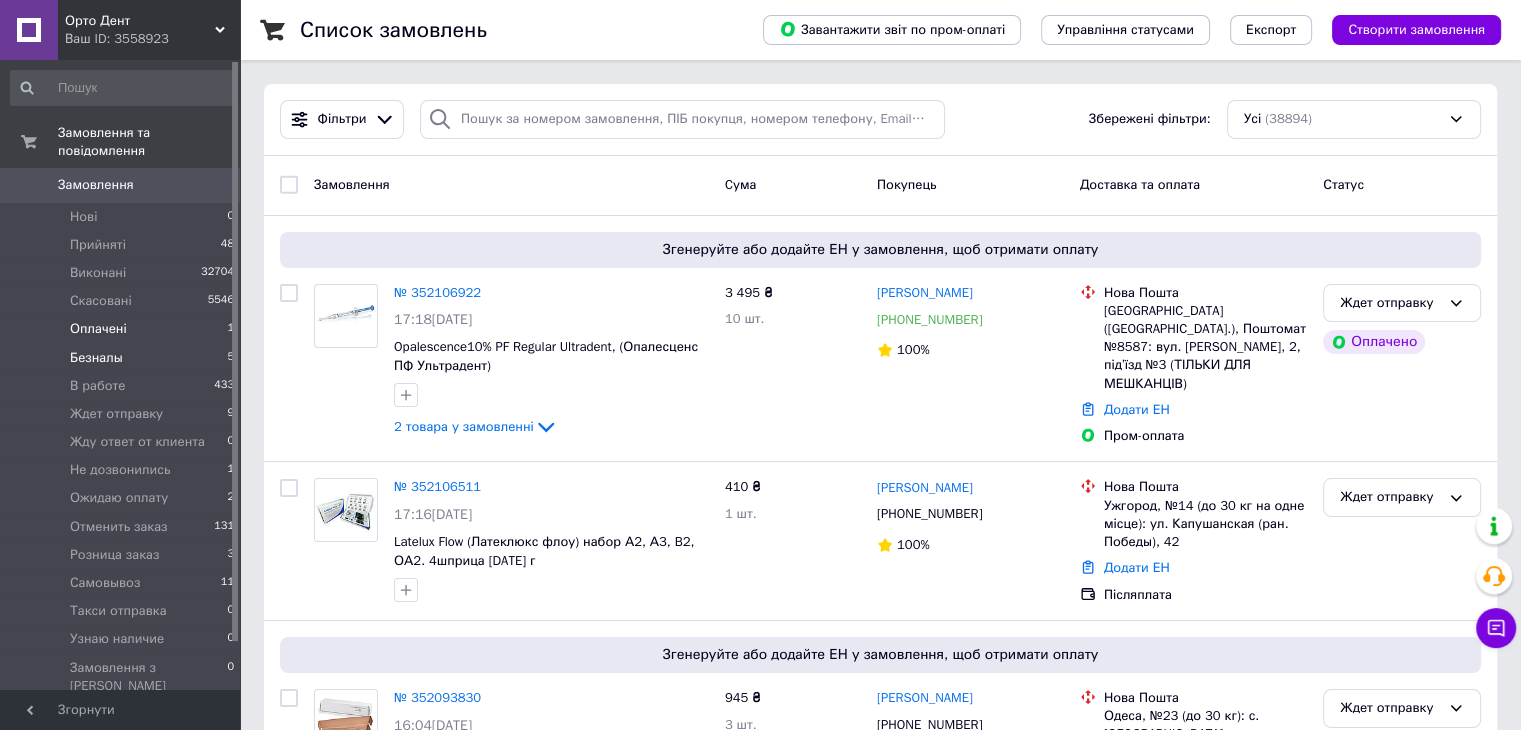 click on "Безналы 5" 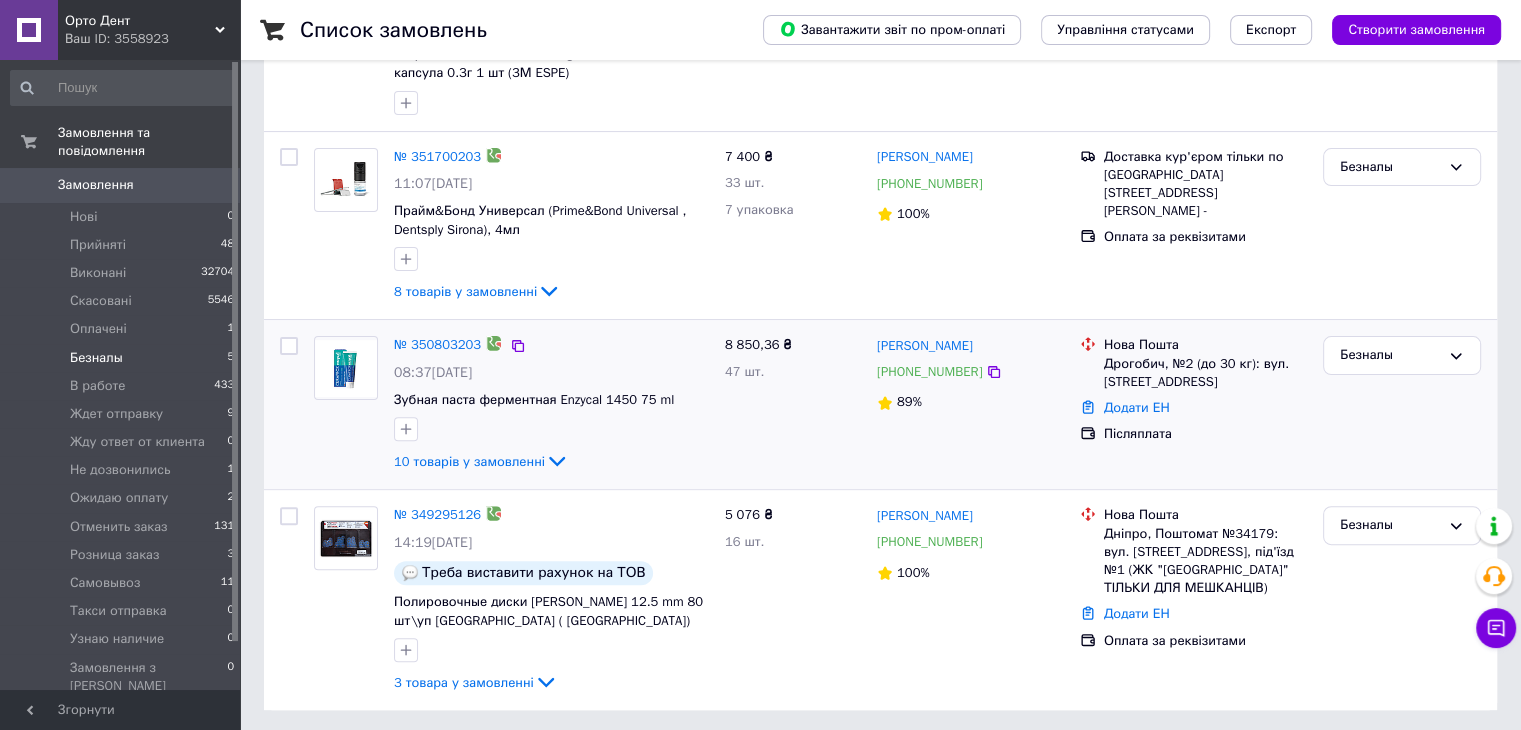 scroll, scrollTop: 552, scrollLeft: 0, axis: vertical 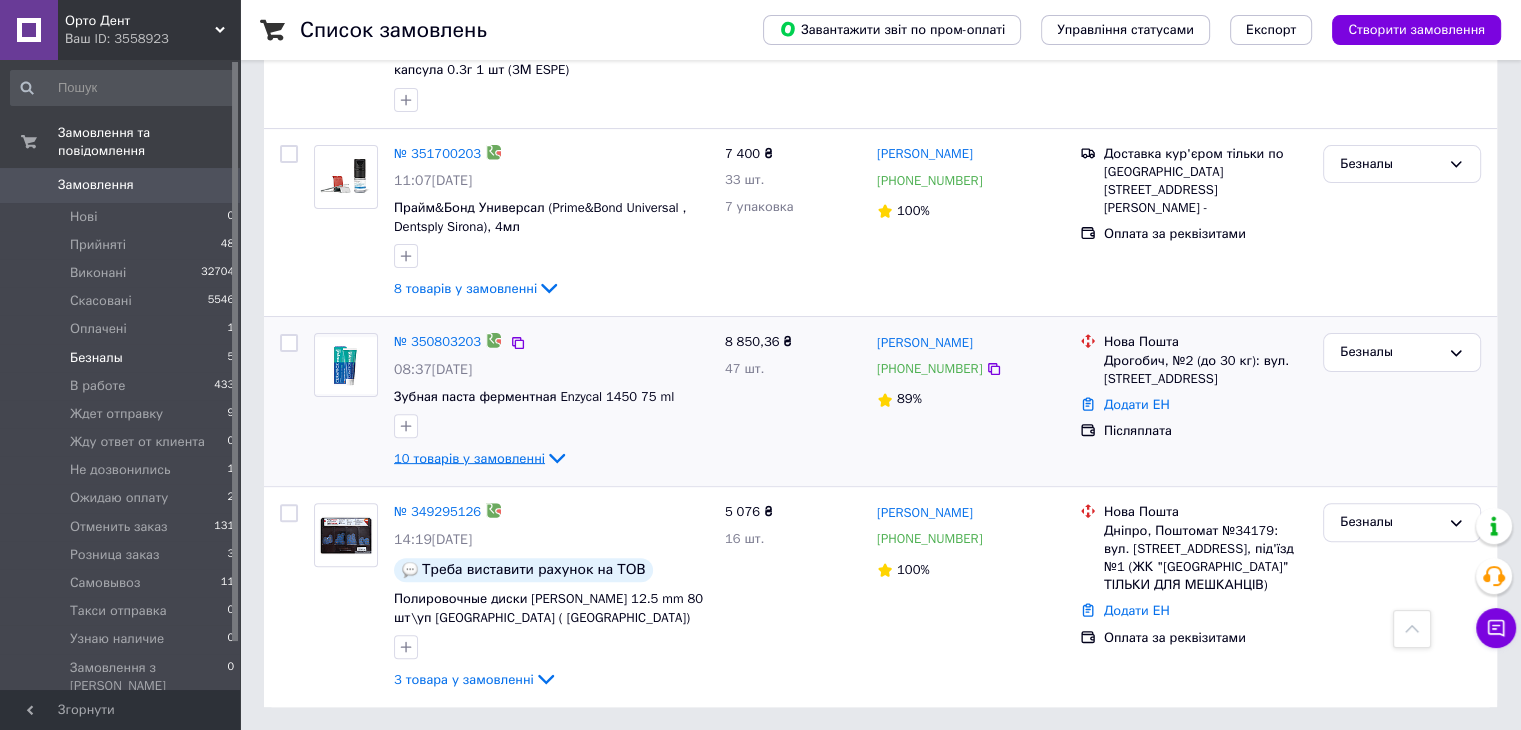 click on "10 товарів у замовленні" 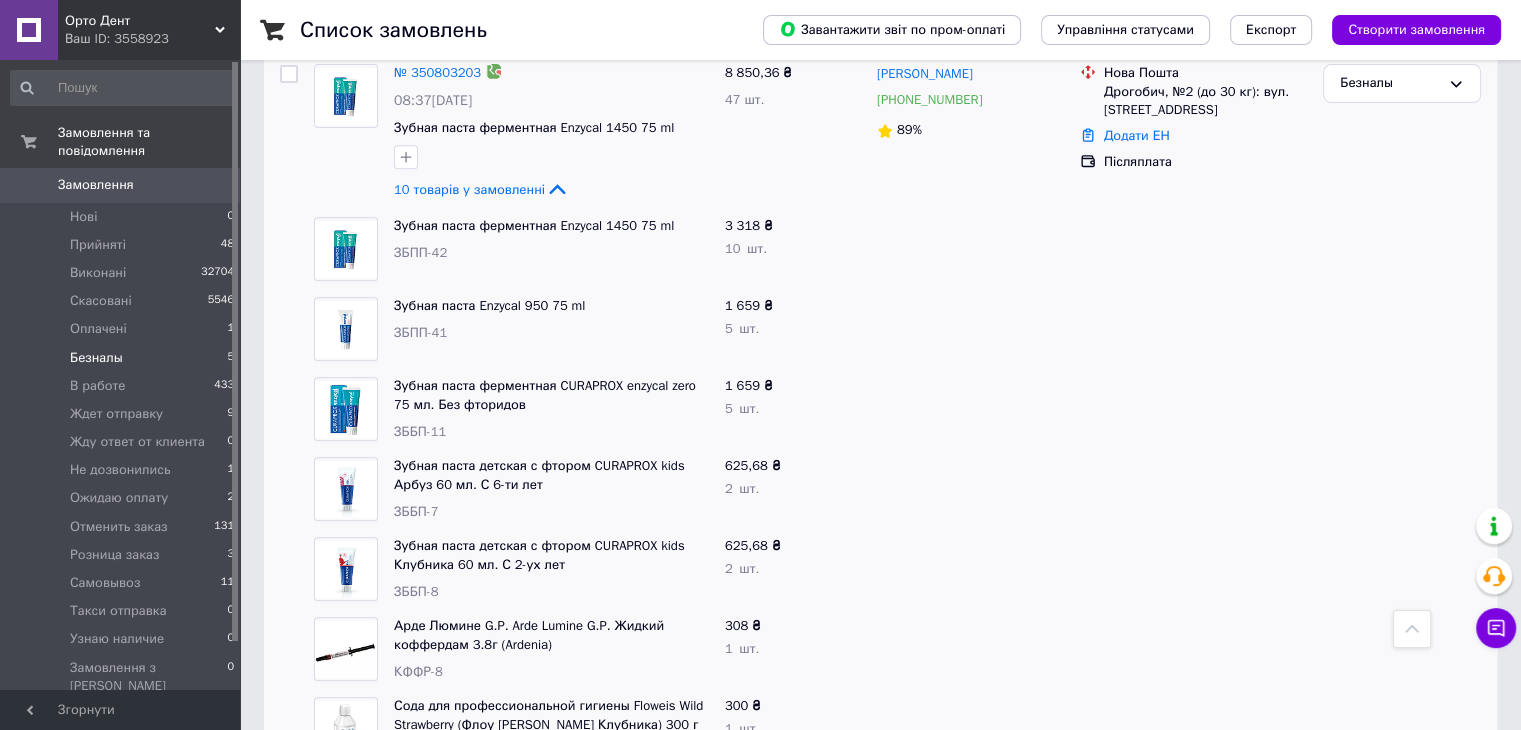 scroll, scrollTop: 652, scrollLeft: 0, axis: vertical 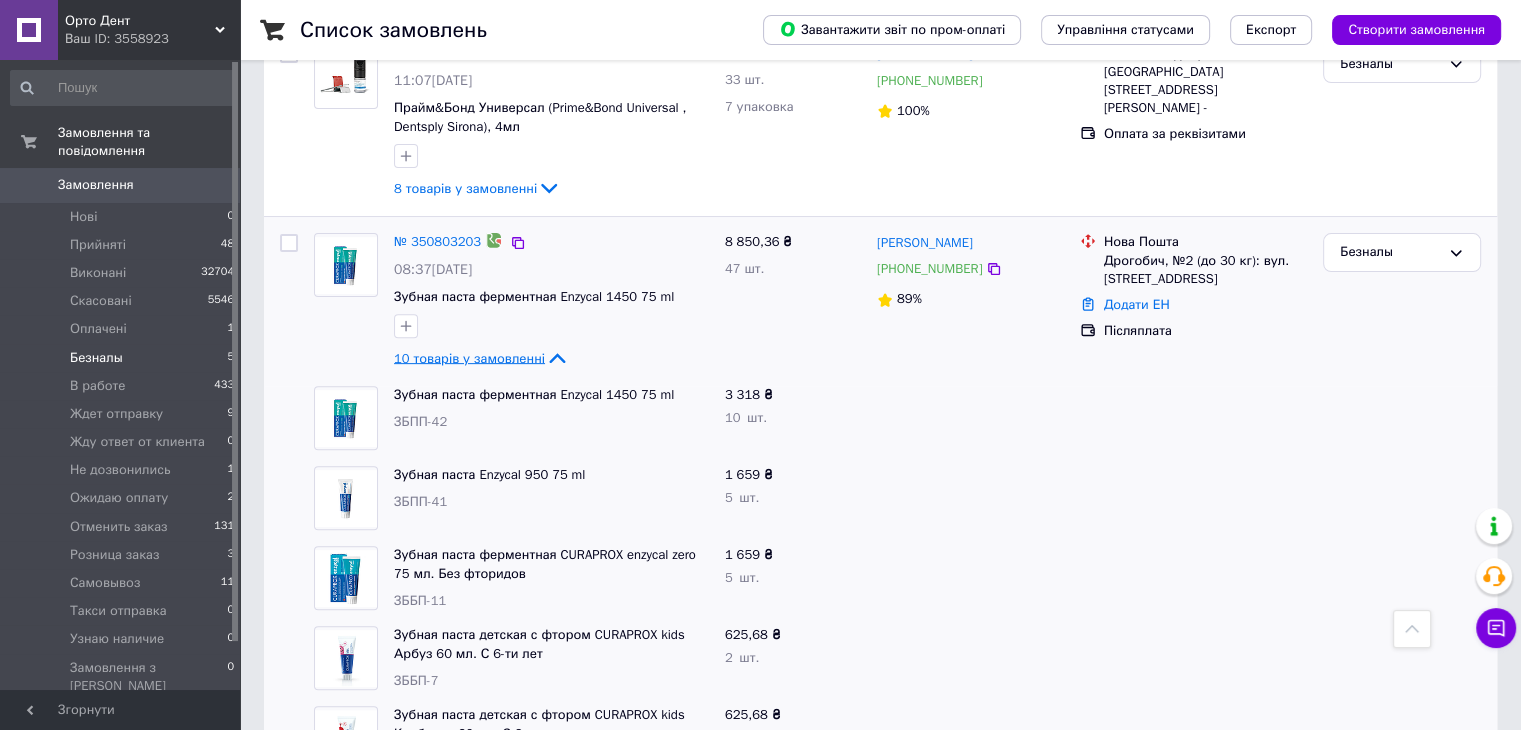 click on "10 товарів у замовленні" 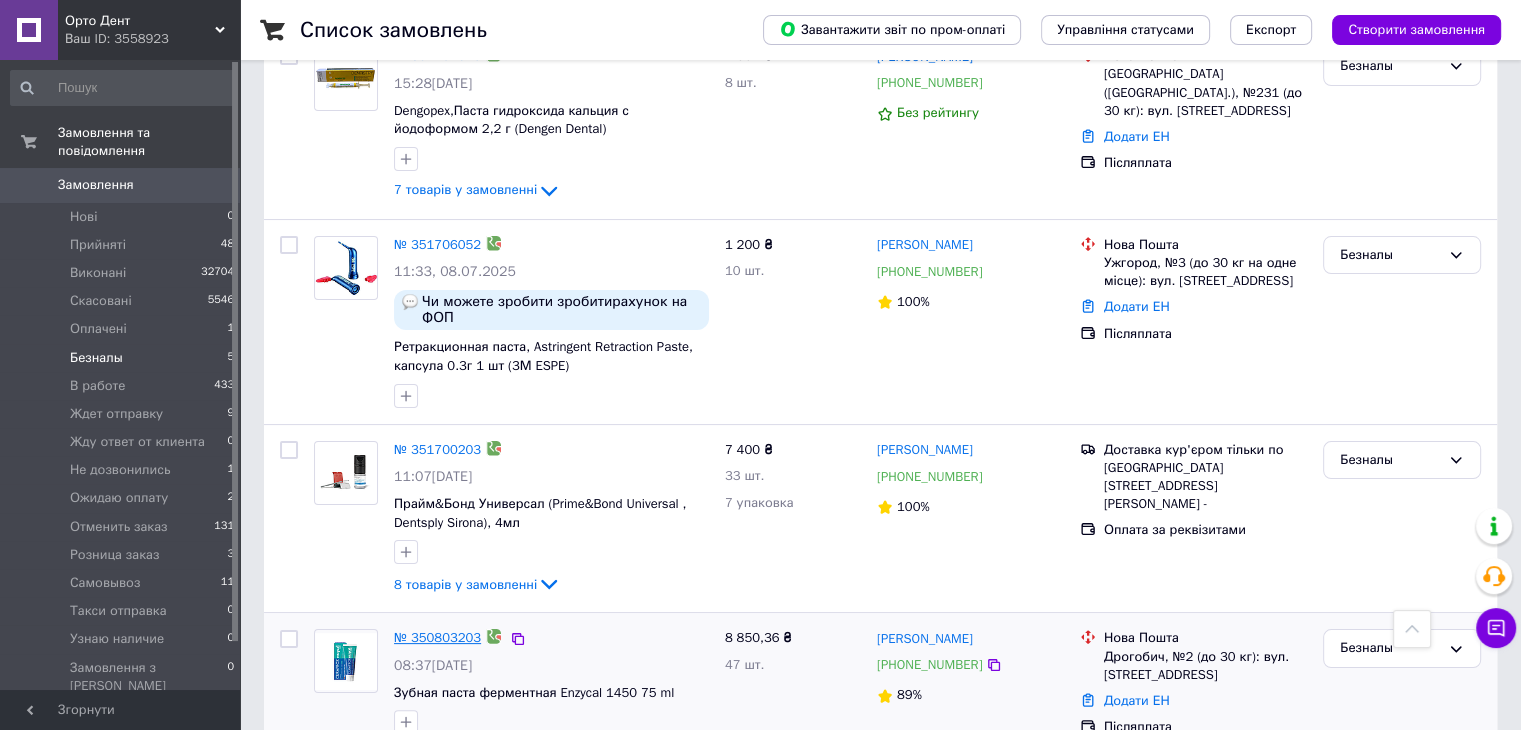 scroll, scrollTop: 52, scrollLeft: 0, axis: vertical 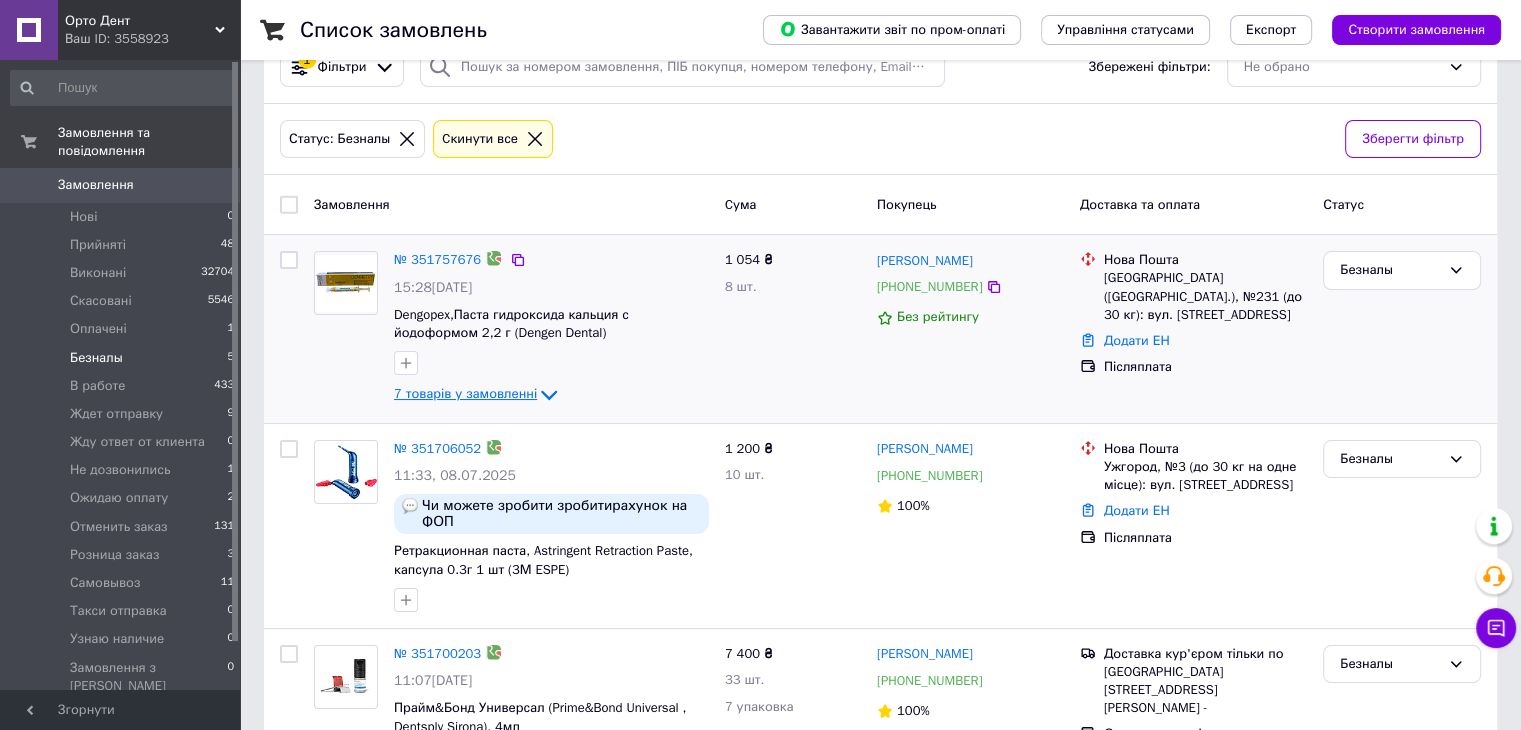 click on "7 товарів у замовленні" 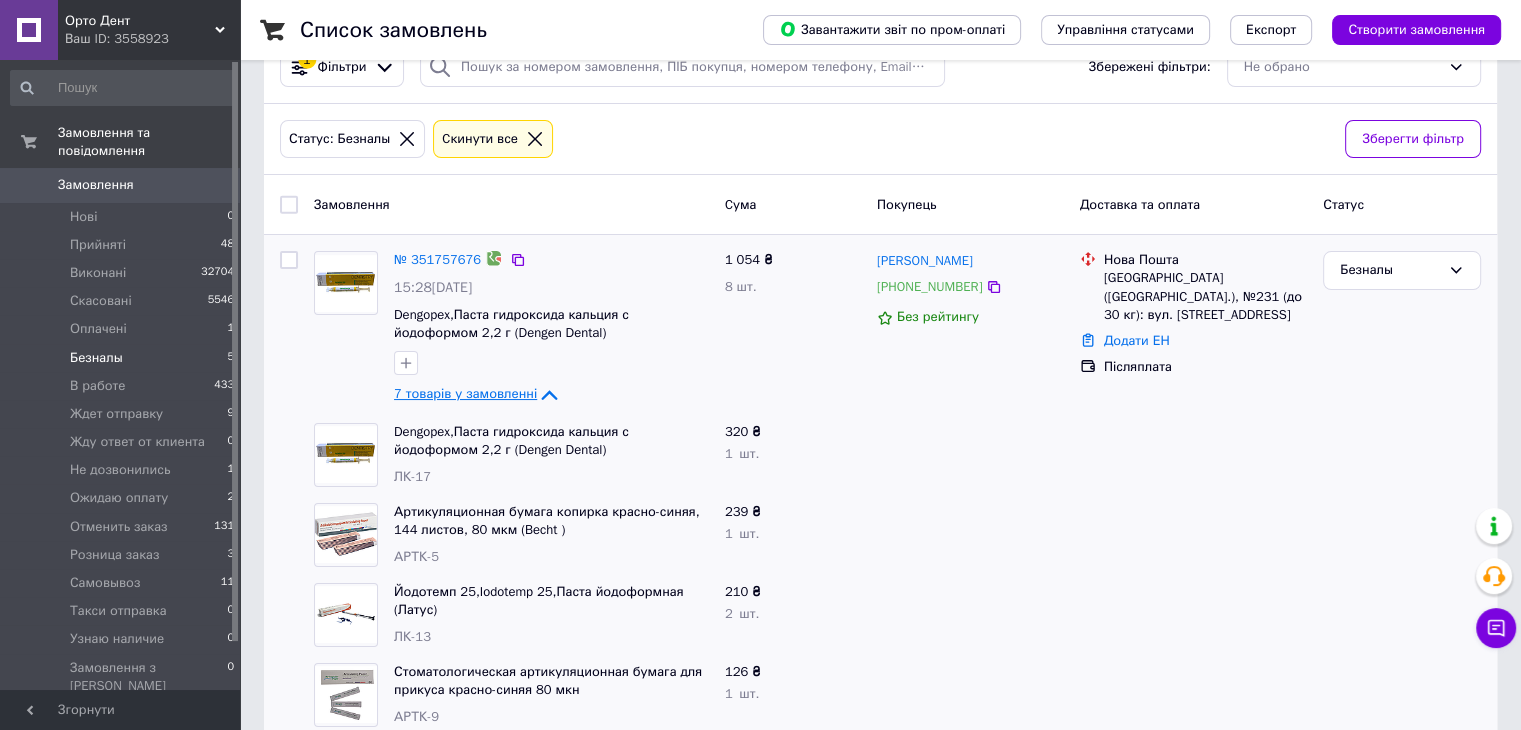 click on "7 товарів у замовленні" 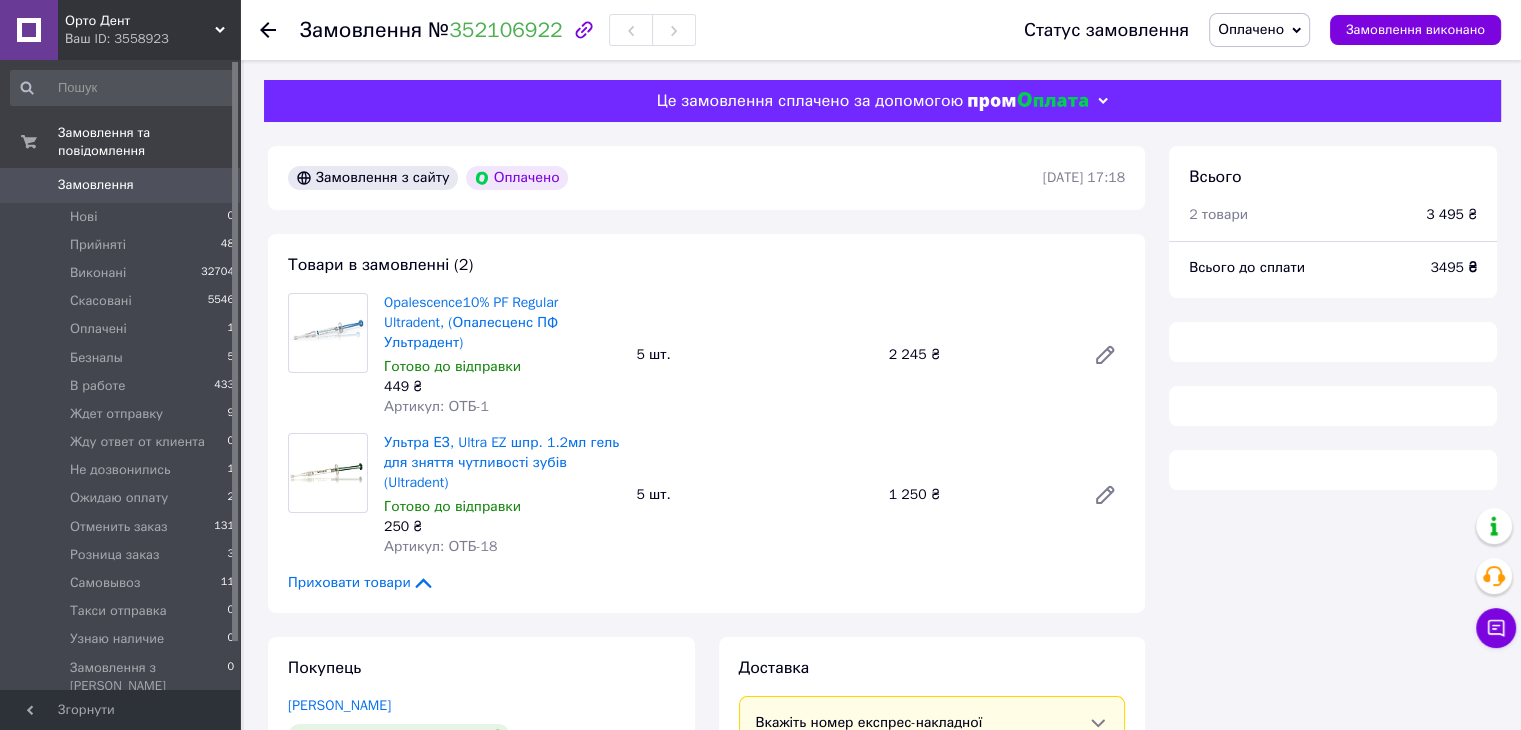 scroll, scrollTop: 200, scrollLeft: 0, axis: vertical 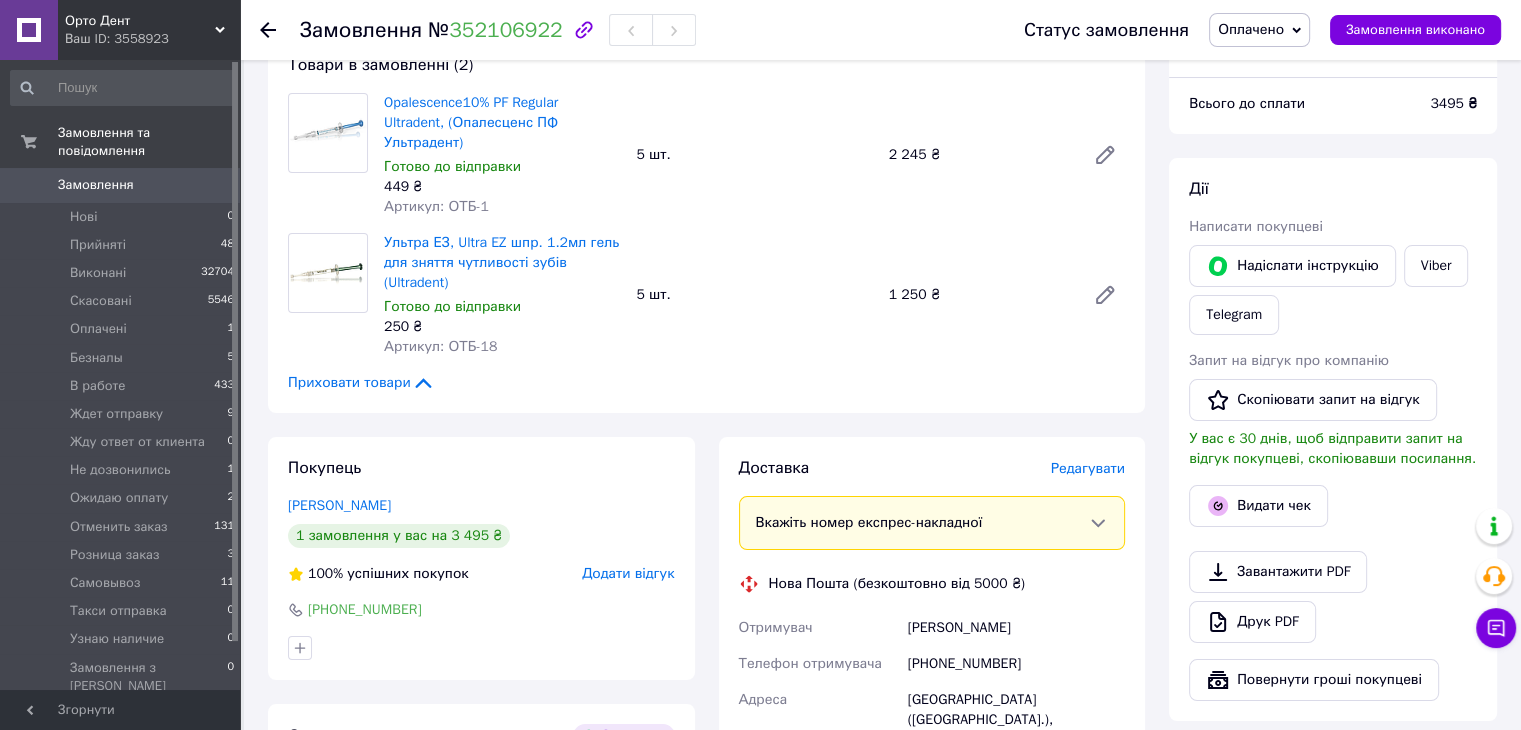click on "Оплачено" at bounding box center [1251, 29] 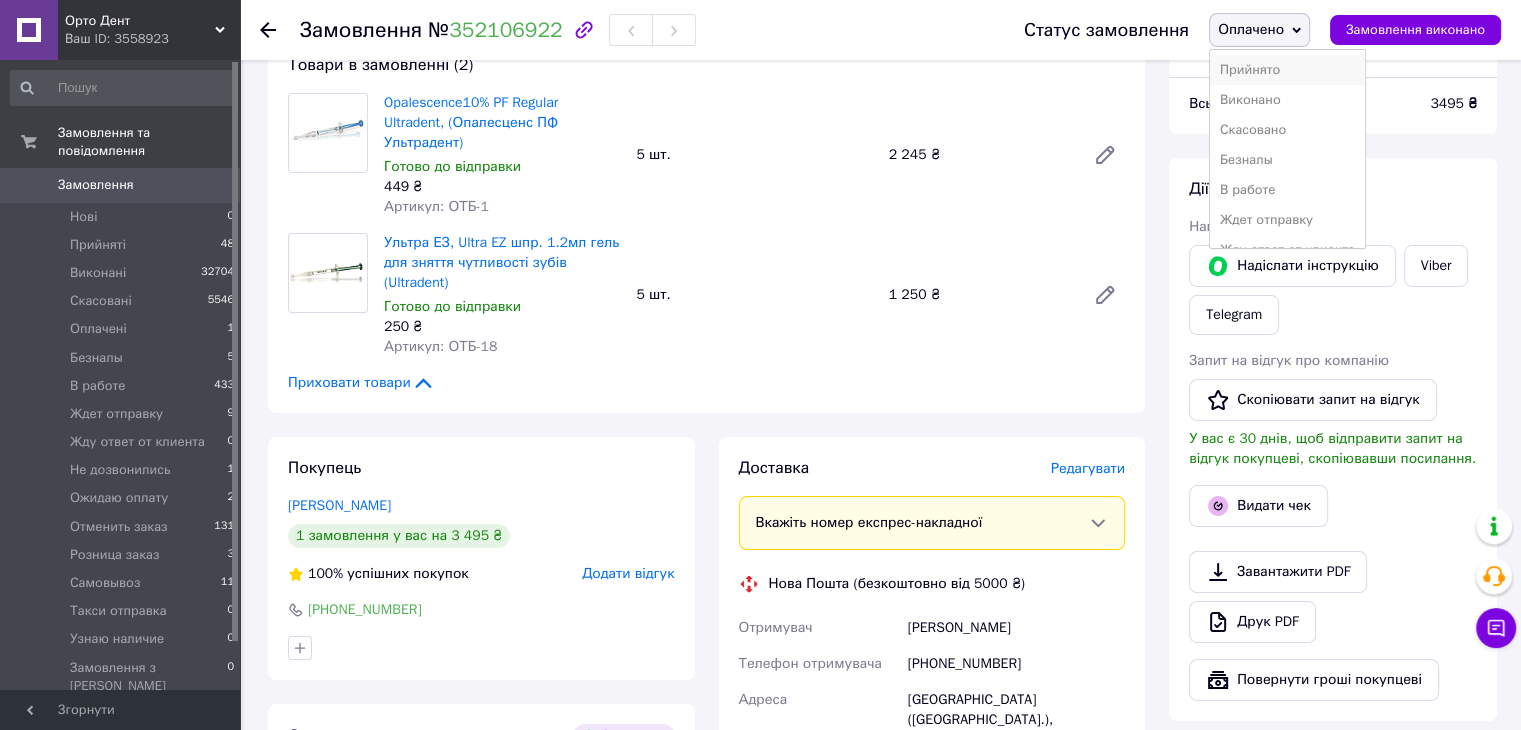click on "Прийнято" at bounding box center (1287, 70) 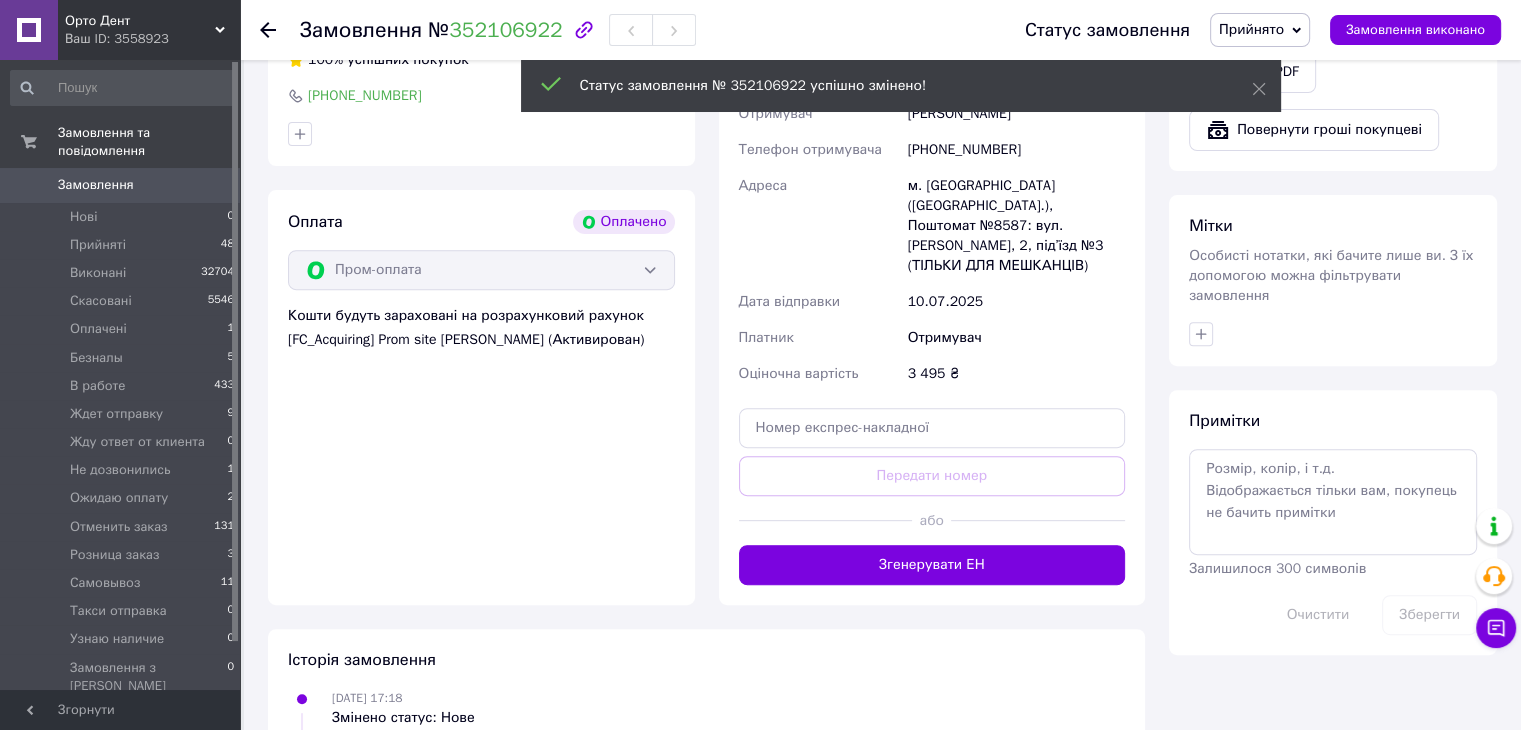 scroll, scrollTop: 900, scrollLeft: 0, axis: vertical 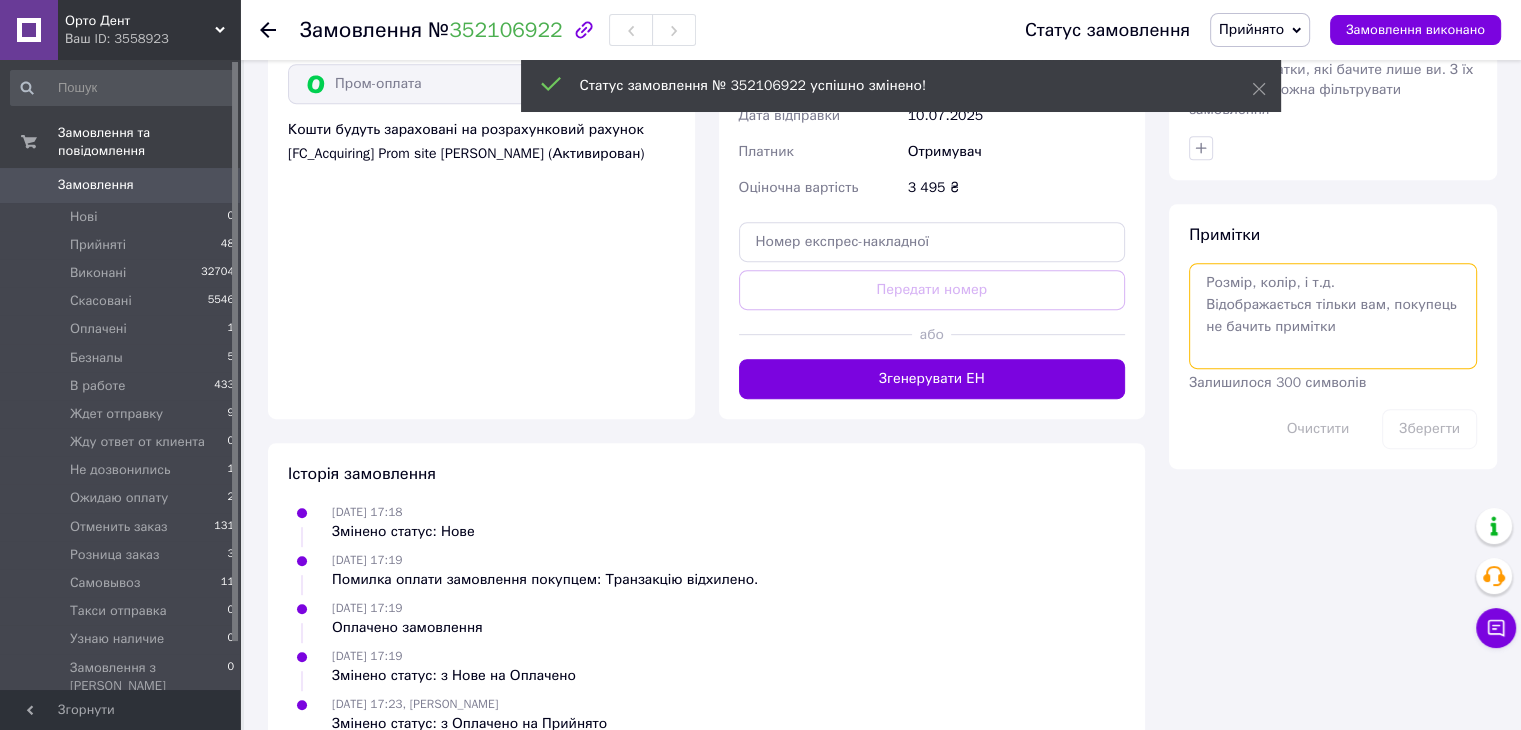 click at bounding box center (1333, 316) 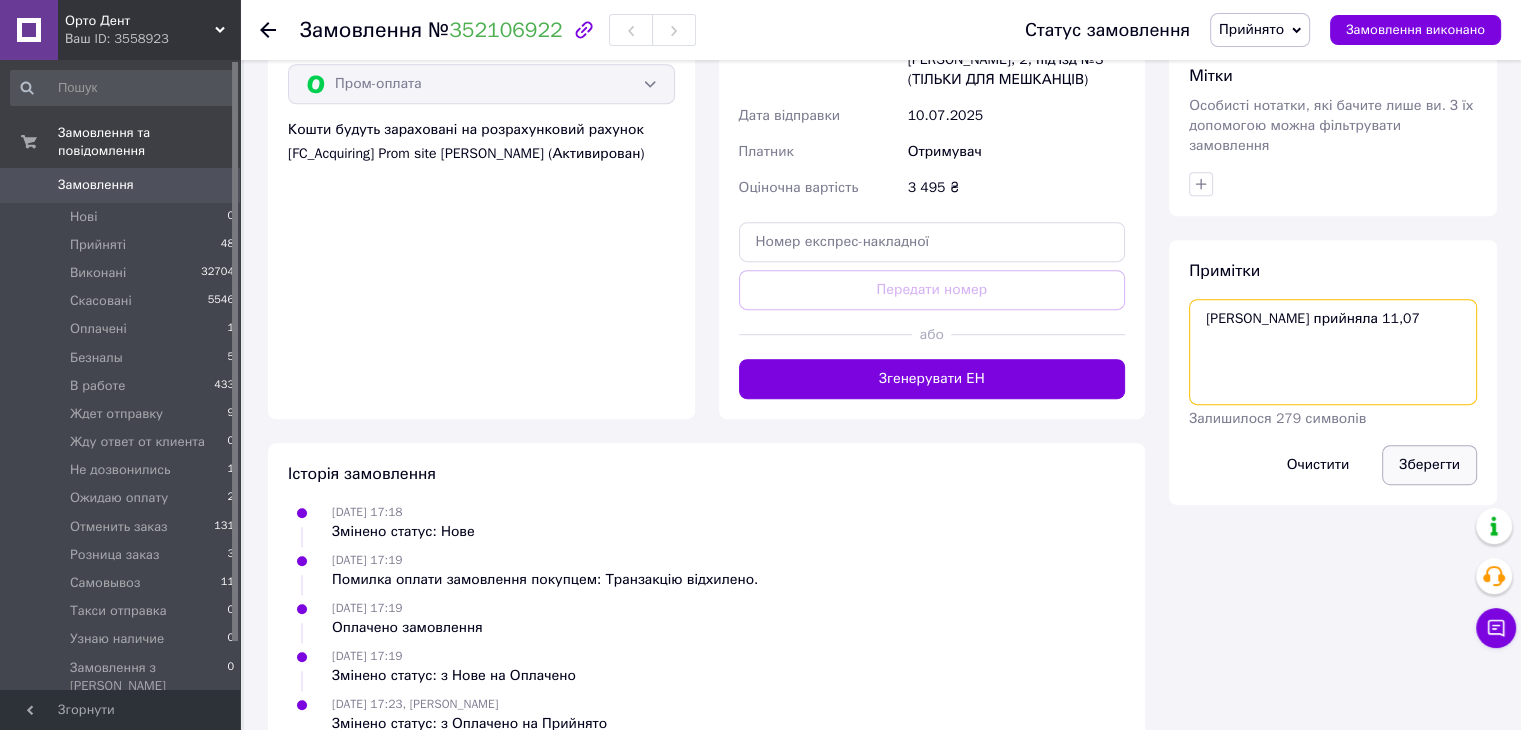 type on "[PERSON_NAME] прийняла 11,07" 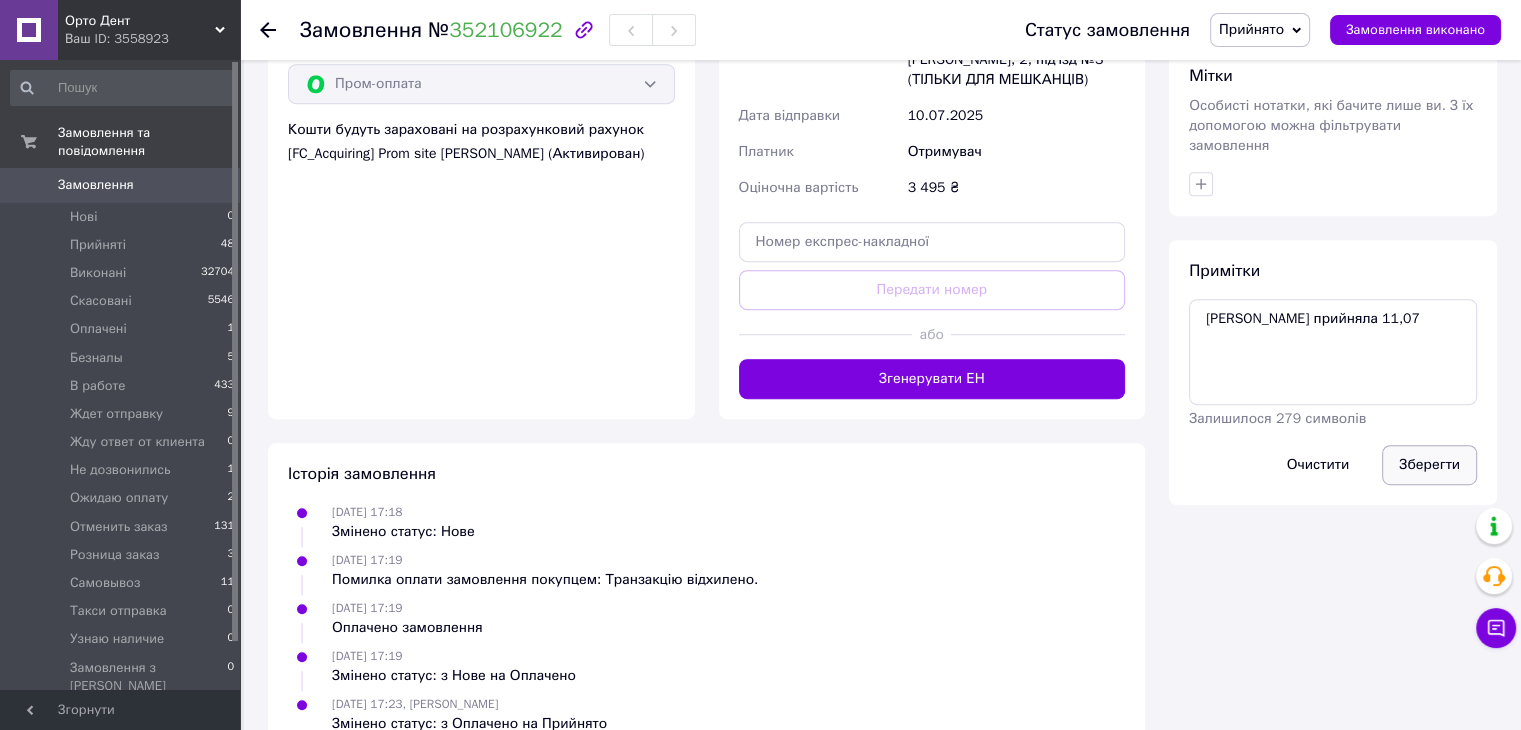 click on "Зберегти" at bounding box center [1429, 465] 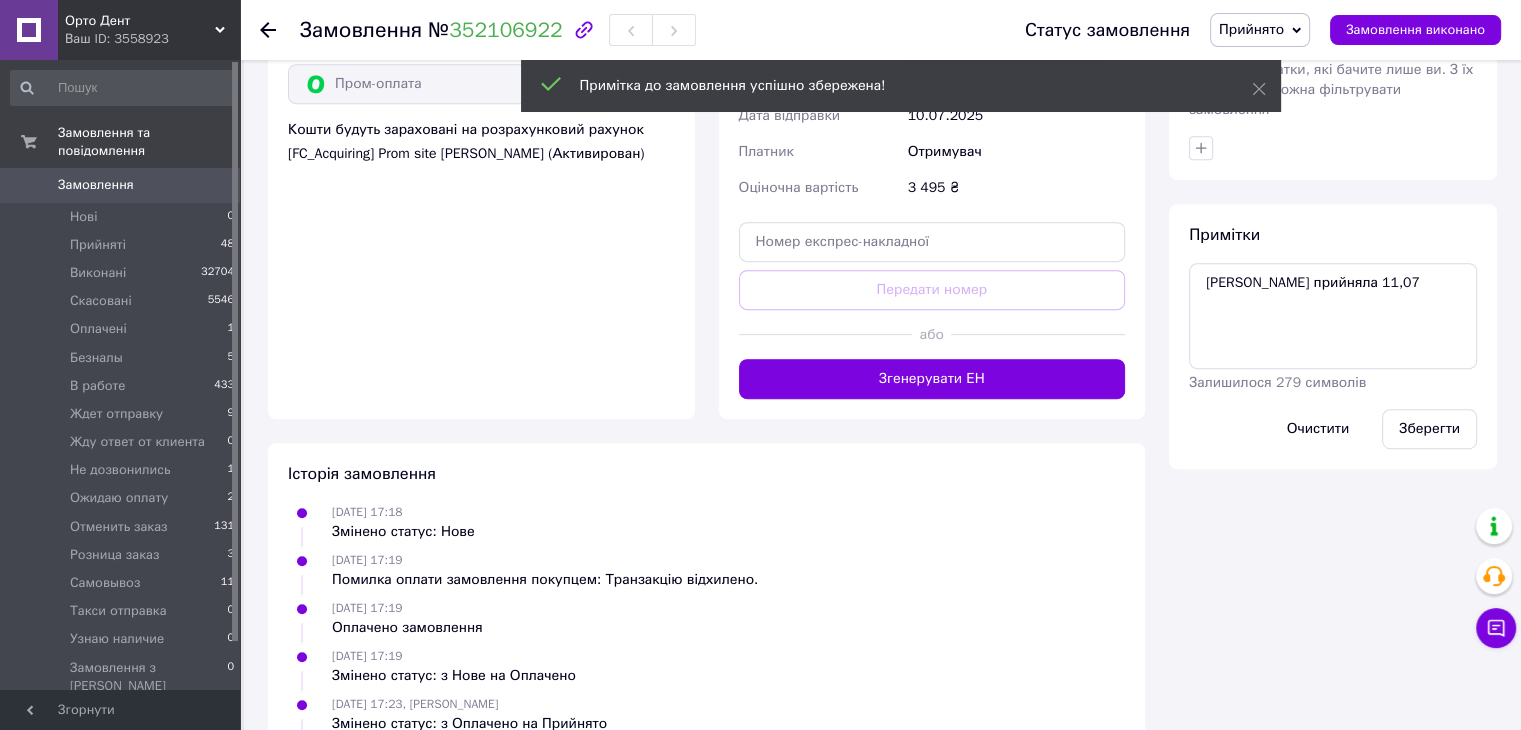 click on "Прийнято" at bounding box center (1260, 30) 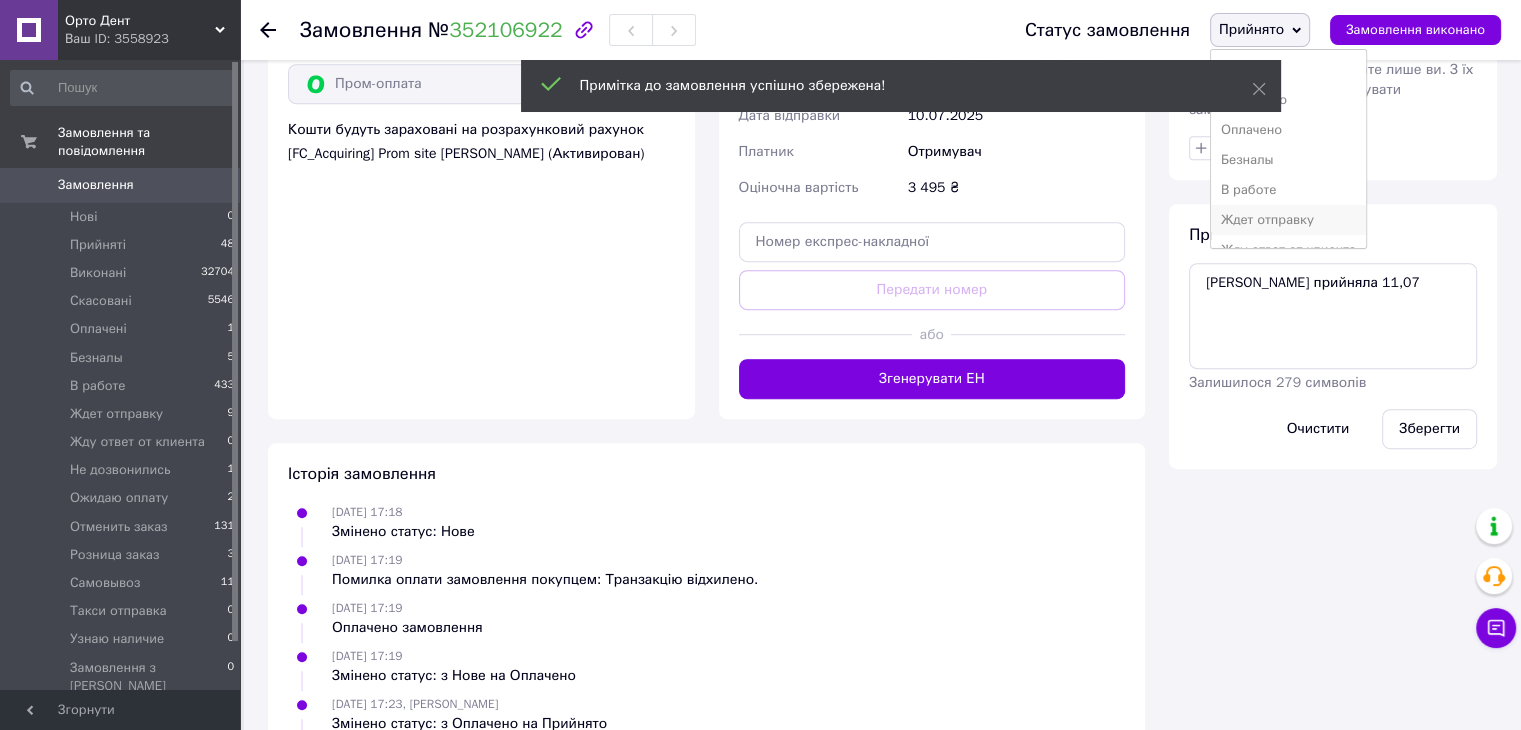 click on "Ждет отправку" at bounding box center [1288, 220] 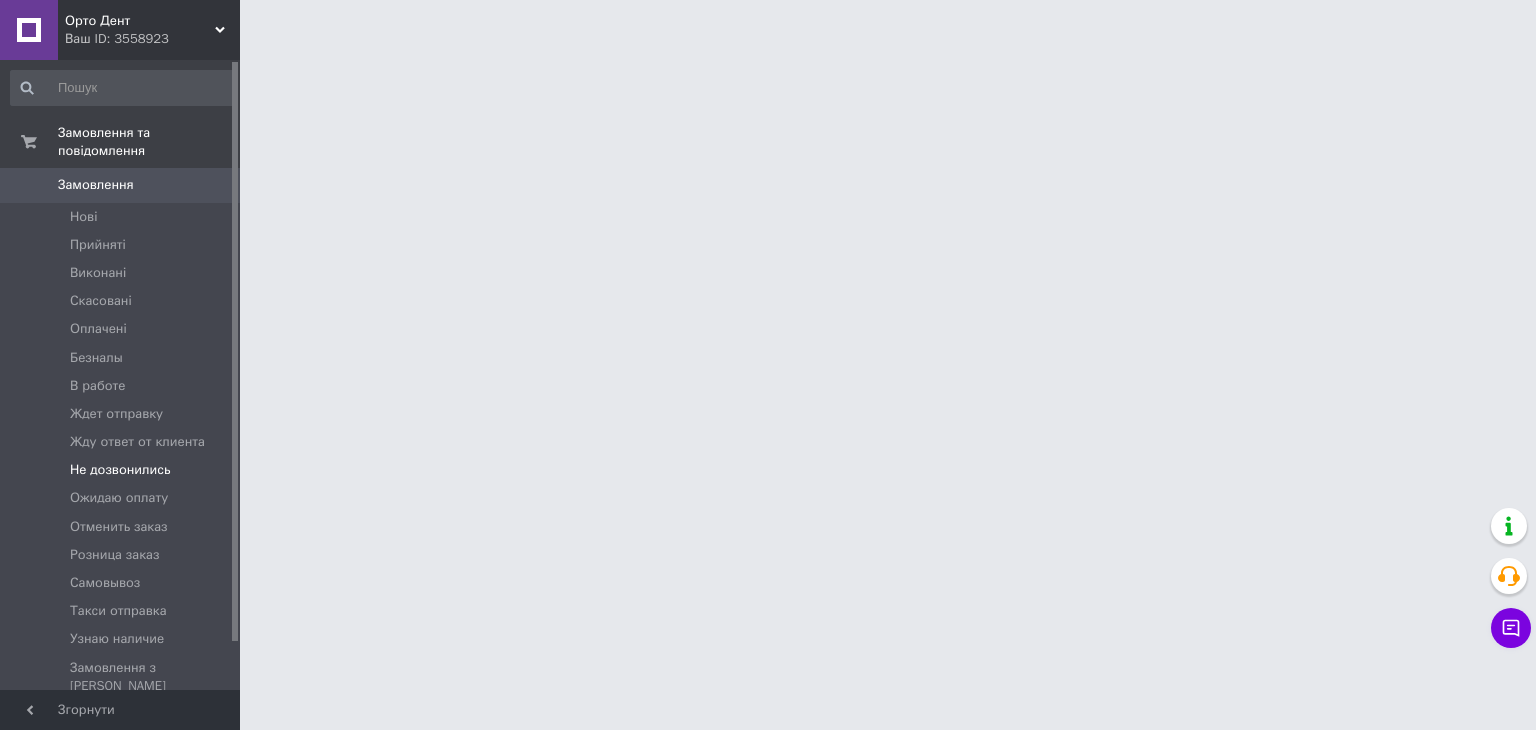 scroll, scrollTop: 0, scrollLeft: 0, axis: both 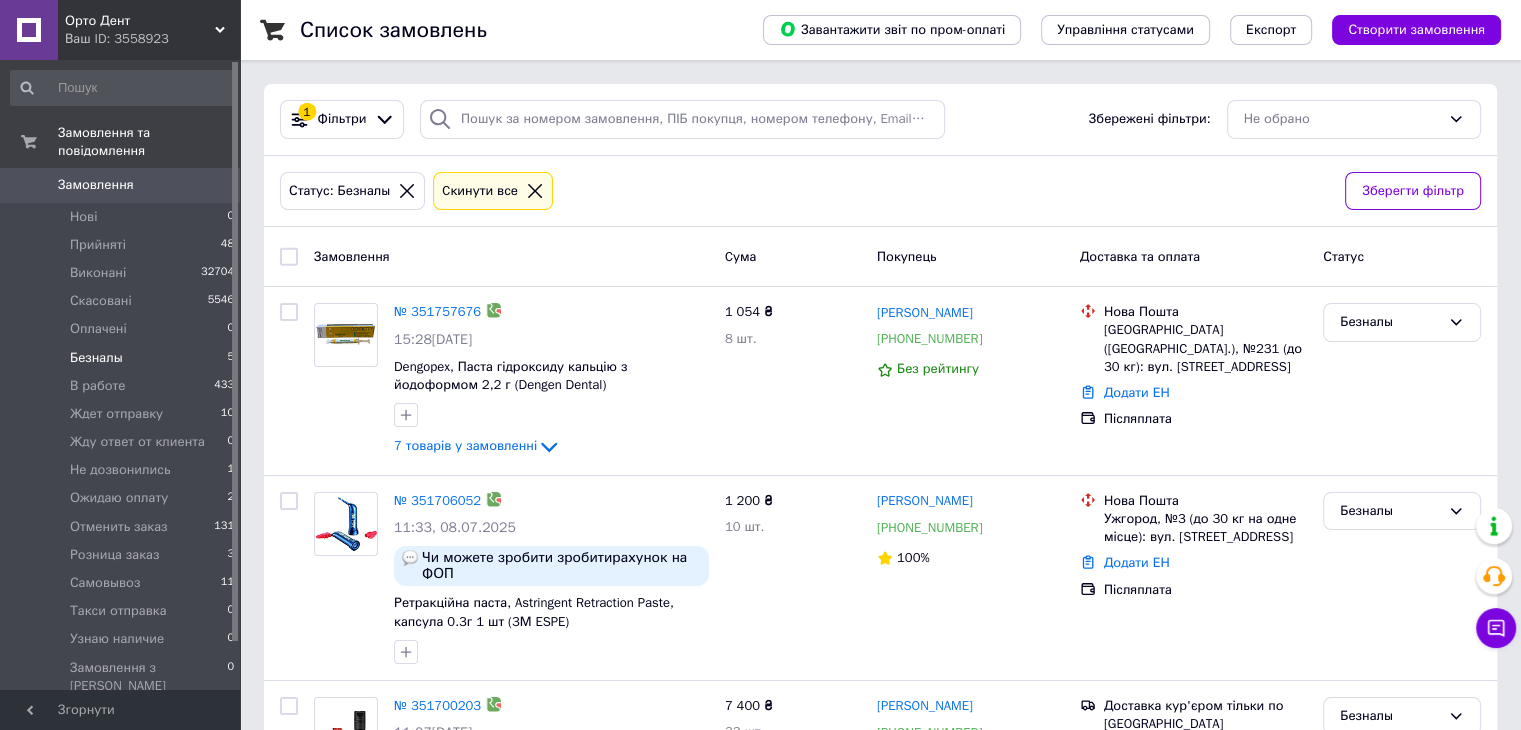 click 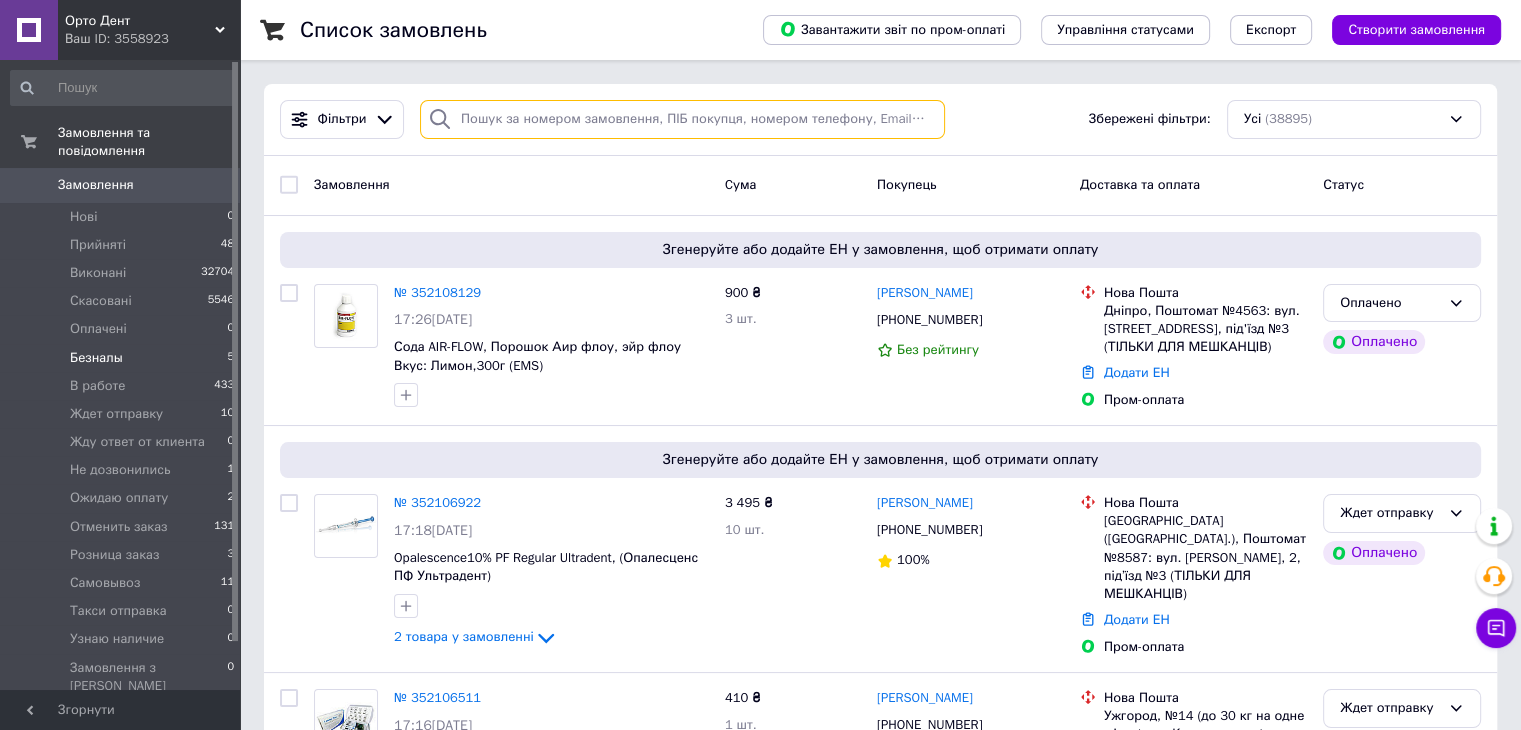 click at bounding box center [682, 119] 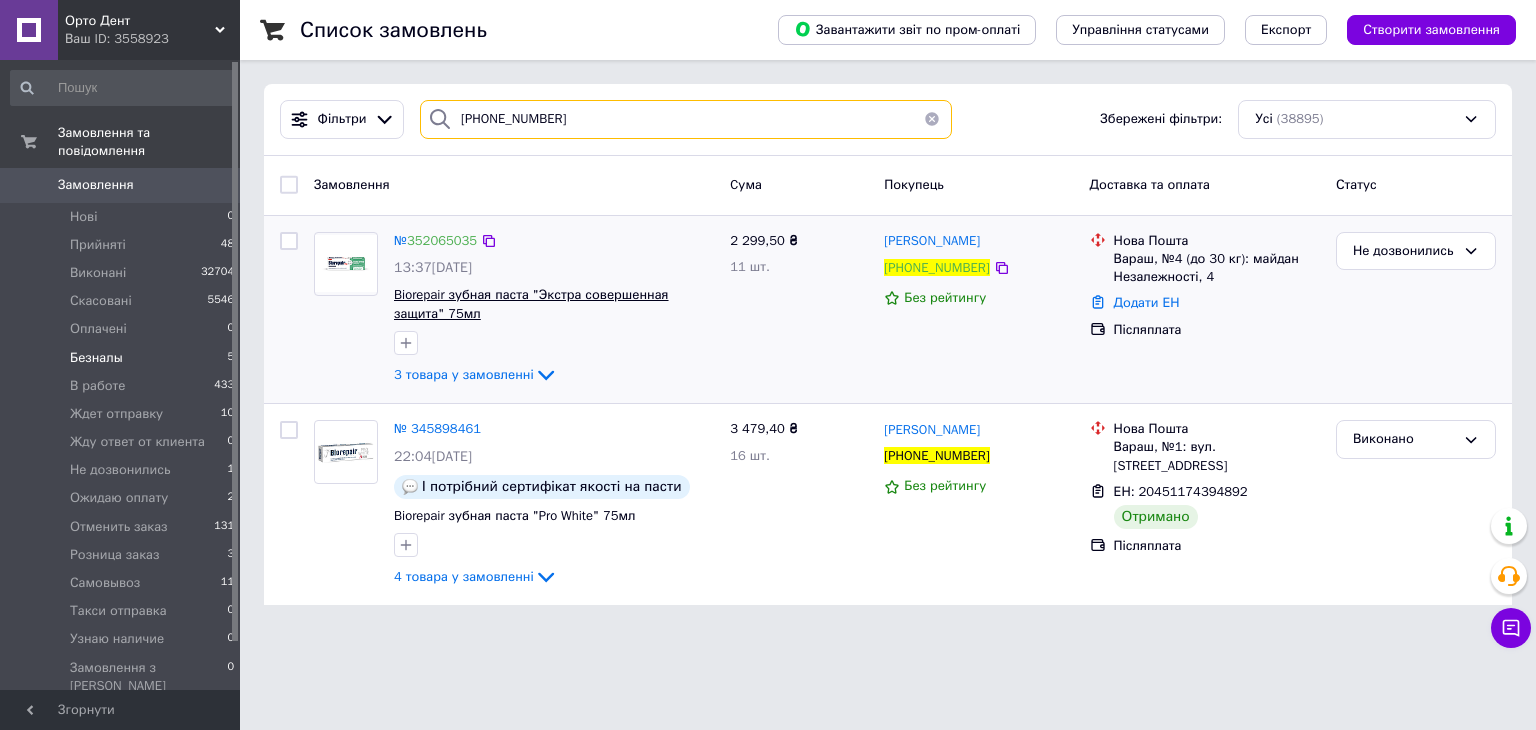 type on "+380967509992" 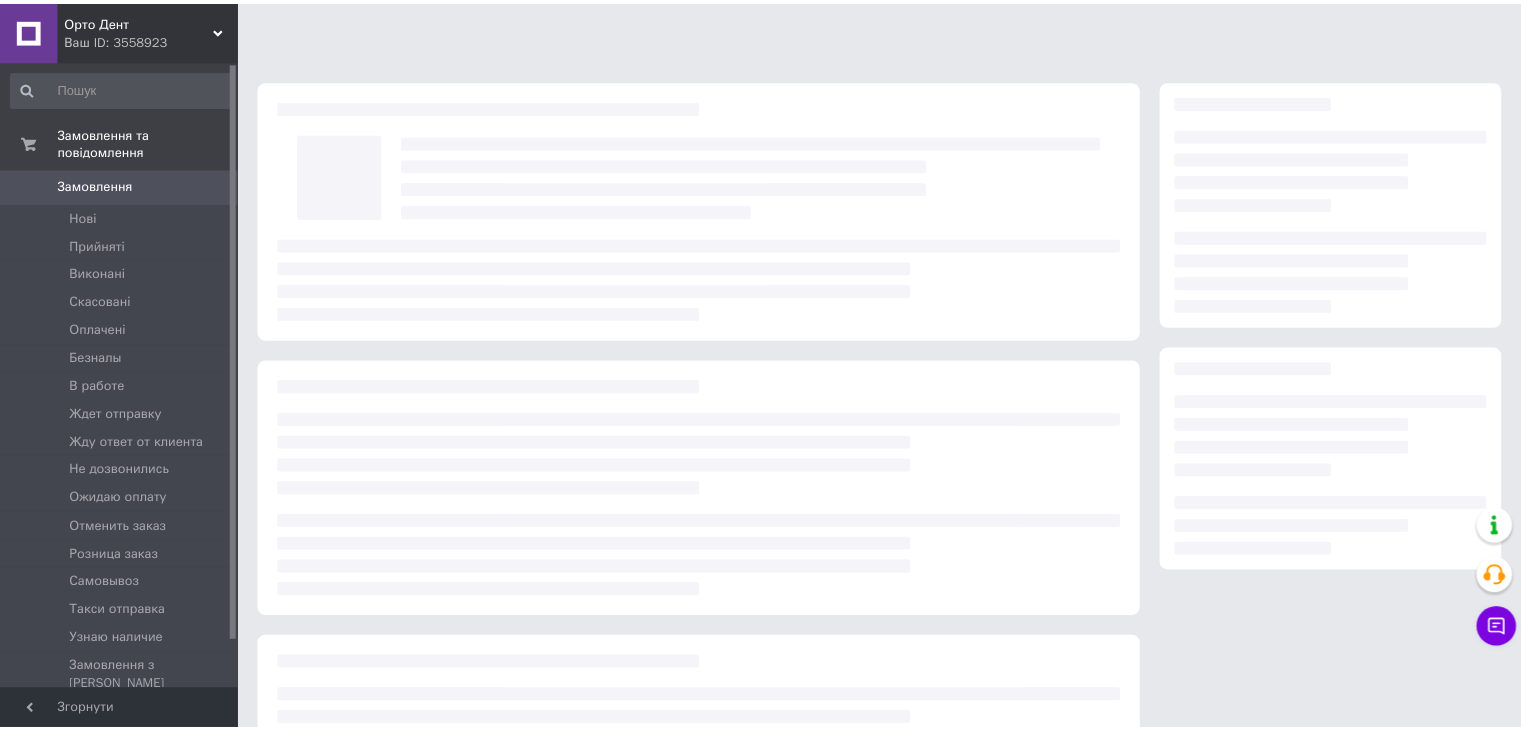 scroll, scrollTop: 0, scrollLeft: 0, axis: both 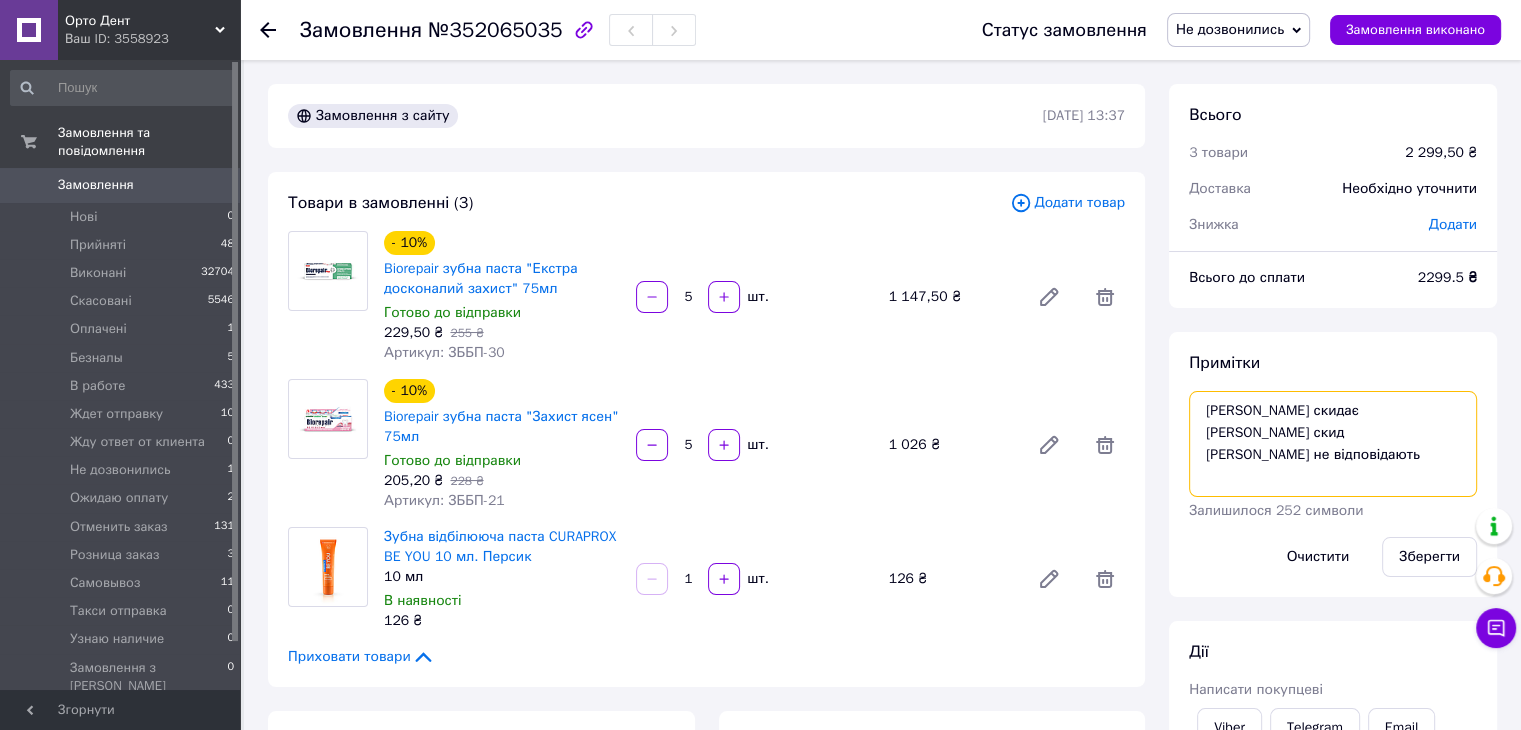 click on "Поліна скидає
Настя скид
Настя не відповідають" at bounding box center (1333, 444) 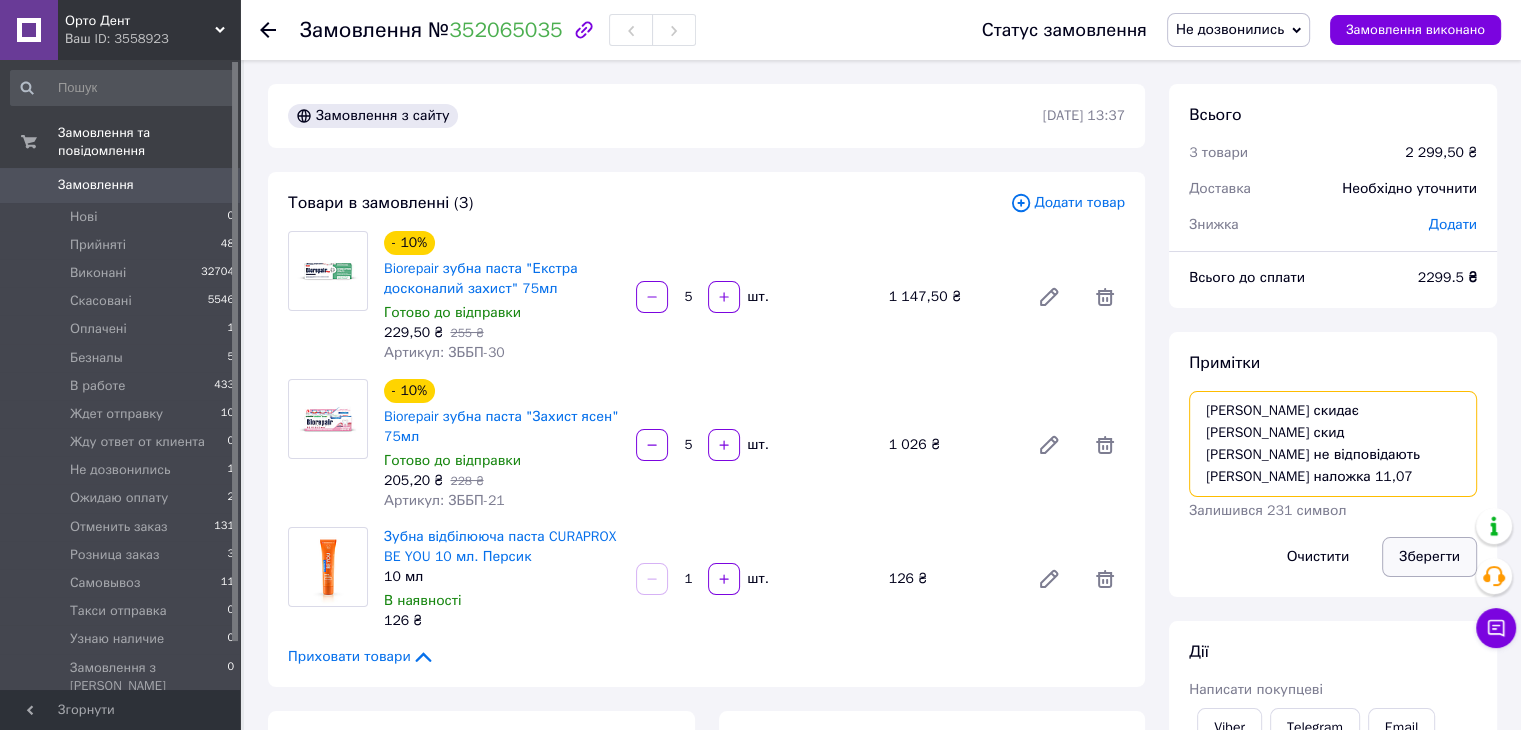 type on "Поліна скидає
Настя скид
Настя не відповідають
Поліна наложка 11,07" 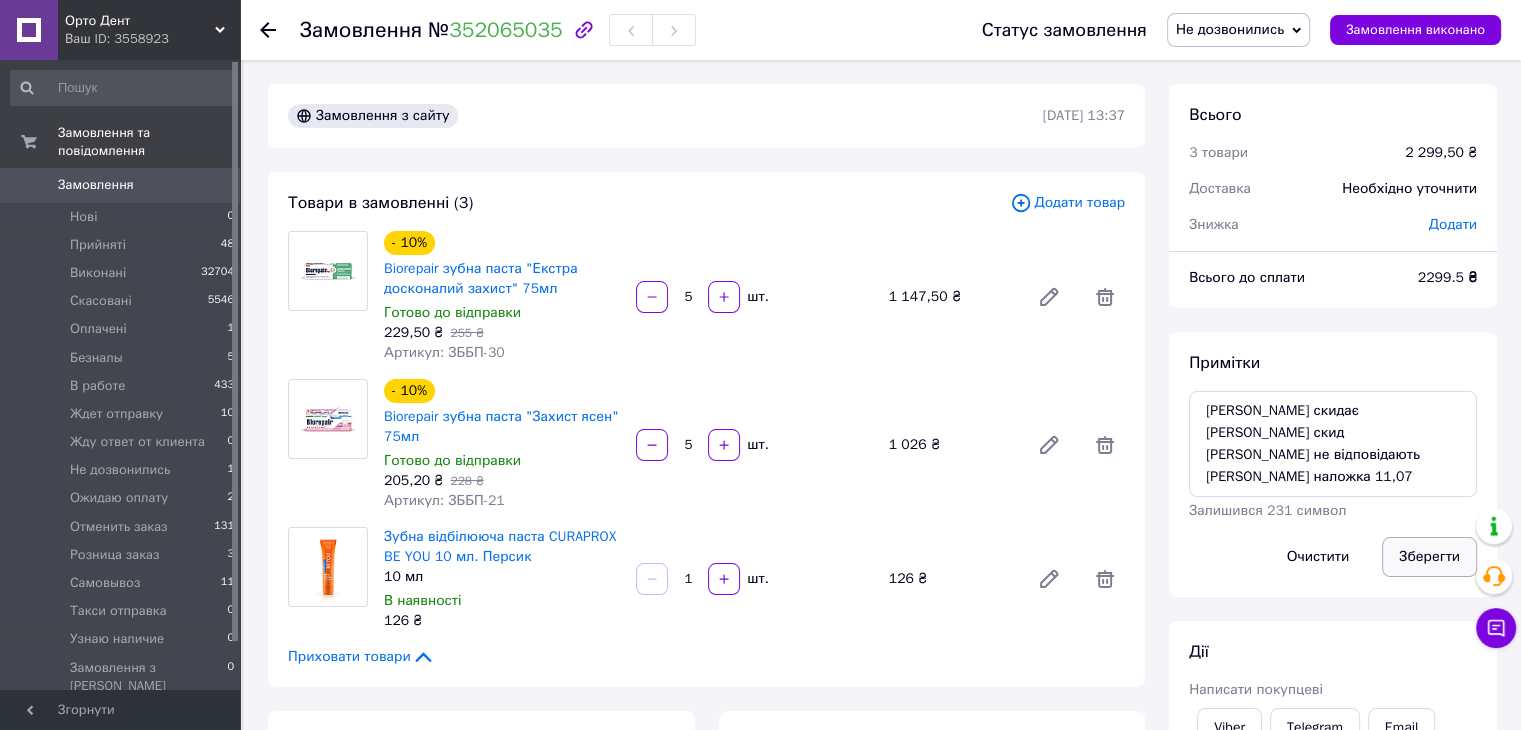 click on "Зберегти" at bounding box center (1429, 557) 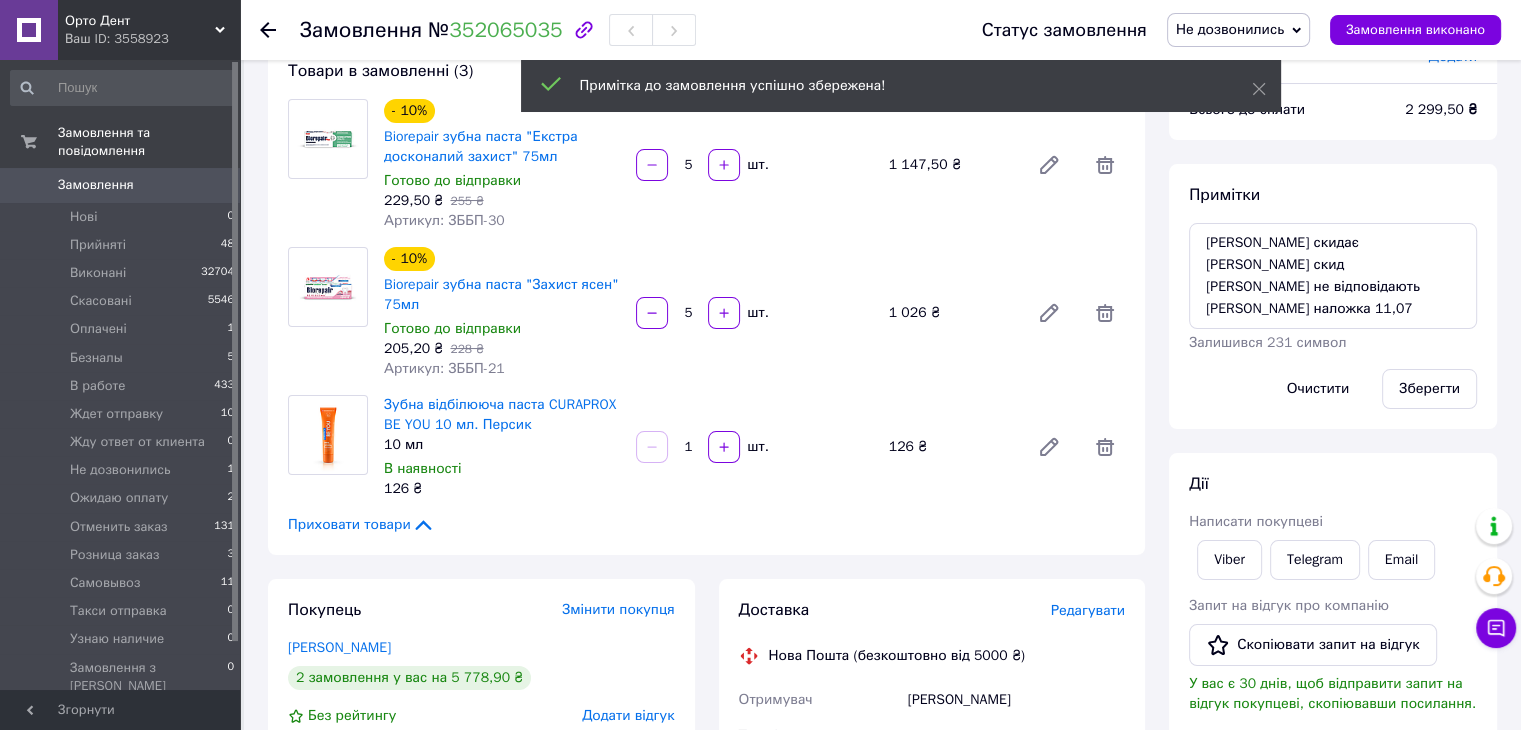 scroll, scrollTop: 0, scrollLeft: 0, axis: both 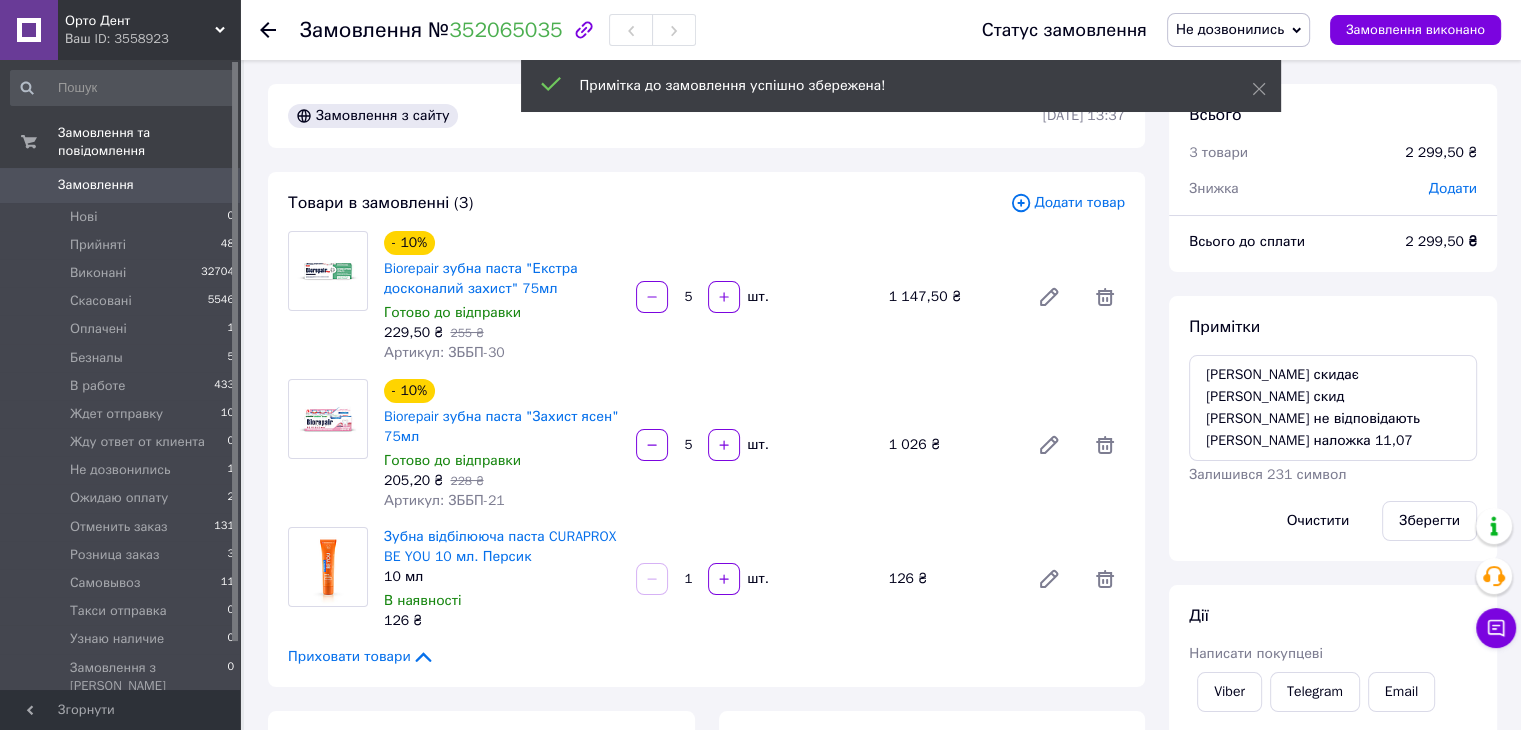 click on "Статус замовлення Не дозвонились Прийнято Виконано Скасовано Оплачено Безналы В работе Ждет отправку Жду ответ от клиента Ожидаю оплату Отменить заказ Розница заказ Самовывоз Такси отправка Узнаю наличие Замовлення виконано" at bounding box center (1221, 30) 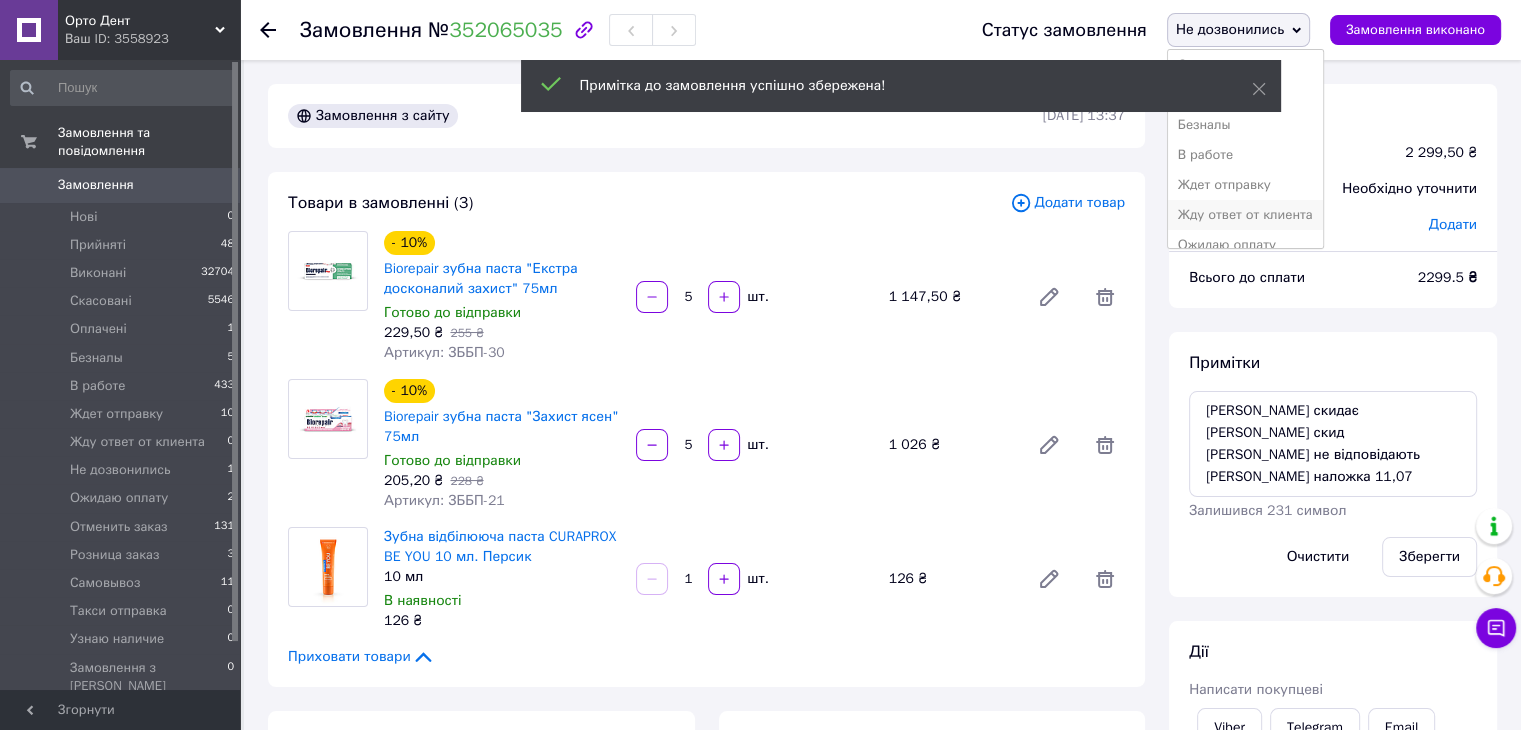 scroll, scrollTop: 100, scrollLeft: 0, axis: vertical 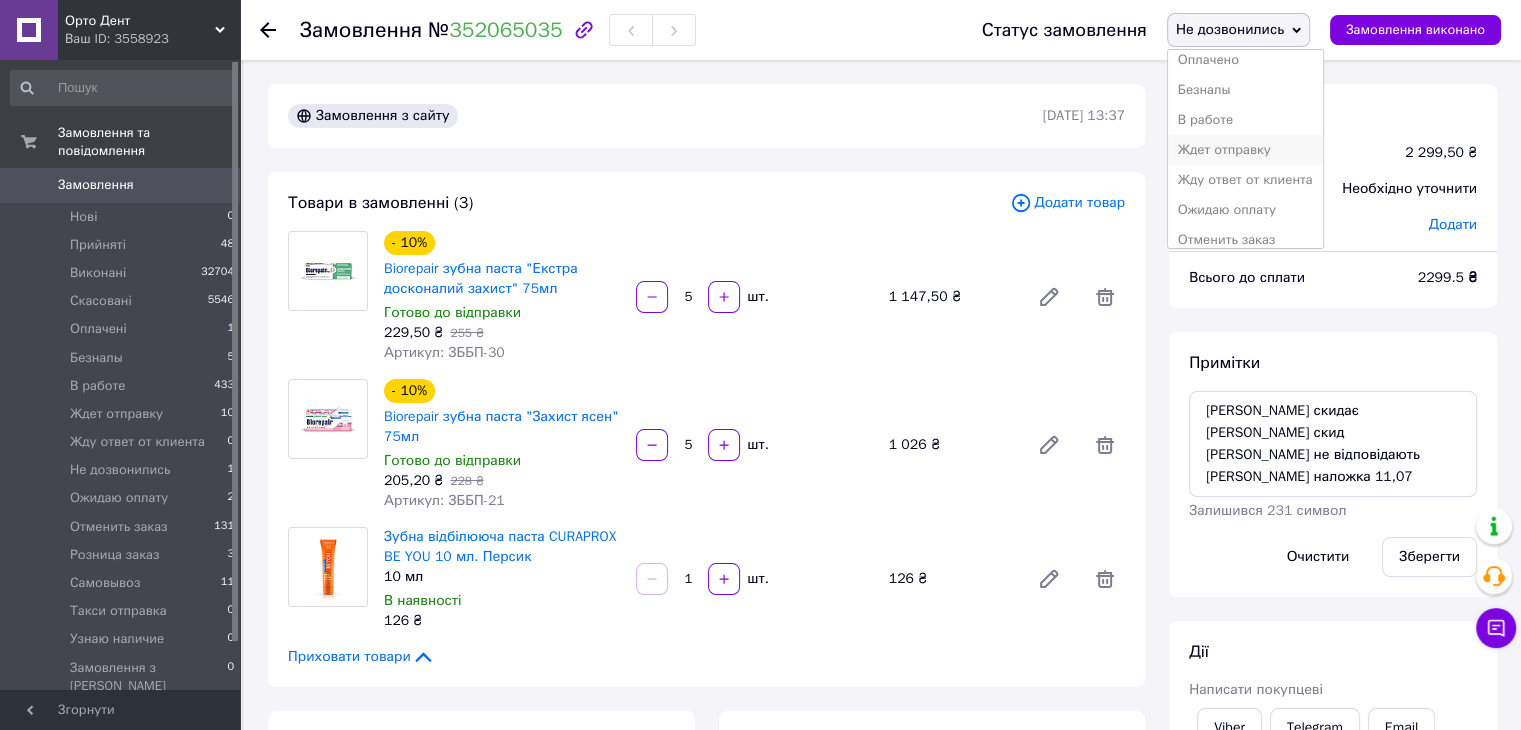 click on "Ждет отправку" at bounding box center (1245, 150) 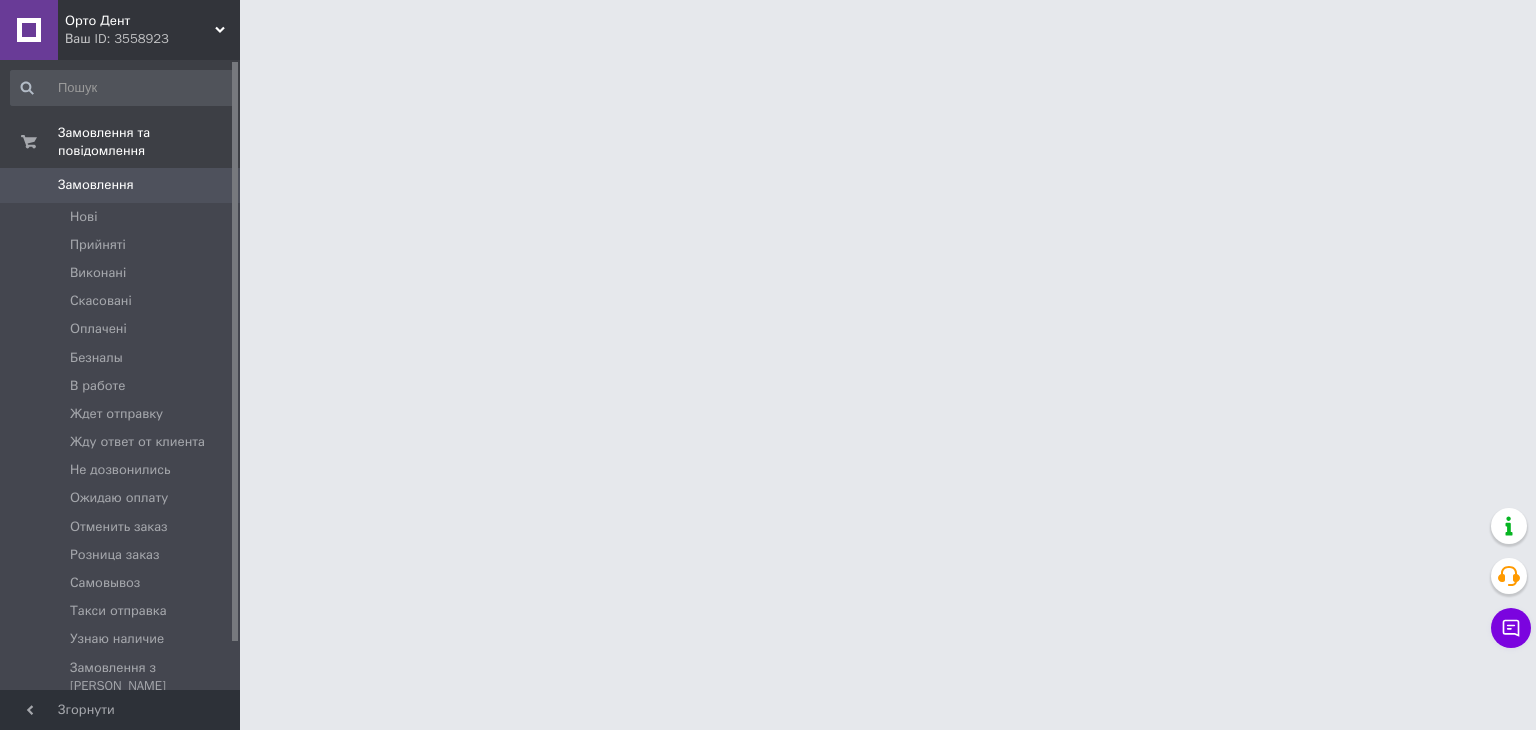 scroll, scrollTop: 0, scrollLeft: 0, axis: both 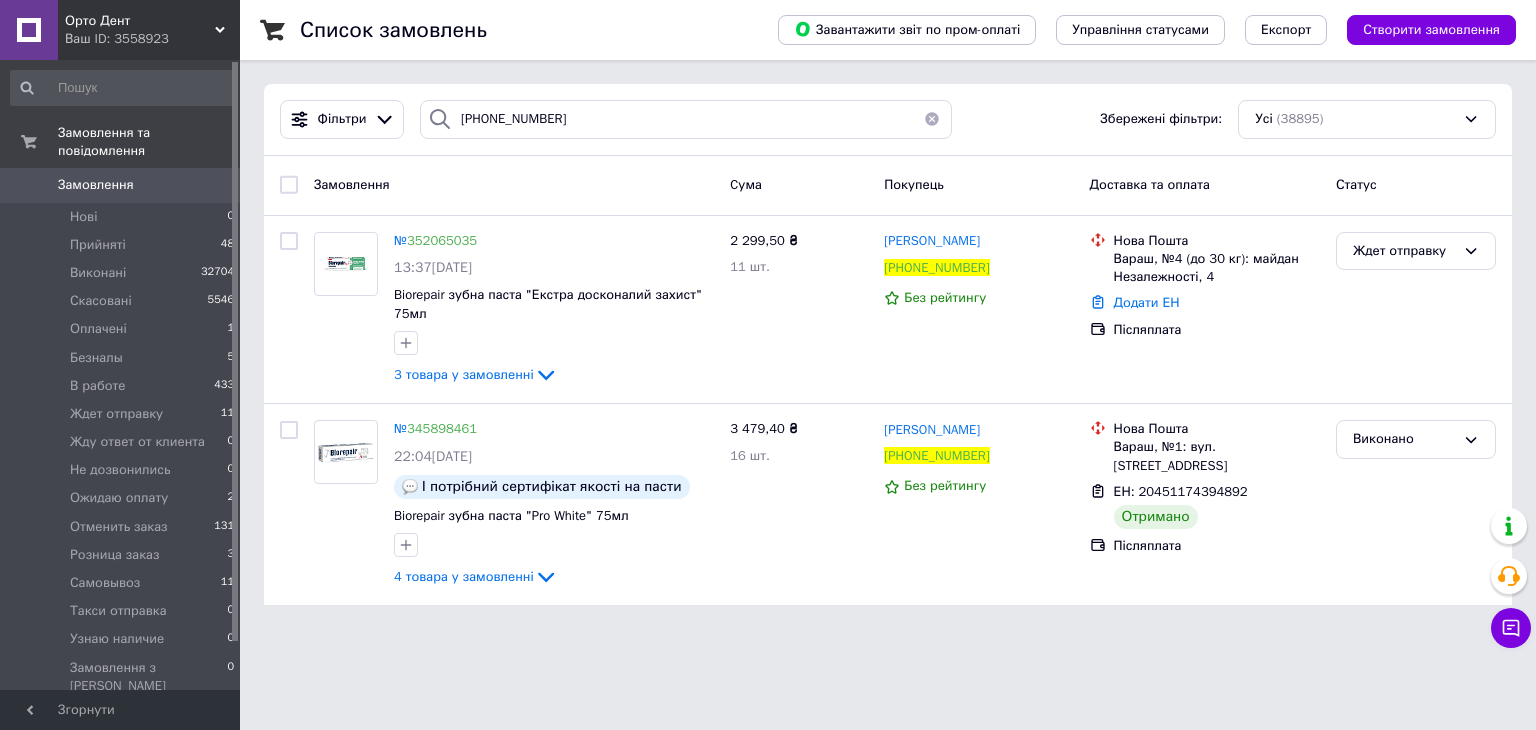 click at bounding box center [932, 119] 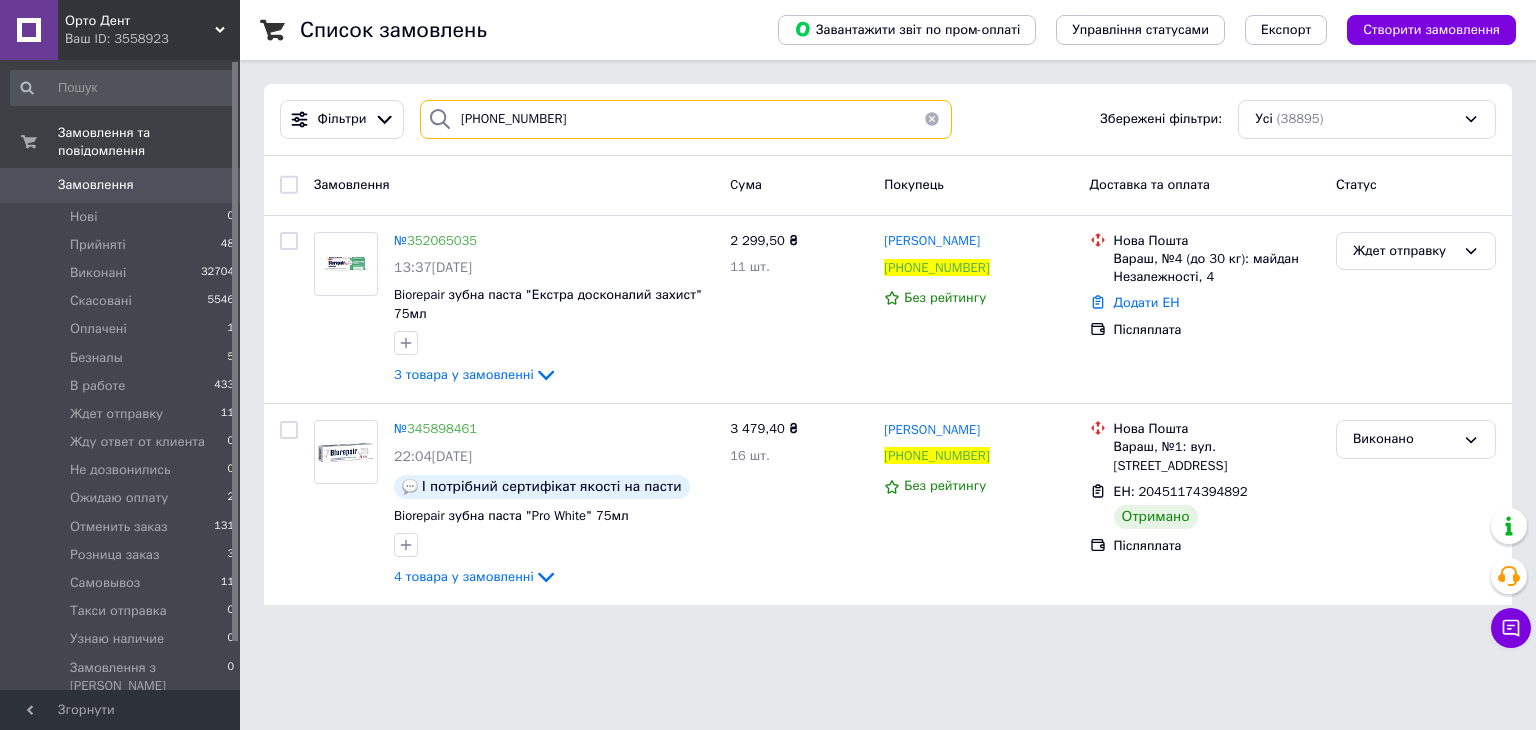 type 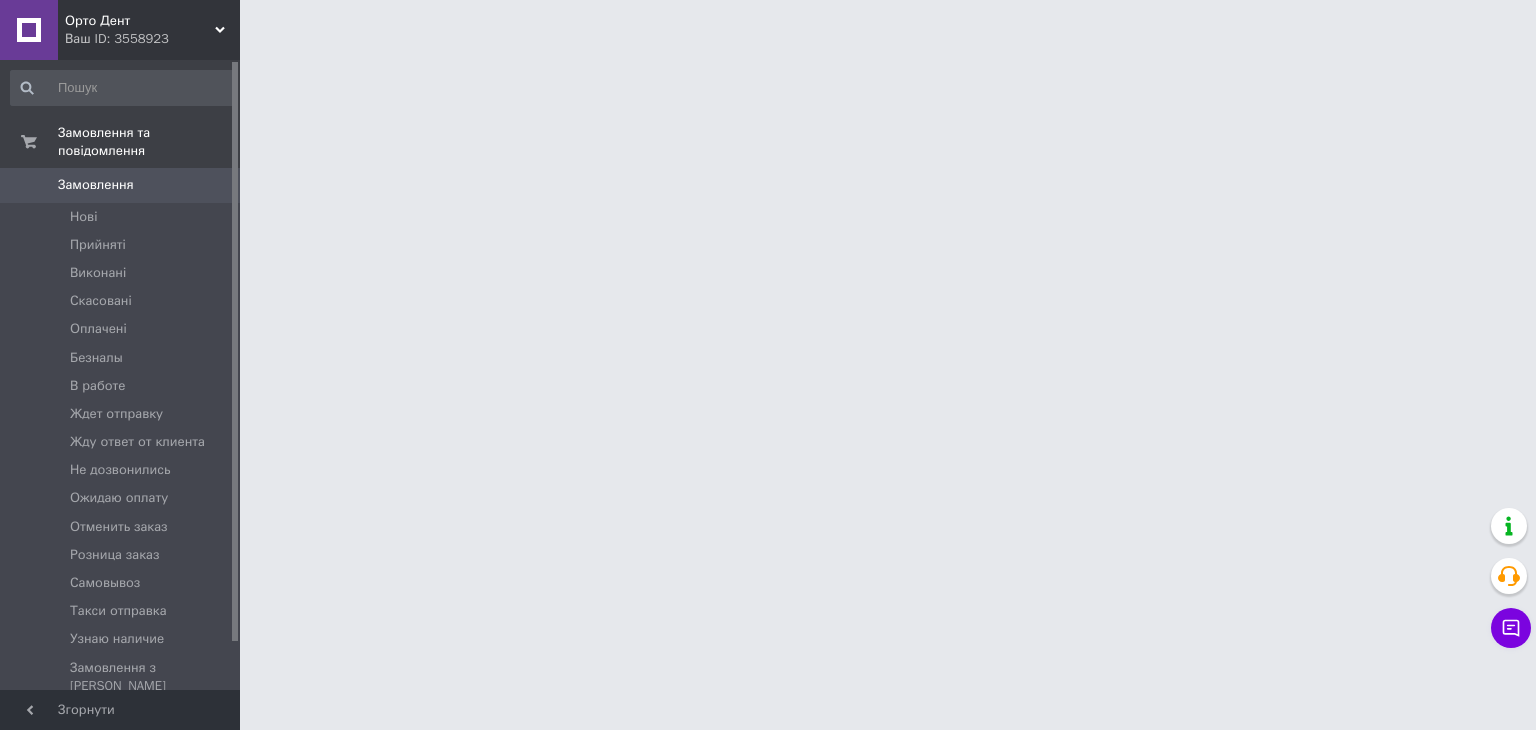 scroll, scrollTop: 0, scrollLeft: 0, axis: both 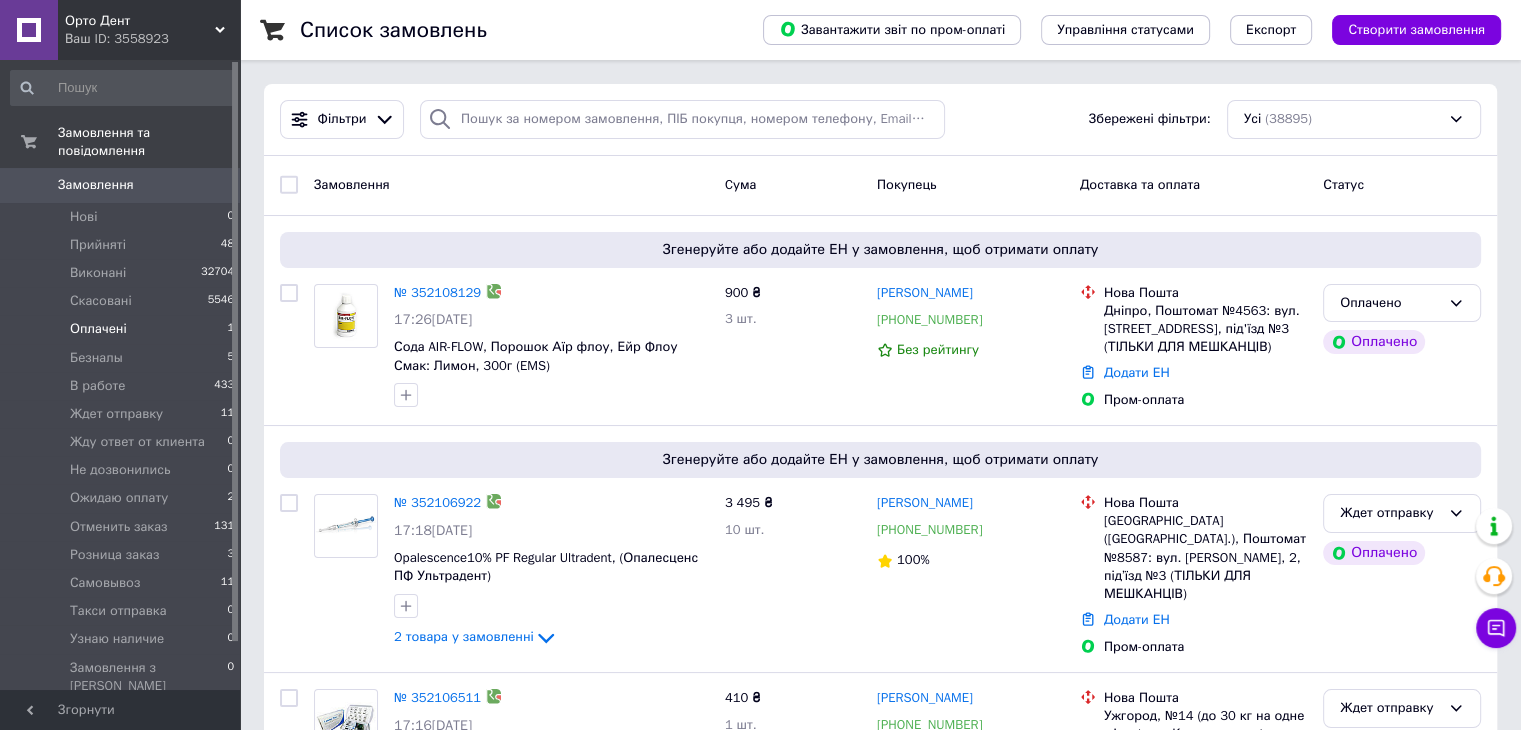 click on "Оплачені 1" at bounding box center [123, 329] 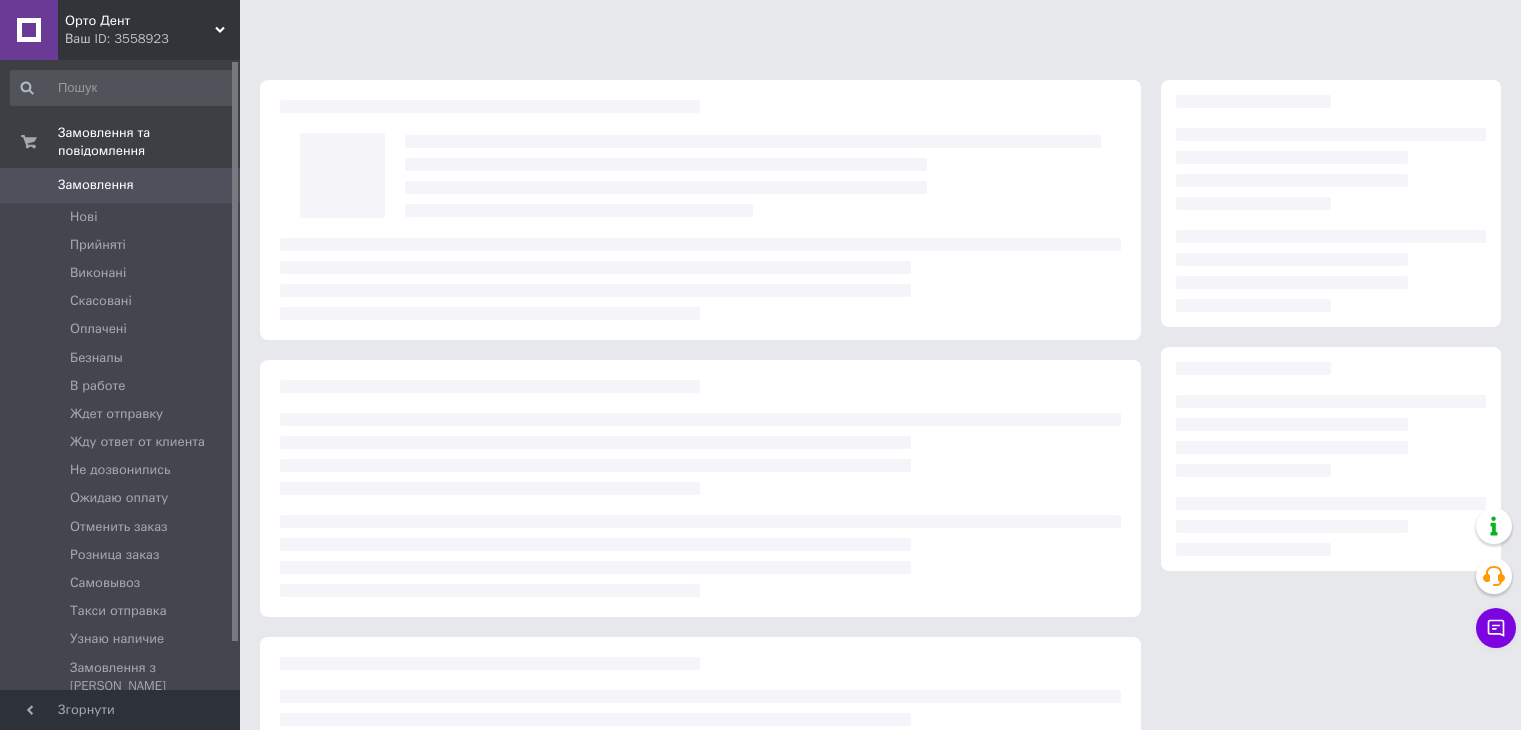 scroll, scrollTop: 0, scrollLeft: 0, axis: both 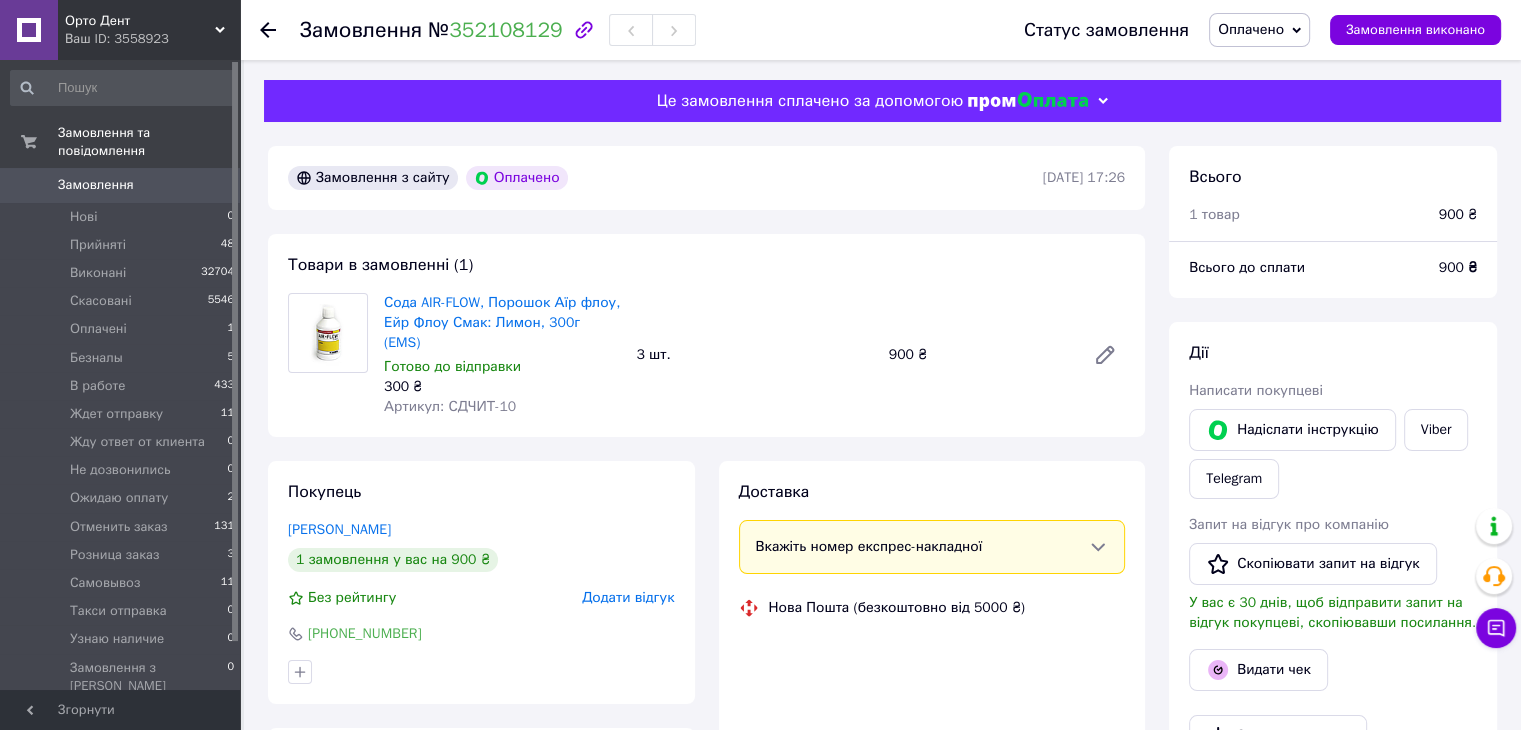 click on "Оплачено" at bounding box center (1251, 29) 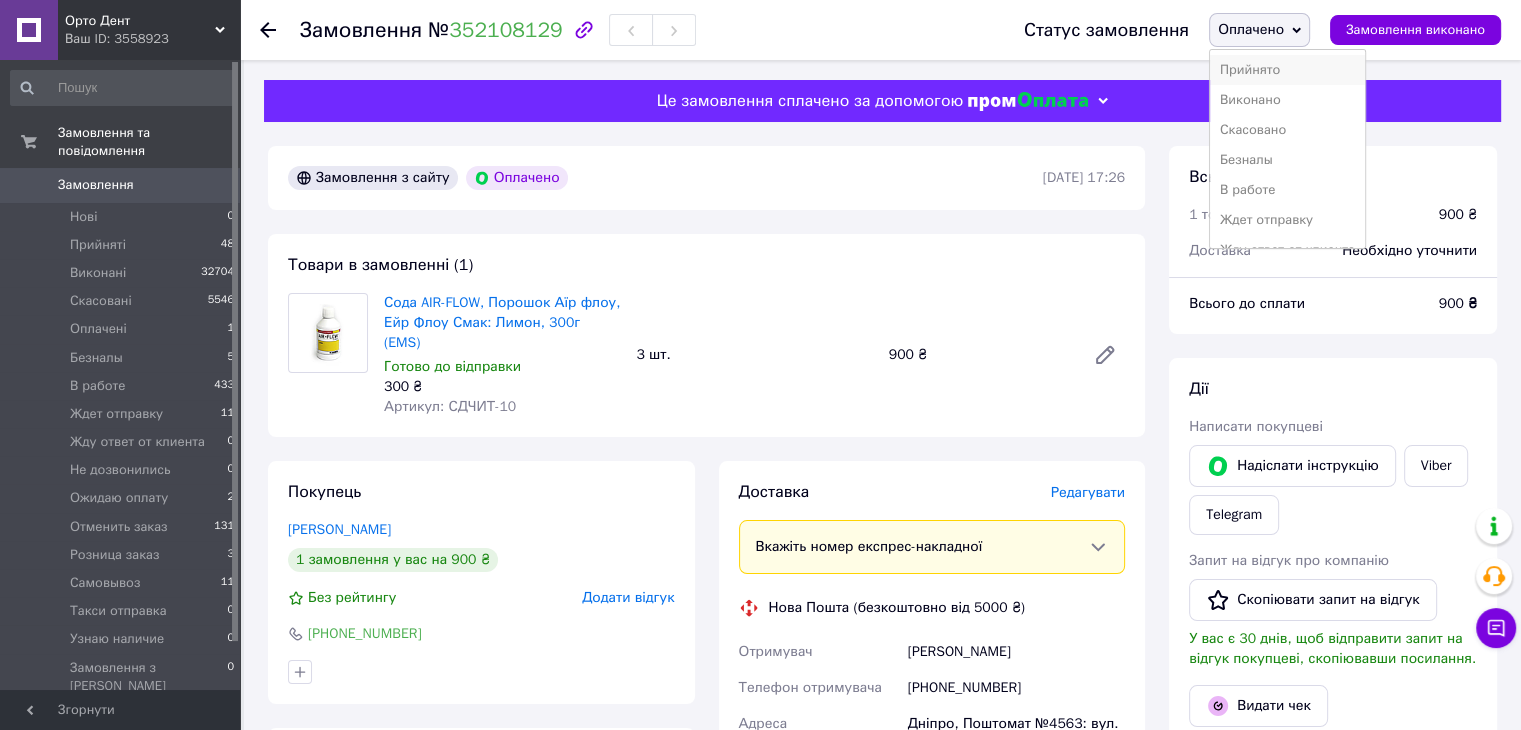 click on "Прийнято" at bounding box center (1287, 70) 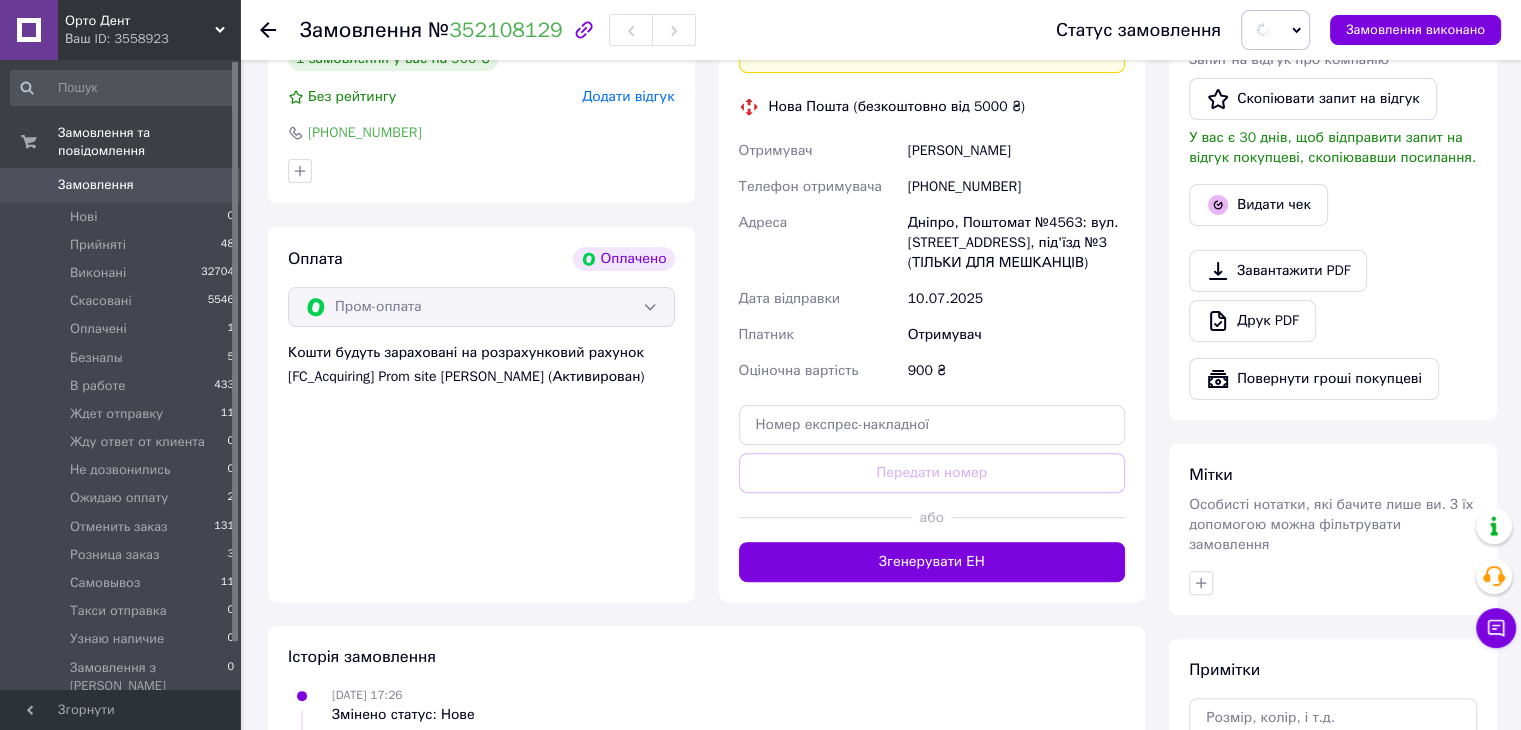 scroll, scrollTop: 678, scrollLeft: 0, axis: vertical 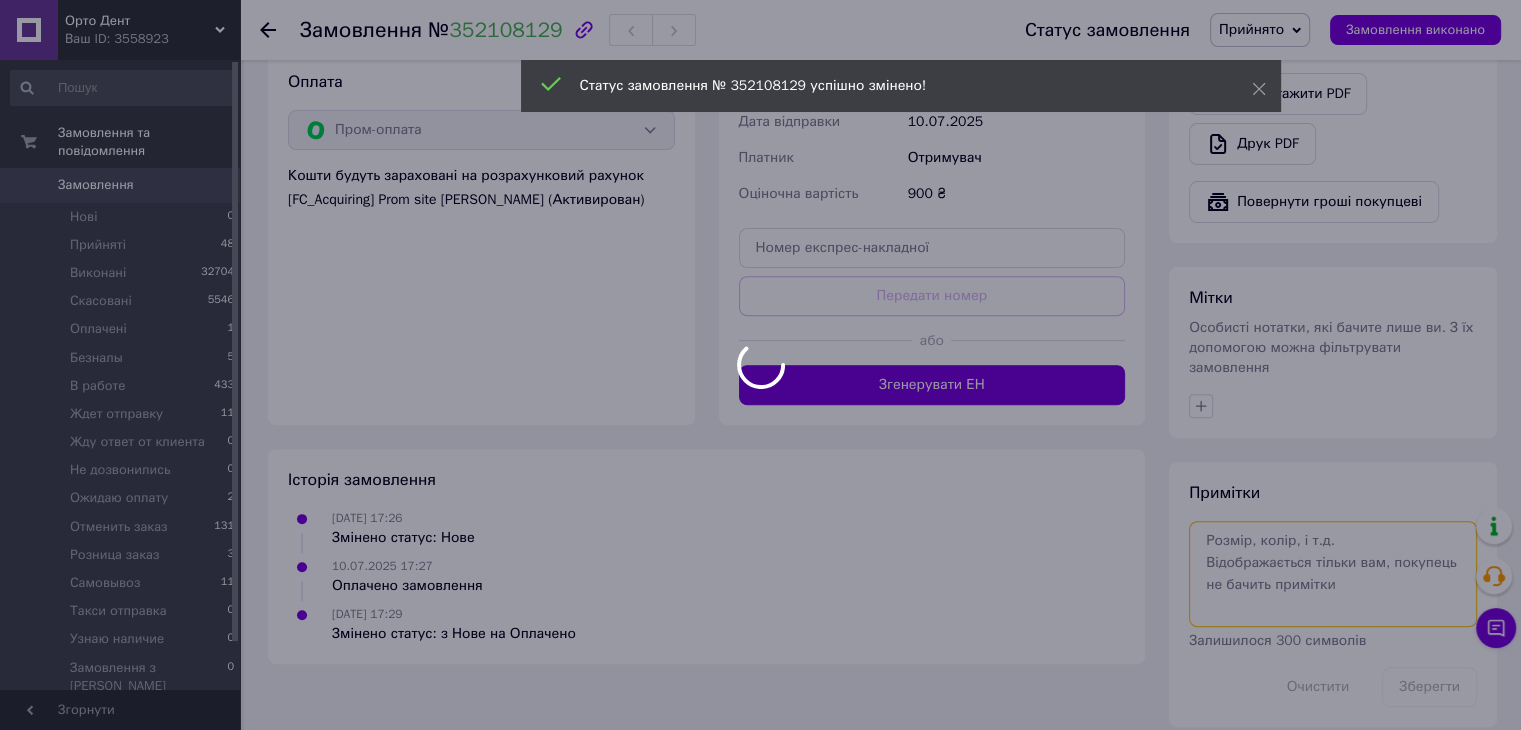 drag, startPoint x: 1294, startPoint y: 505, endPoint x: 1244, endPoint y: 495, distance: 50.990196 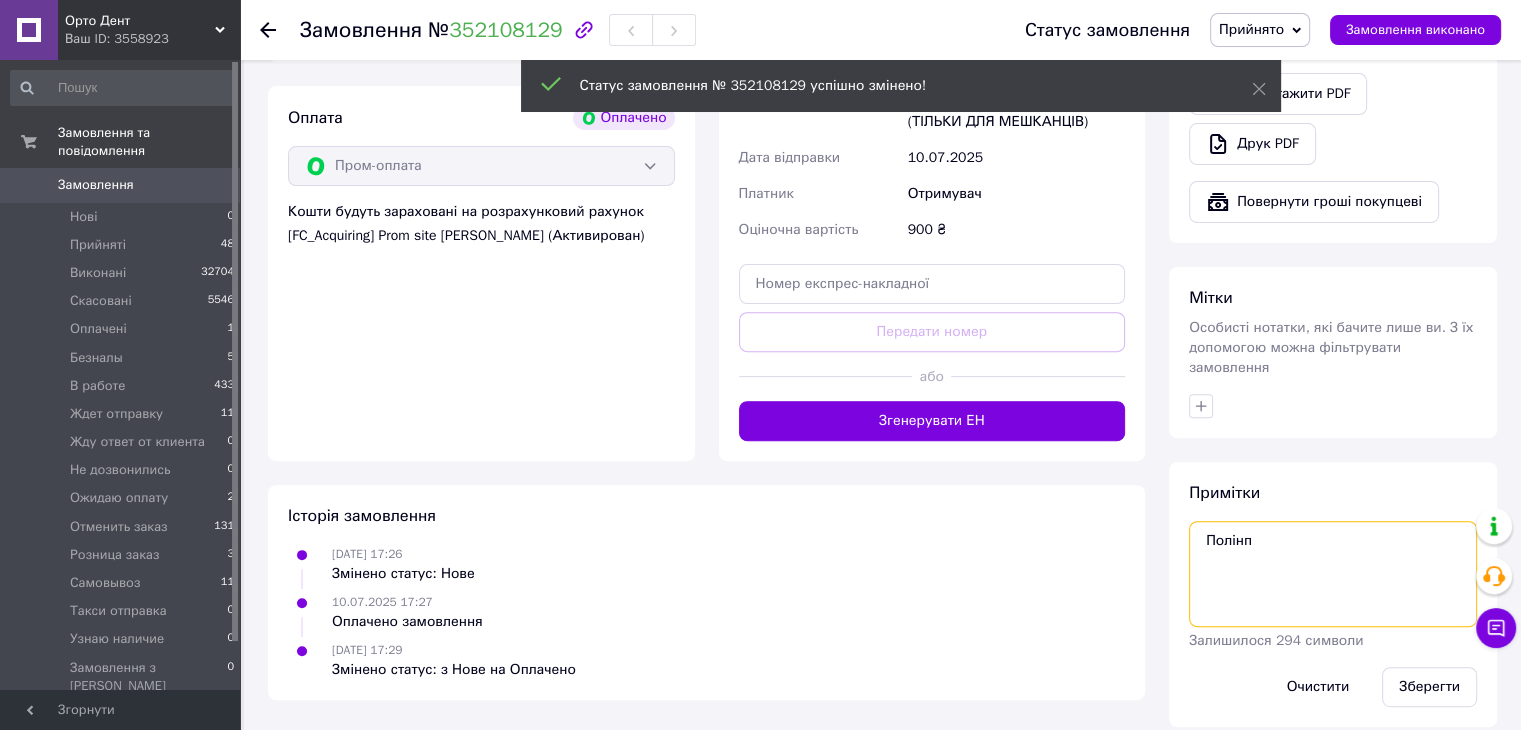 scroll, scrollTop: 678, scrollLeft: 0, axis: vertical 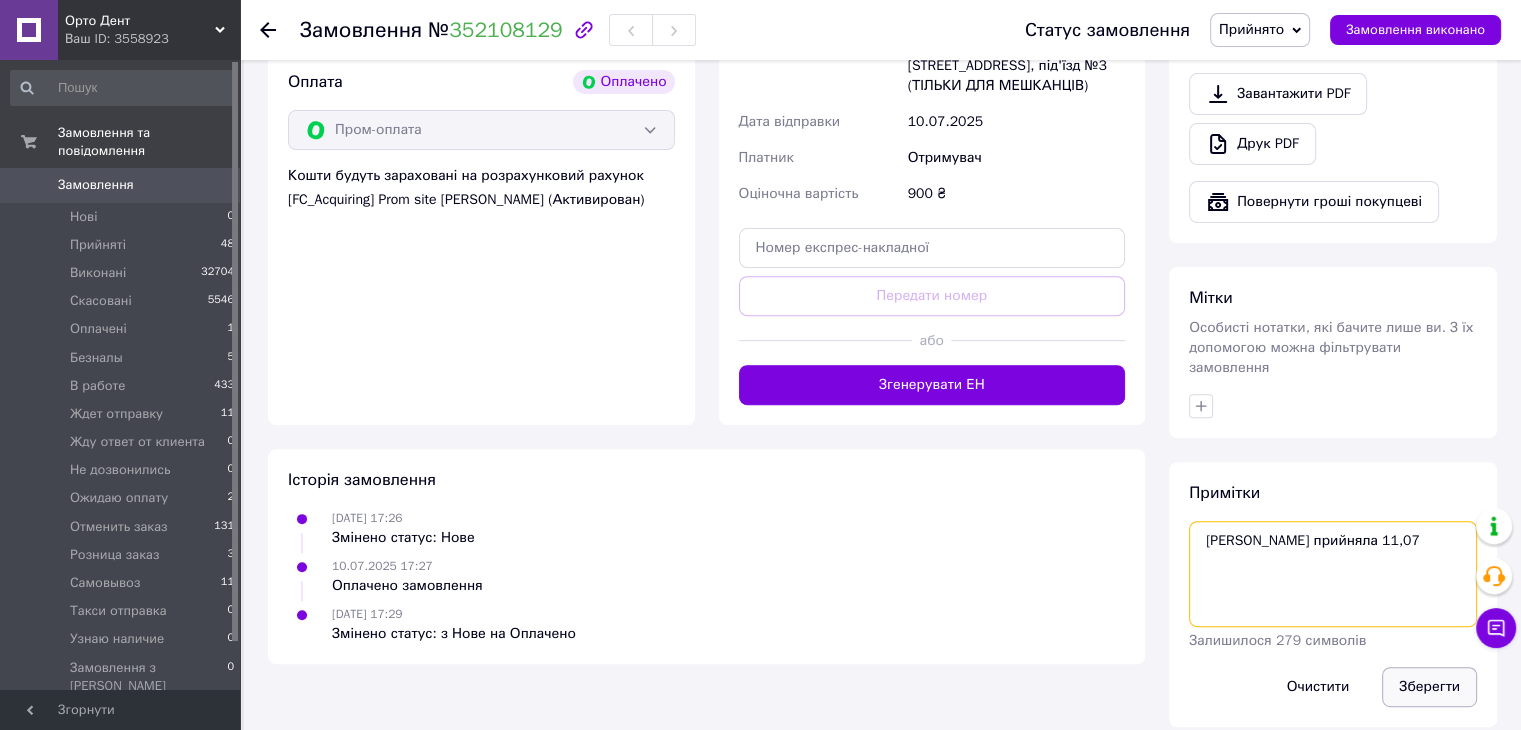 type on "Поліна прийняла 11,07" 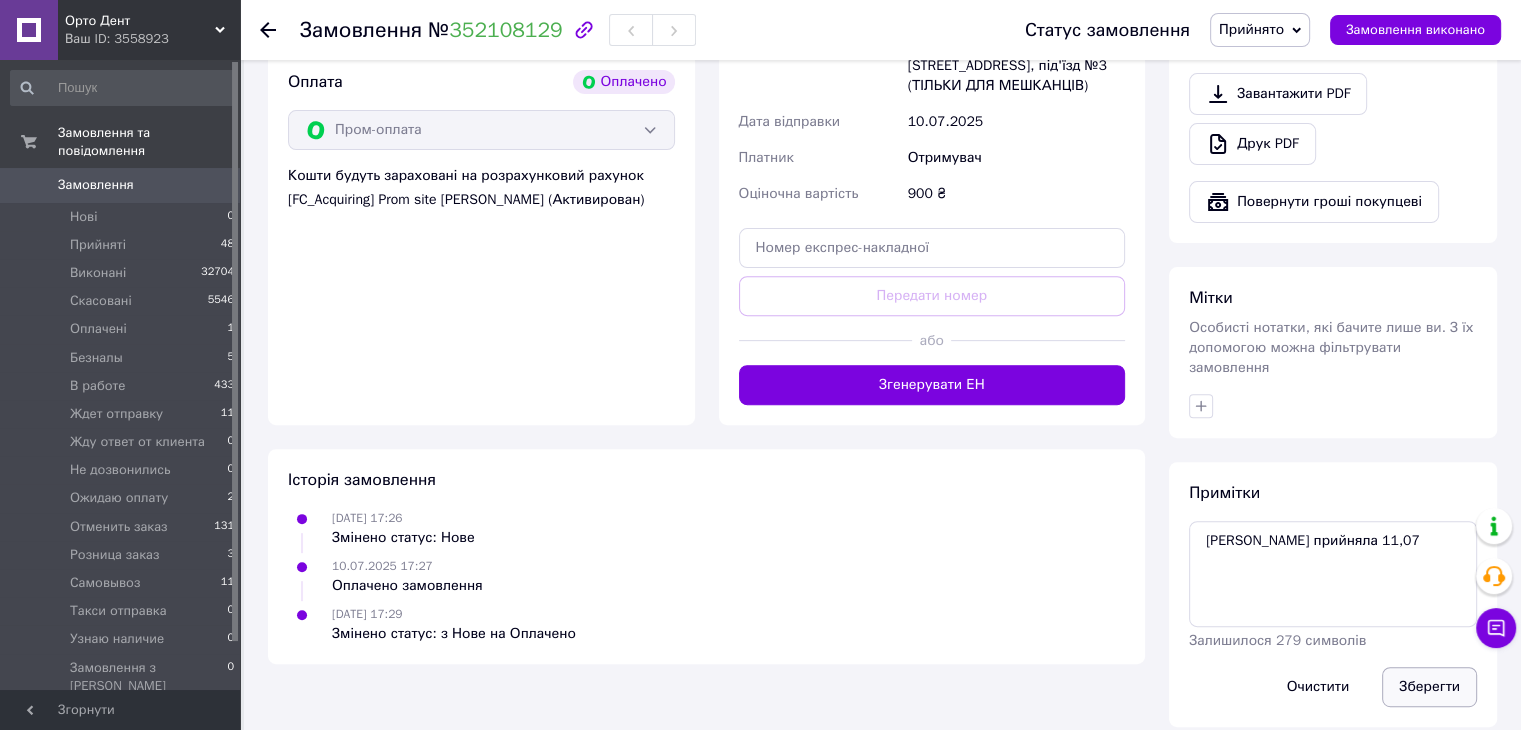 click on "Зберегти" at bounding box center [1429, 687] 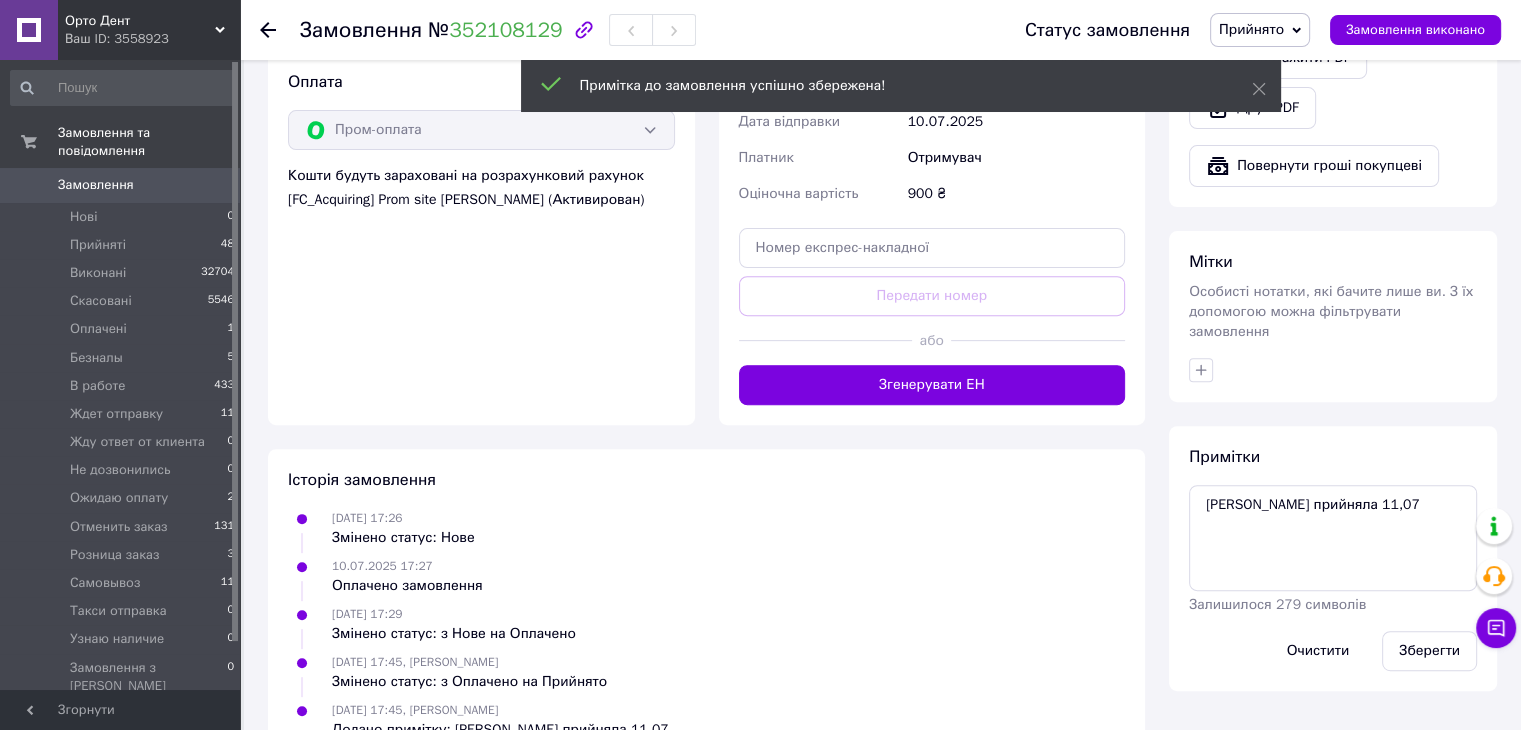 click on "Прийнято" at bounding box center [1251, 29] 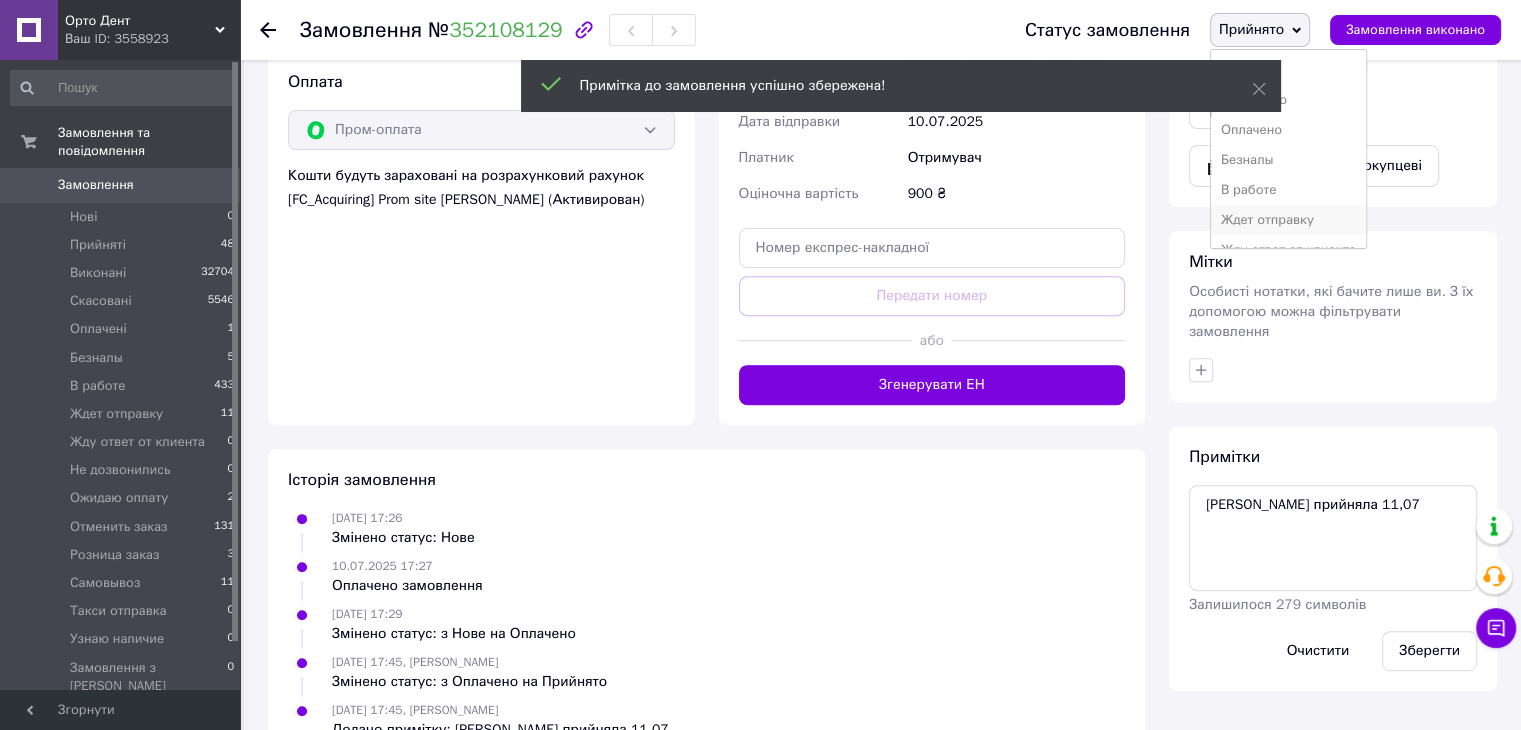 click on "Ждет отправку" at bounding box center (1288, 220) 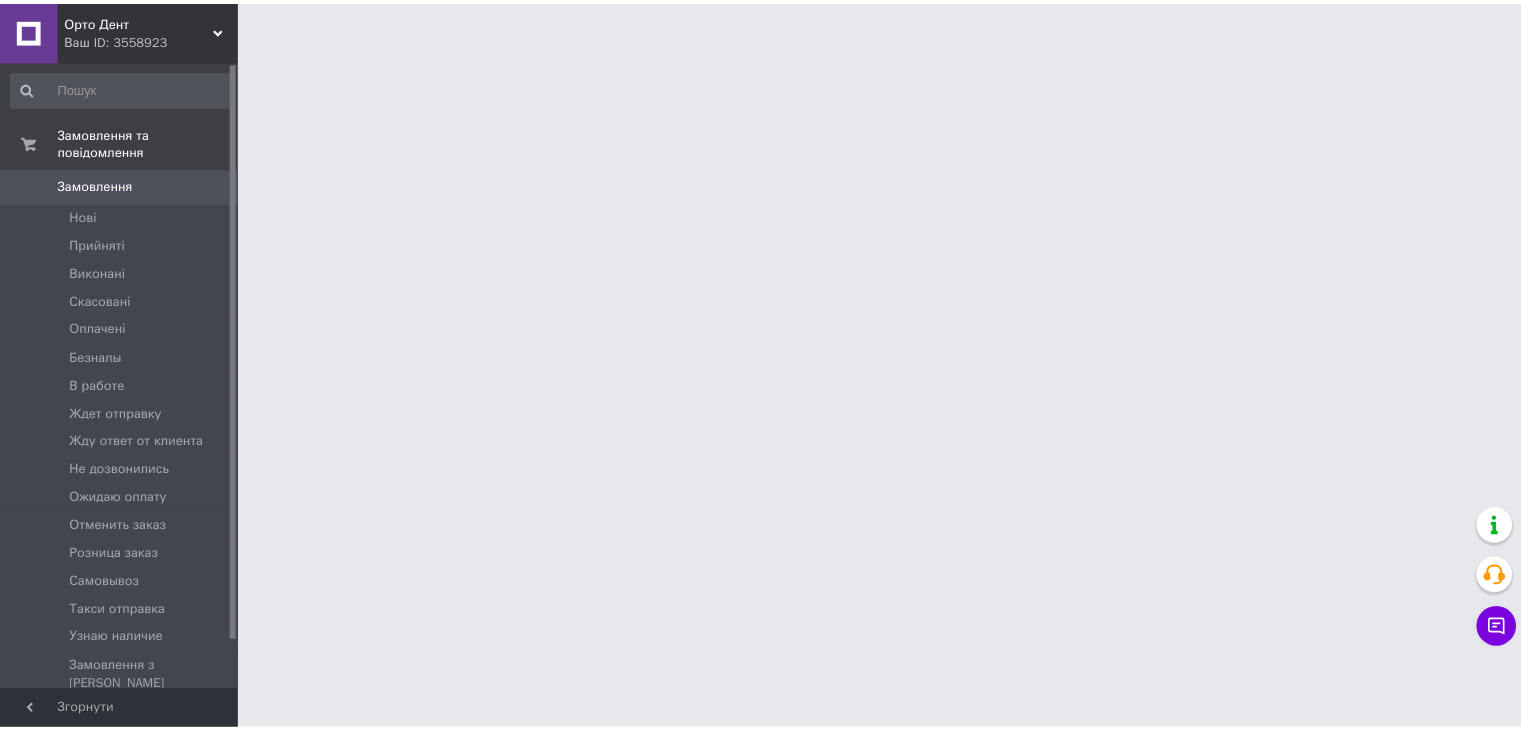 scroll, scrollTop: 0, scrollLeft: 0, axis: both 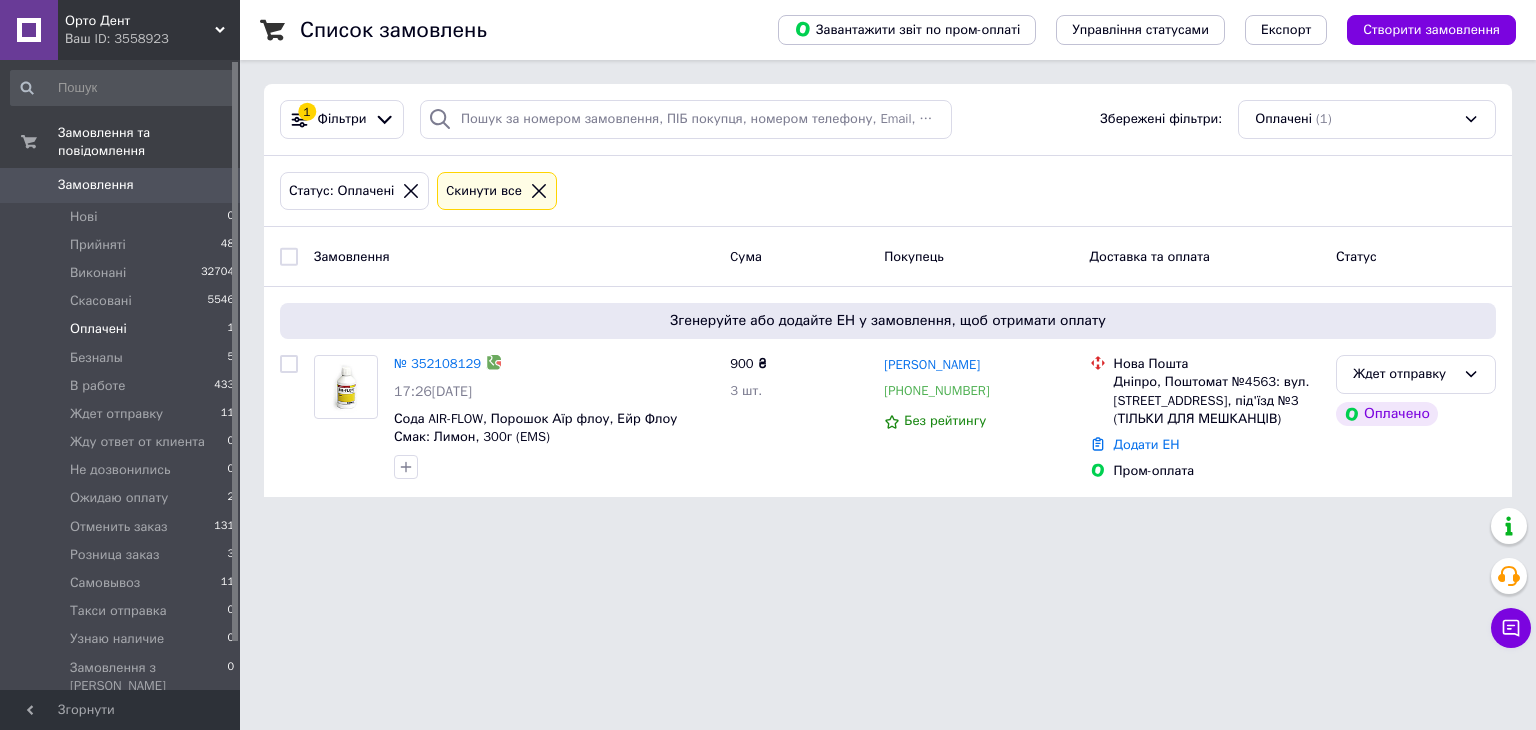 click 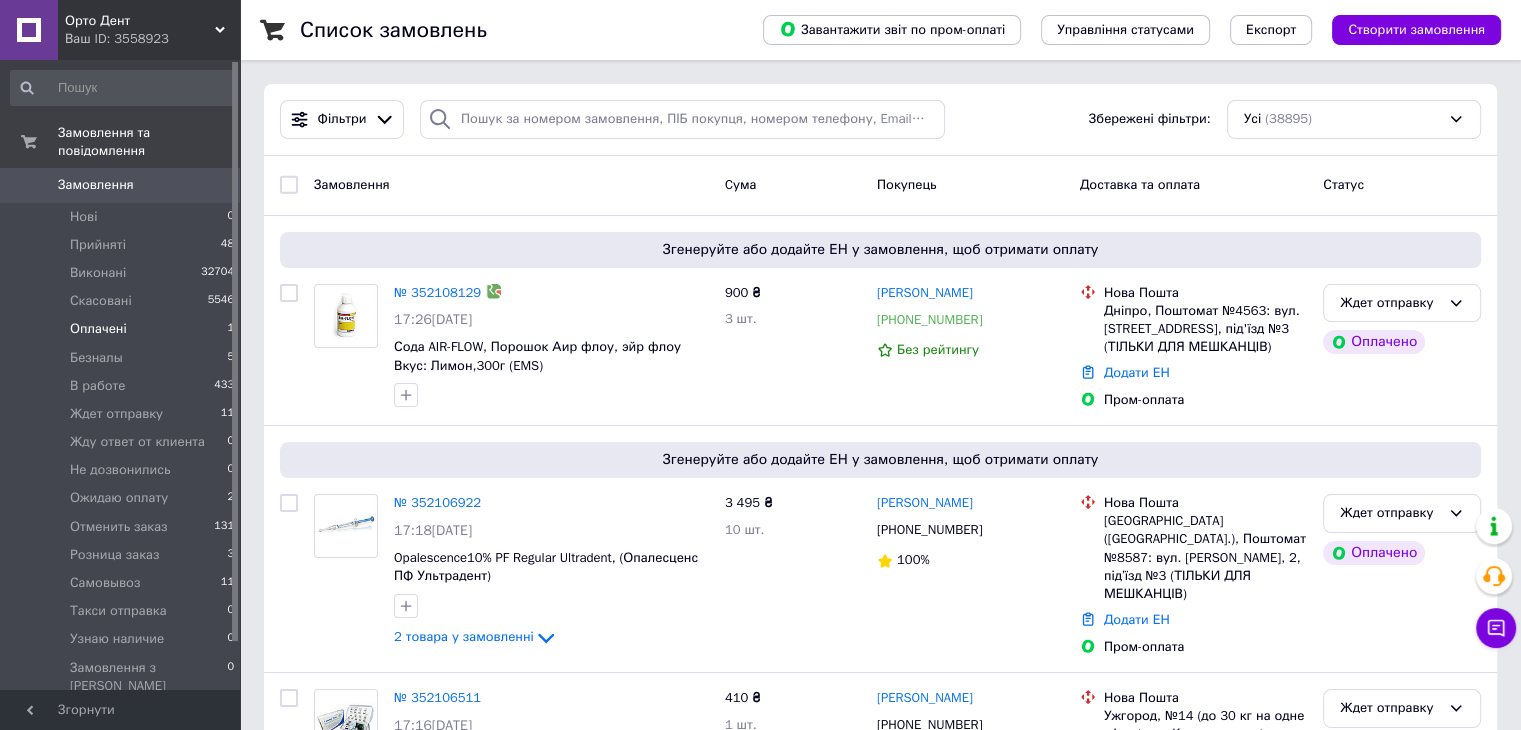 click on "Орто Дент" at bounding box center [140, 21] 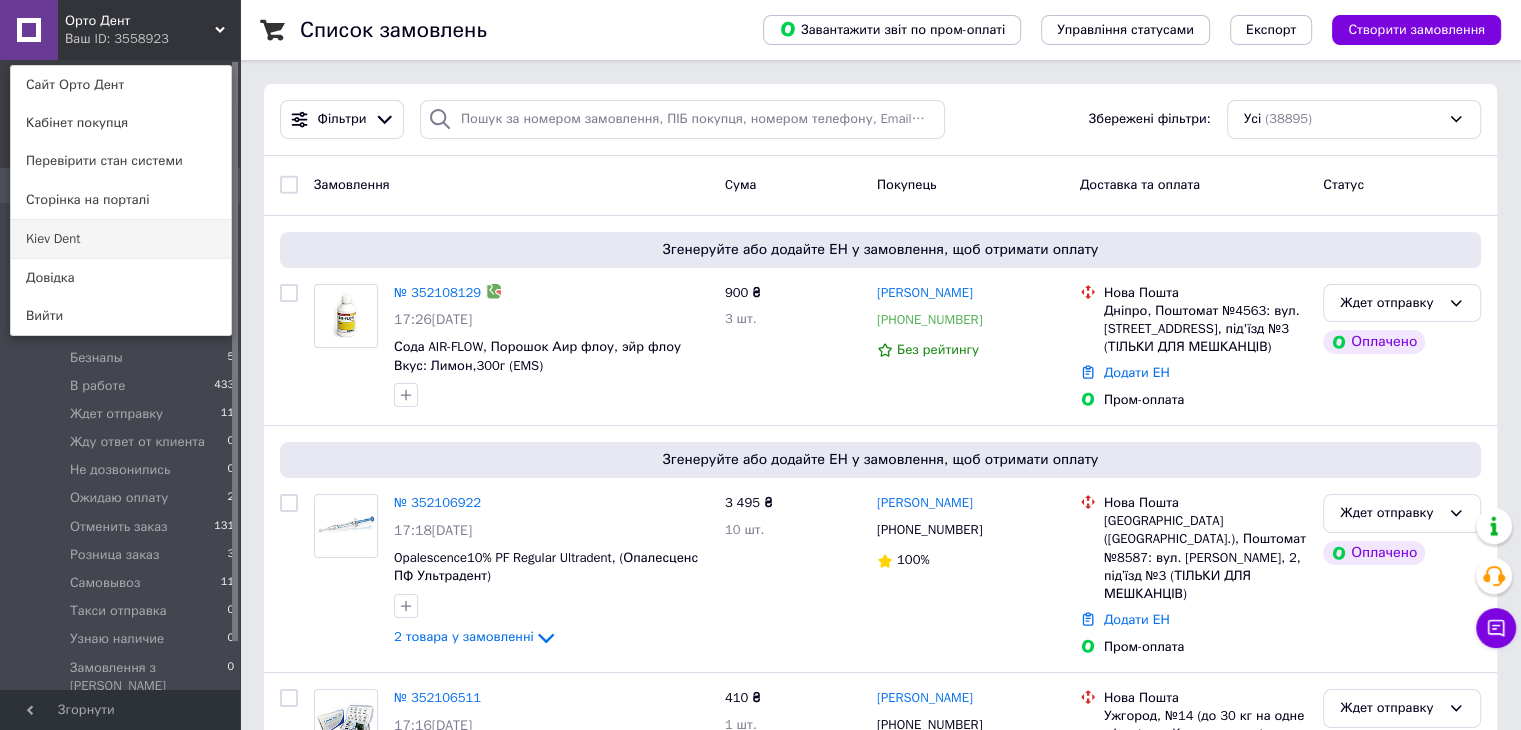 click on "Kiev Dent" at bounding box center (121, 239) 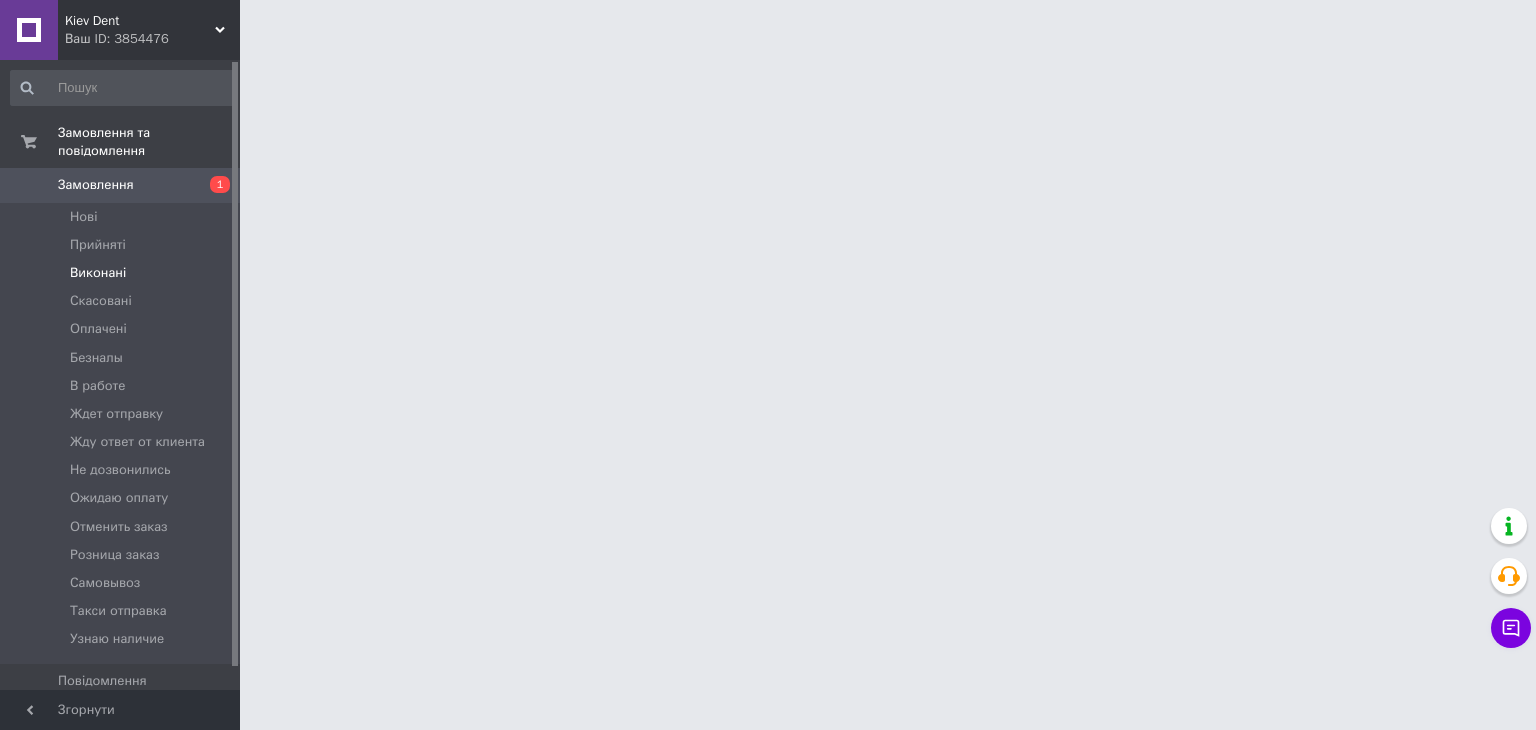 scroll, scrollTop: 0, scrollLeft: 0, axis: both 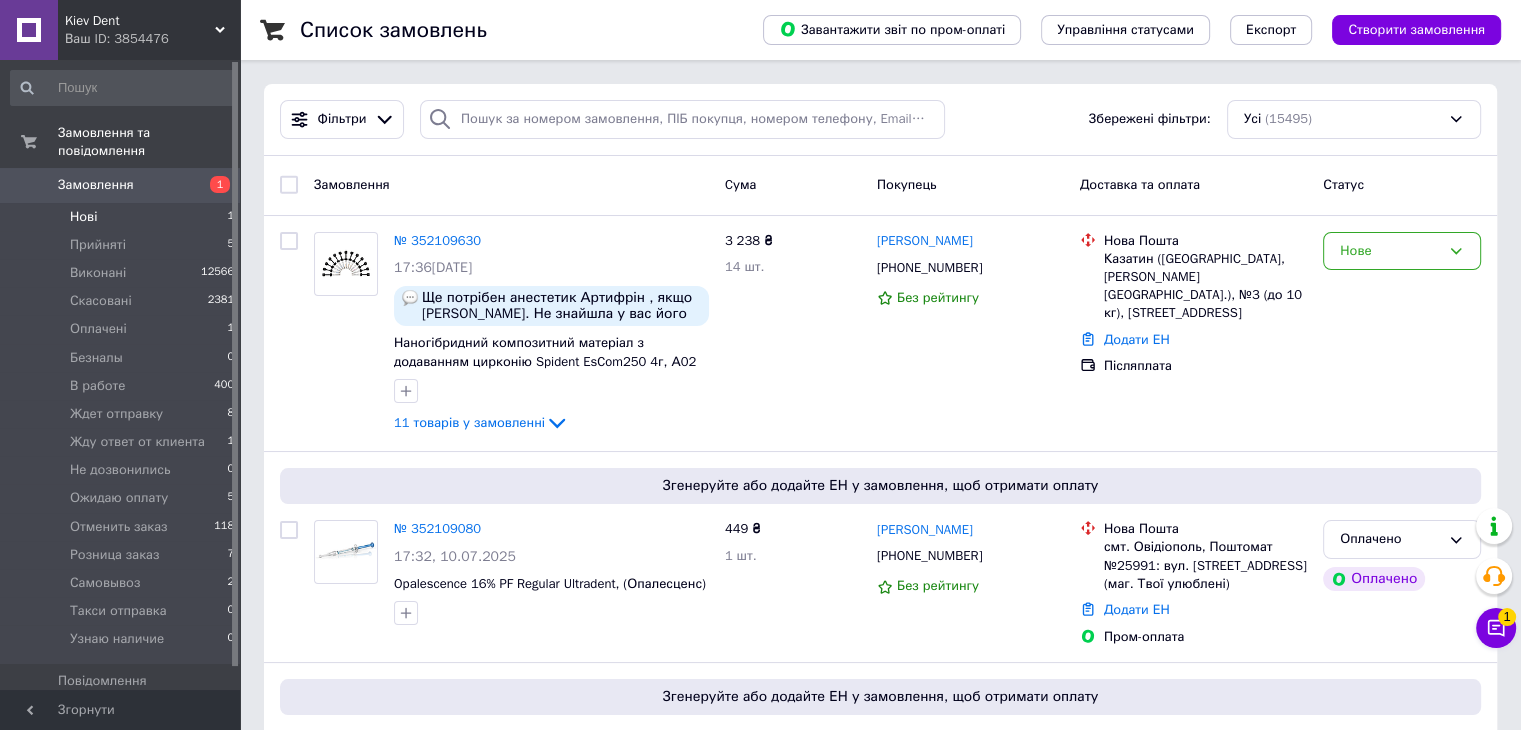 click on "Нові" at bounding box center (83, 217) 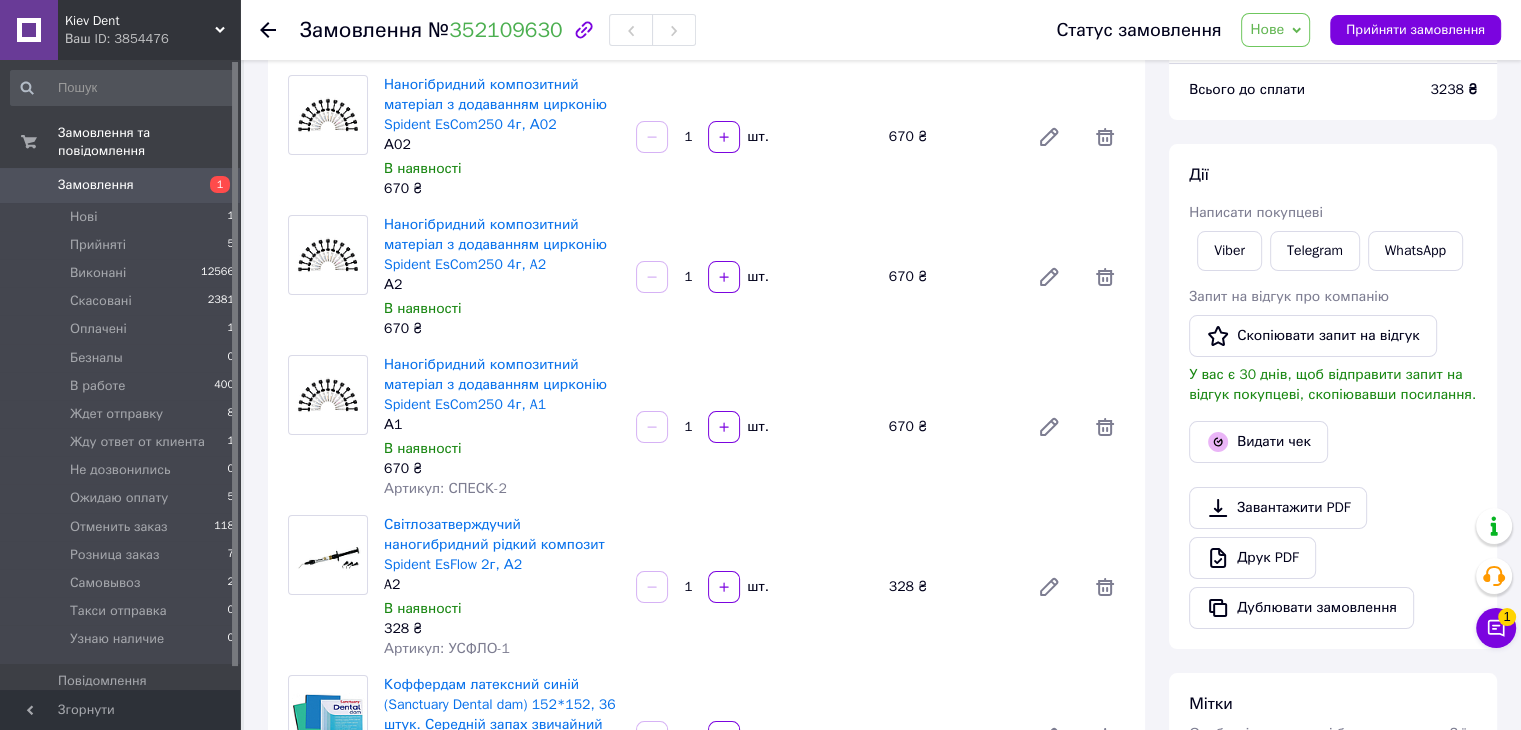 scroll, scrollTop: 300, scrollLeft: 0, axis: vertical 